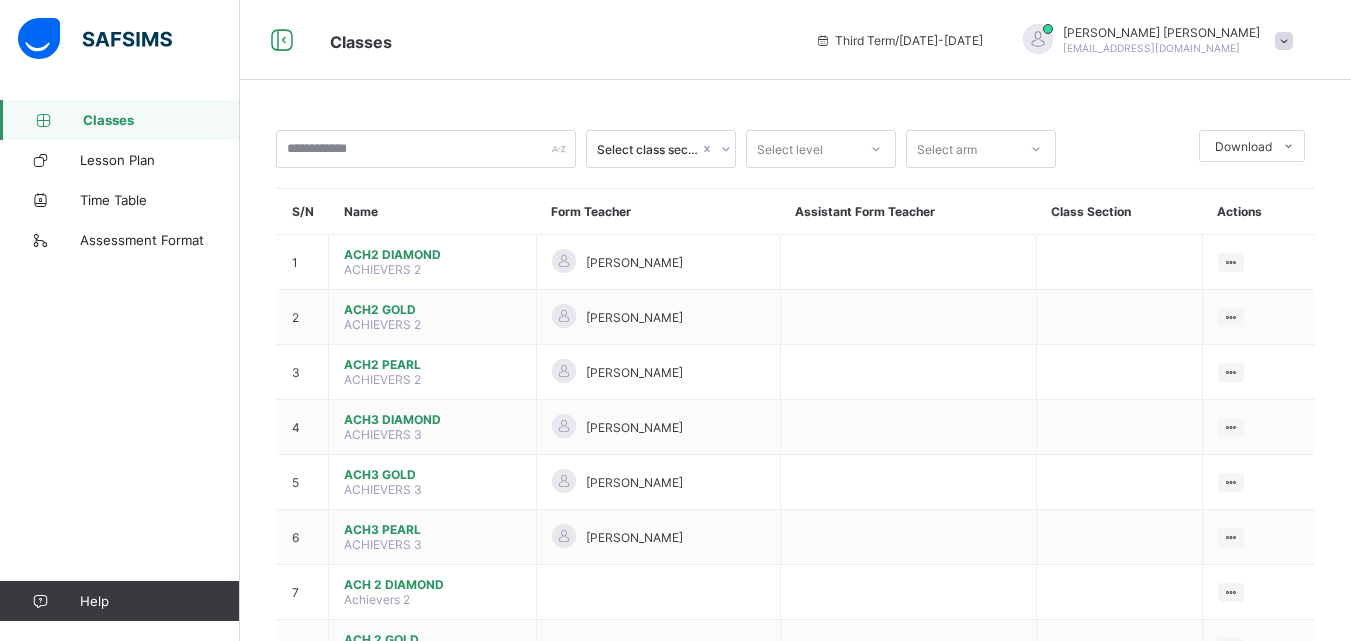 scroll, scrollTop: 0, scrollLeft: 0, axis: both 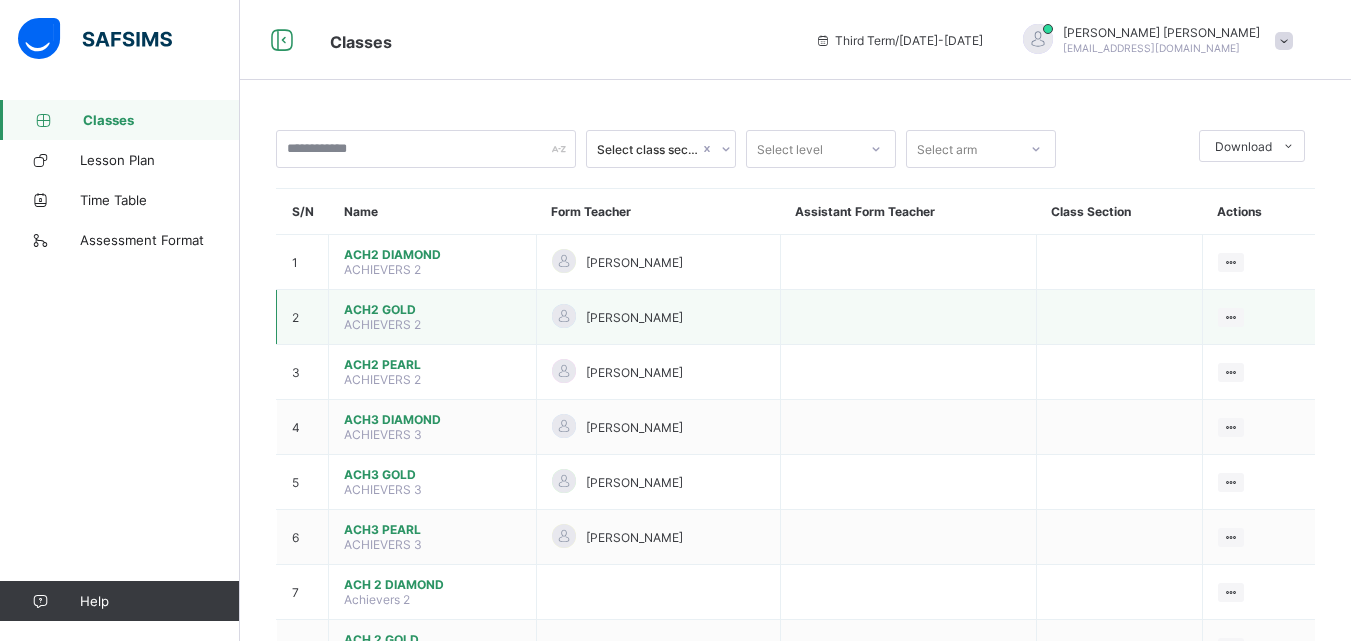 drag, startPoint x: 391, startPoint y: 307, endPoint x: 365, endPoint y: 306, distance: 26.019224 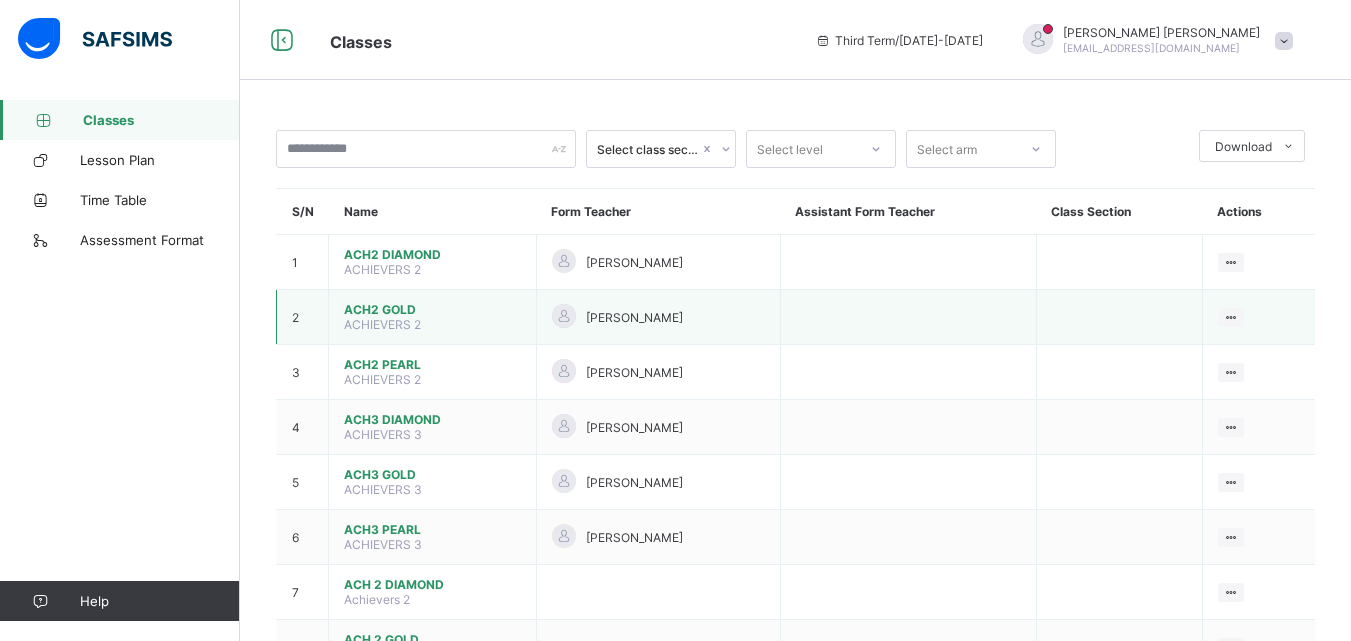 click on "ACH2   GOLD" at bounding box center [432, 309] 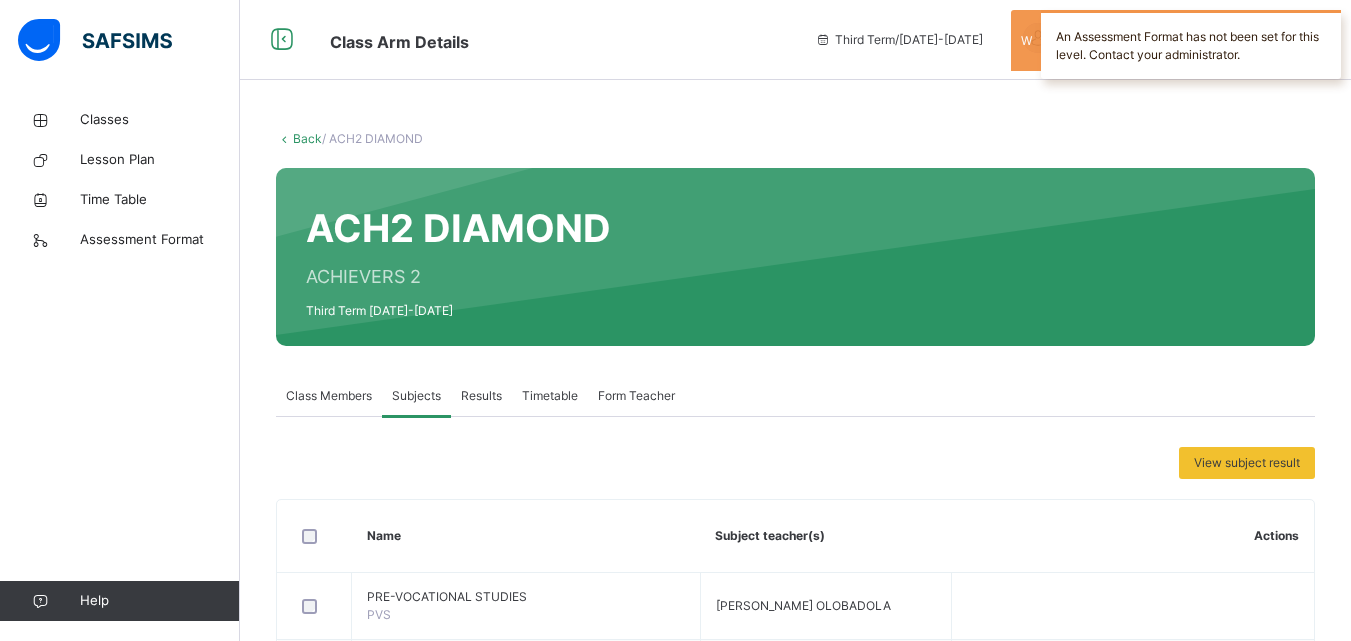 scroll, scrollTop: 719, scrollLeft: 0, axis: vertical 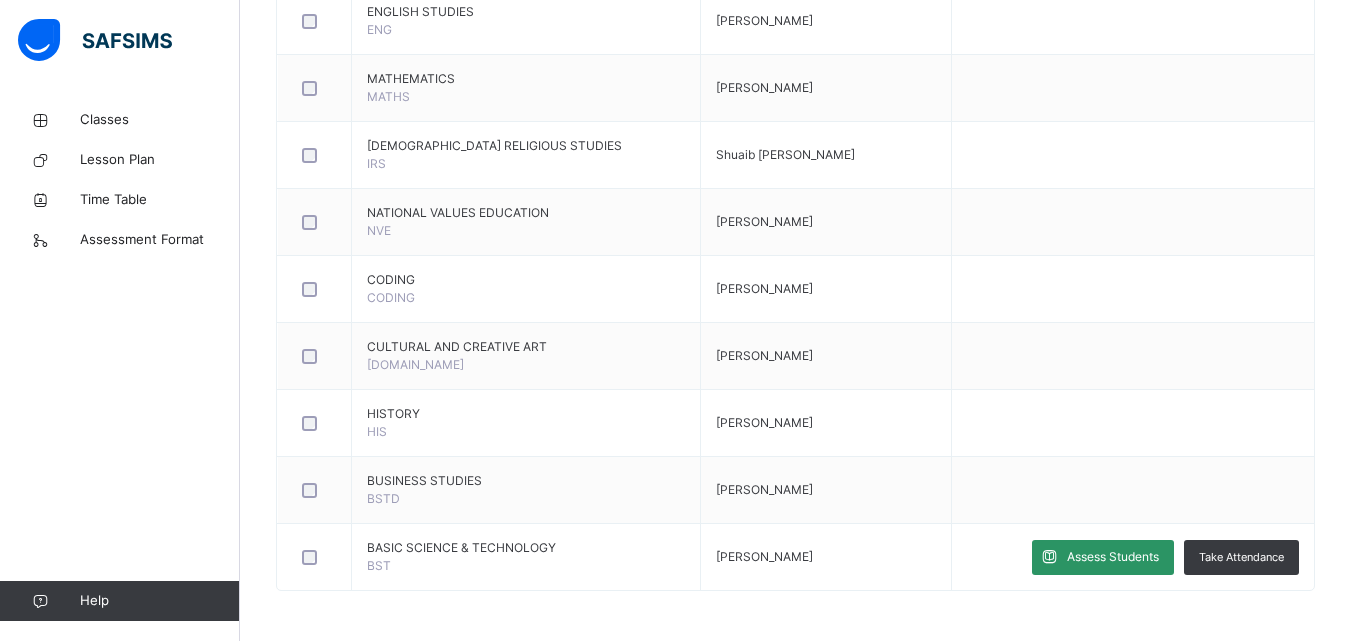 click on "Assess Students" at bounding box center [1113, 557] 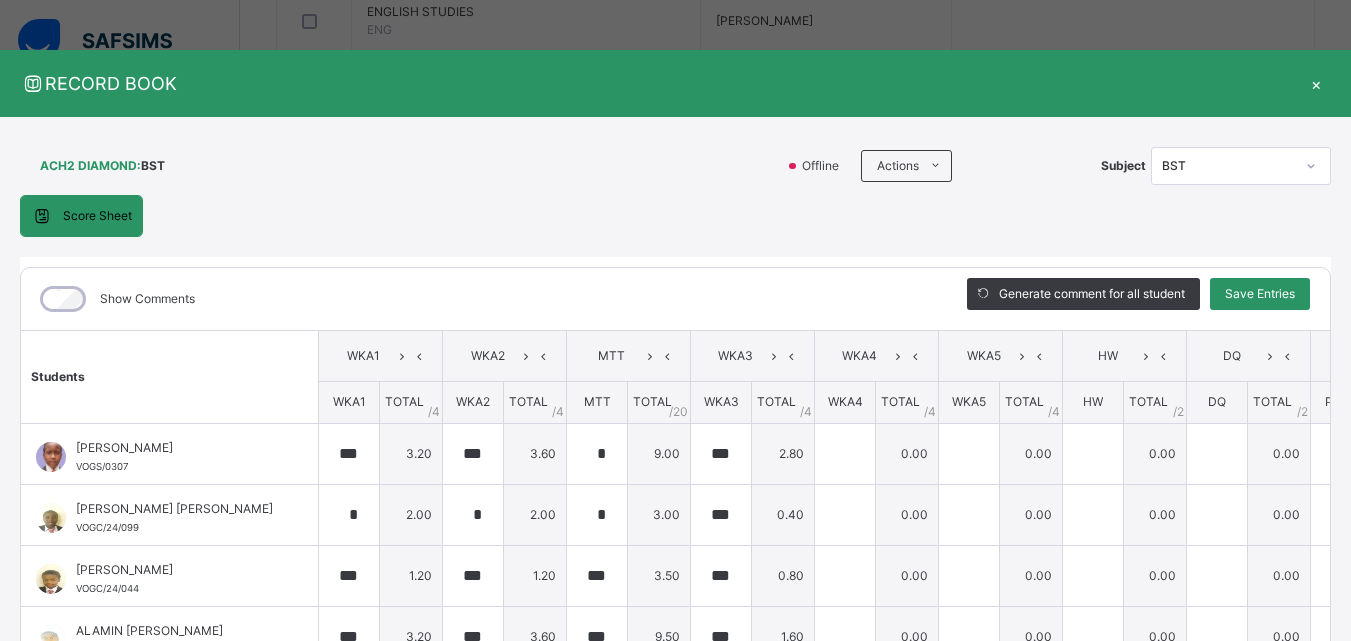 type on "***" 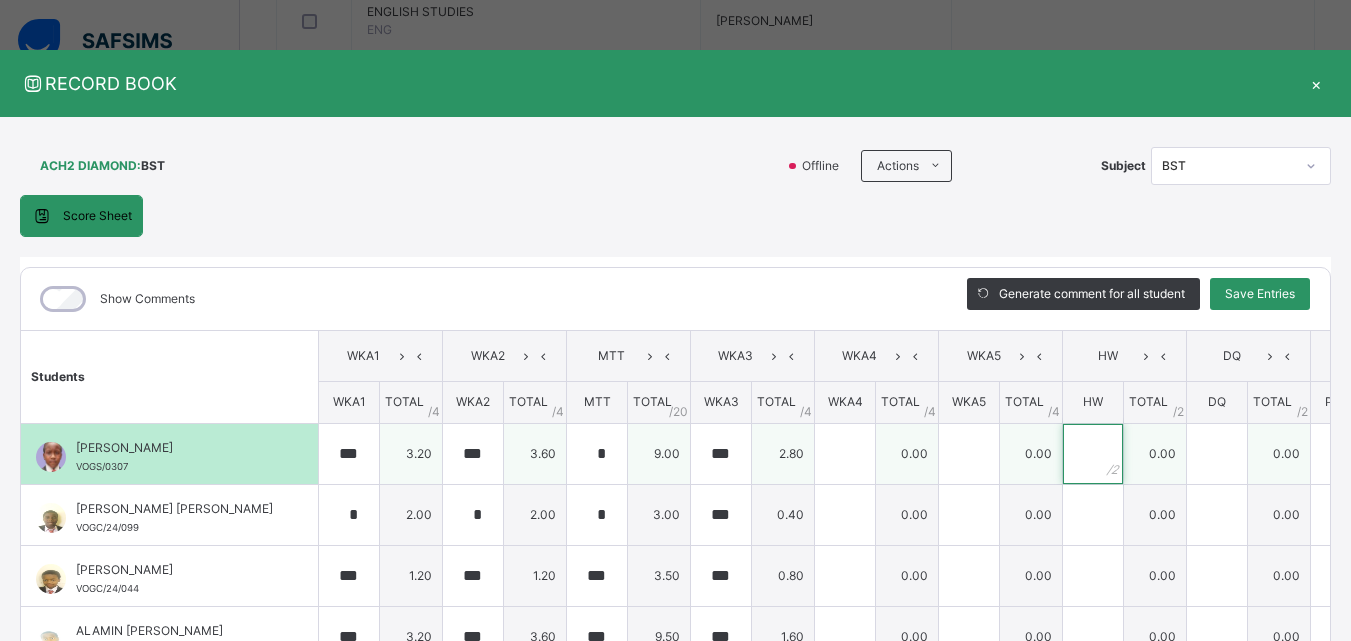 click at bounding box center (1093, 454) 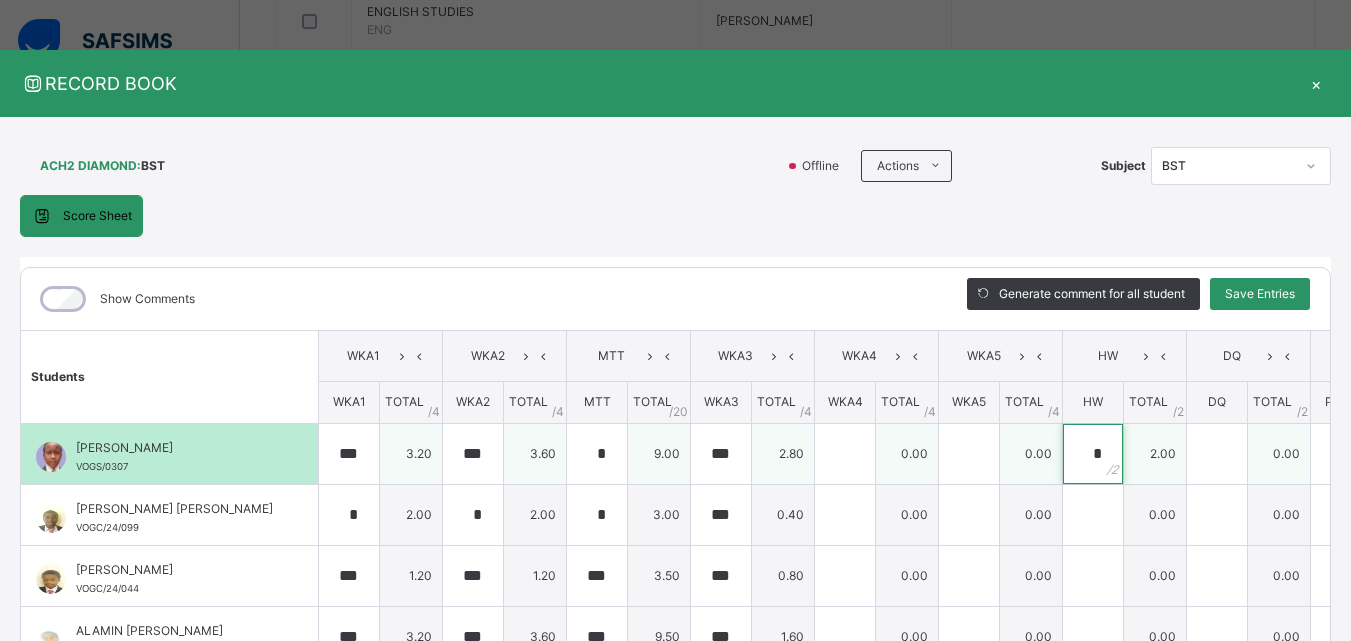 type on "*" 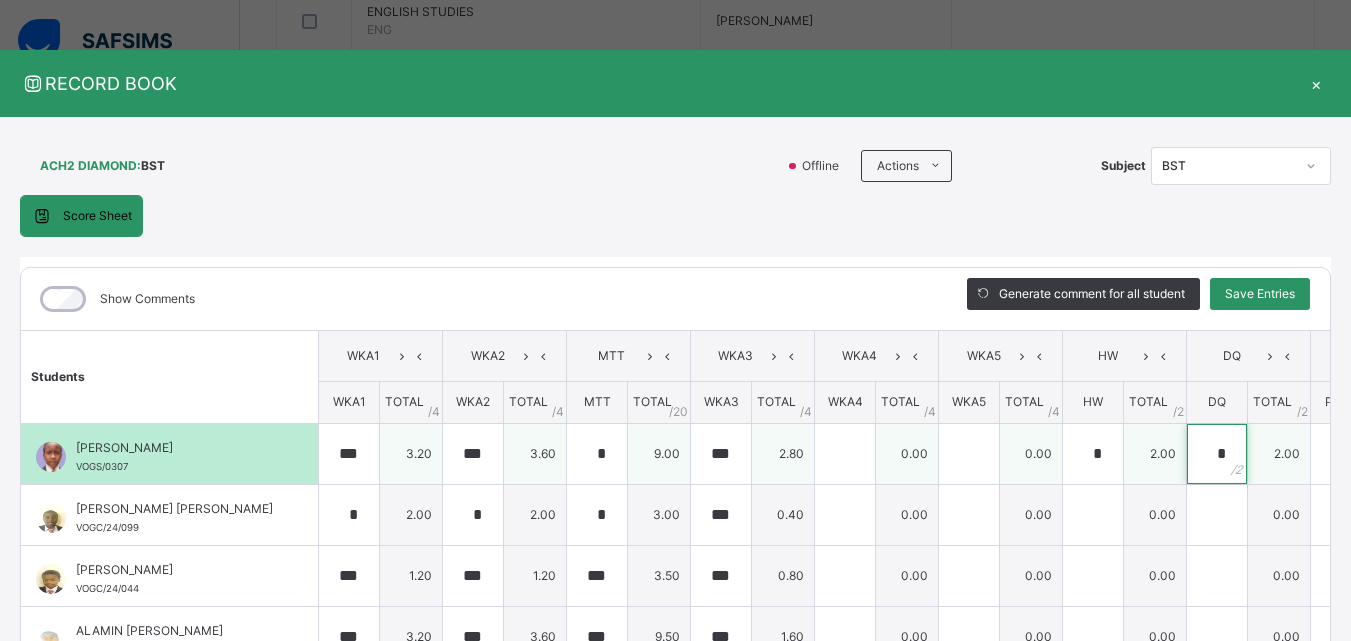 type on "*" 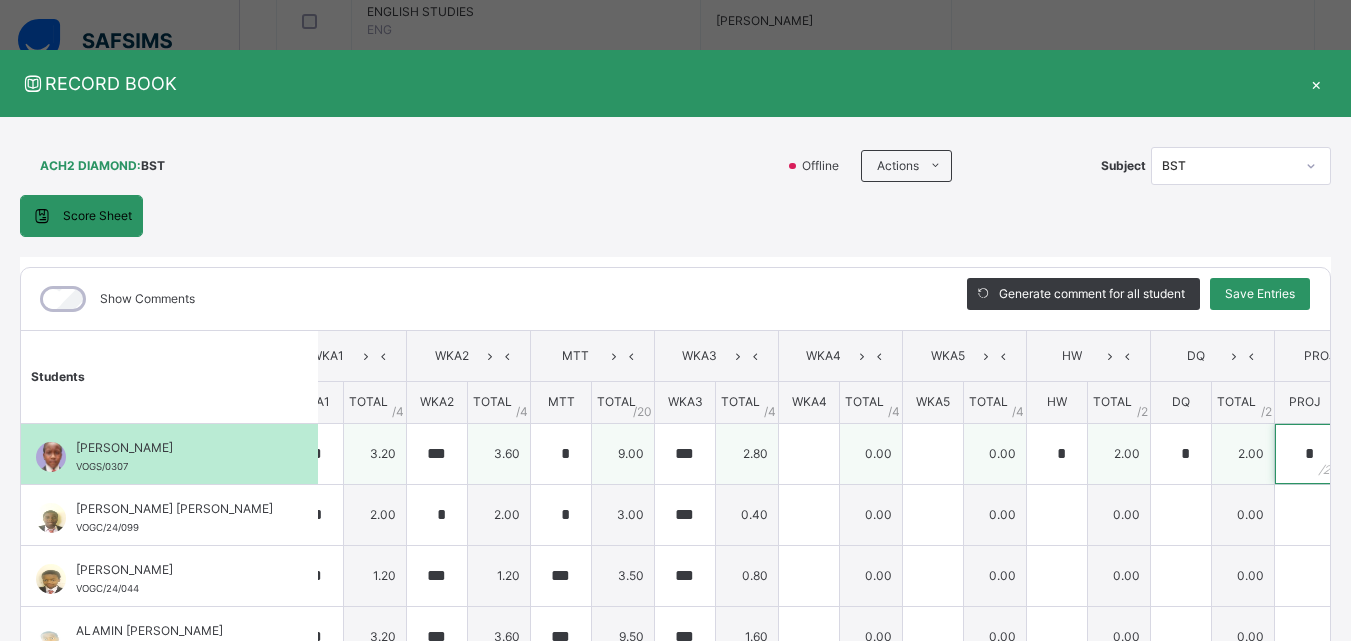type on "*" 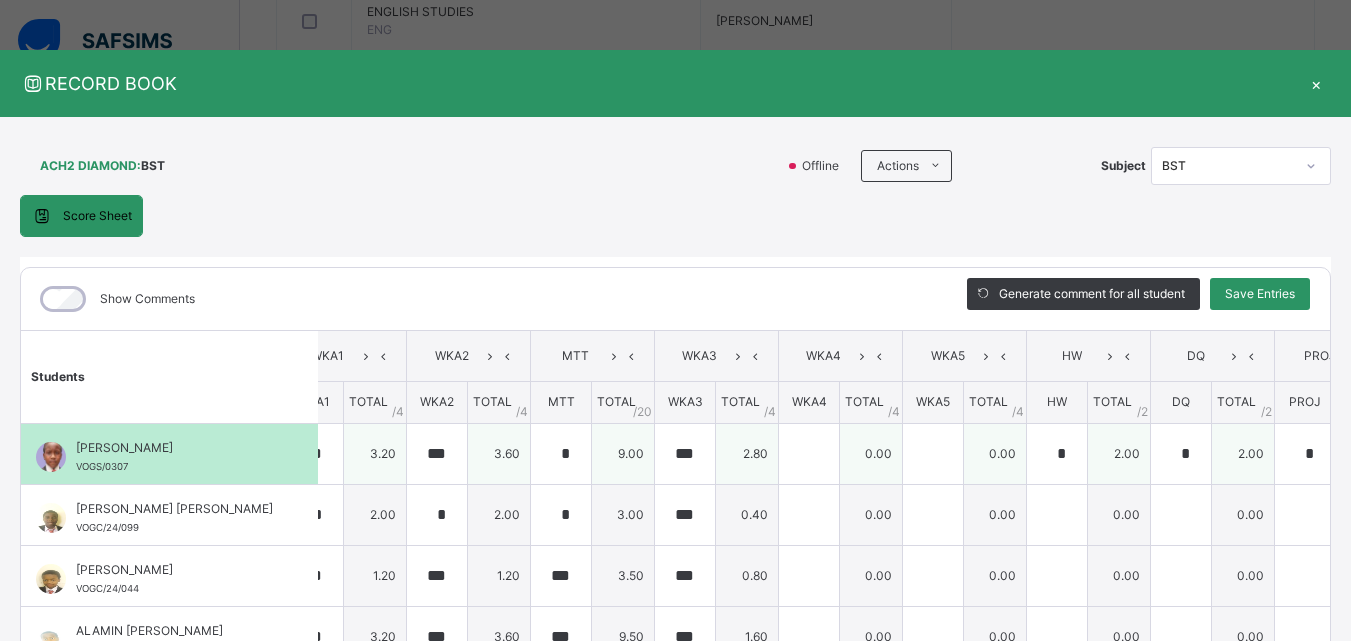 scroll, scrollTop: 0, scrollLeft: 542, axis: horizontal 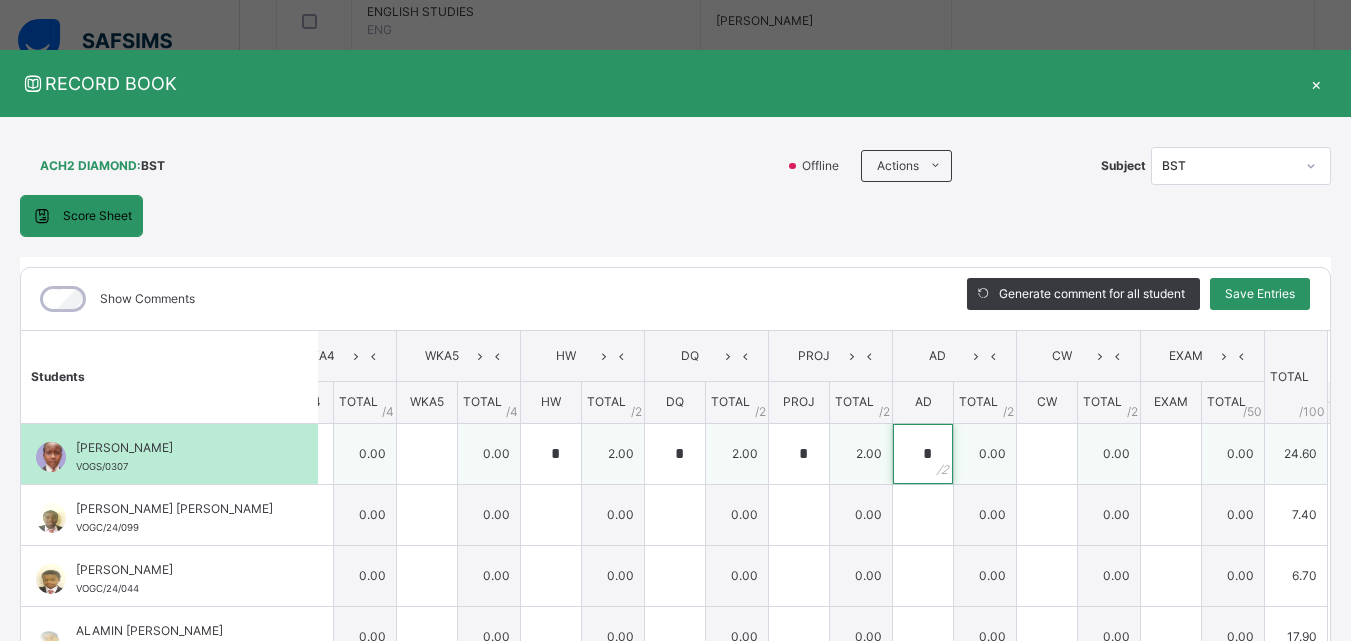 type on "*" 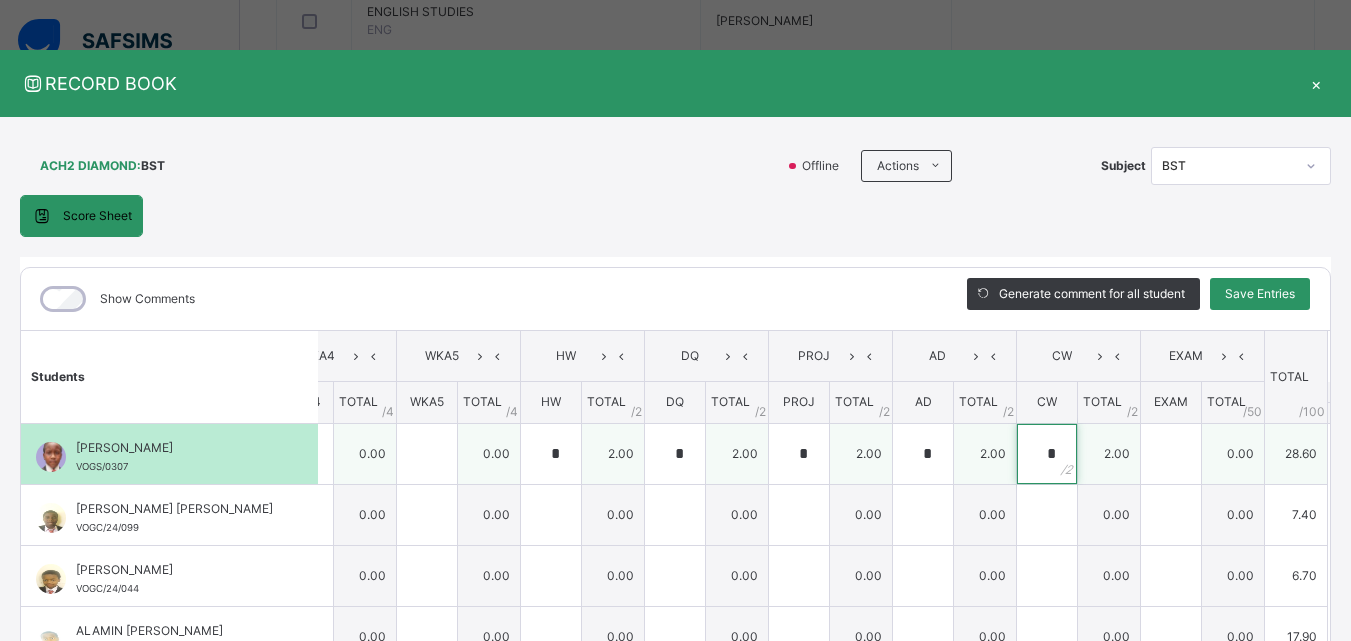 type on "*" 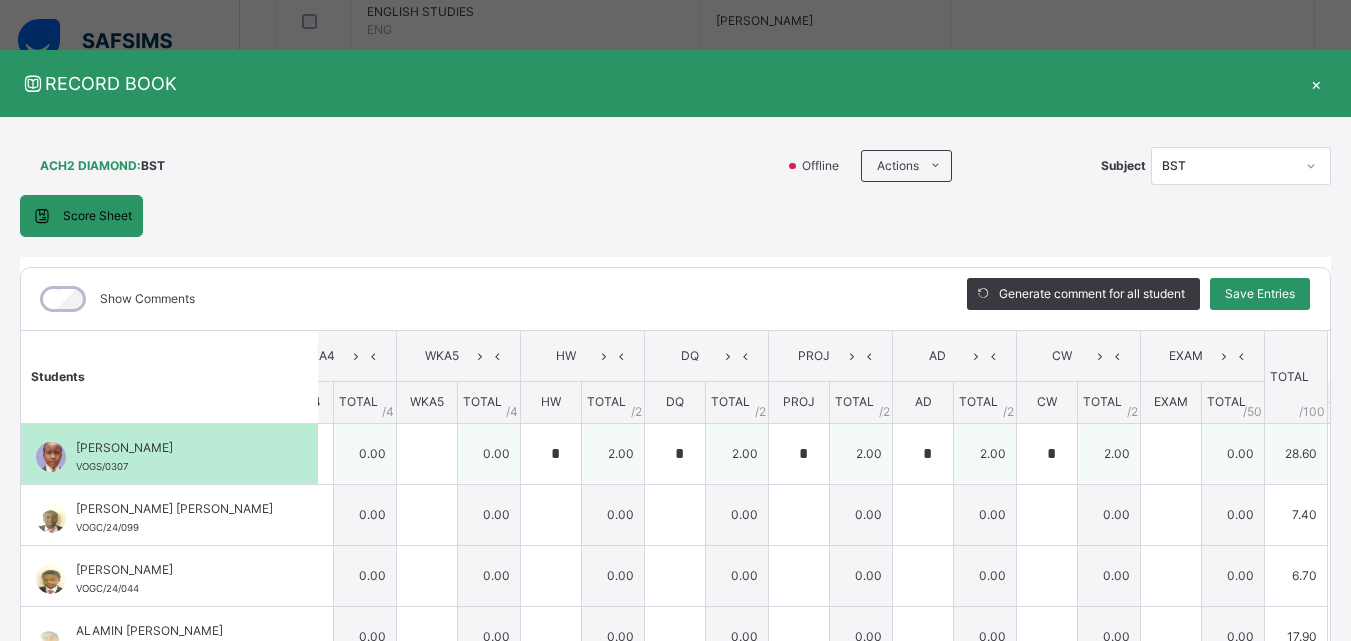 scroll, scrollTop: 0, scrollLeft: 0, axis: both 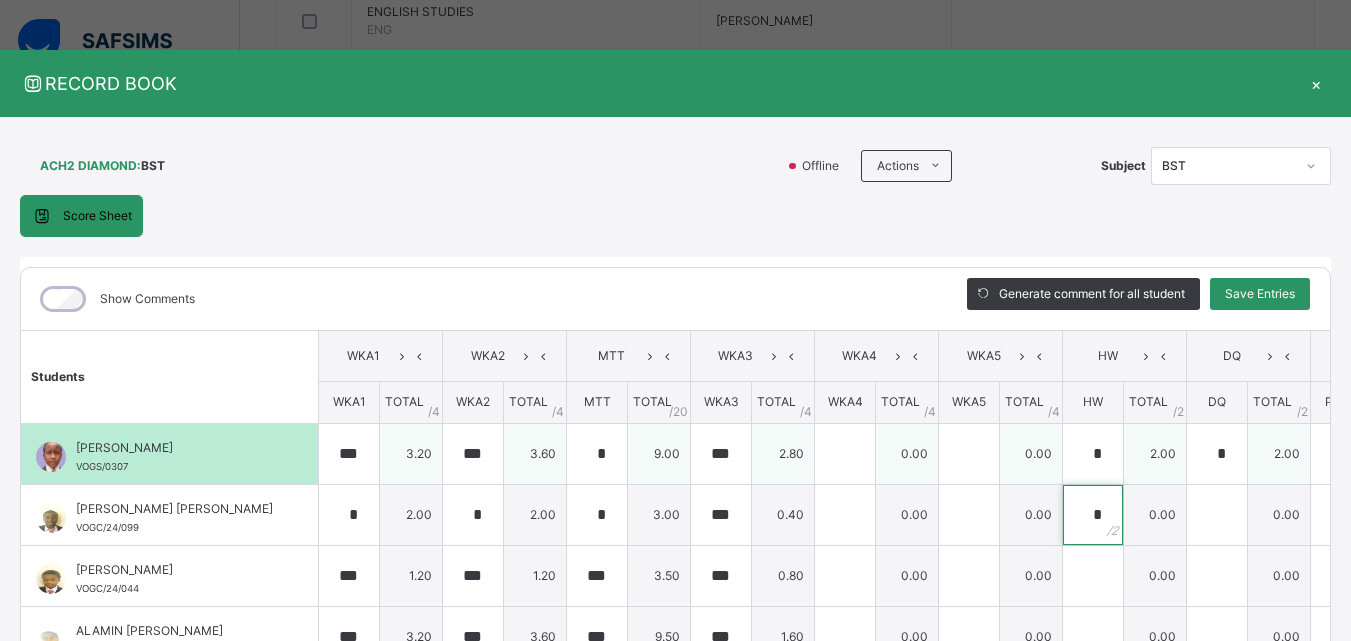 type on "*" 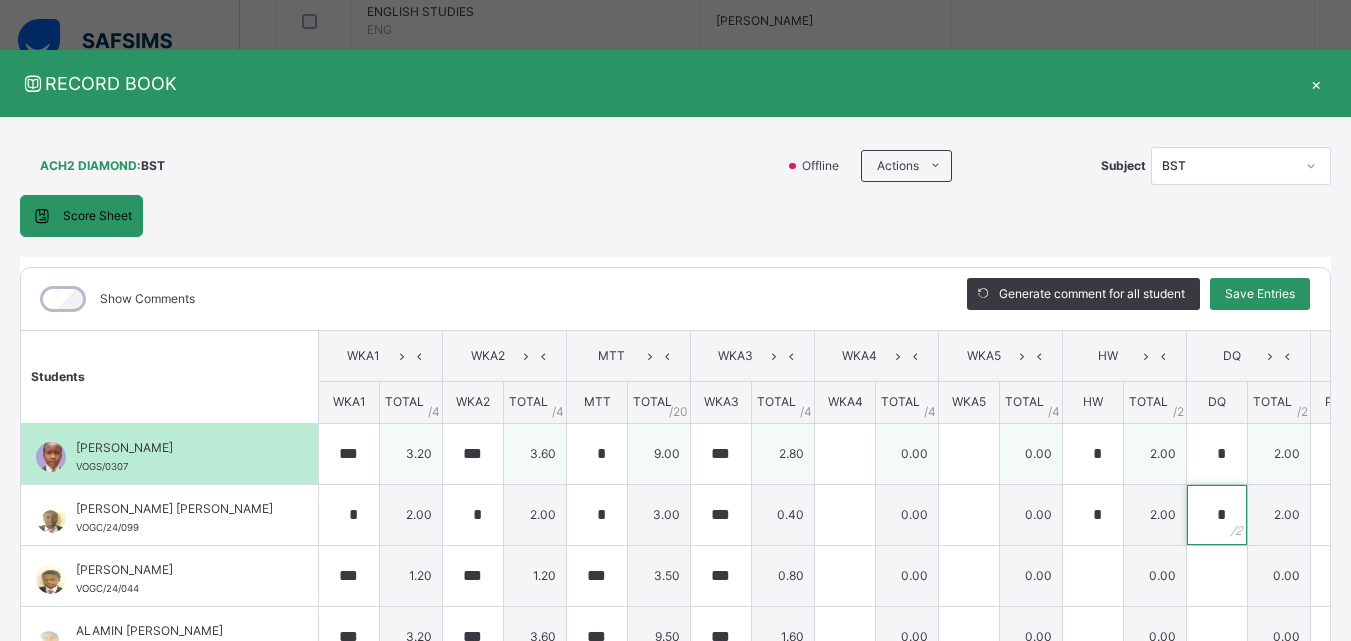 type on "*" 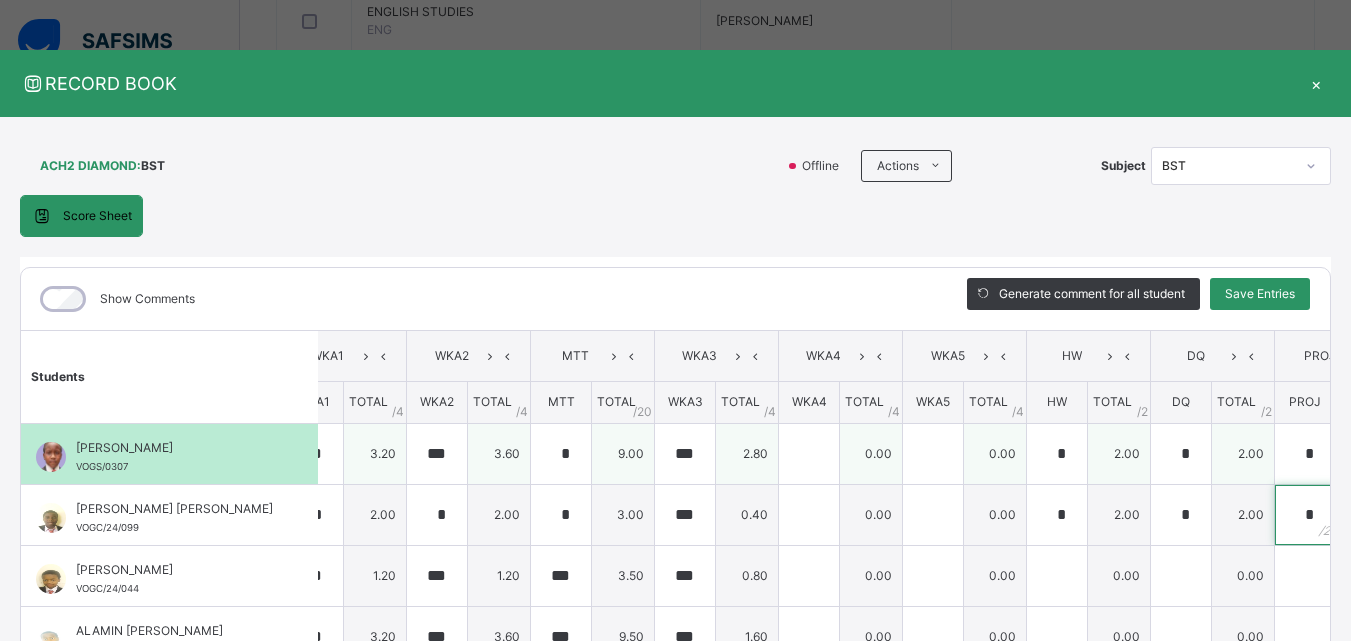 type on "*" 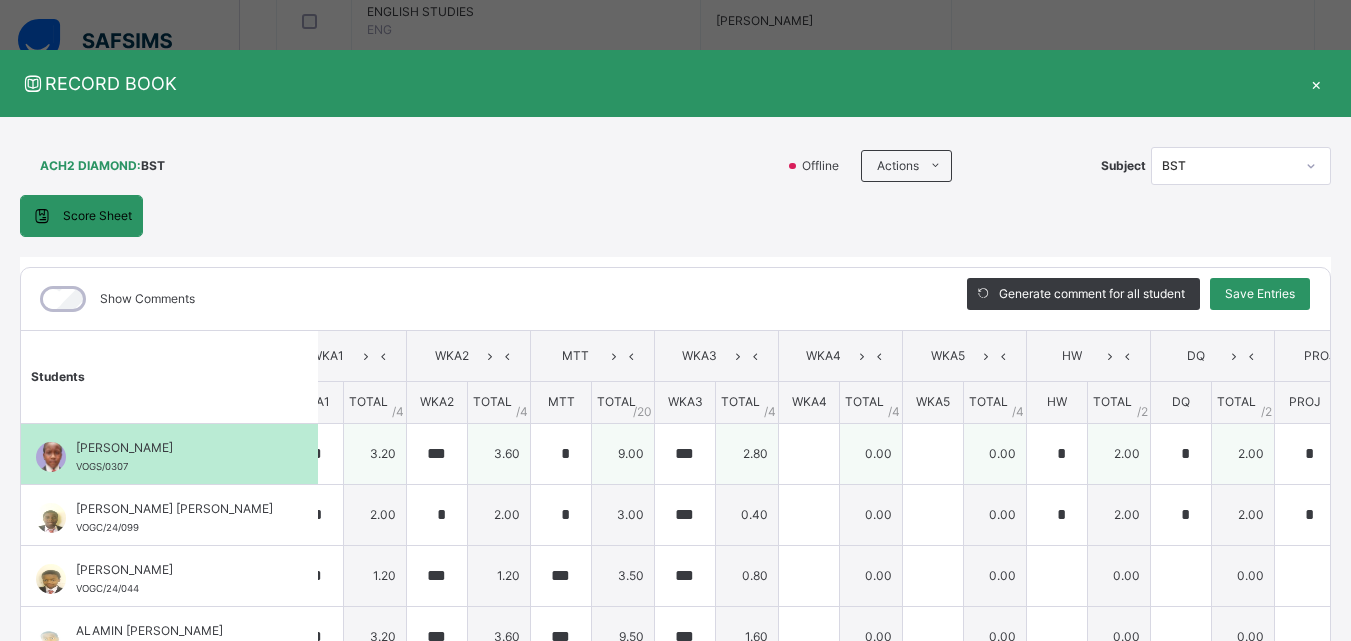 scroll, scrollTop: 0, scrollLeft: 542, axis: horizontal 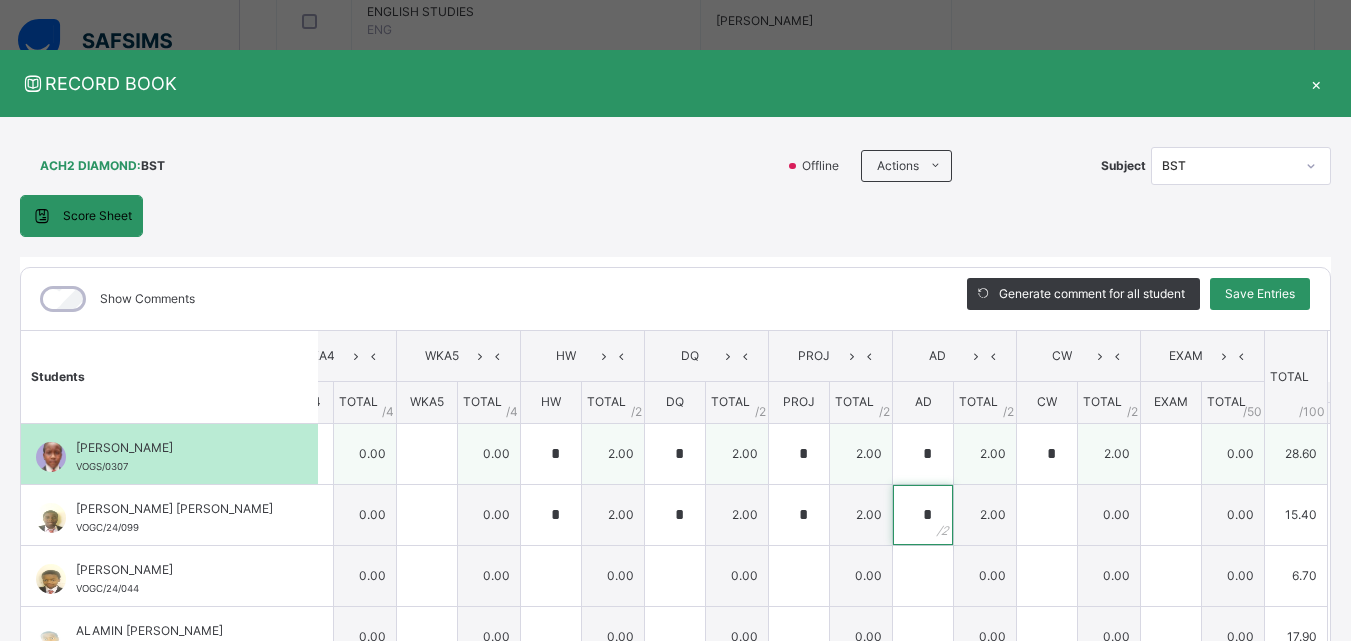 type on "*" 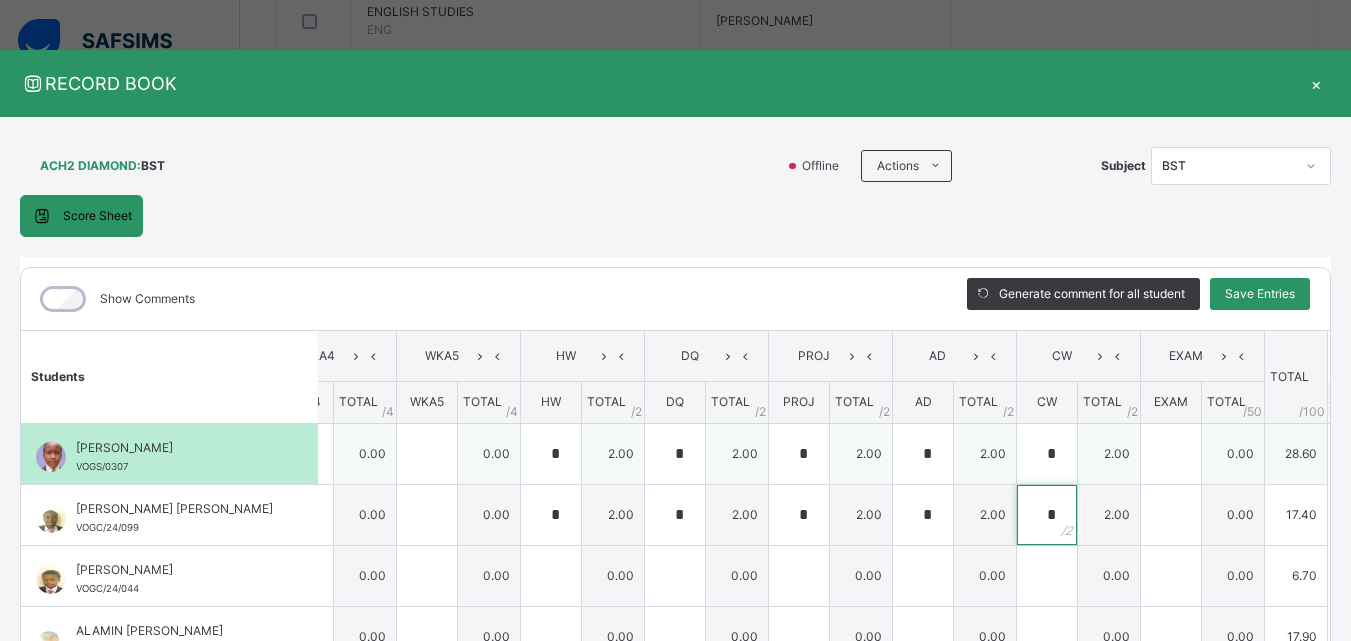 type on "*" 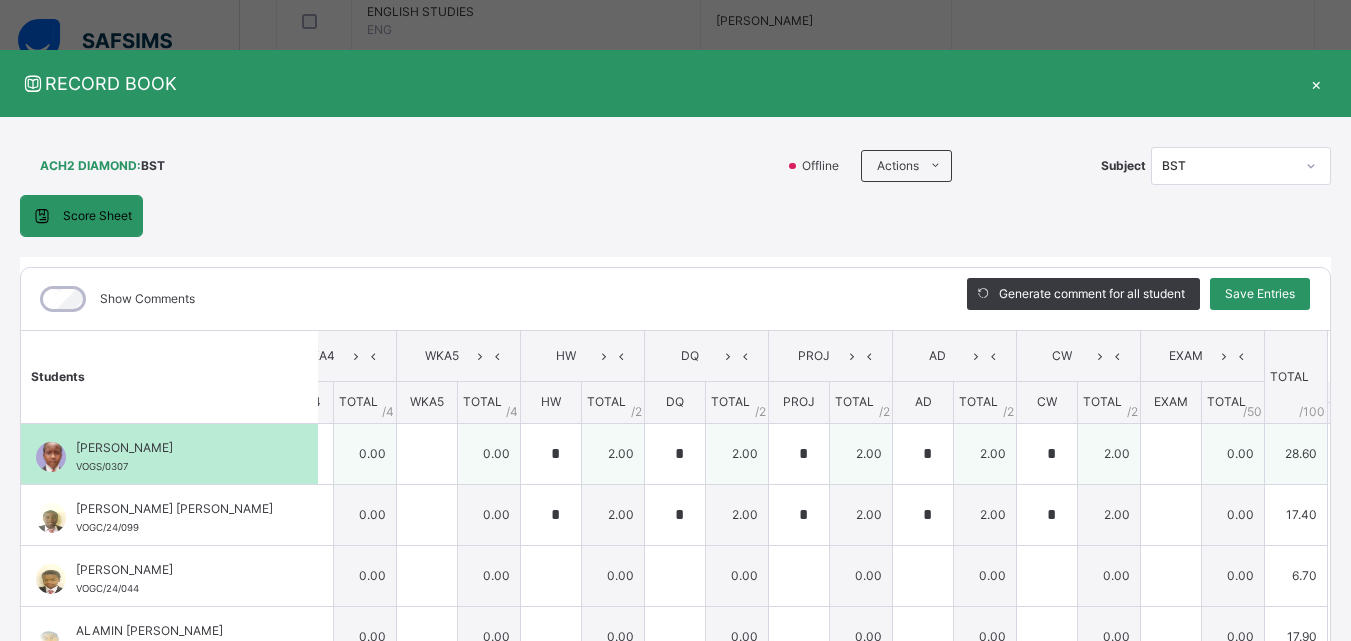 scroll, scrollTop: 0, scrollLeft: 0, axis: both 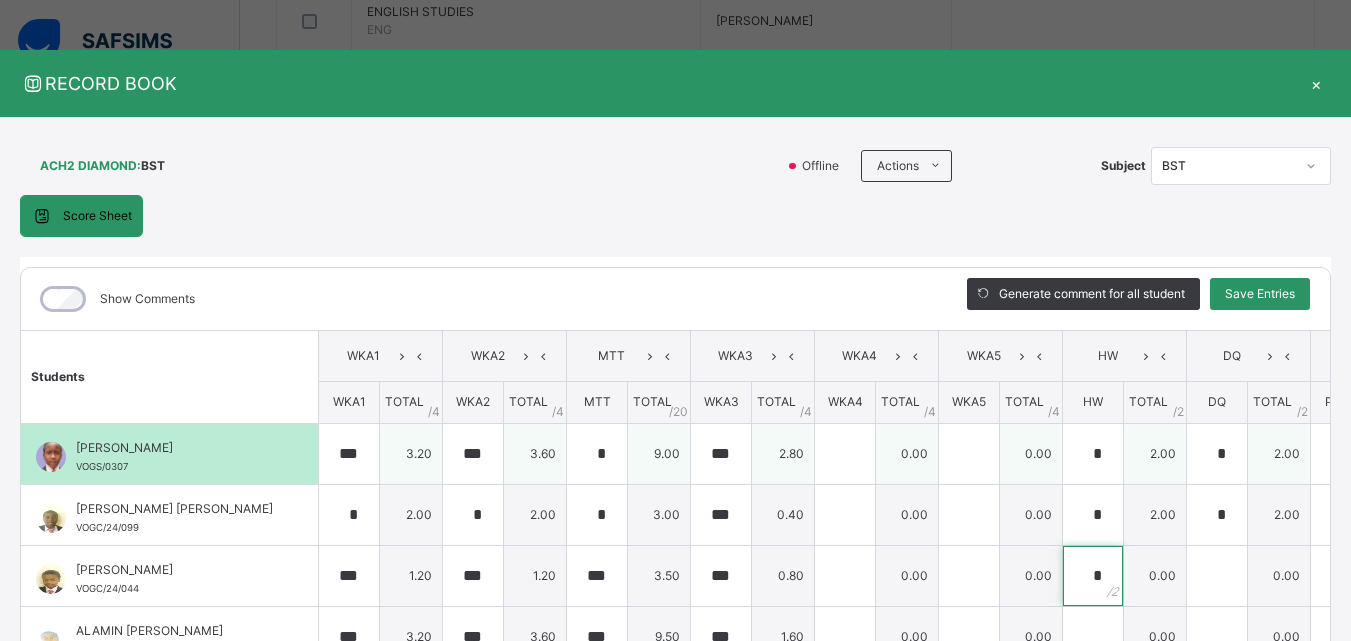 type on "*" 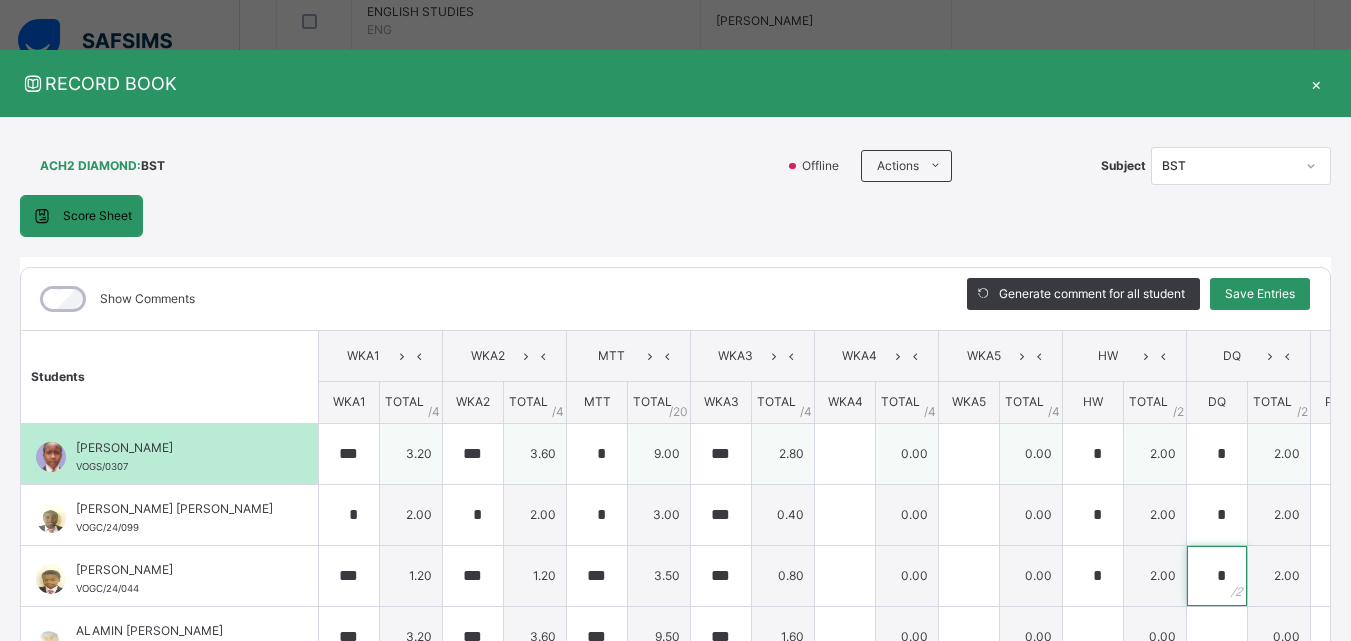 type on "*" 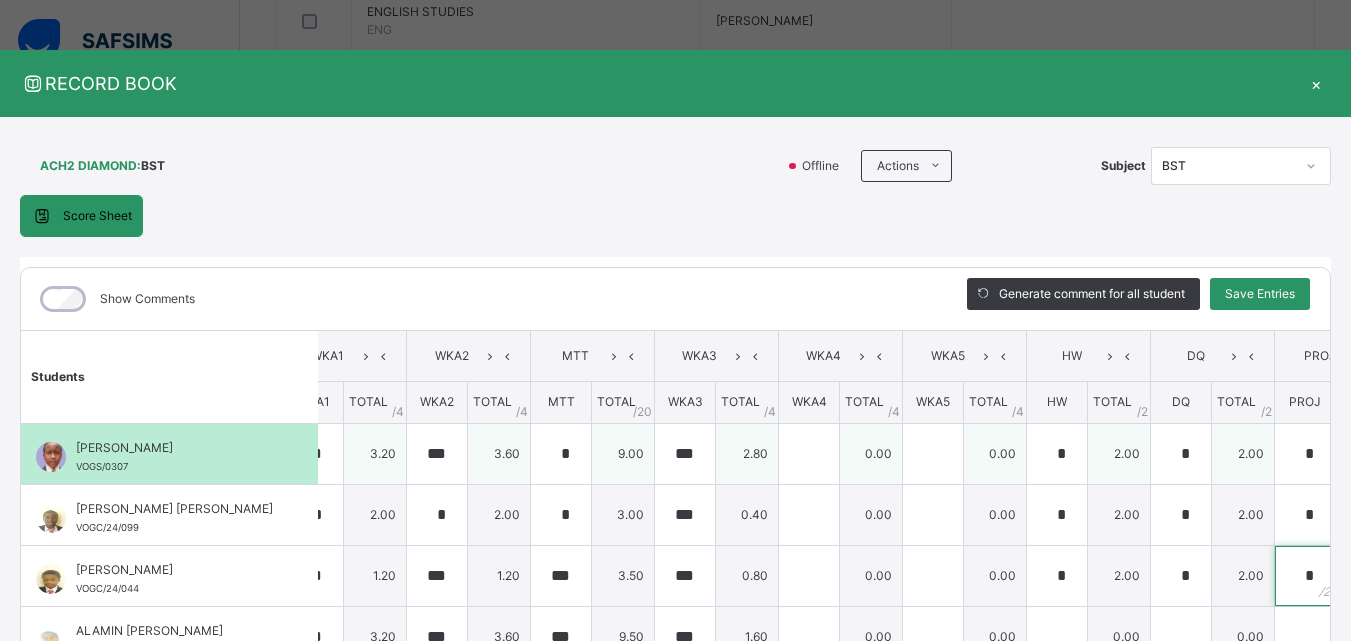 type on "*" 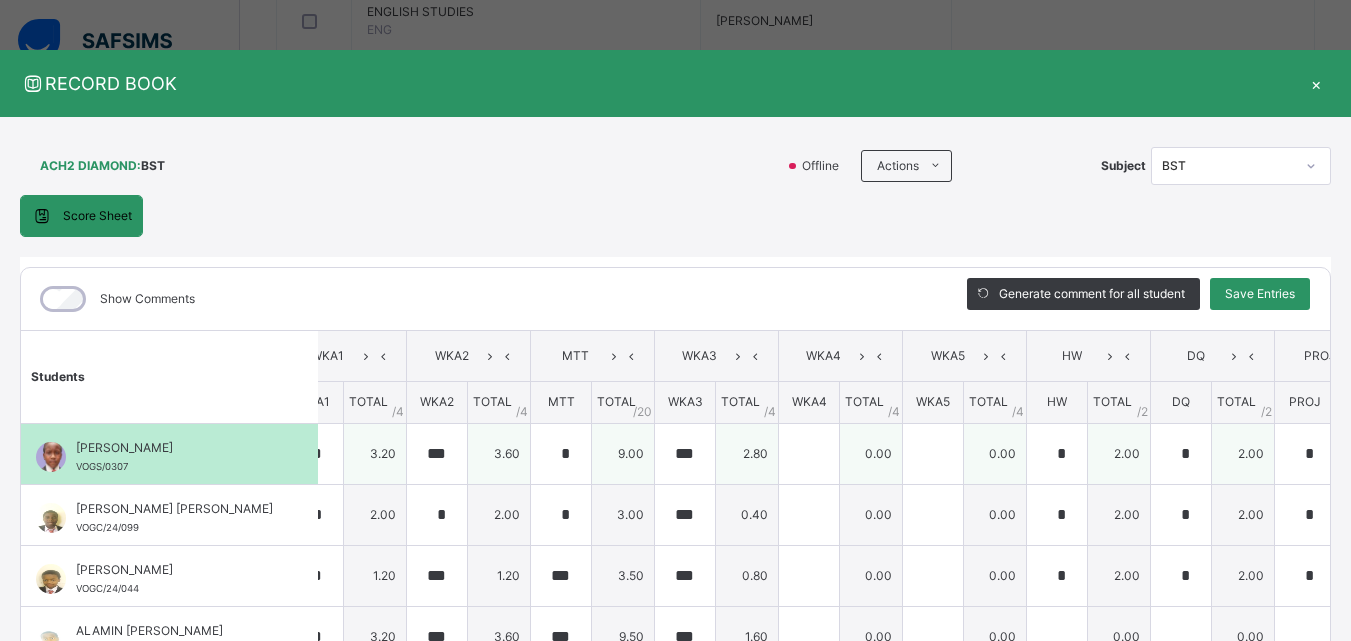 scroll, scrollTop: 0, scrollLeft: 542, axis: horizontal 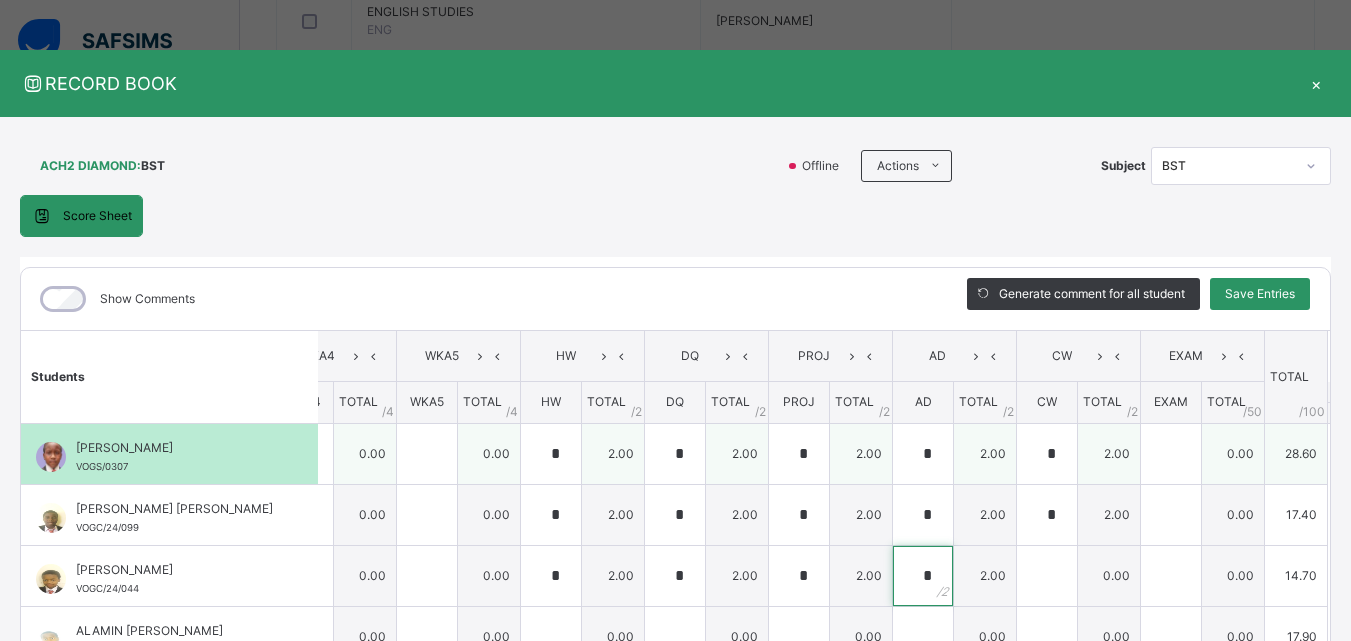 type on "*" 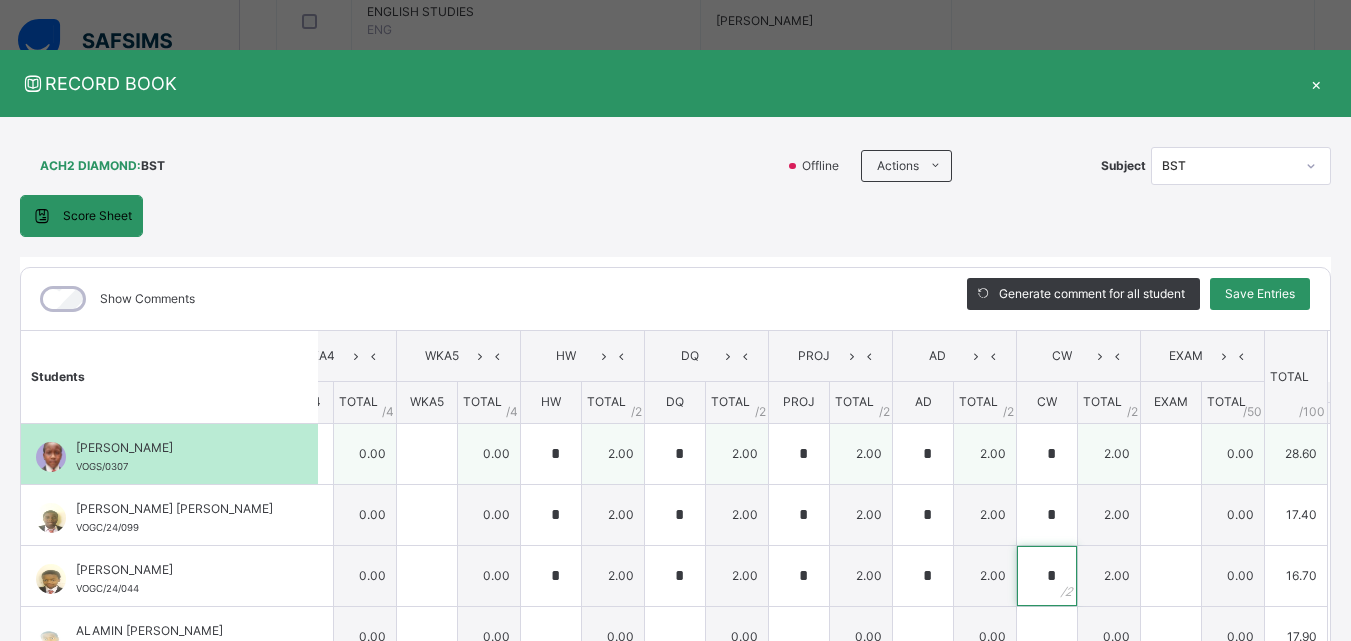 type on "*" 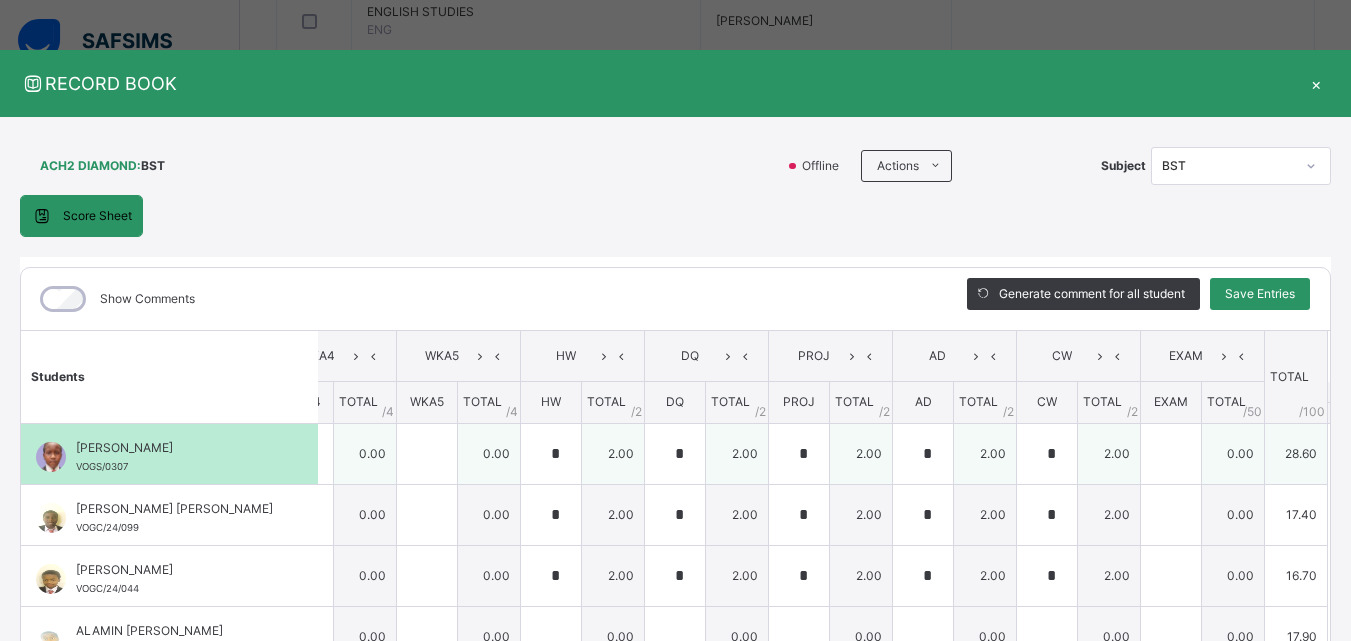scroll, scrollTop: 0, scrollLeft: 0, axis: both 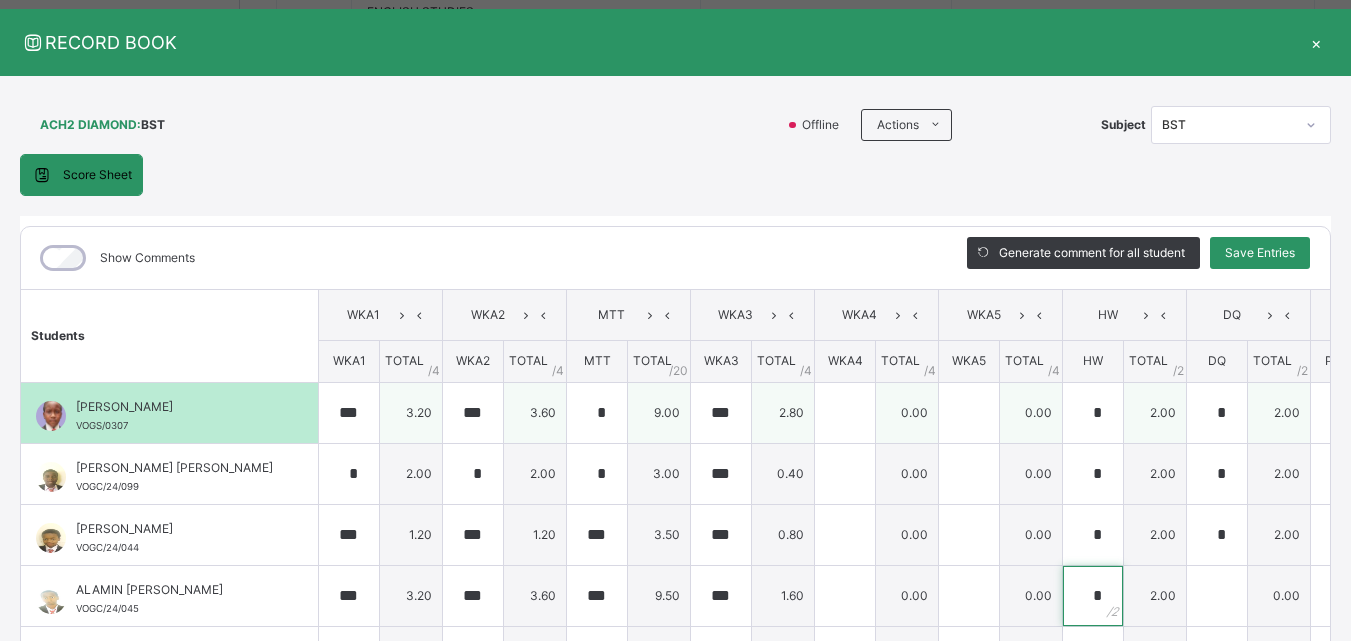 type on "*" 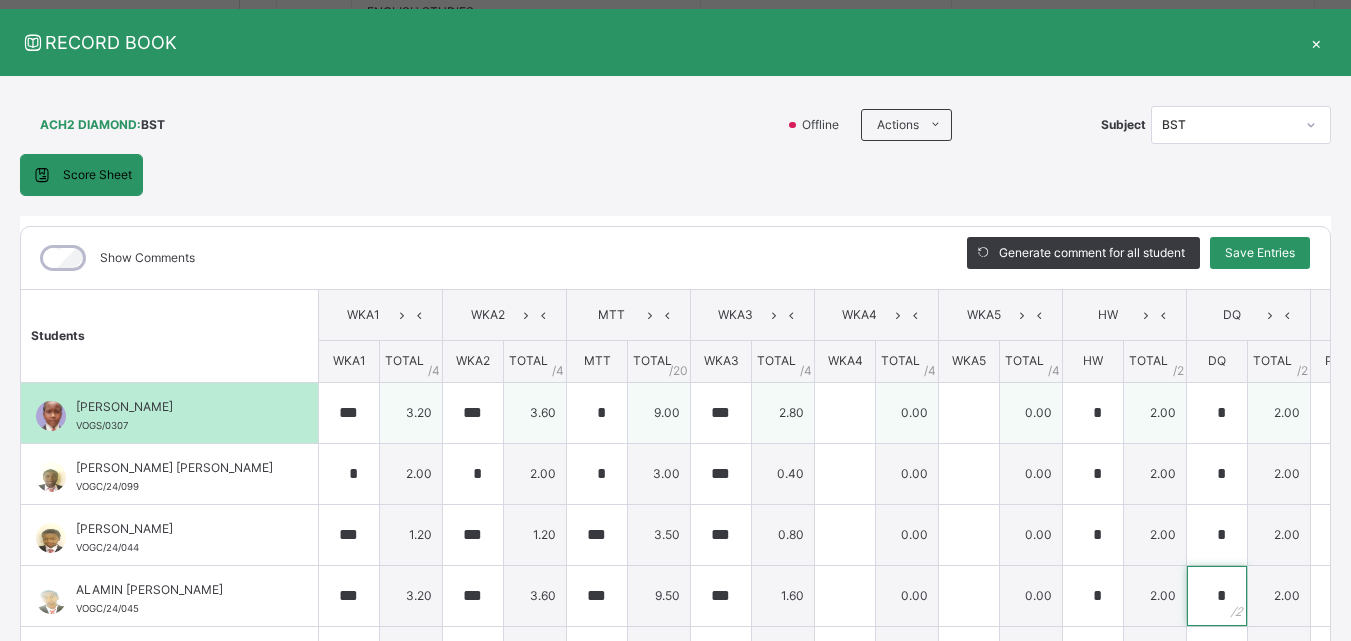 type on "*" 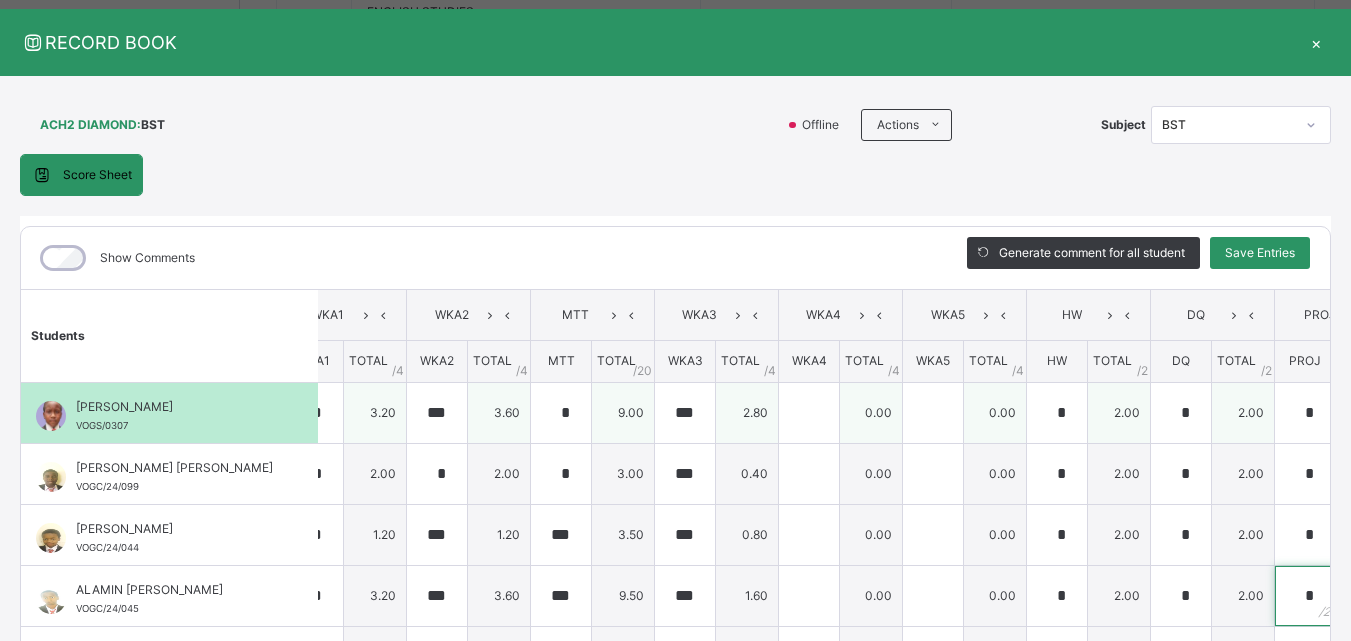 type on "*" 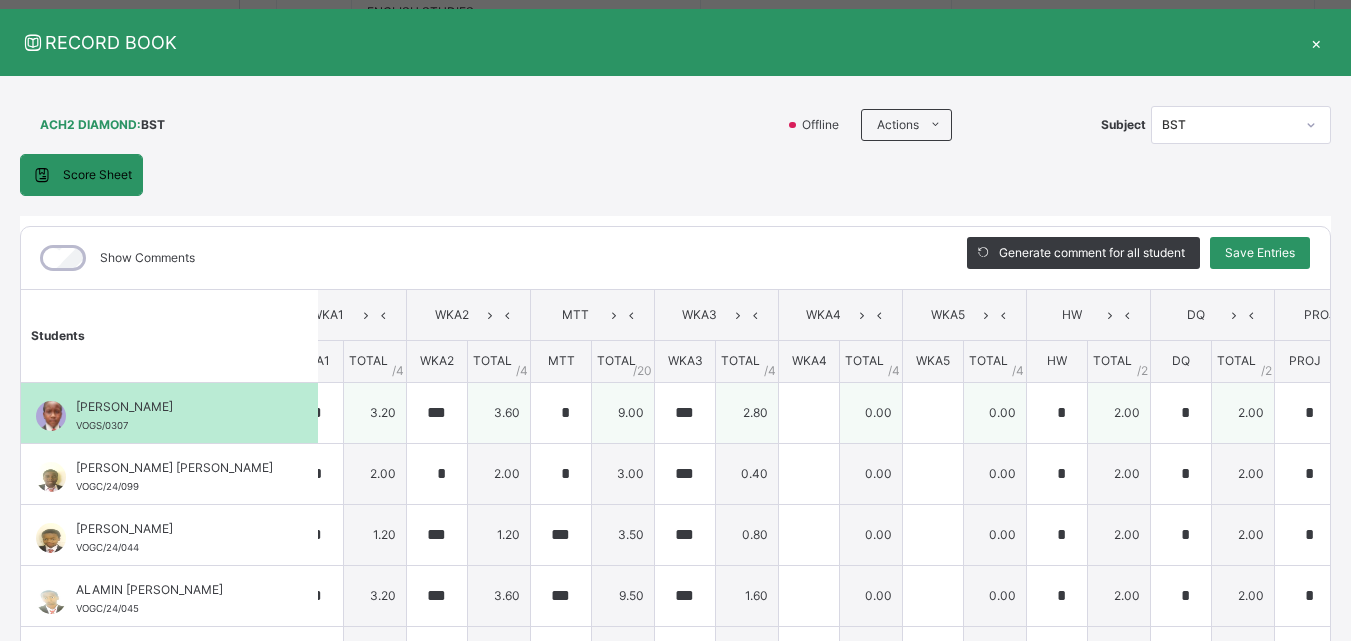 scroll, scrollTop: 0, scrollLeft: 542, axis: horizontal 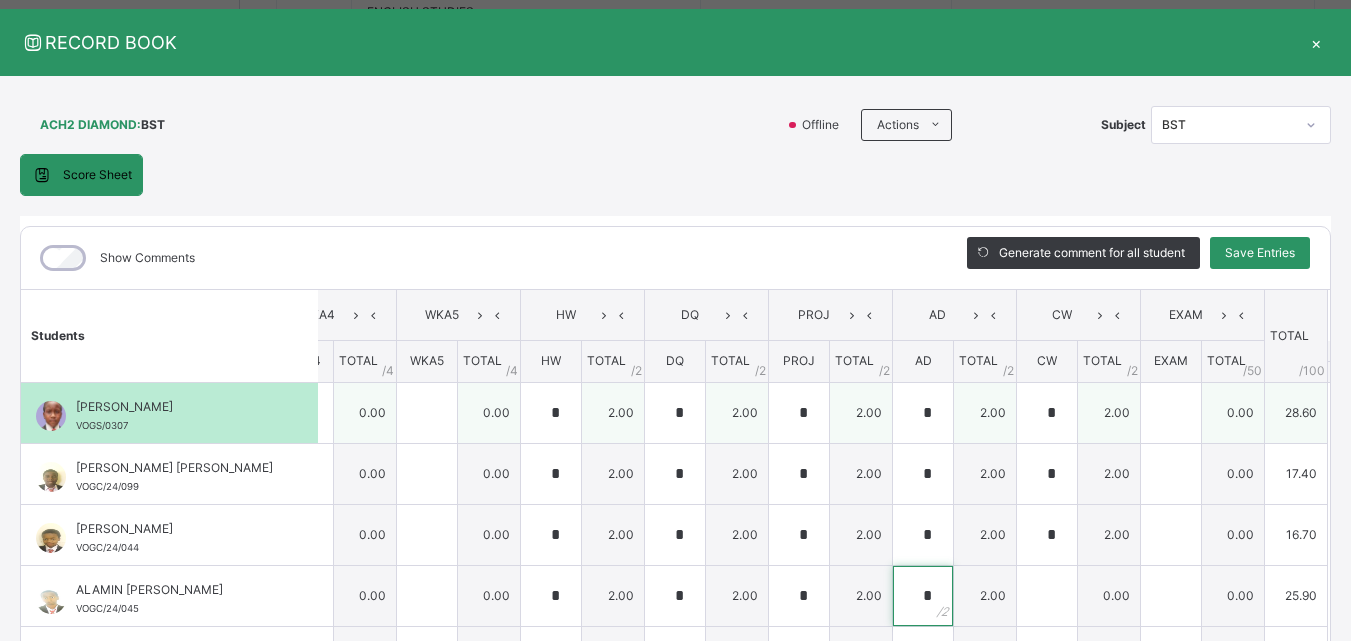 type on "*" 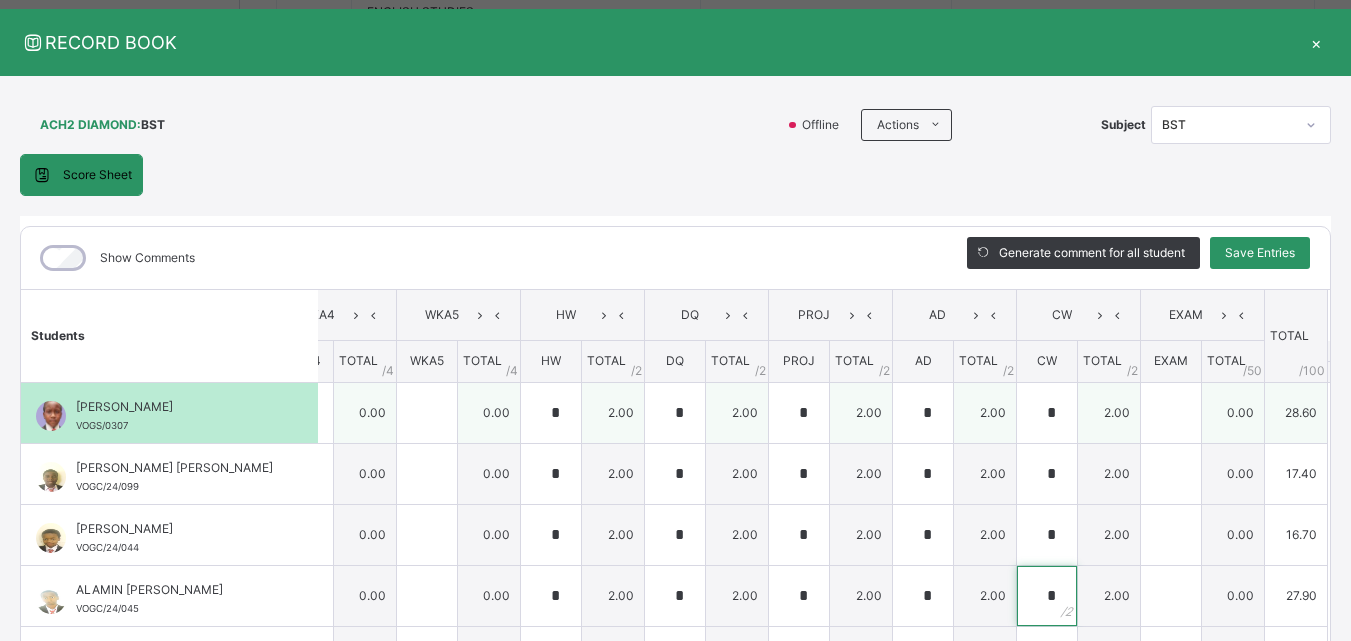 type on "*" 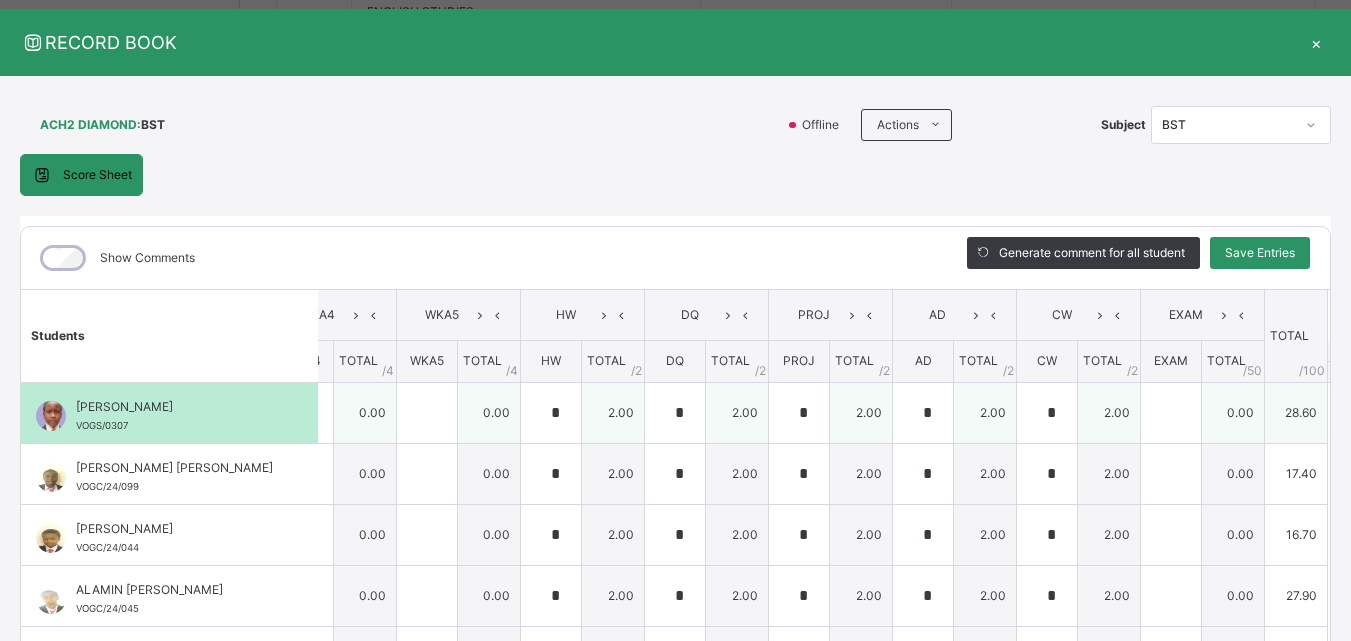 scroll, scrollTop: 0, scrollLeft: 0, axis: both 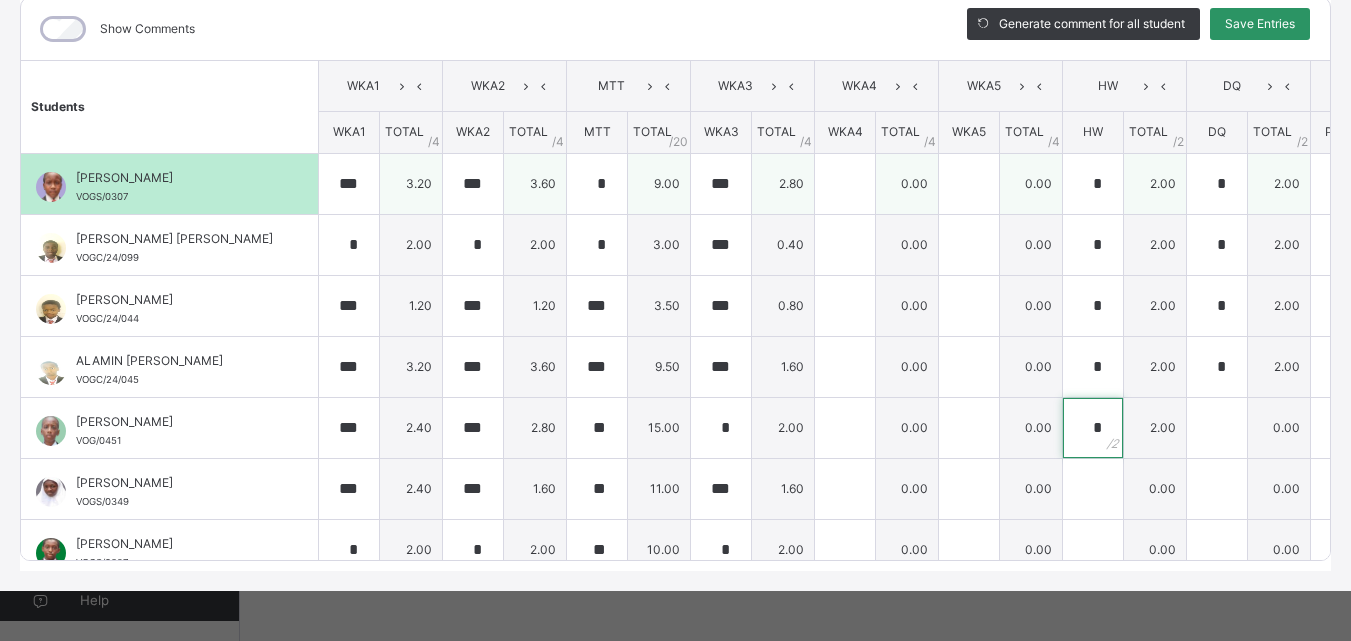 type on "*" 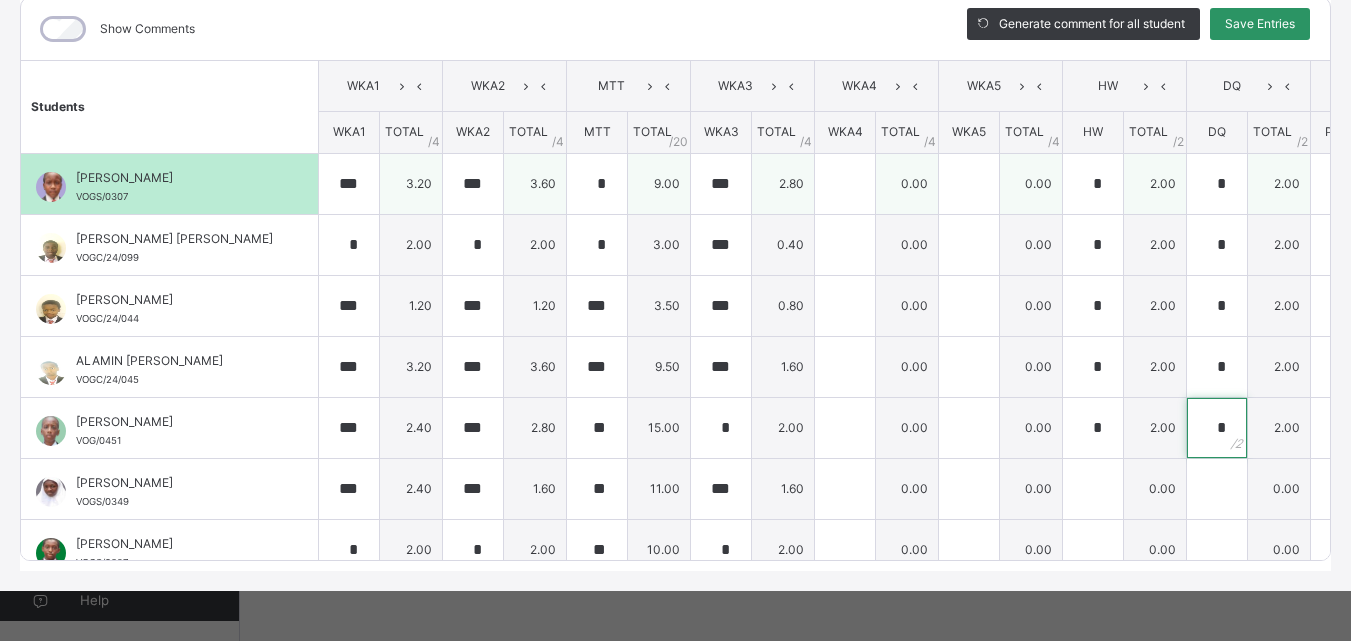 type on "*" 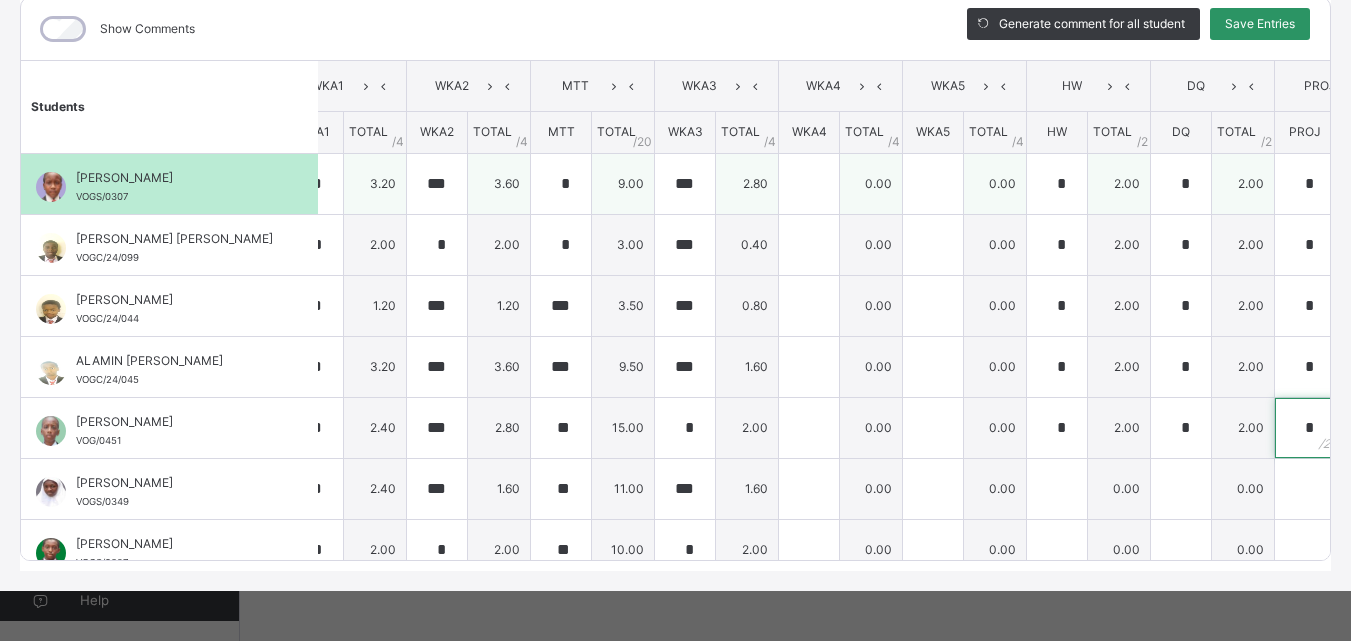 type on "*" 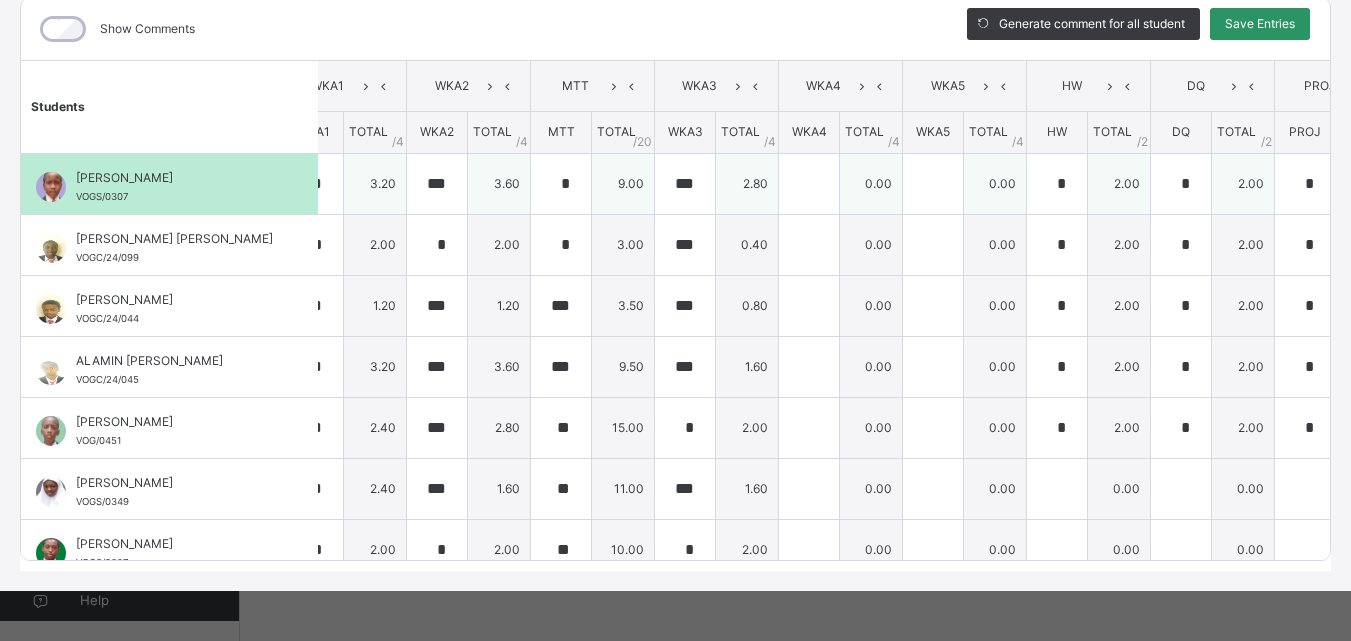 scroll, scrollTop: 0, scrollLeft: 542, axis: horizontal 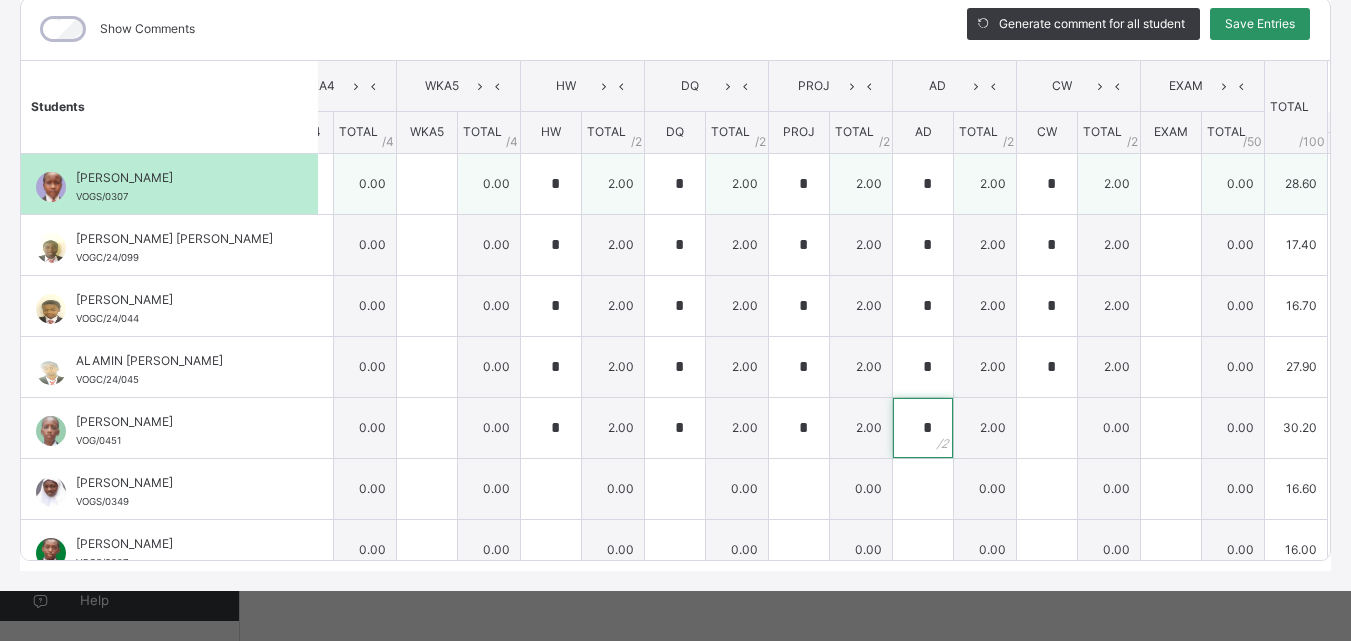 type on "*" 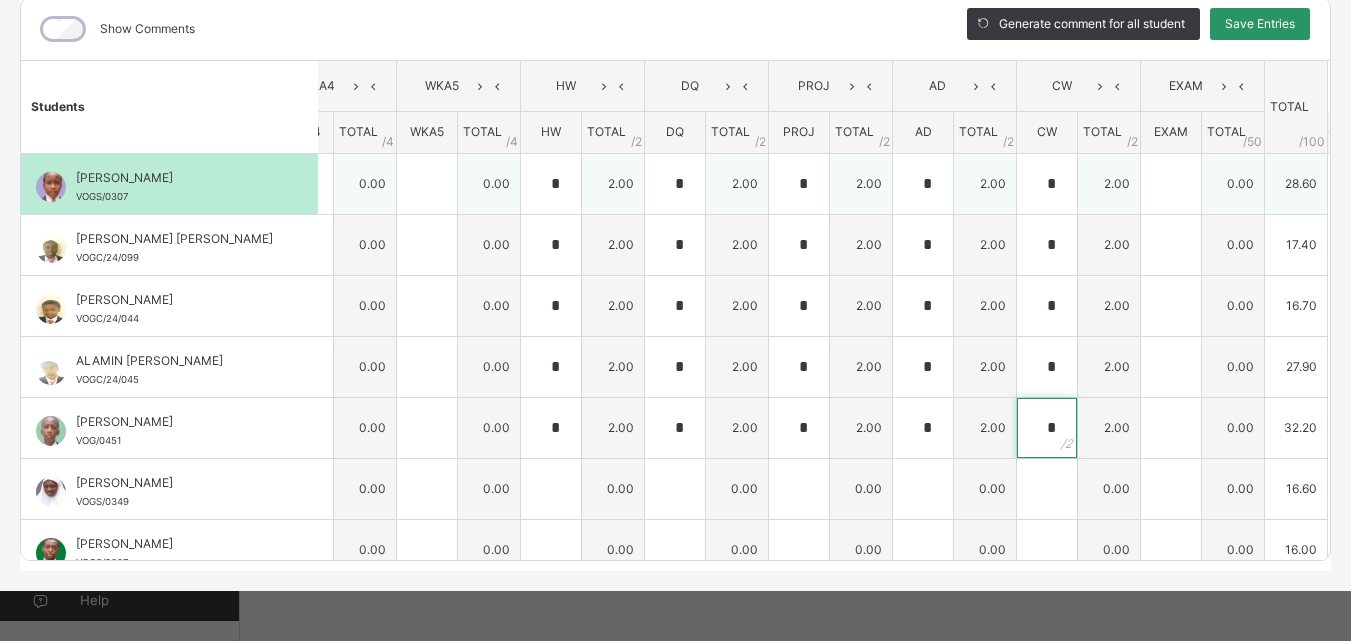 type on "*" 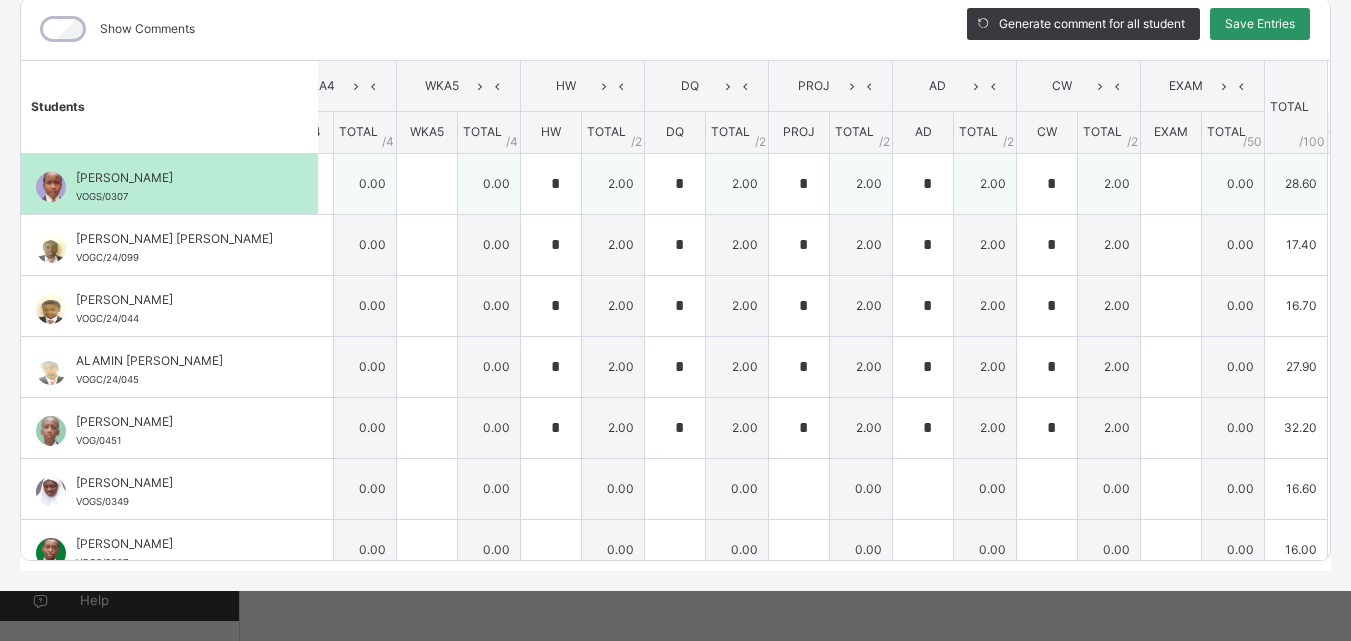 scroll, scrollTop: 0, scrollLeft: 0, axis: both 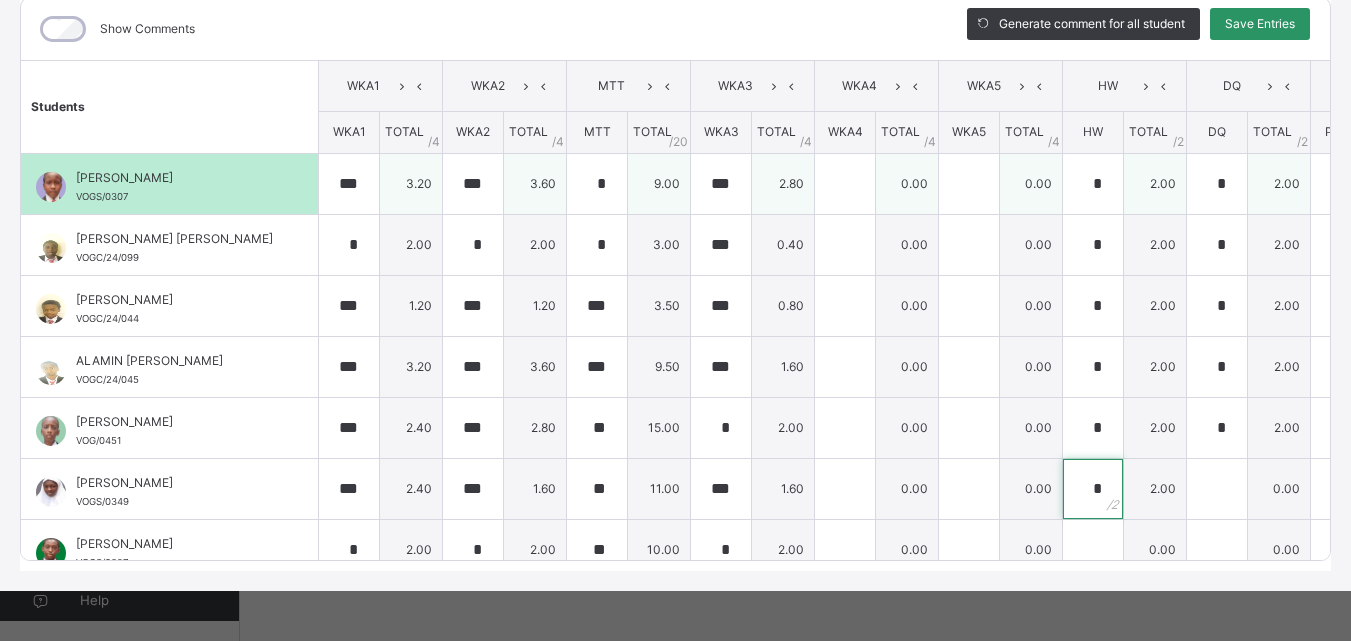 type on "*" 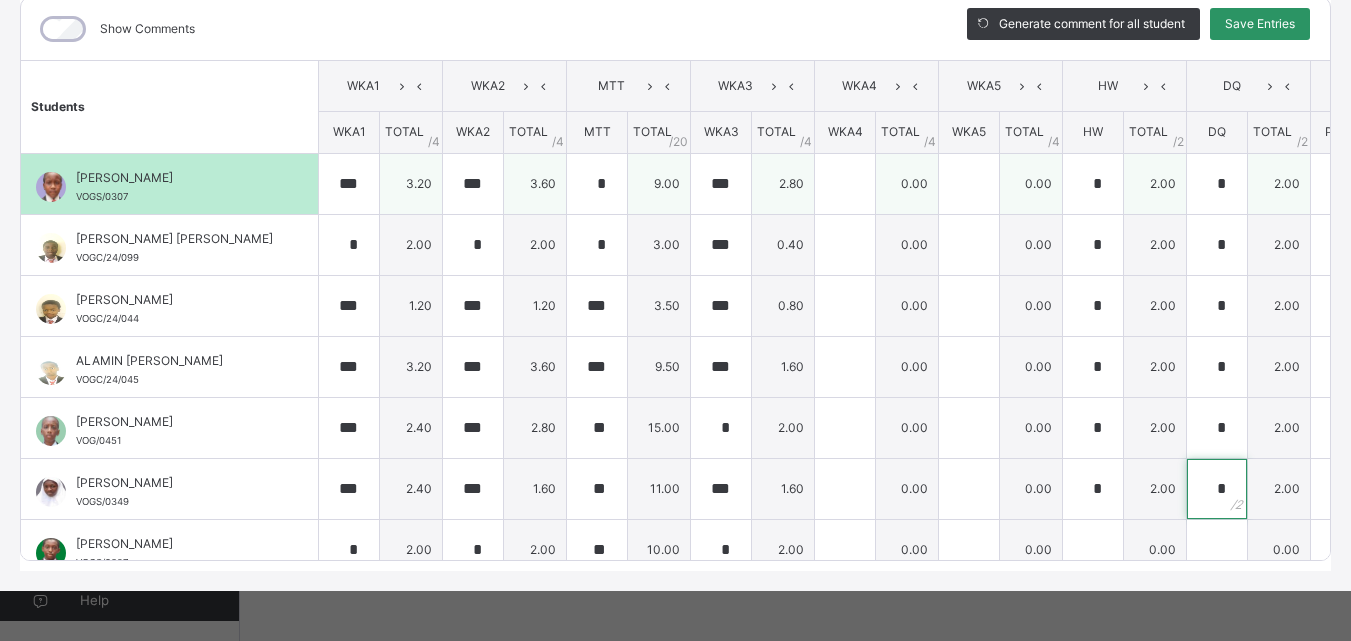 type on "*" 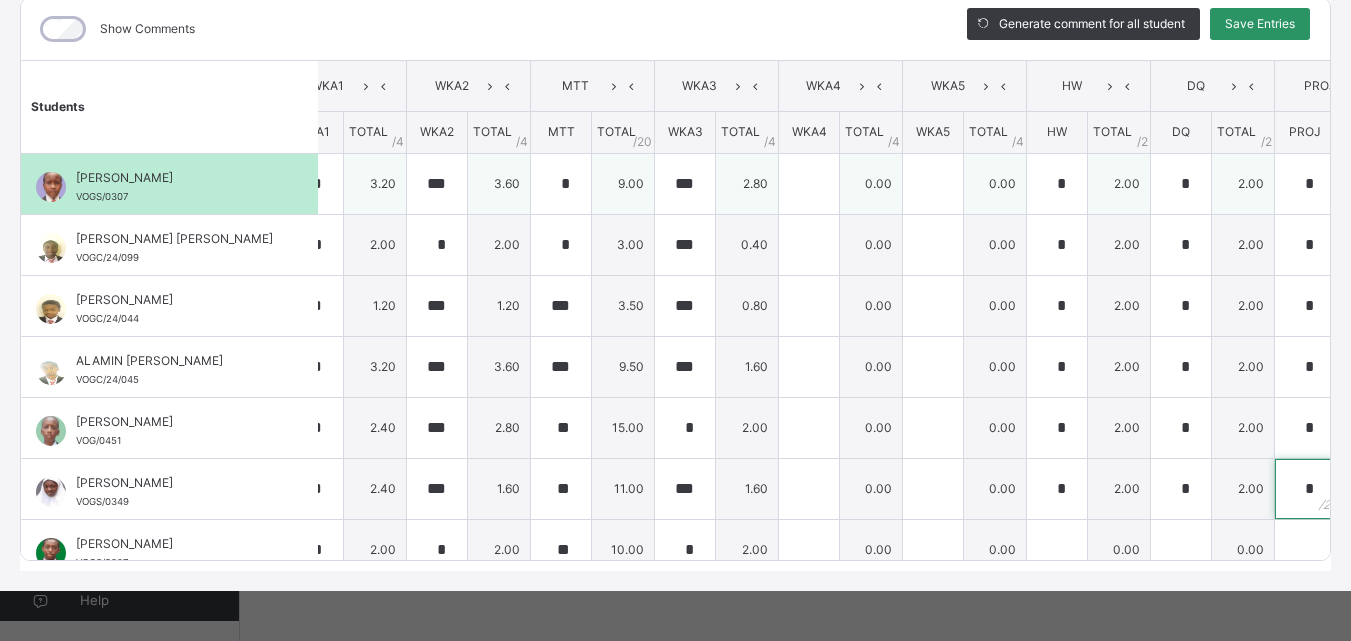 type on "*" 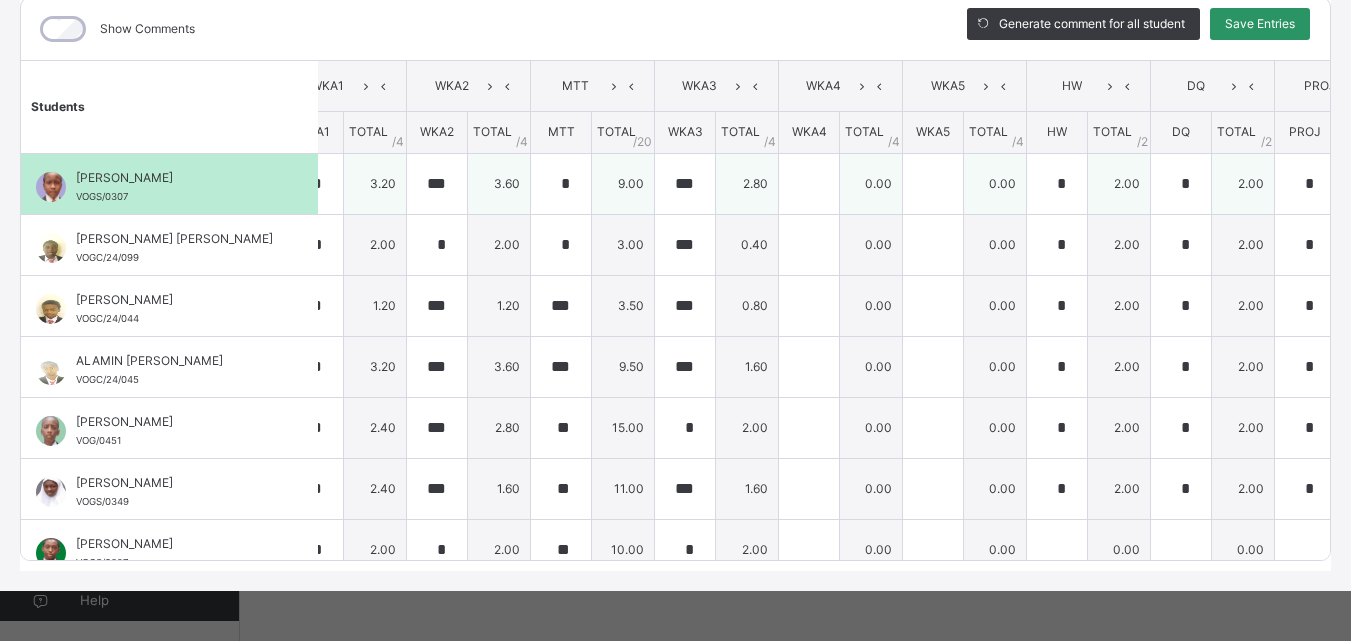 scroll, scrollTop: 0, scrollLeft: 542, axis: horizontal 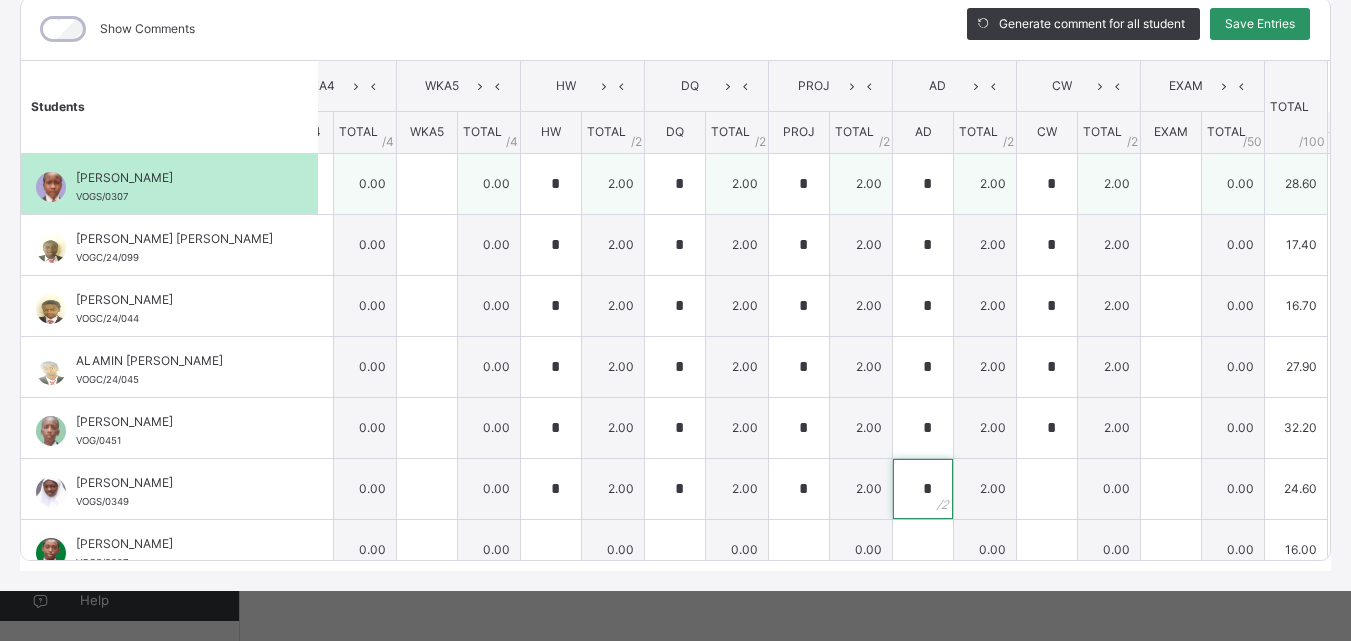 type on "*" 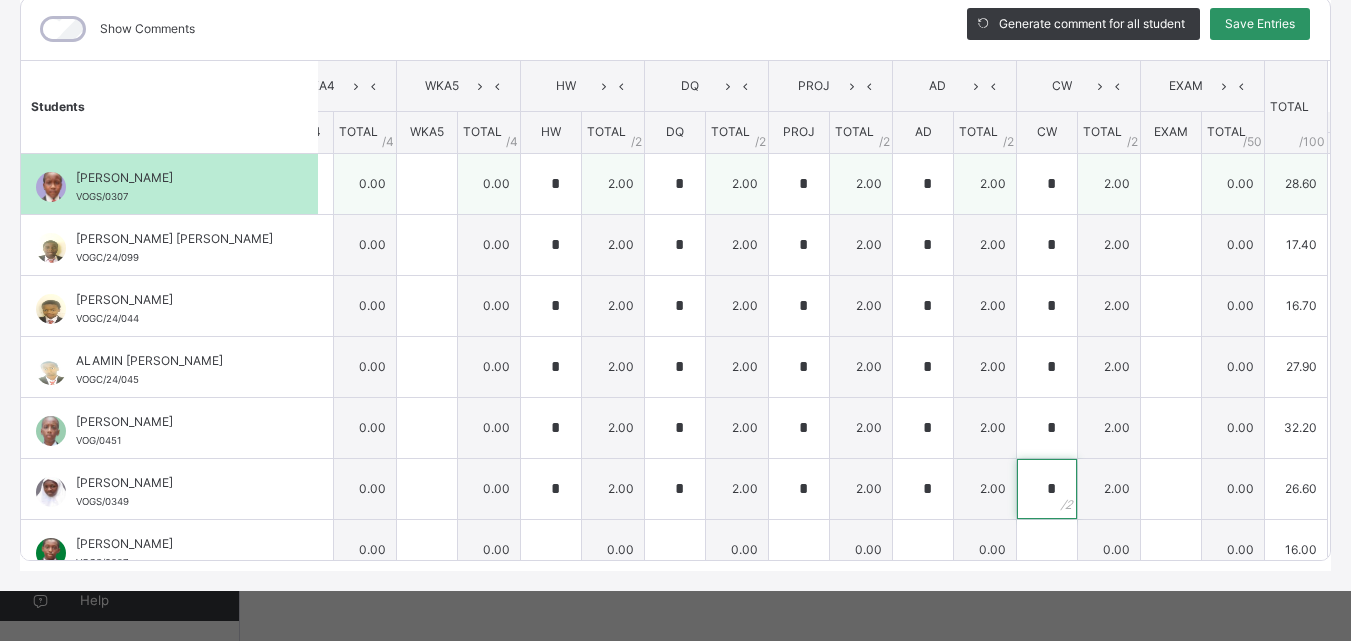 type on "*" 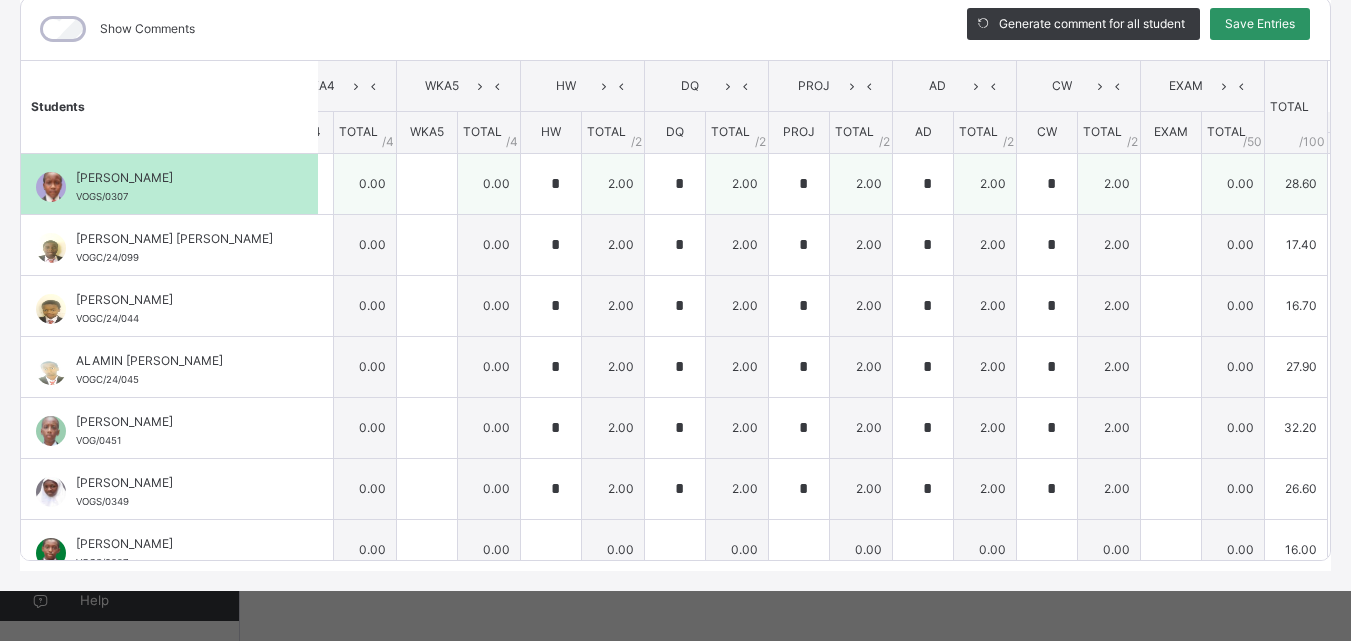 scroll, scrollTop: 35, scrollLeft: 0, axis: vertical 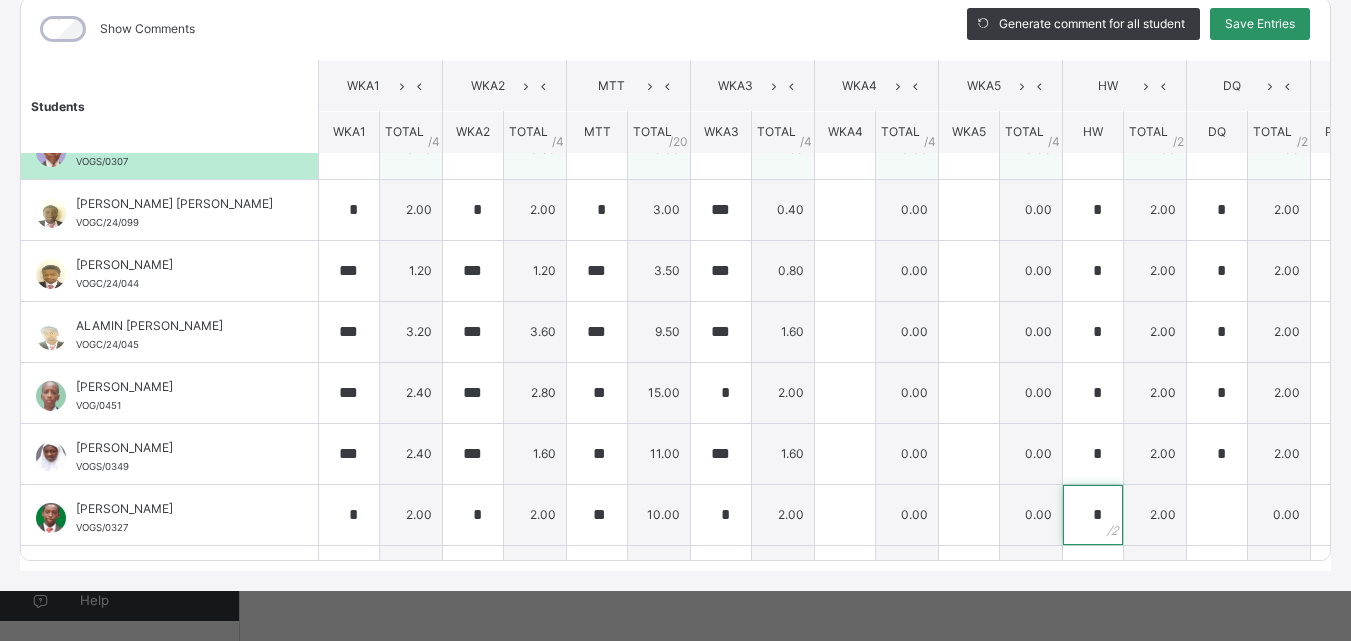 type on "*" 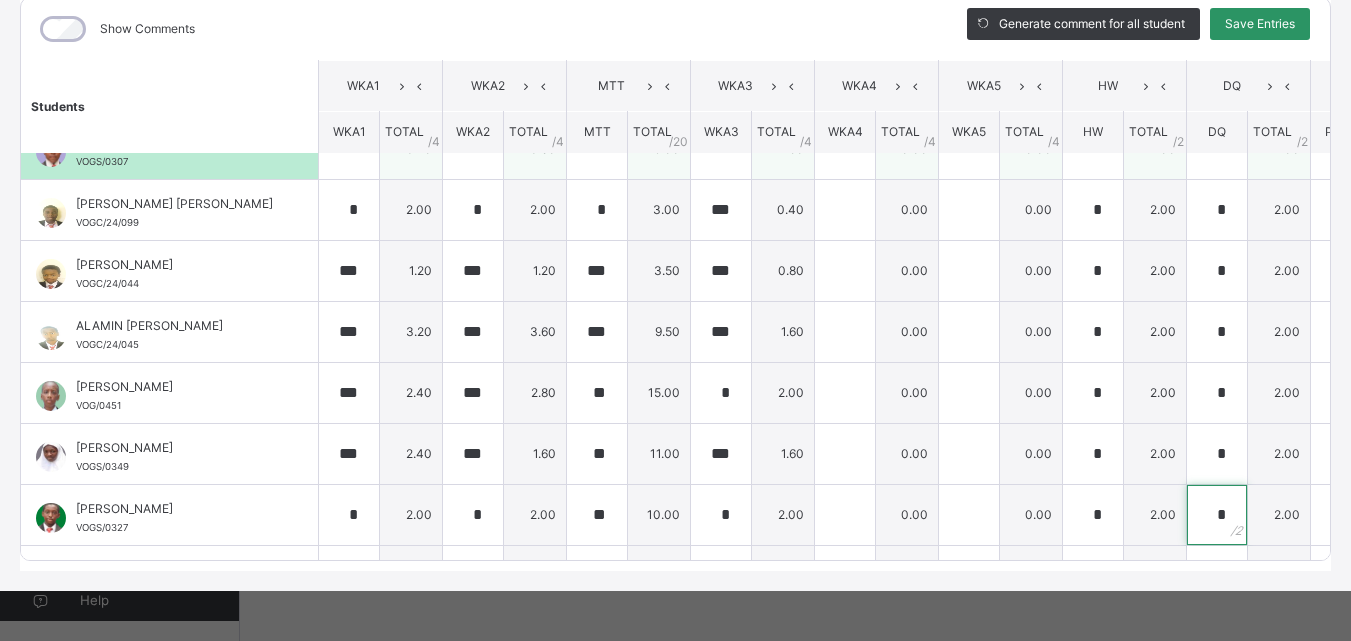type on "*" 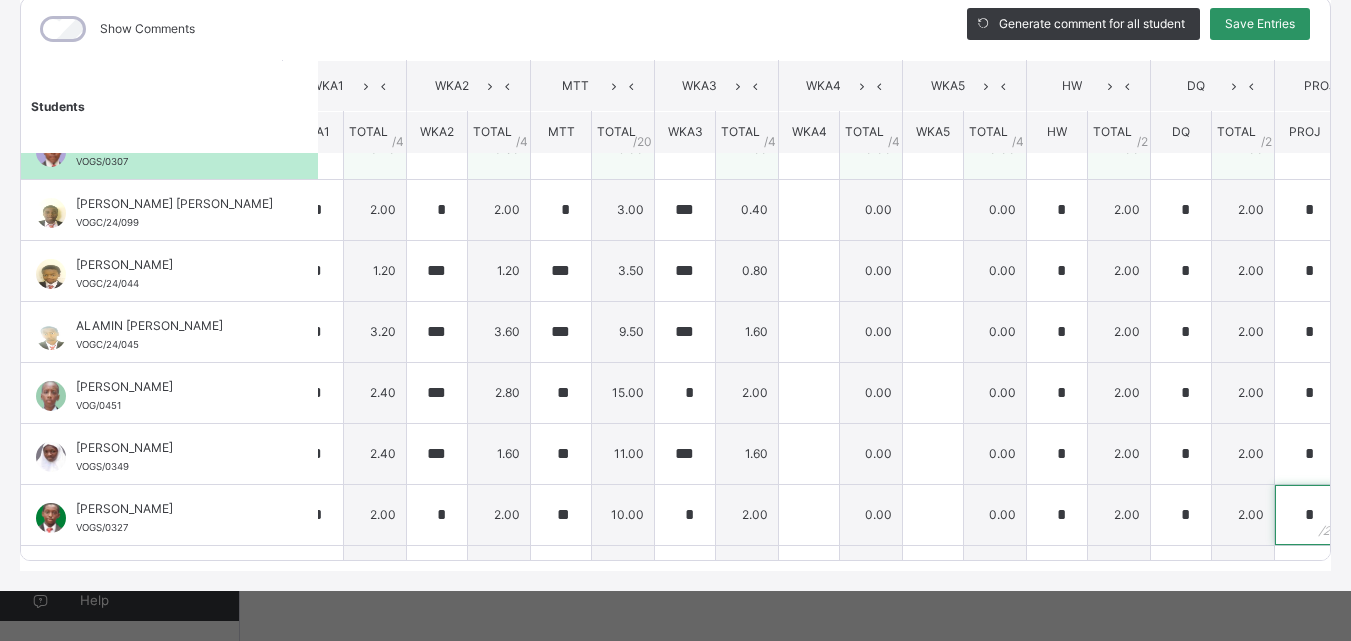 type on "*" 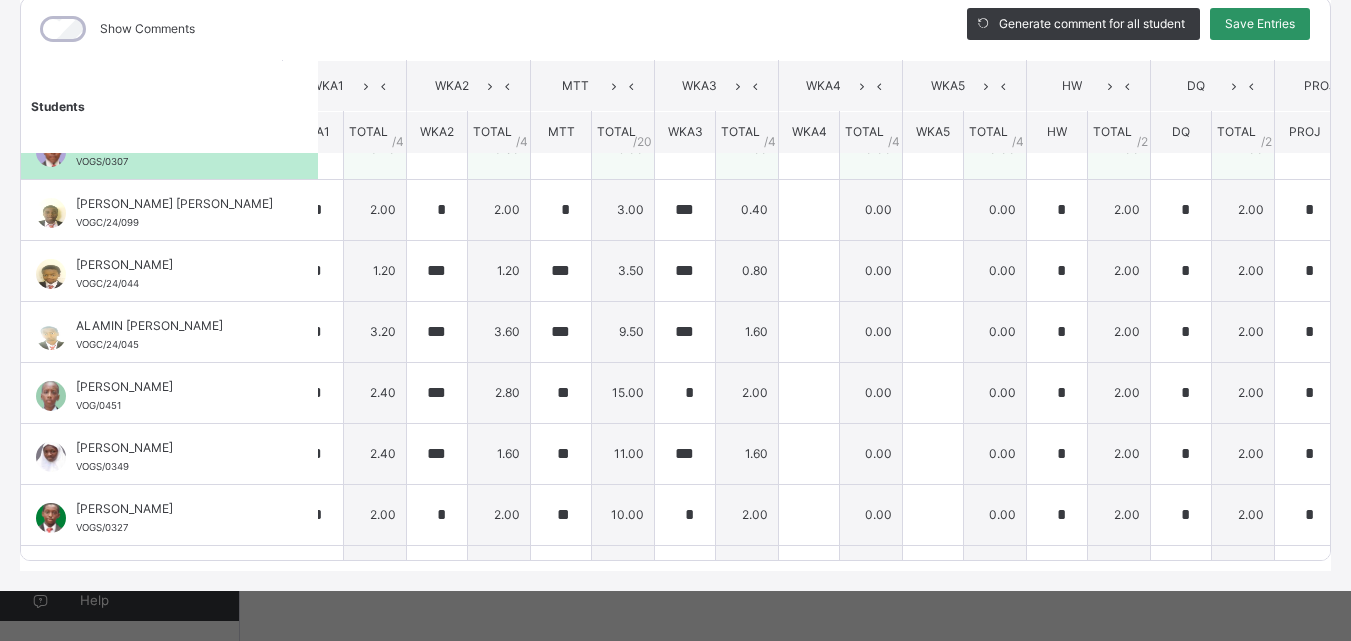 scroll, scrollTop: 35, scrollLeft: 542, axis: both 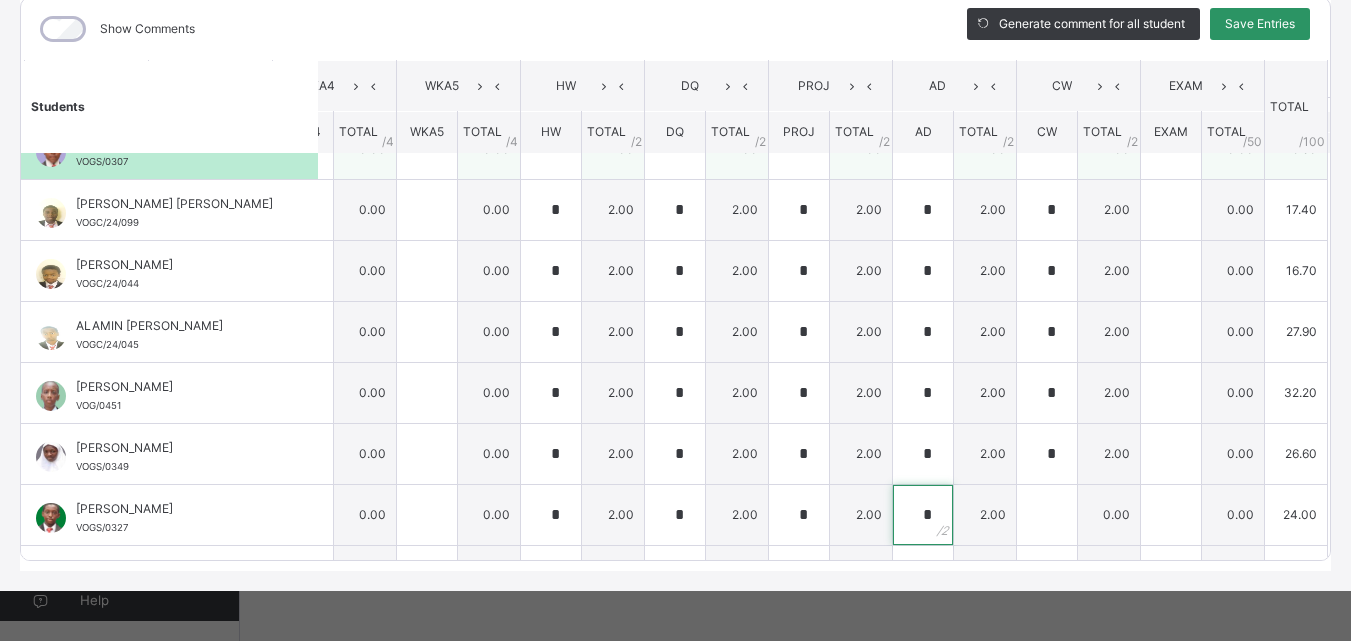 type on "*" 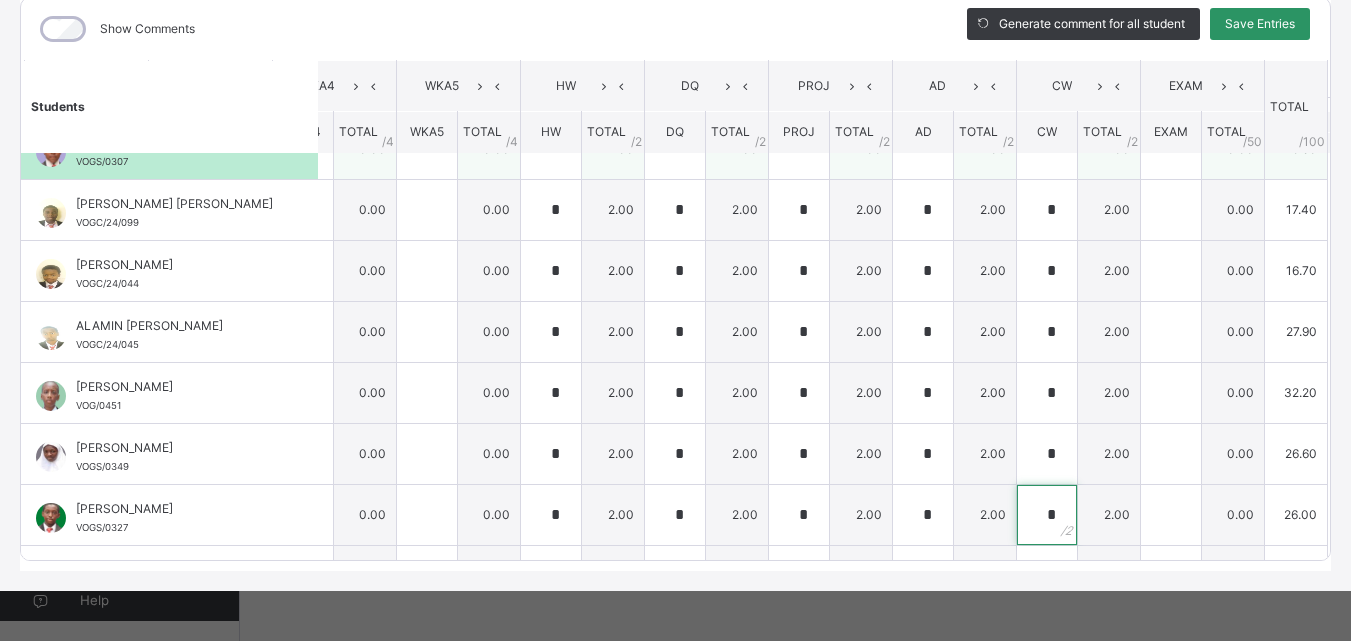 type on "*" 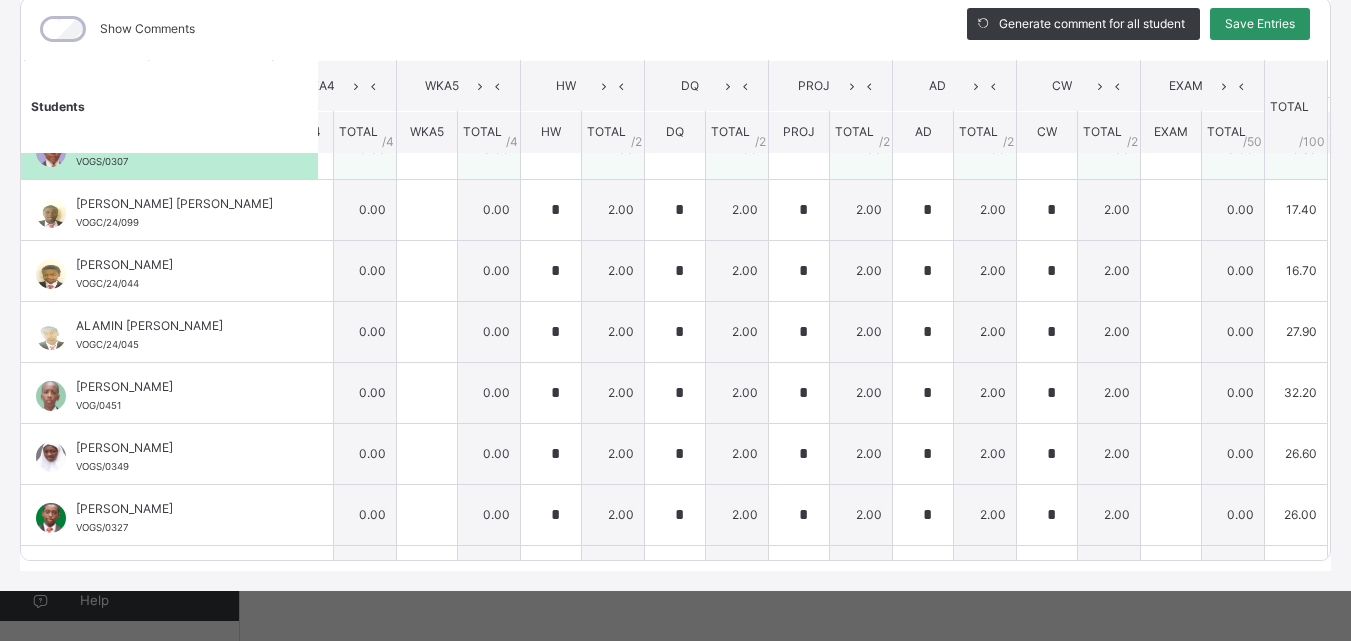 scroll, scrollTop: 308, scrollLeft: 0, axis: vertical 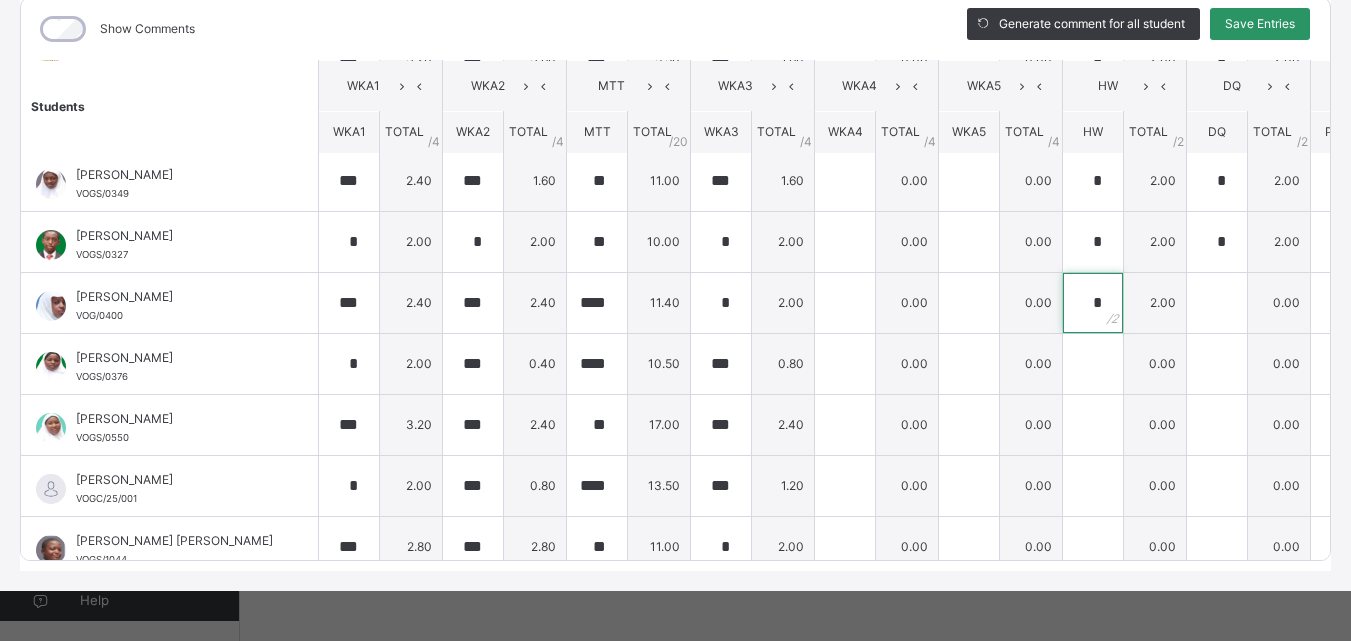 type on "*" 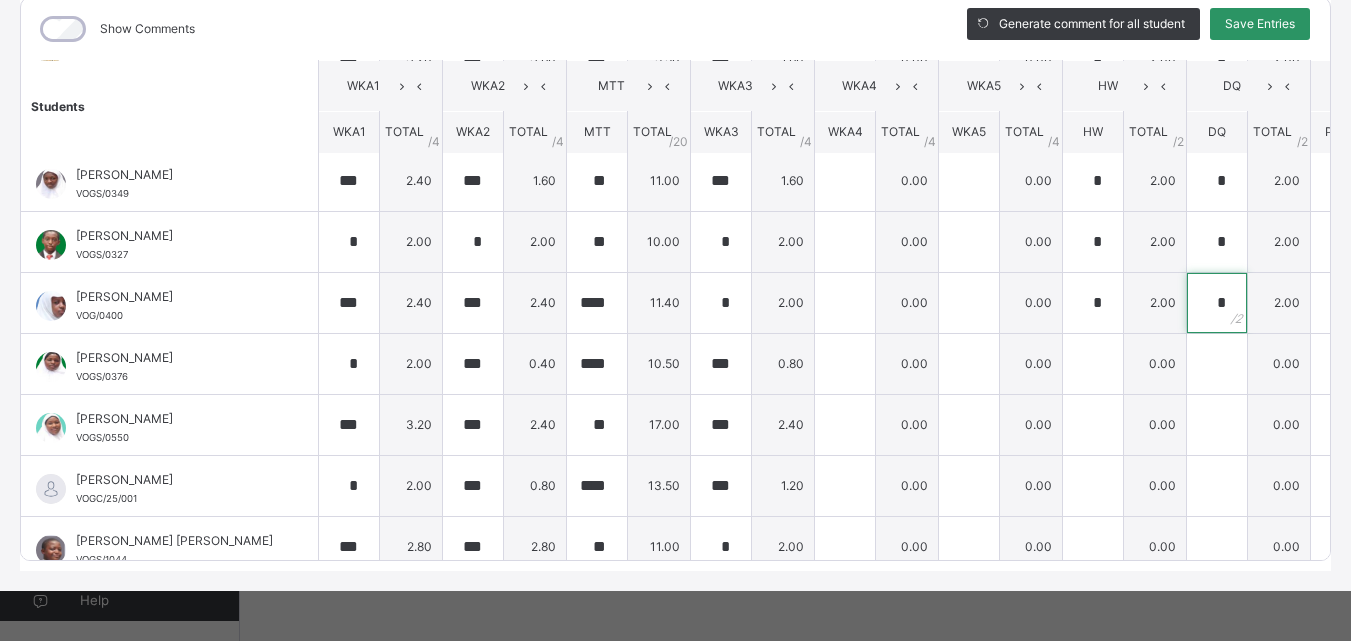 type on "*" 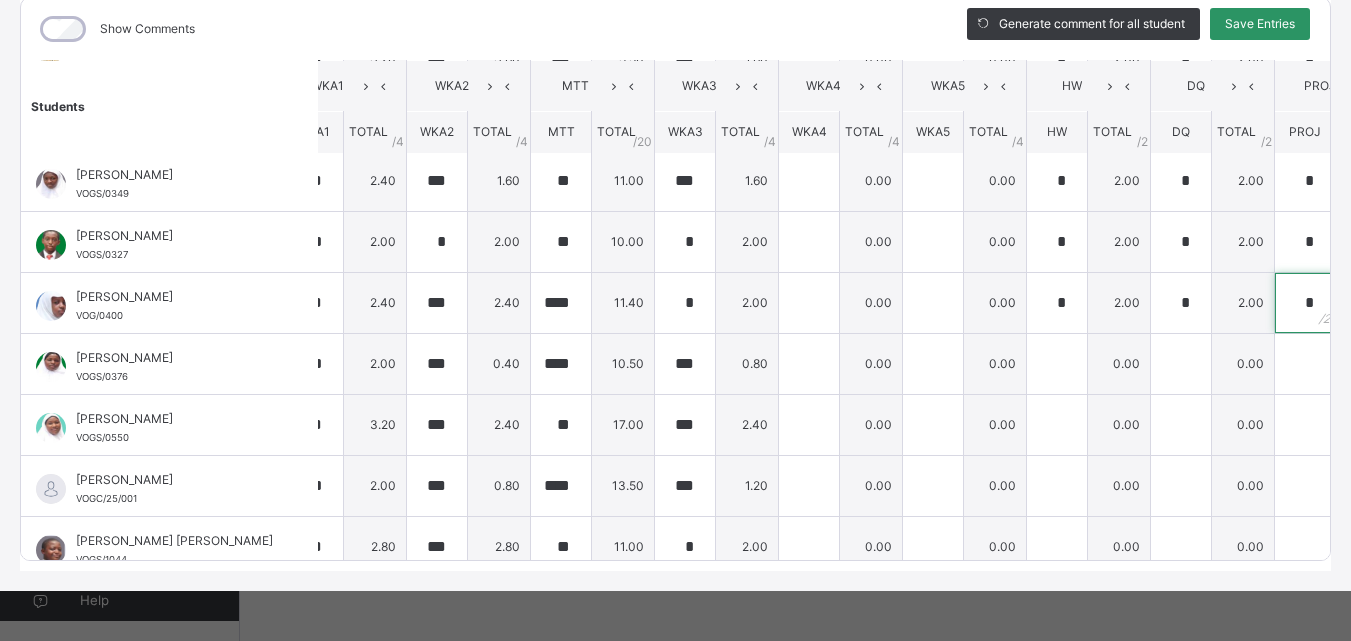 type on "*" 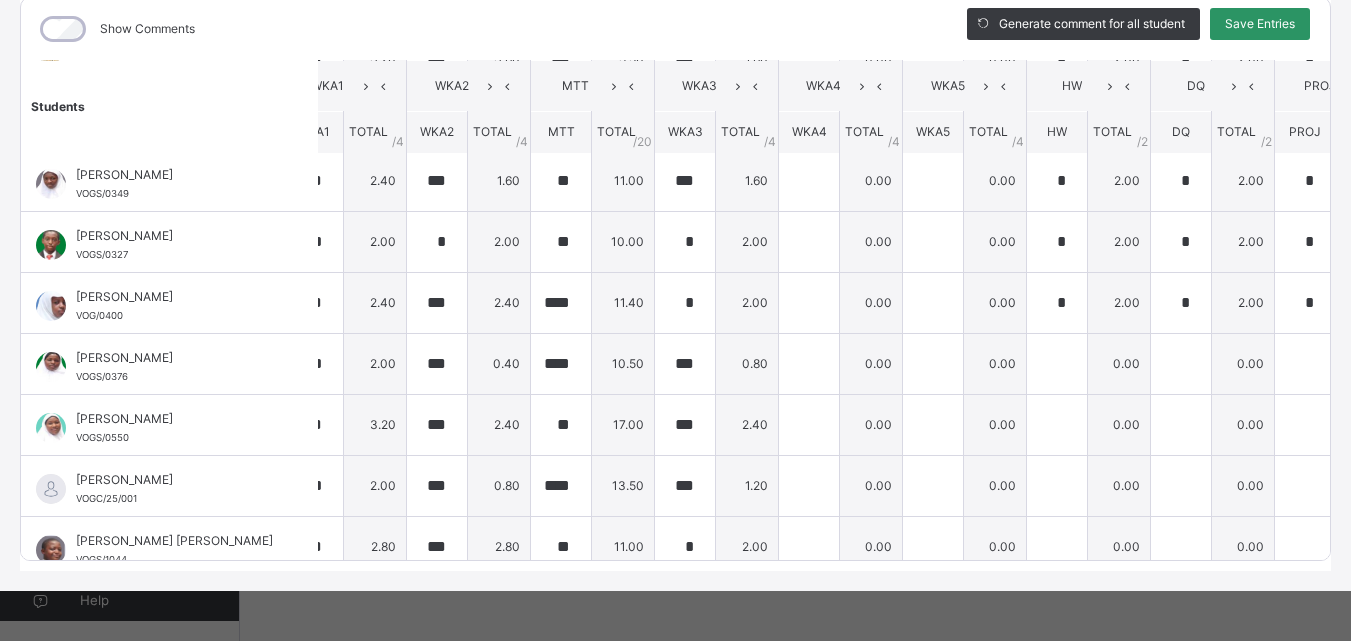 scroll, scrollTop: 308, scrollLeft: 542, axis: both 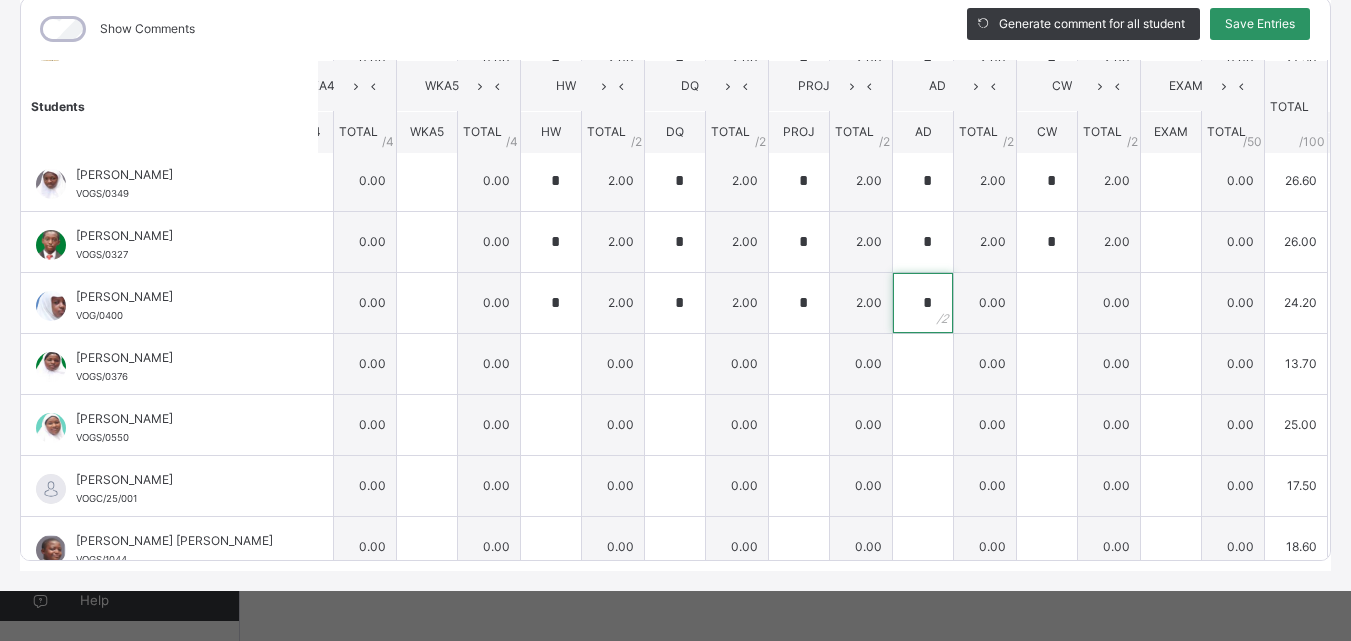 type on "*" 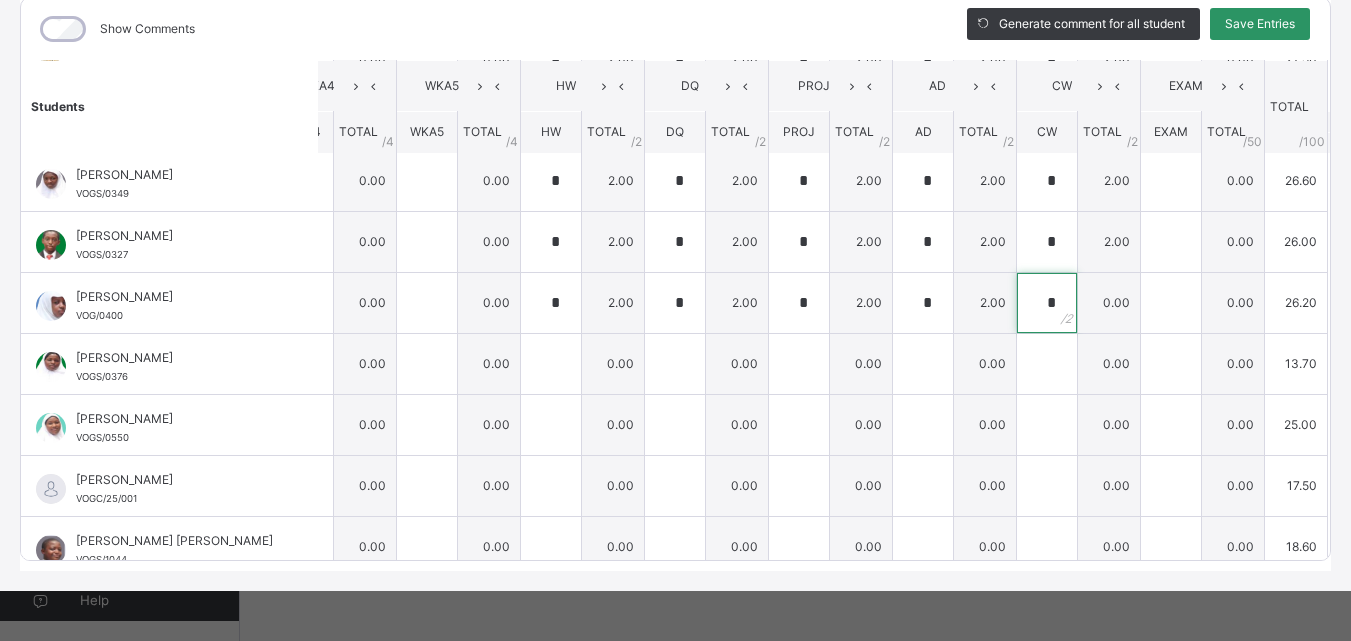 type on "*" 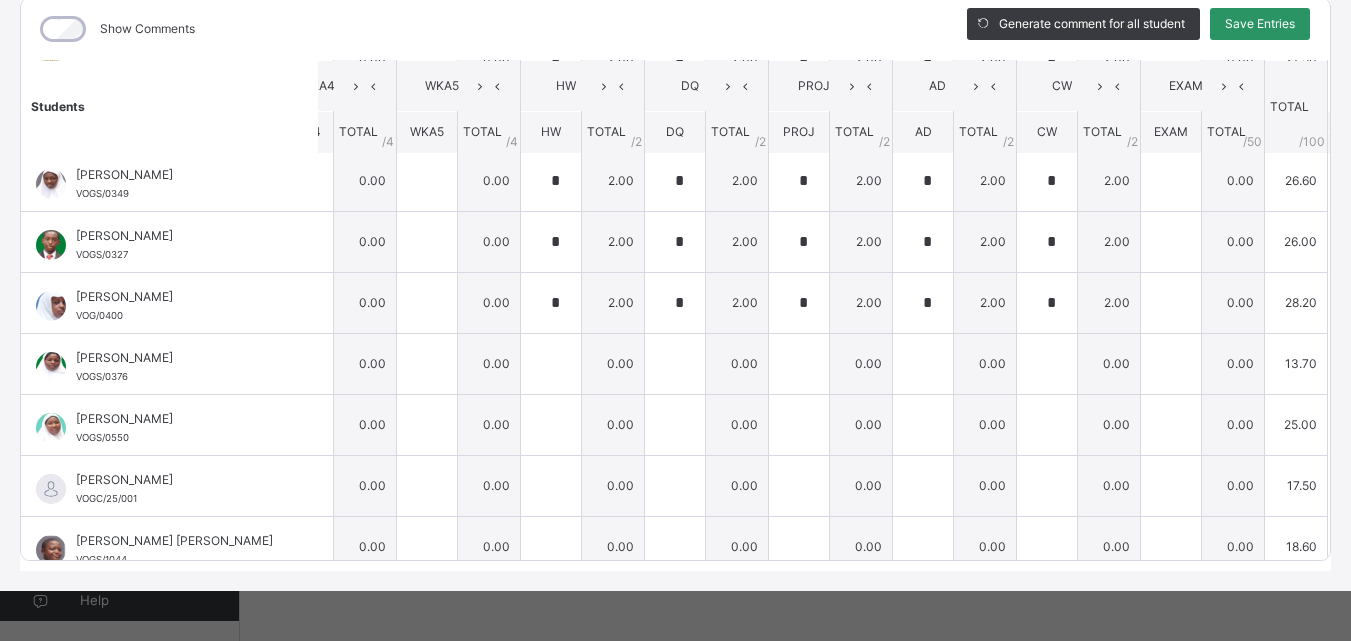 scroll, scrollTop: 308, scrollLeft: 0, axis: vertical 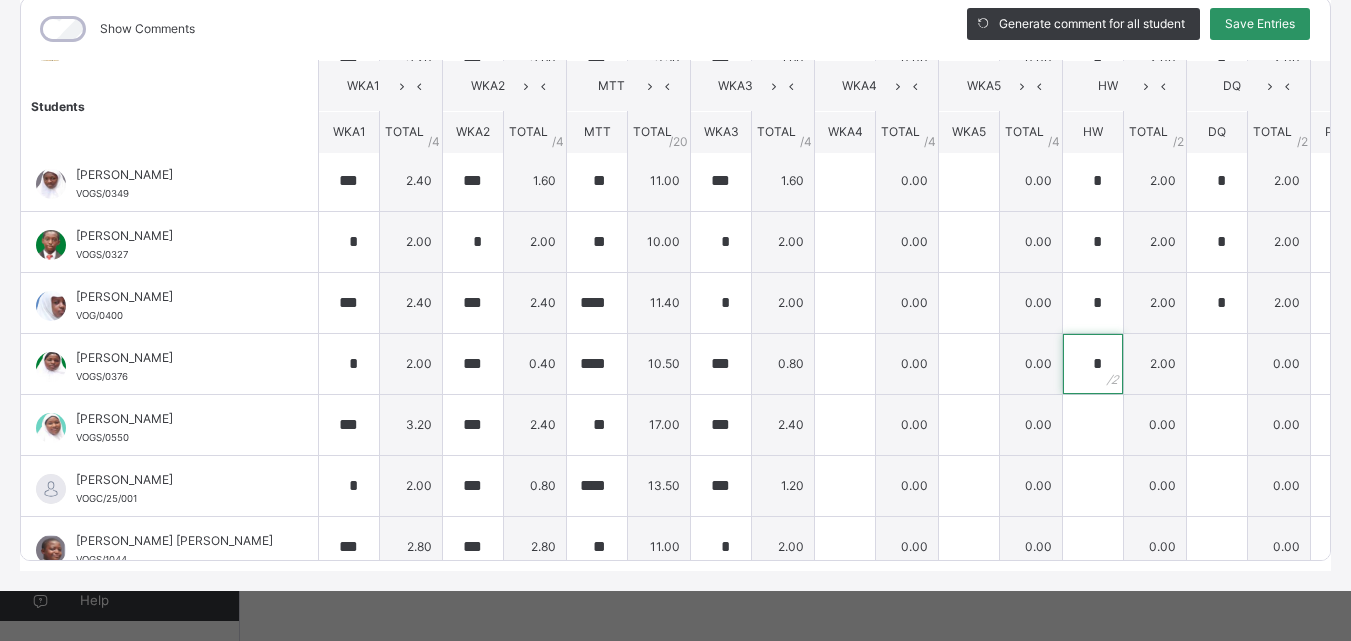 type on "*" 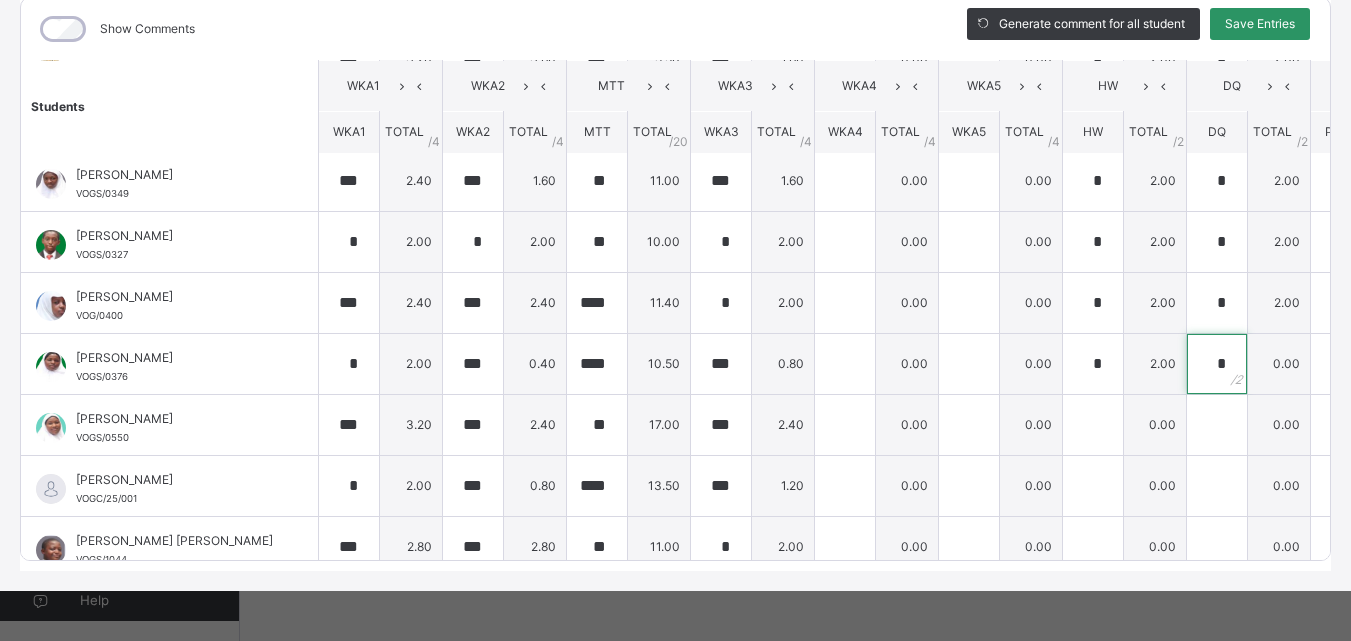type on "*" 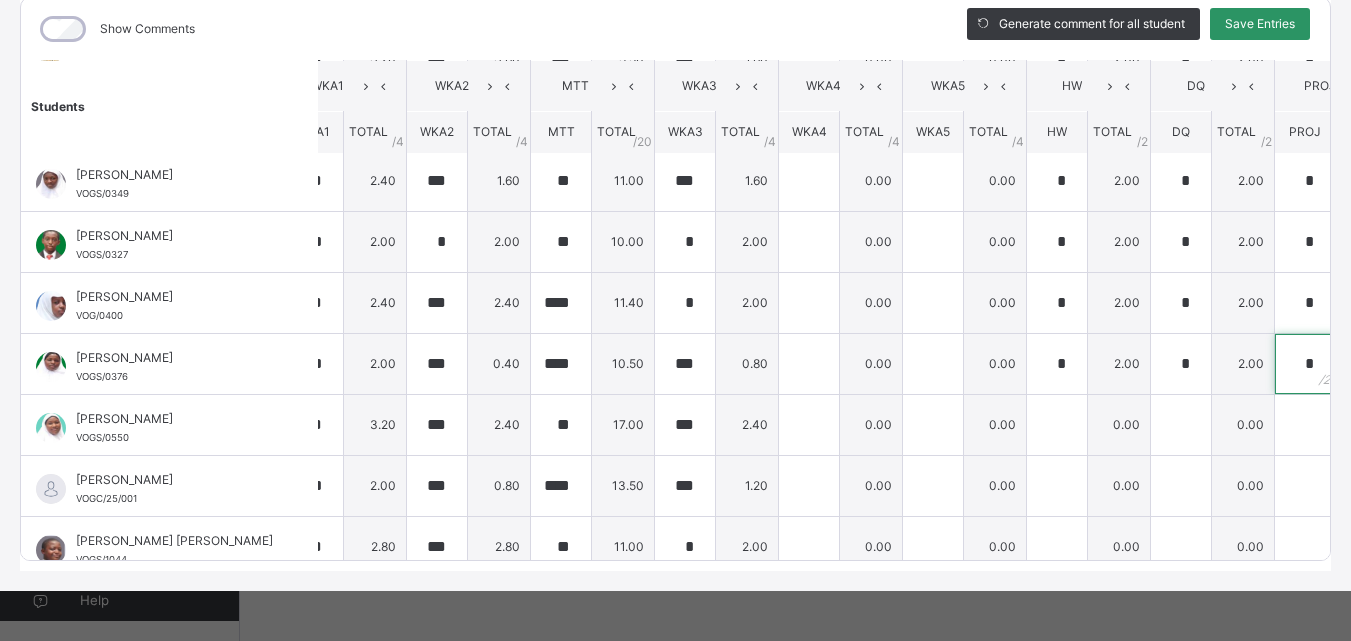type on "*" 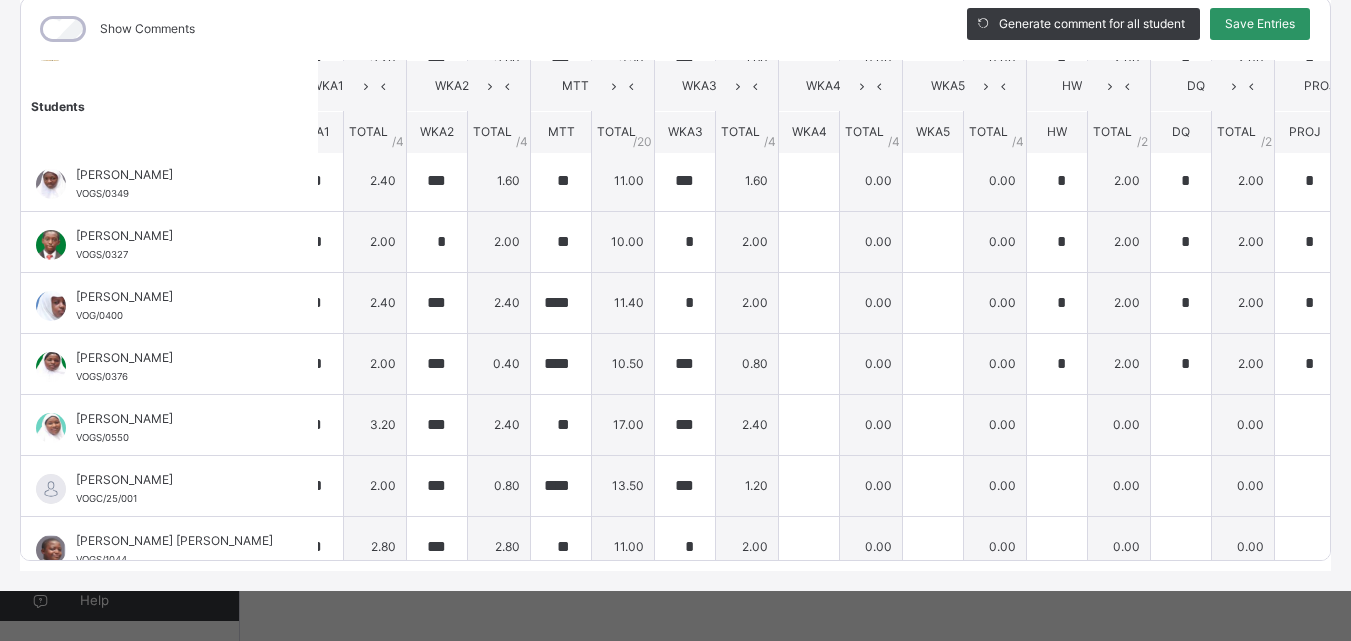 scroll, scrollTop: 308, scrollLeft: 542, axis: both 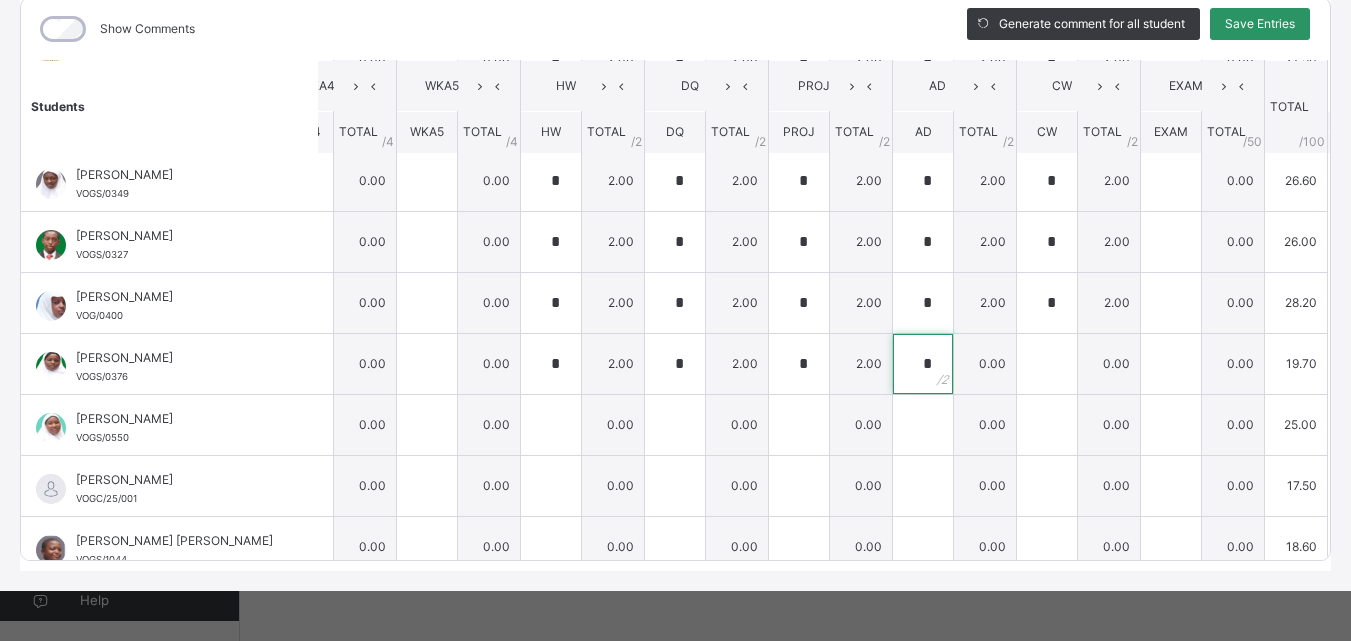 type on "*" 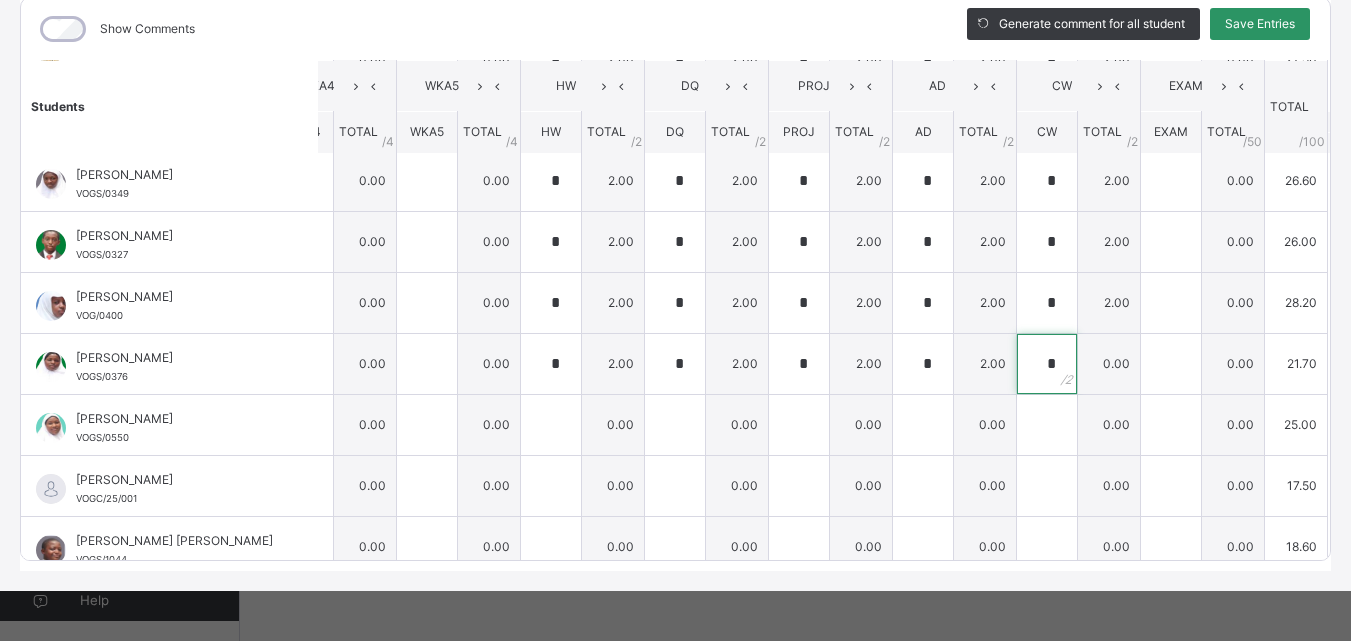 type on "*" 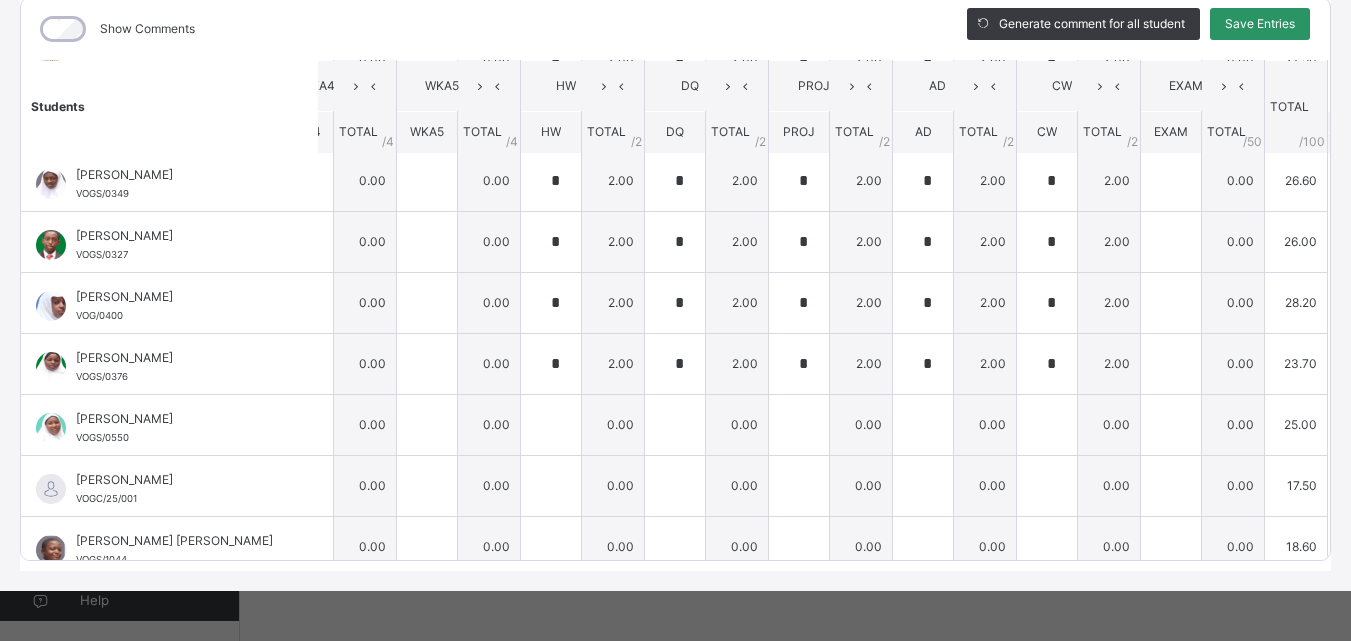 scroll, scrollTop: 308, scrollLeft: 0, axis: vertical 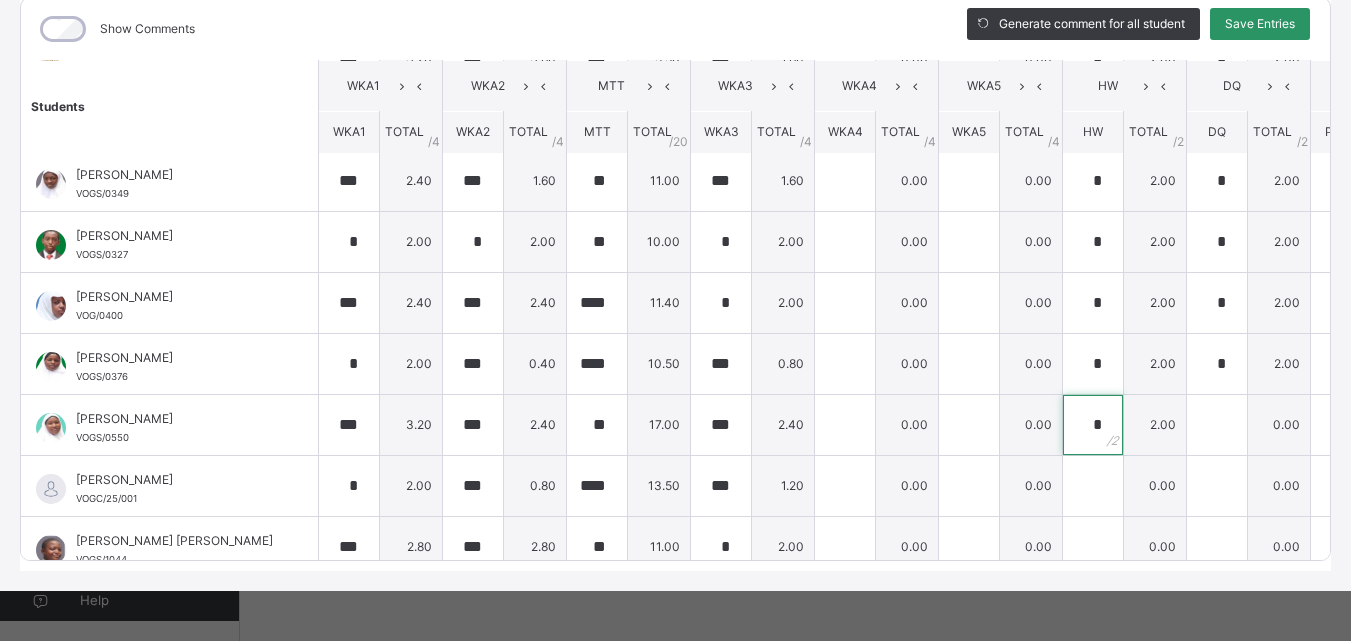 type on "*" 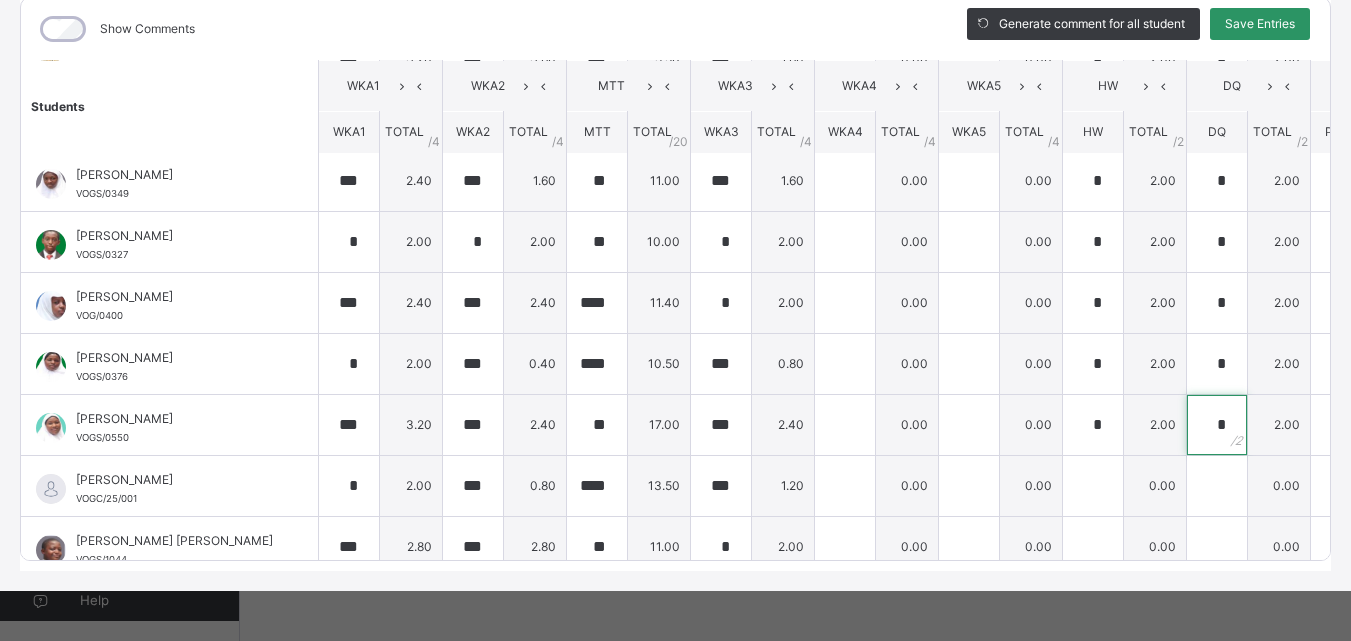 type on "*" 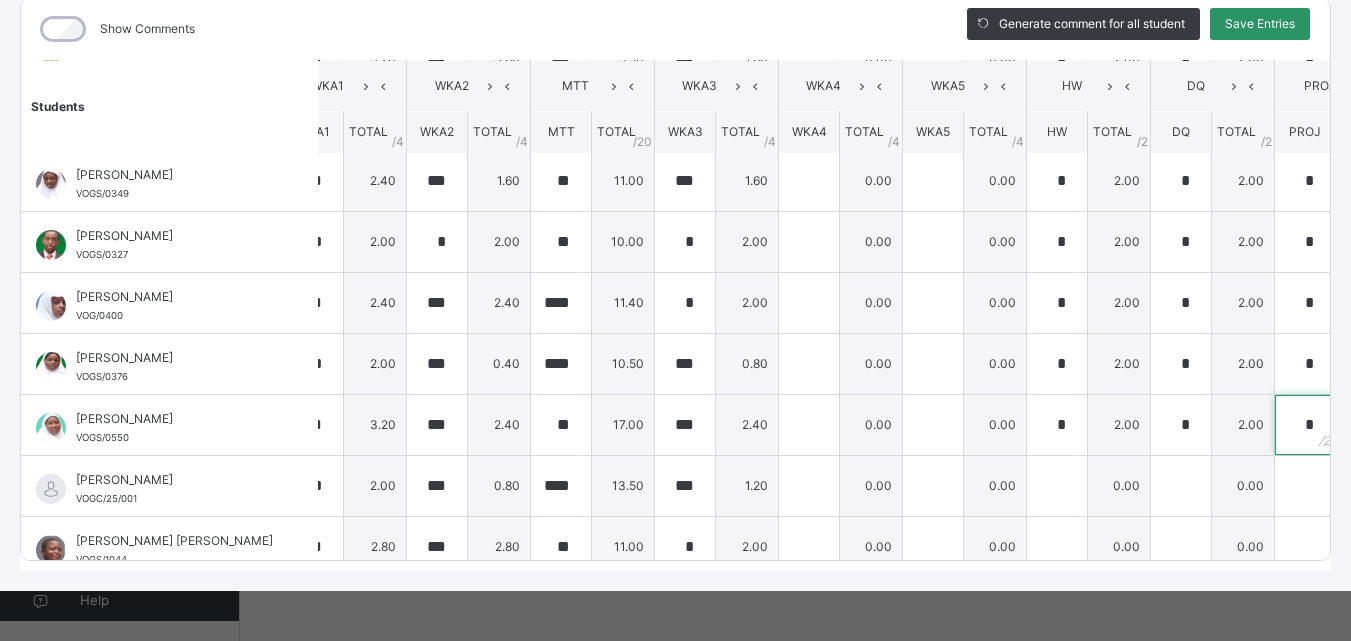 type on "*" 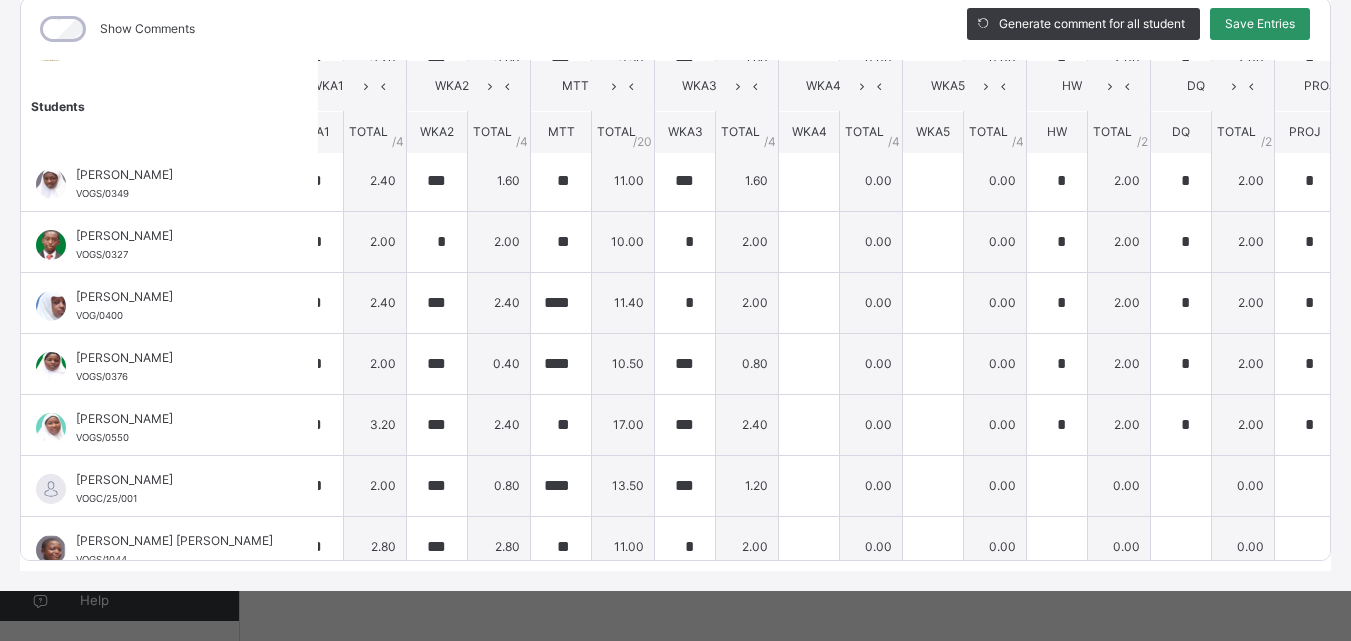 scroll, scrollTop: 308, scrollLeft: 542, axis: both 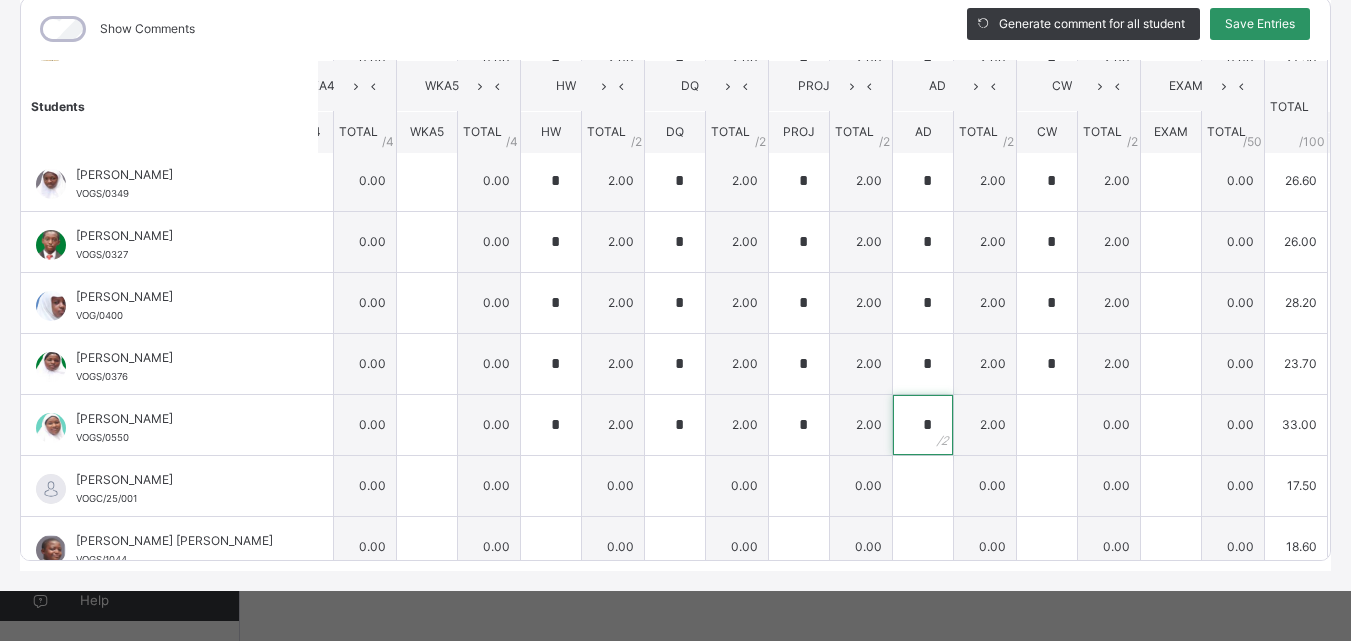 type on "*" 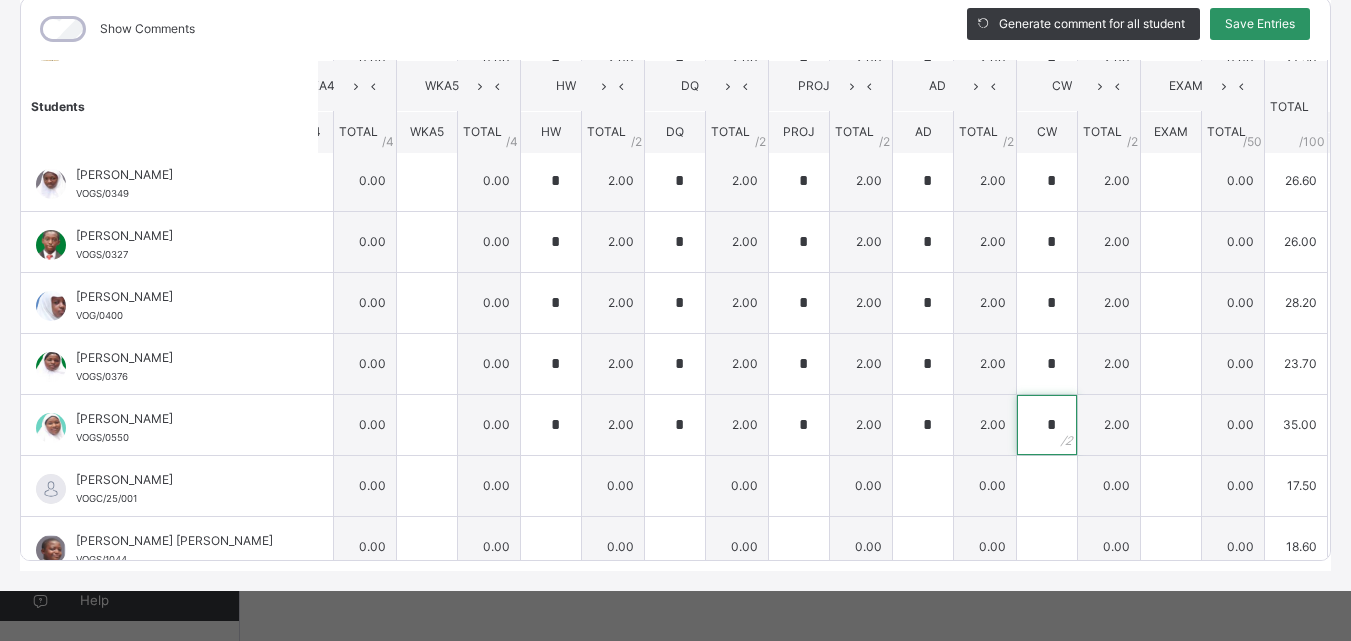 type on "*" 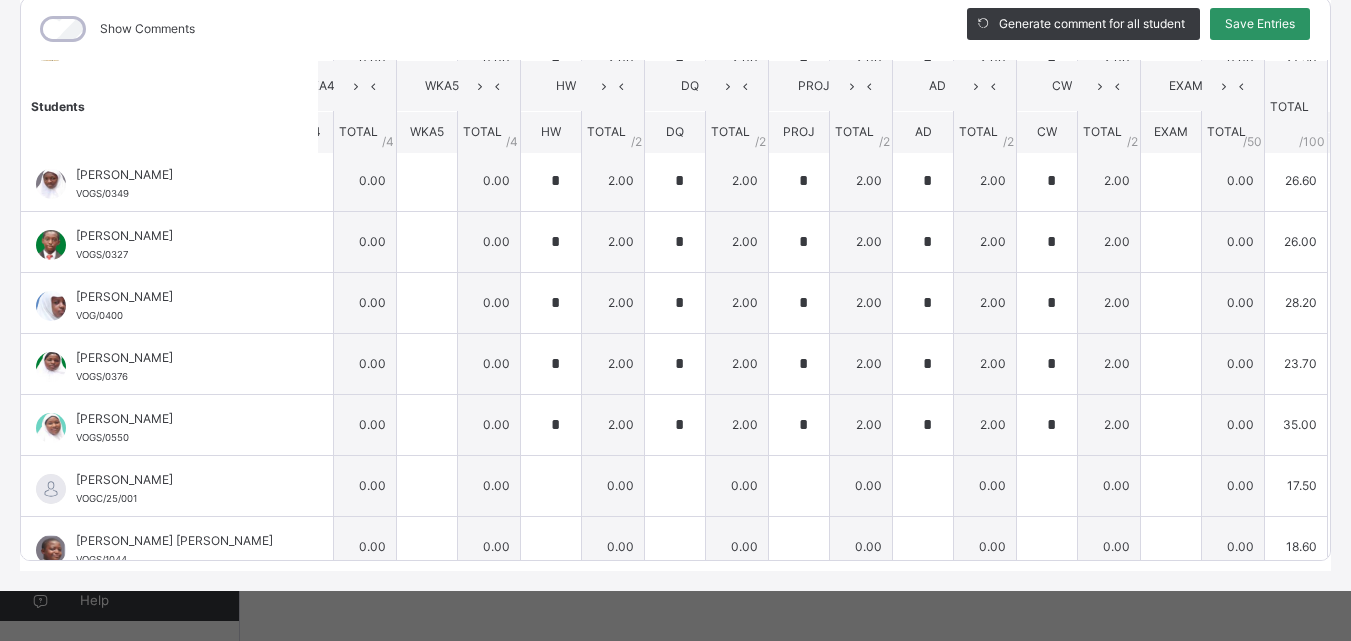 scroll, scrollTop: 308, scrollLeft: 0, axis: vertical 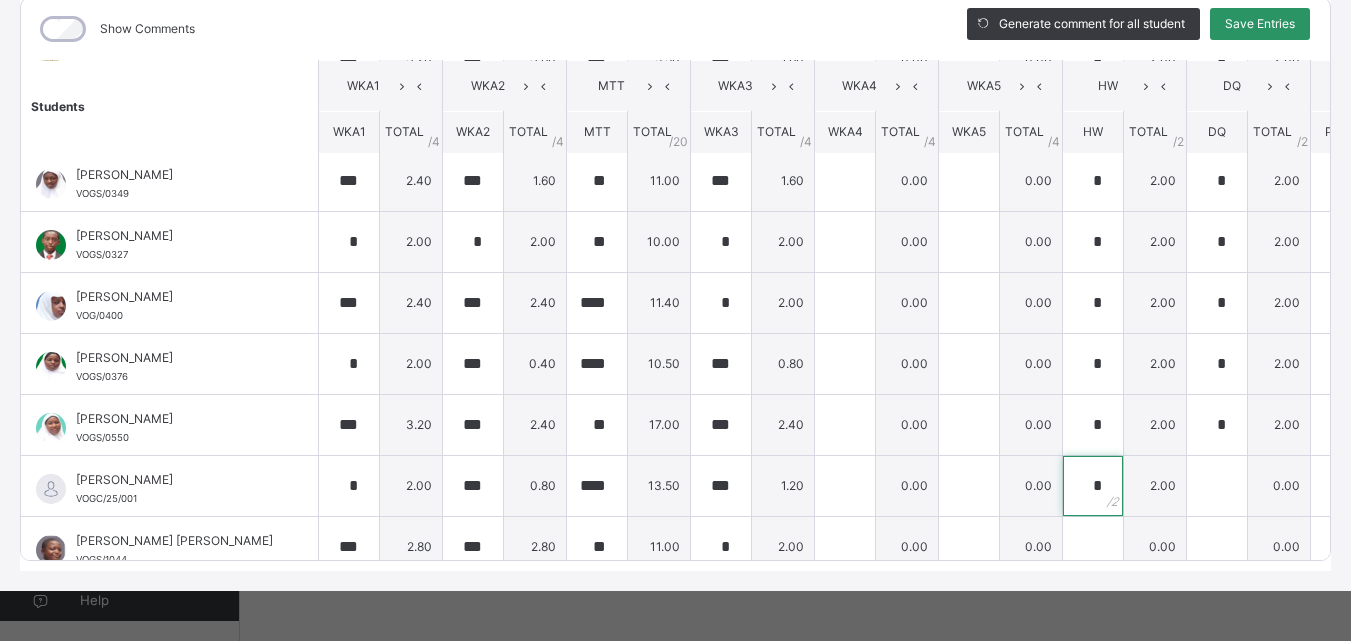 type on "*" 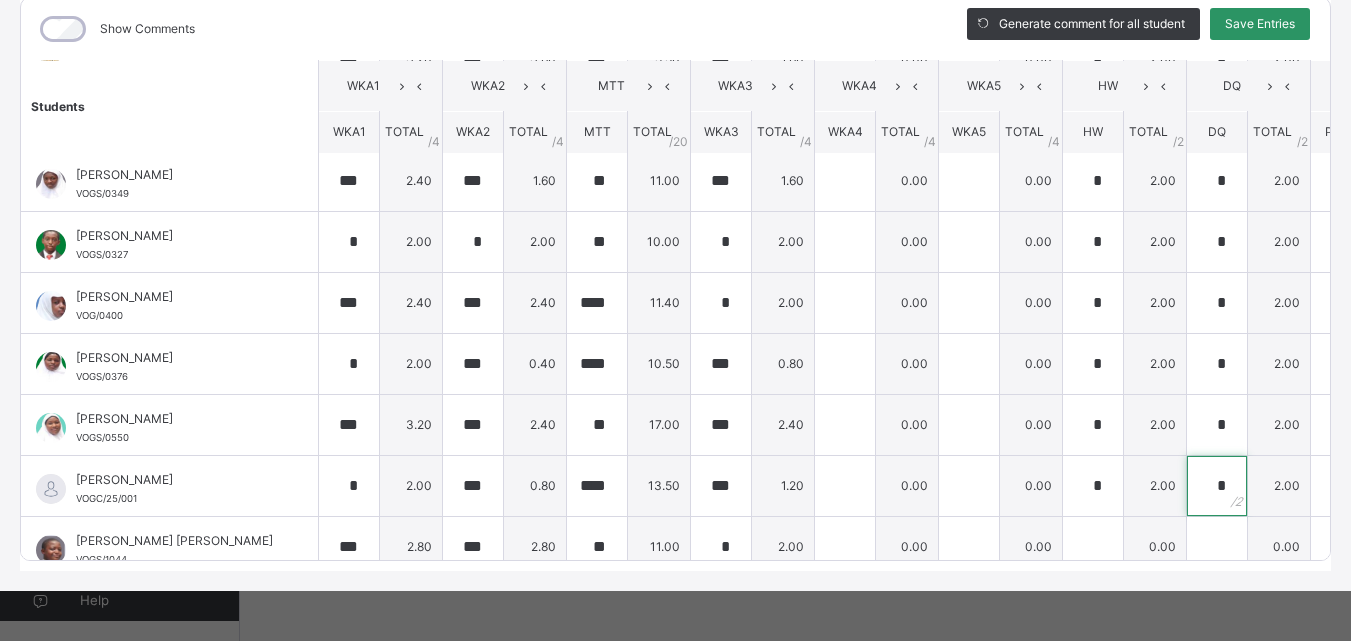 type on "*" 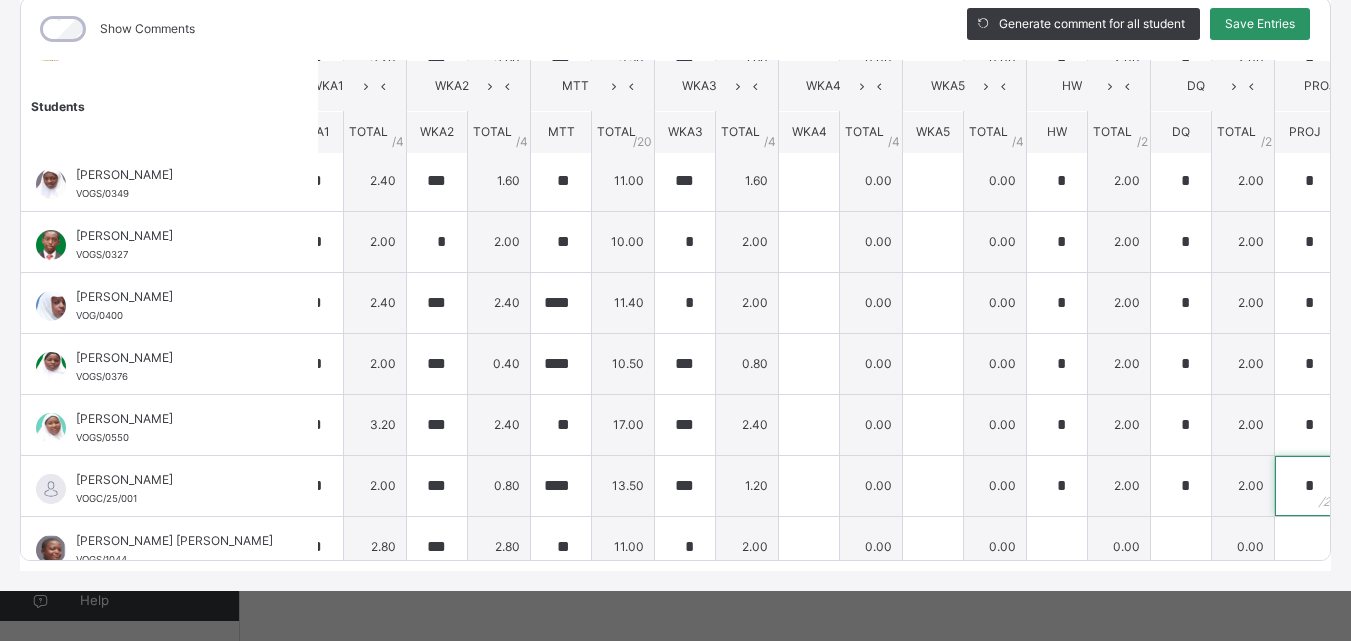 type on "*" 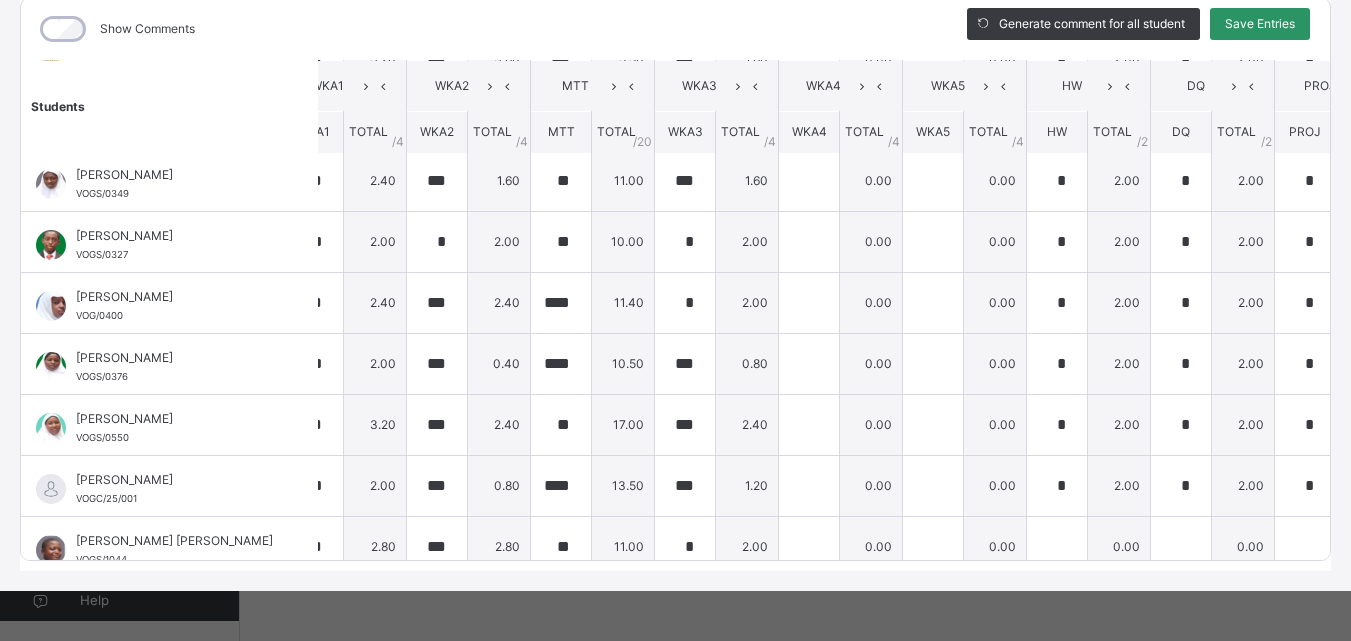 scroll, scrollTop: 308, scrollLeft: 542, axis: both 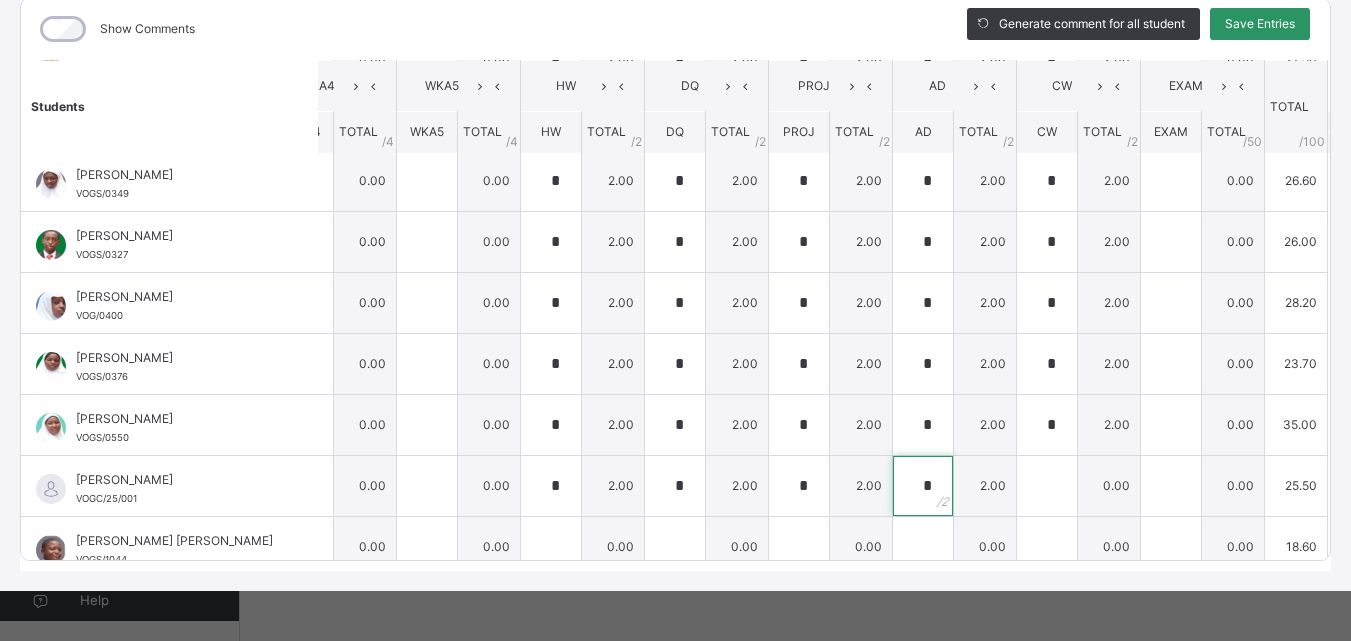 type on "*" 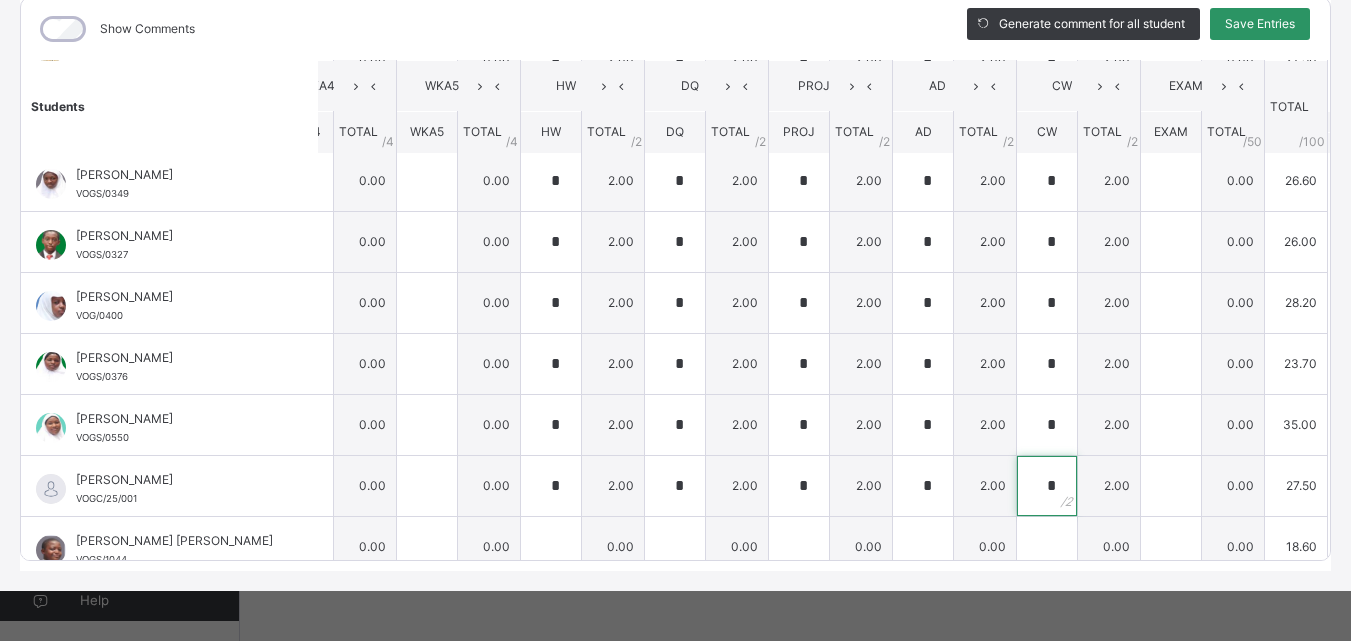 type on "*" 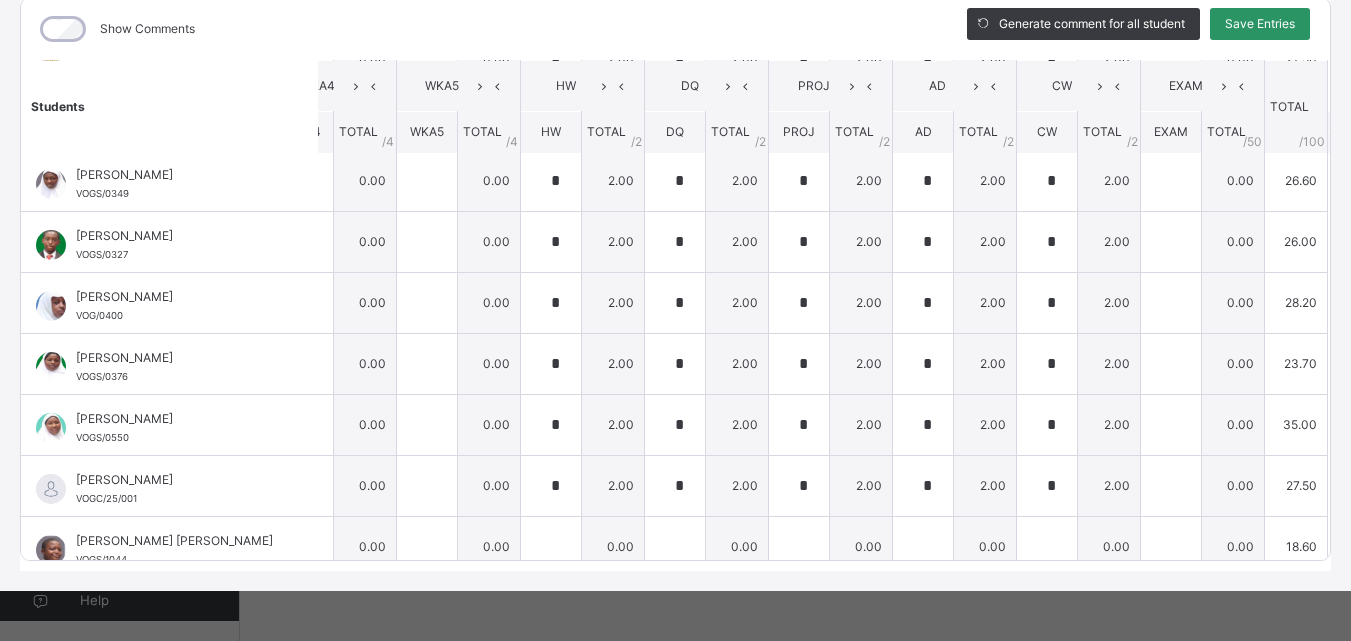 scroll, scrollTop: 340, scrollLeft: 0, axis: vertical 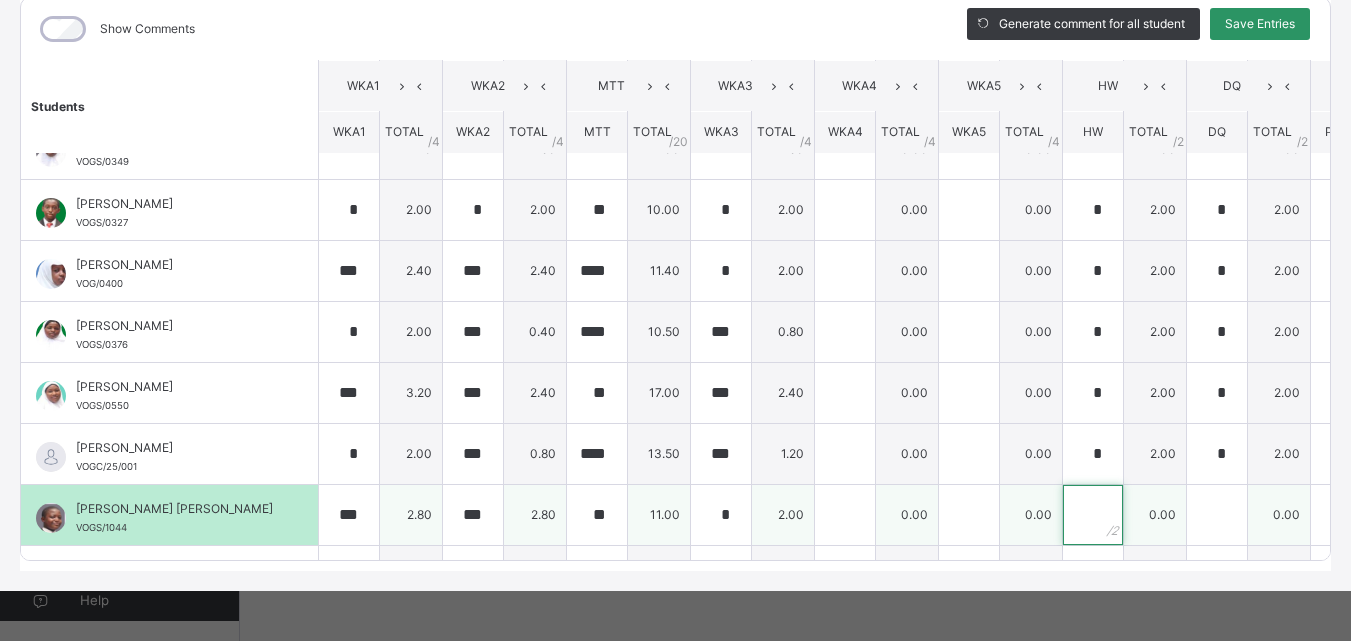 click at bounding box center (1093, 515) 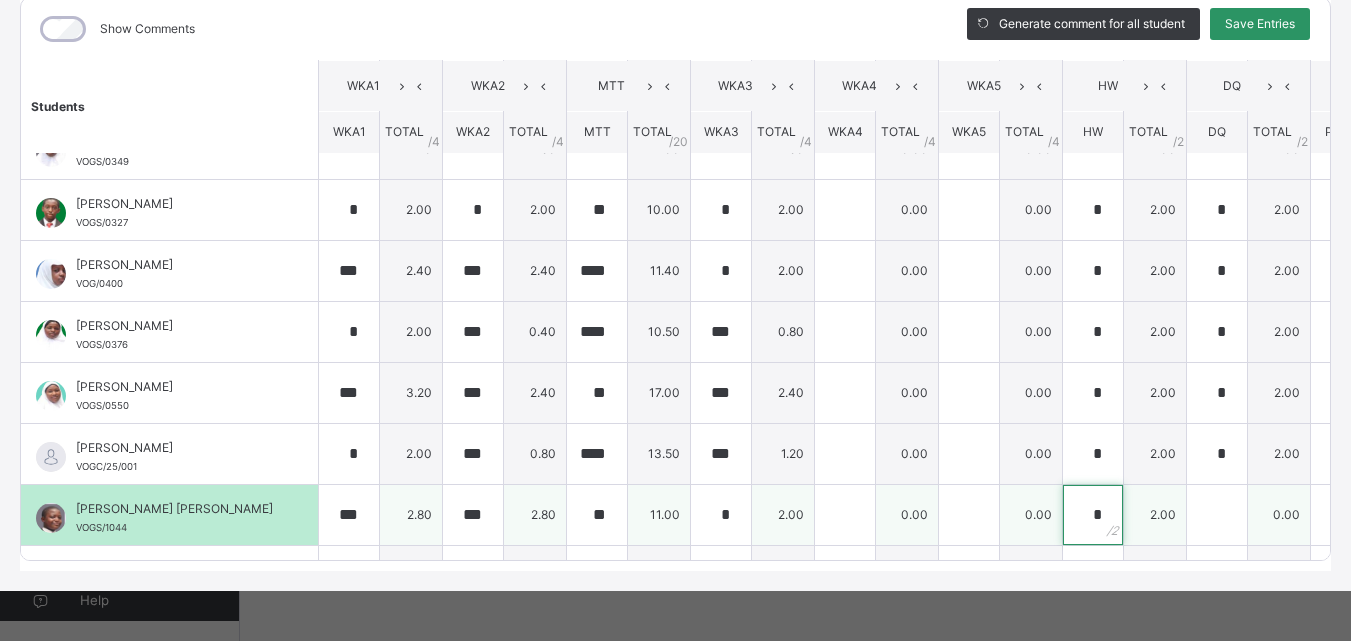 type on "*" 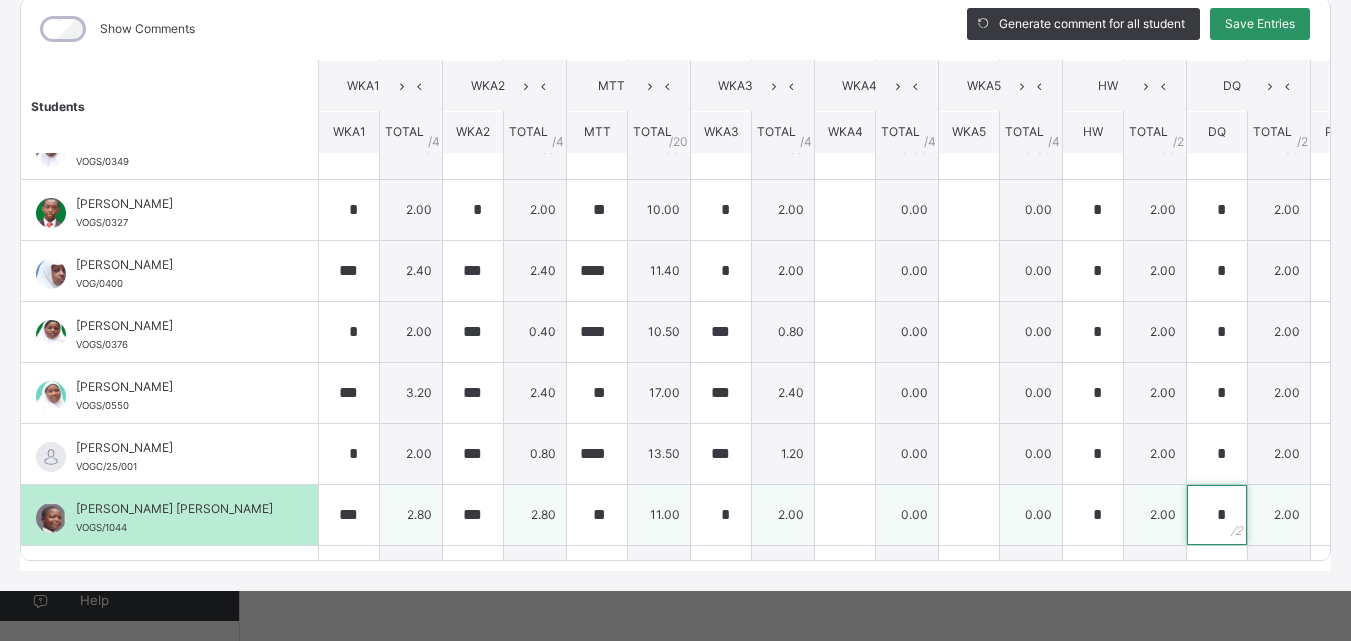 type on "*" 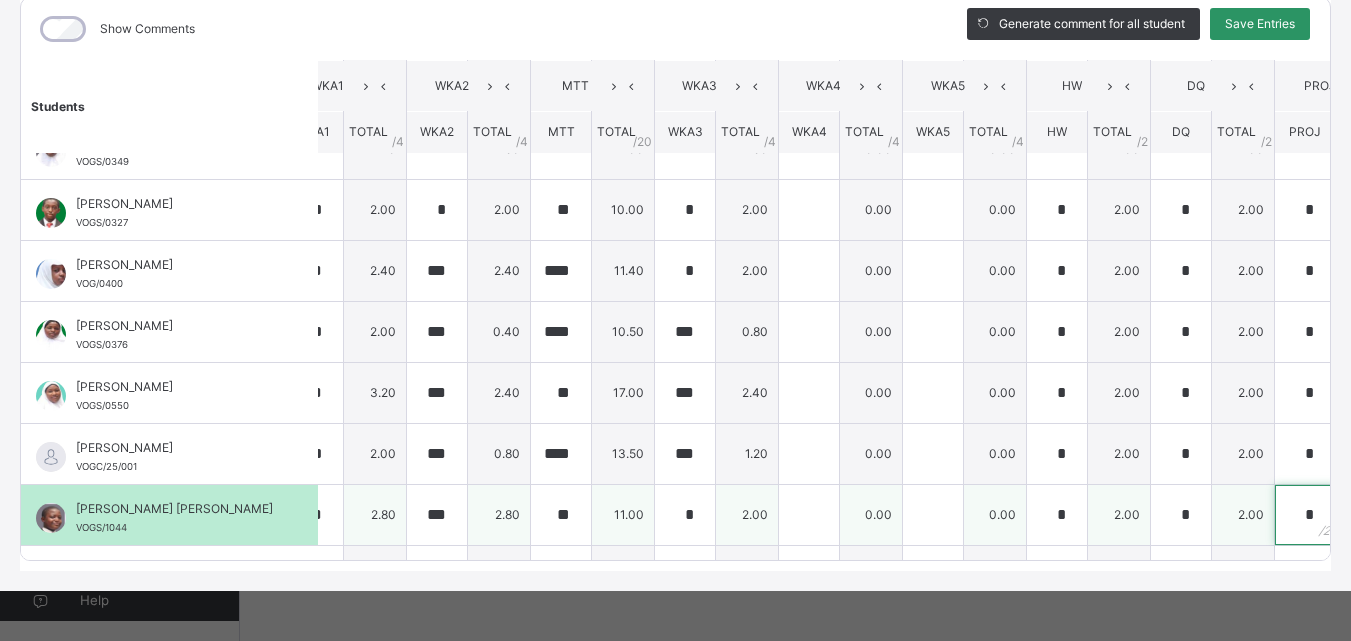 type on "*" 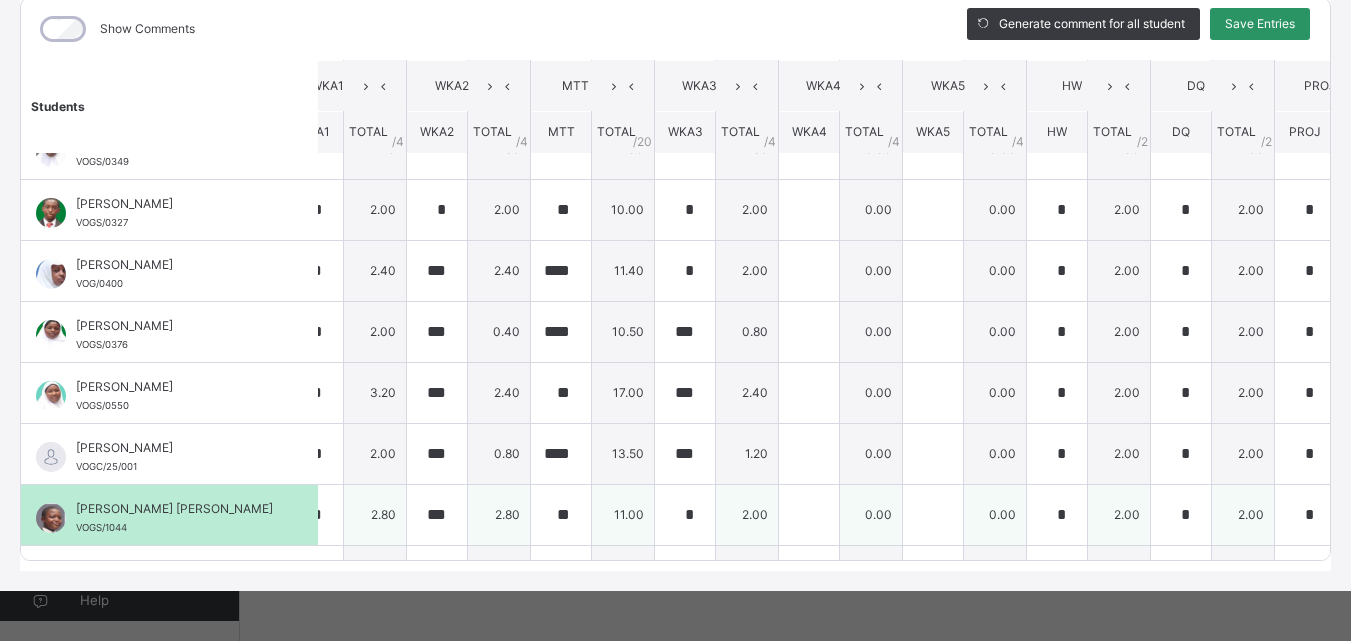 scroll, scrollTop: 340, scrollLeft: 542, axis: both 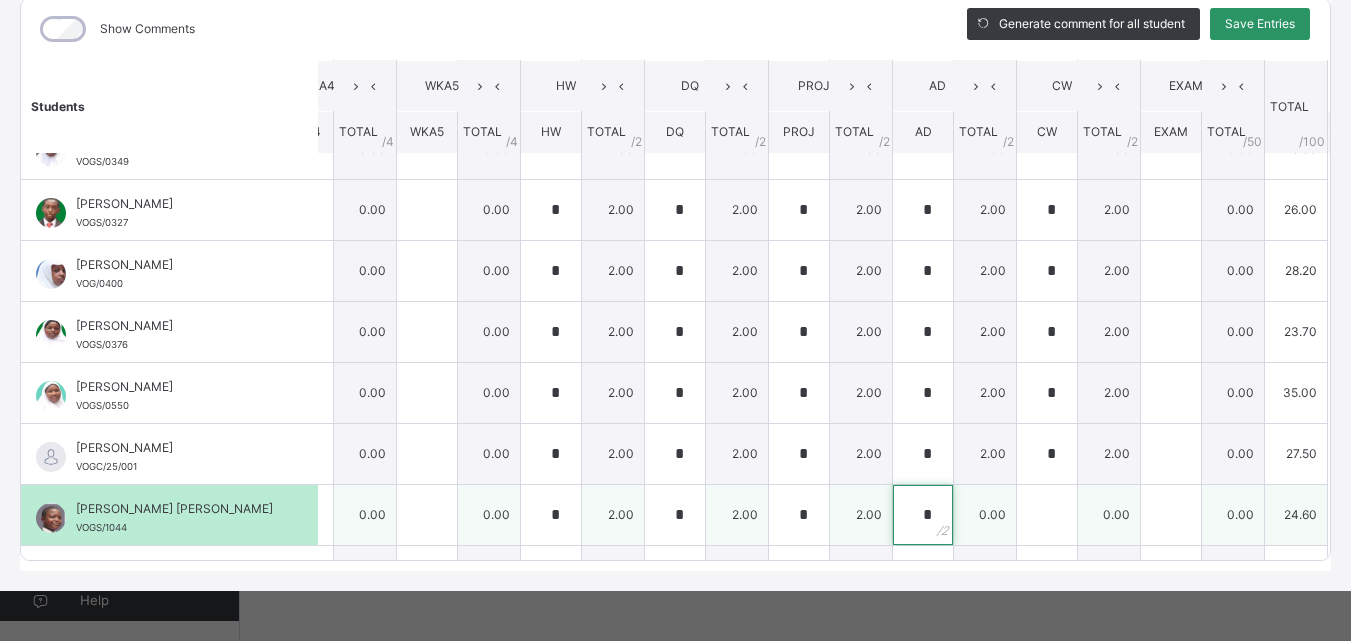 type on "*" 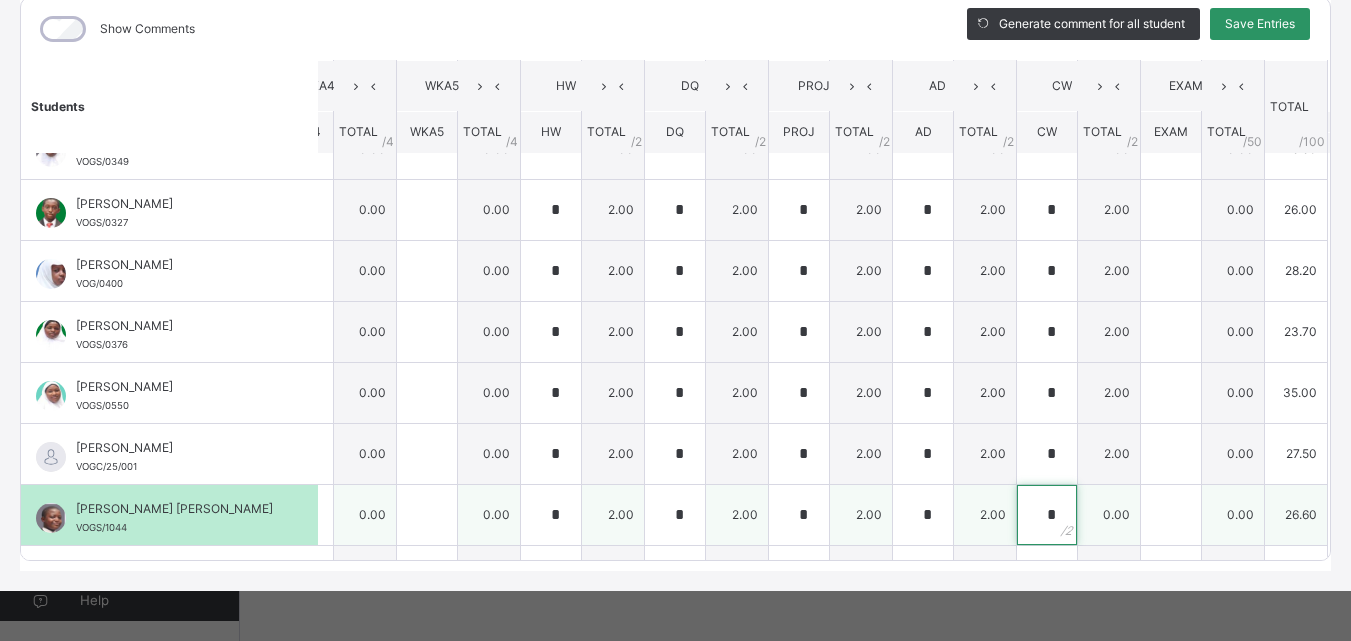 type on "*" 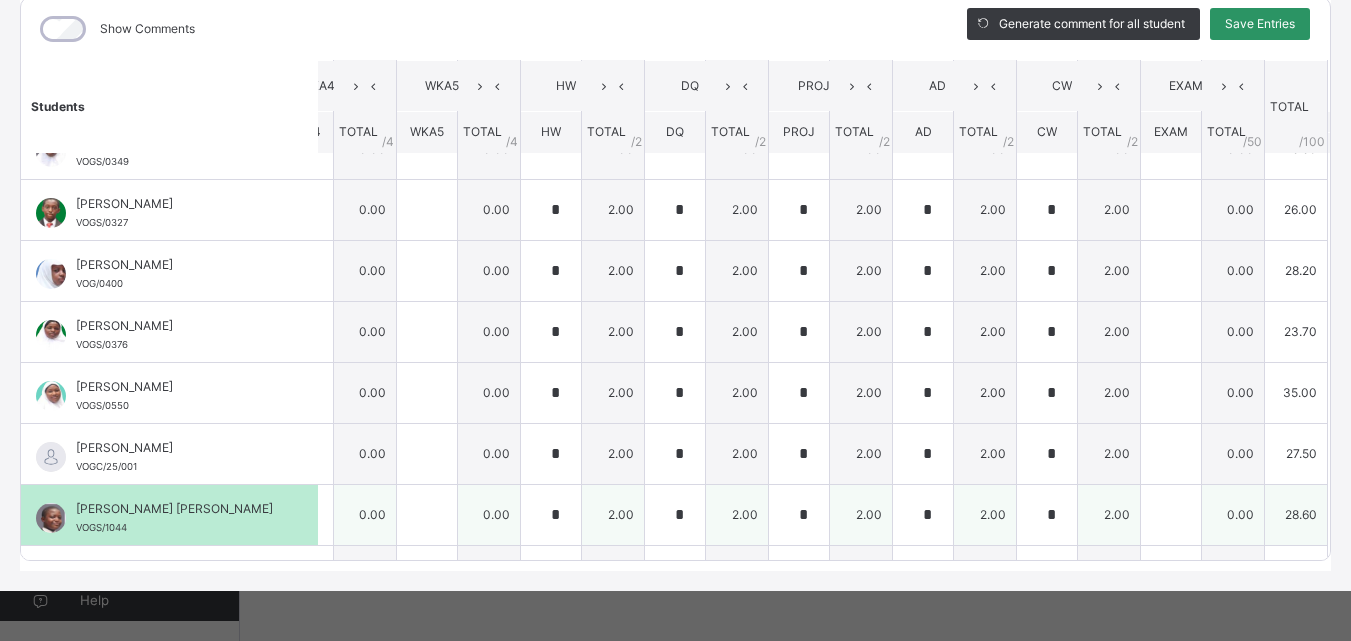 scroll, scrollTop: 613, scrollLeft: 0, axis: vertical 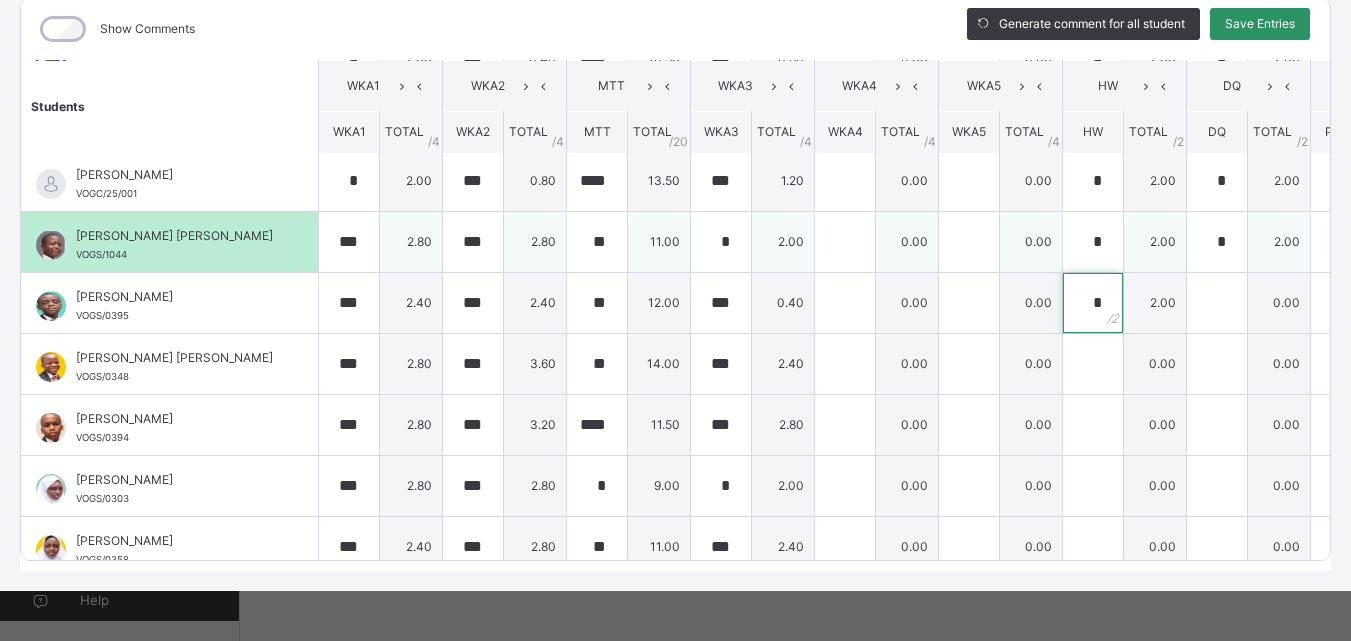 type on "*" 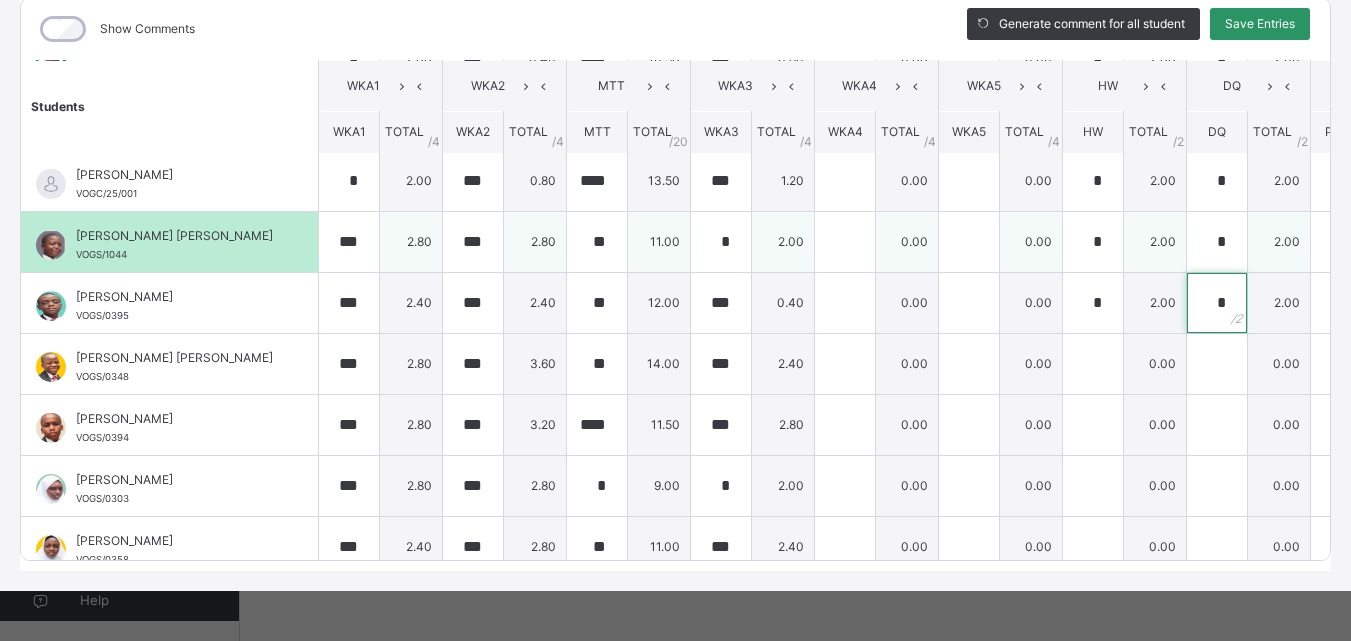type on "*" 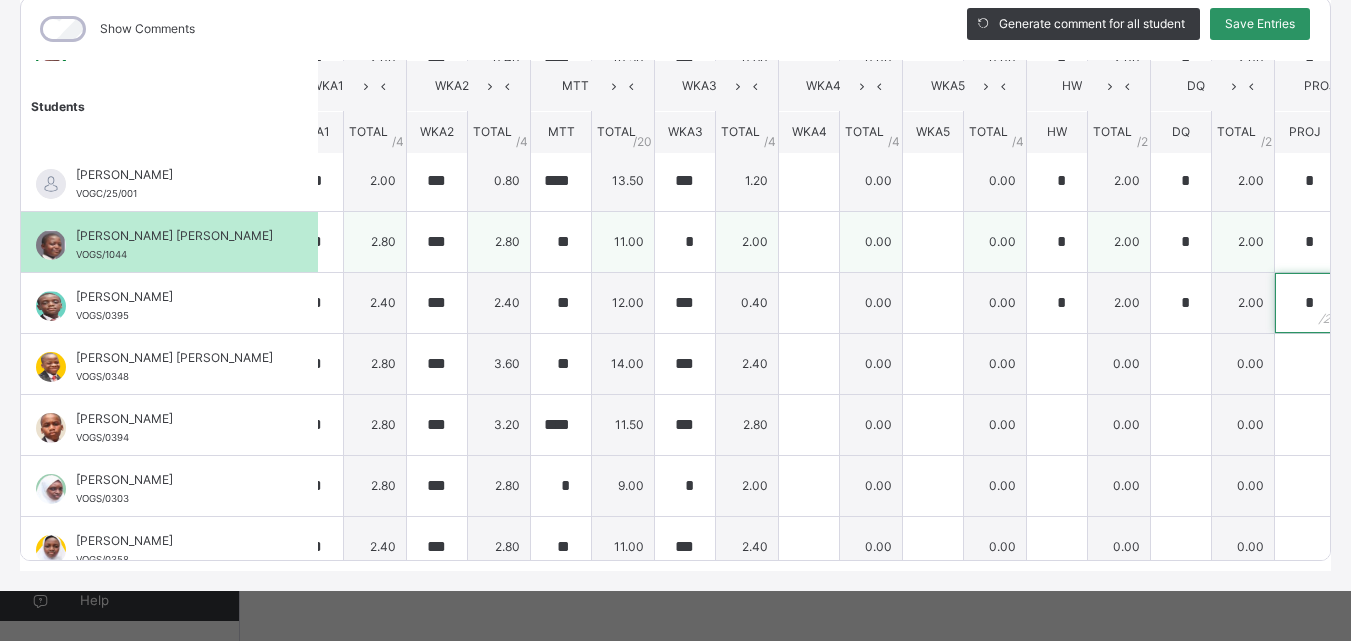 type on "*" 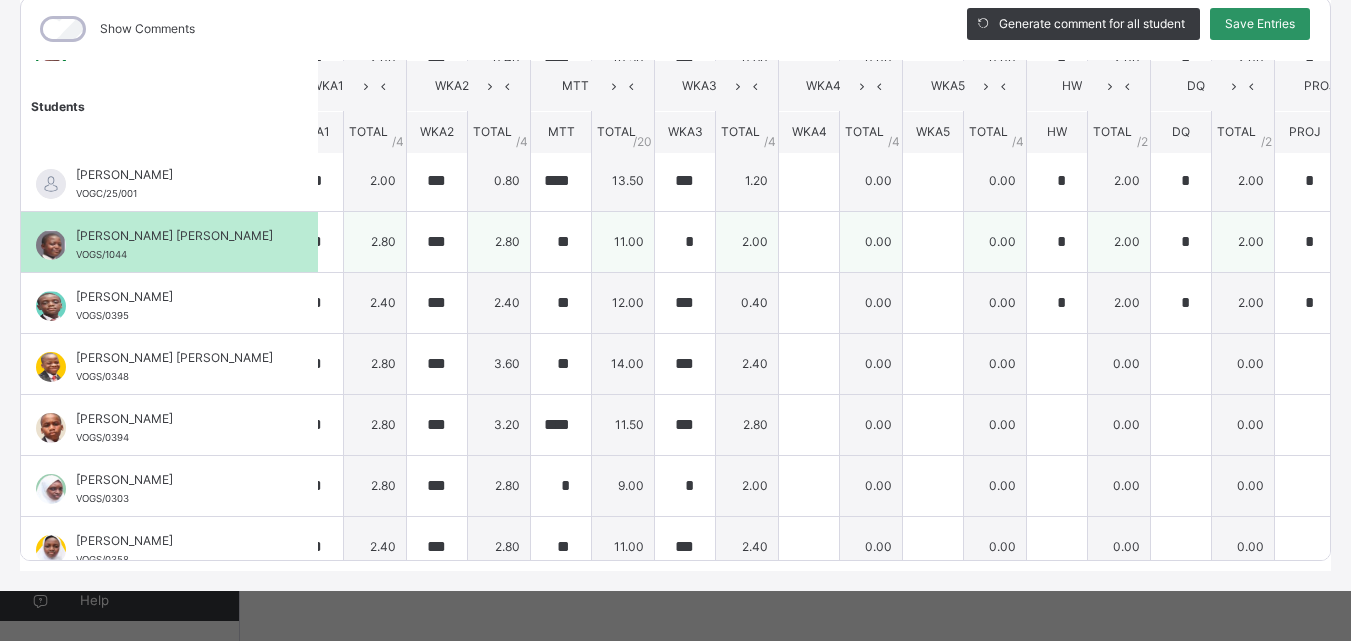 scroll, scrollTop: 613, scrollLeft: 542, axis: both 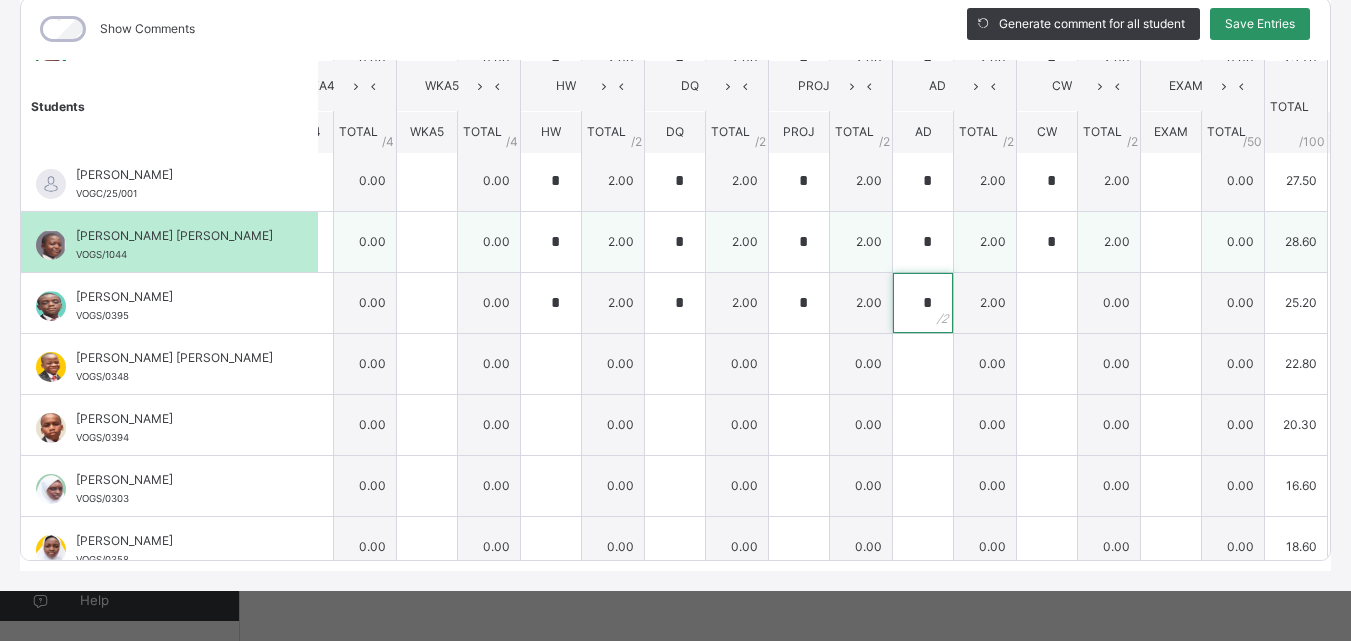 type on "*" 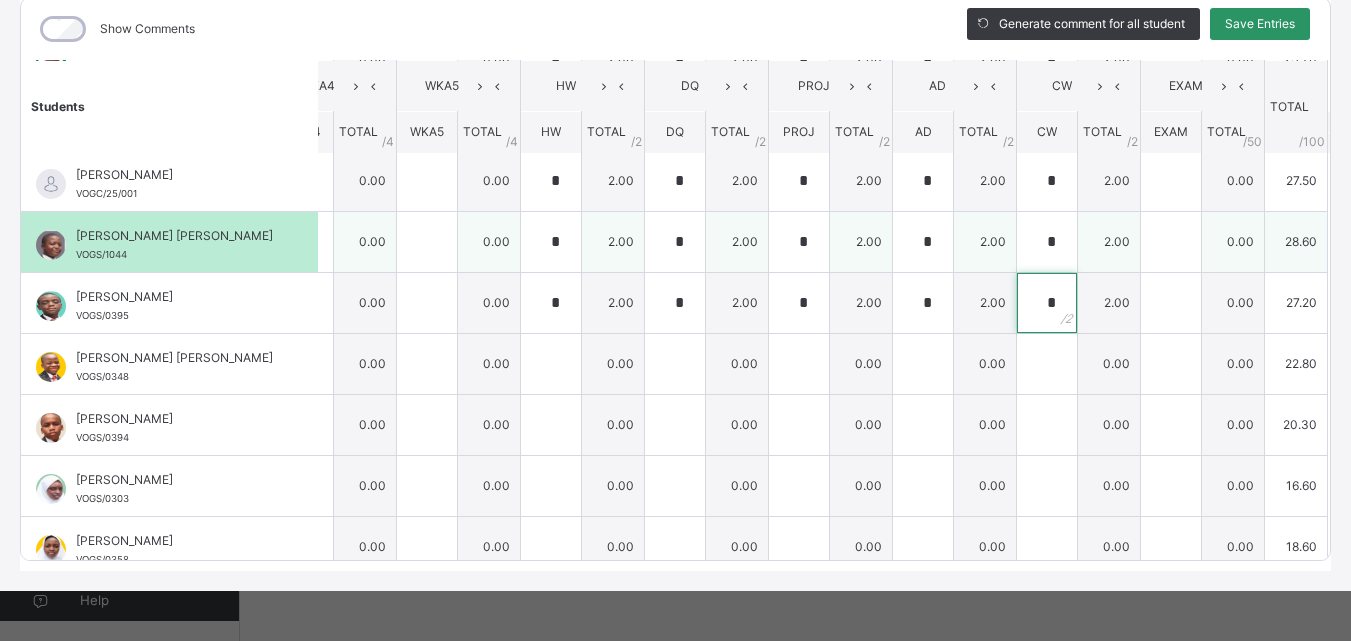 type on "*" 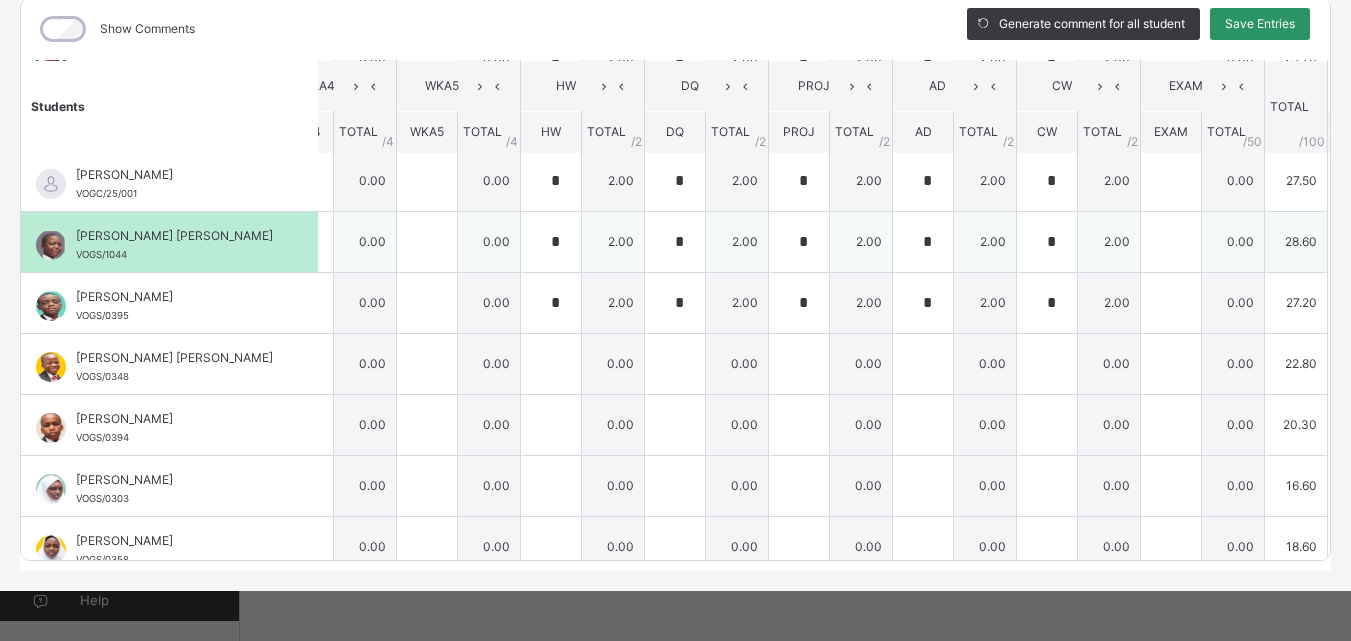 scroll, scrollTop: 613, scrollLeft: 0, axis: vertical 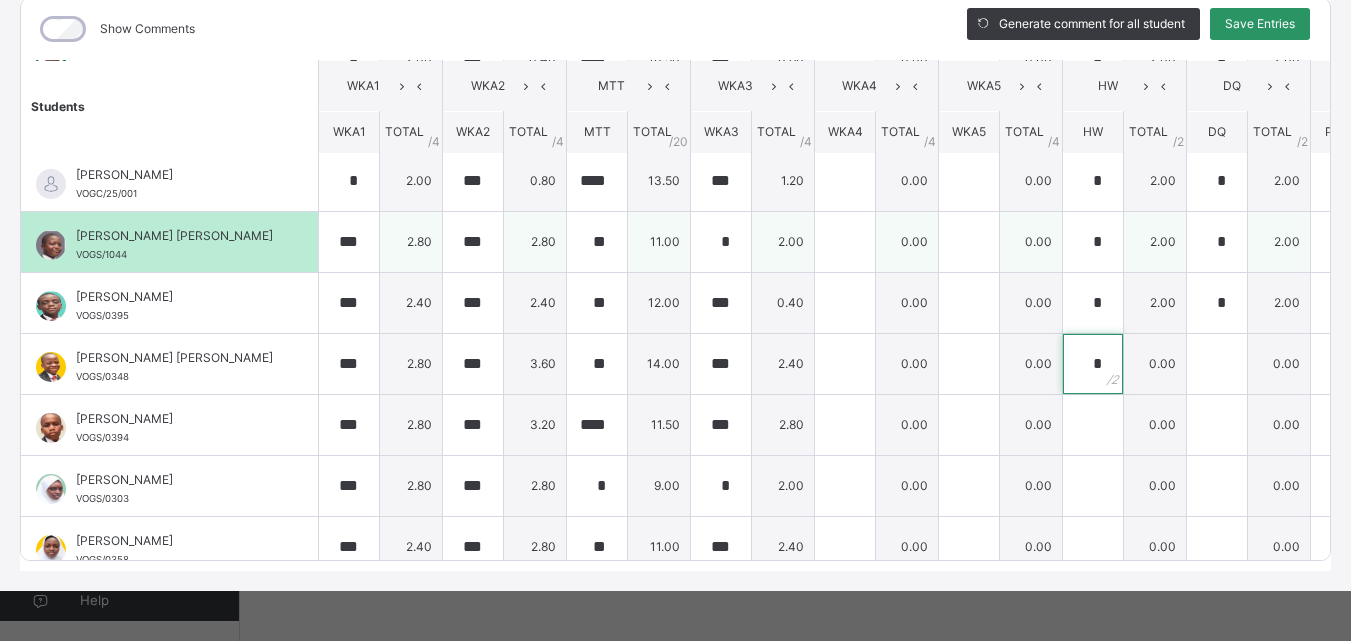 type on "*" 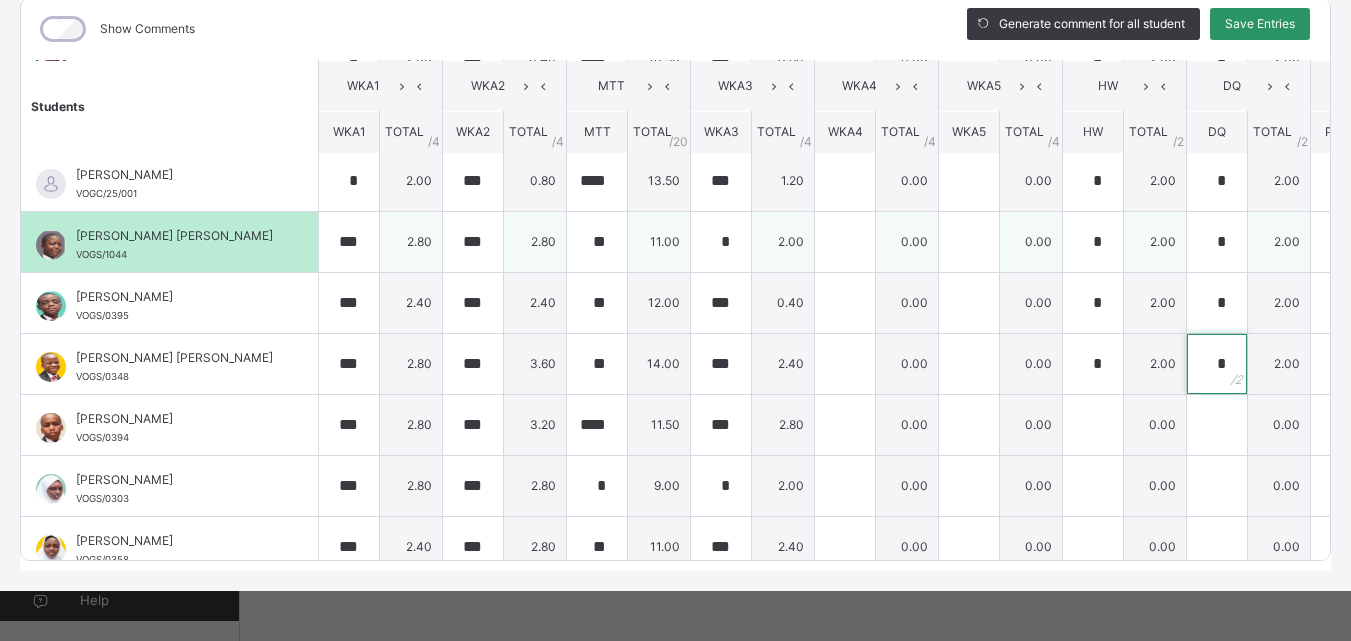 type on "*" 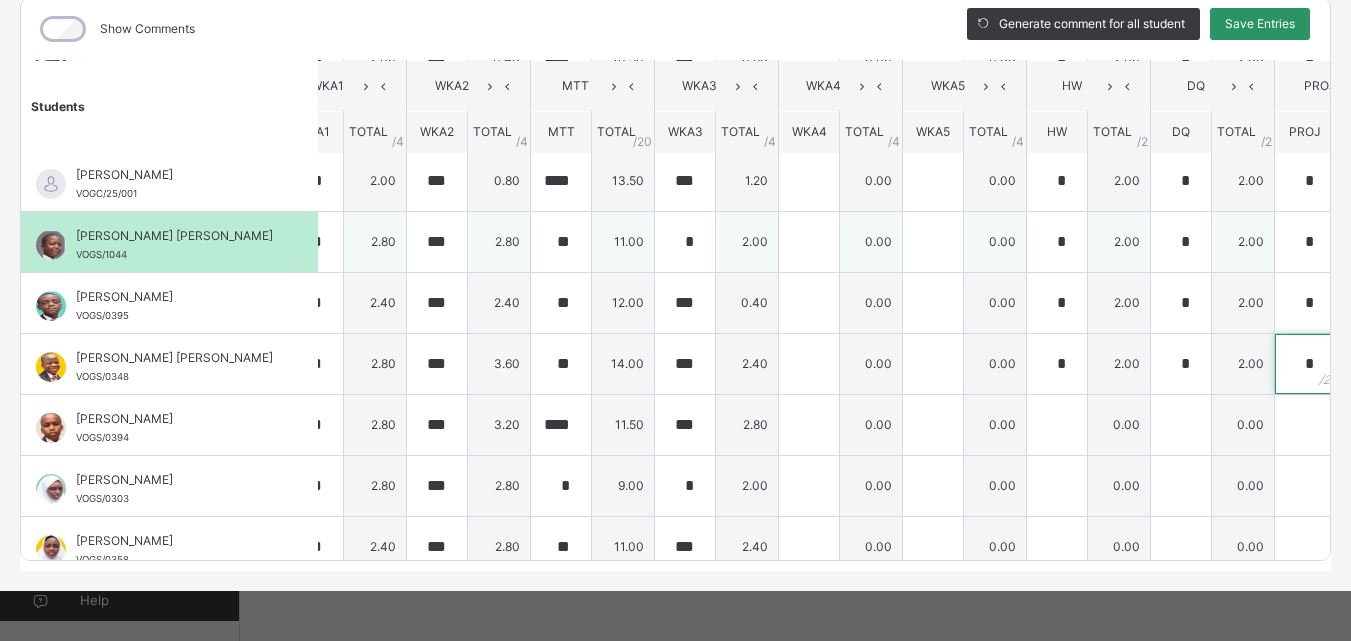 type on "*" 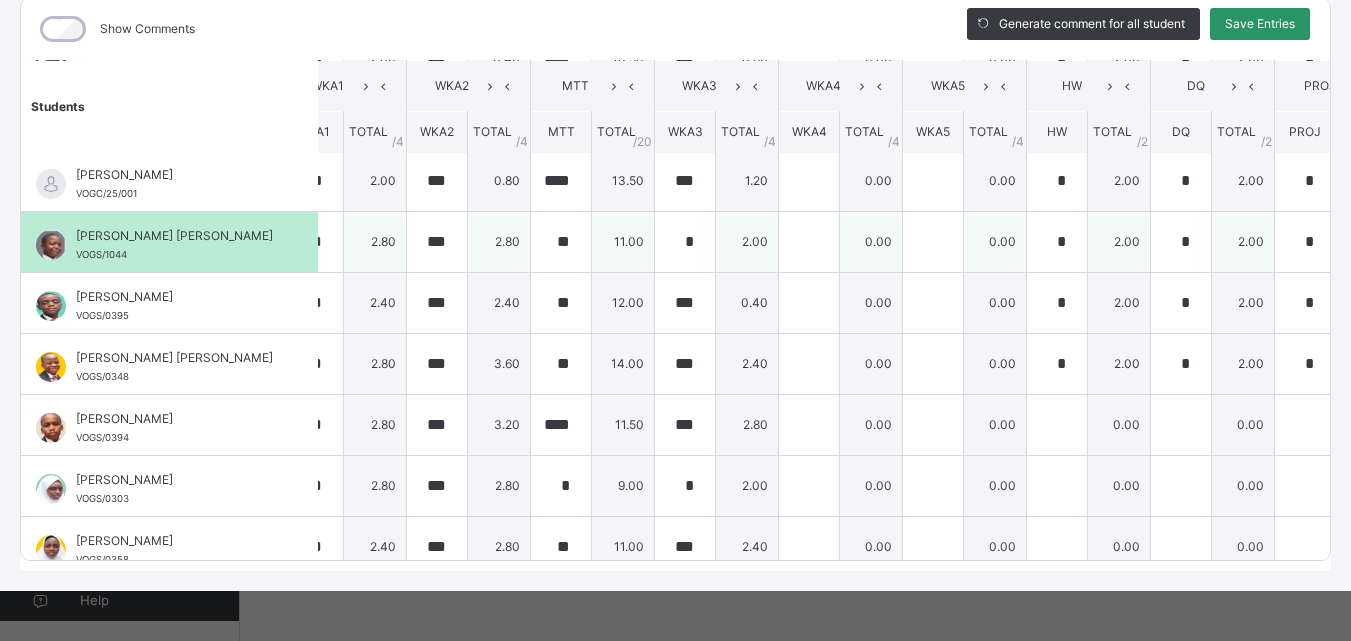 scroll, scrollTop: 613, scrollLeft: 542, axis: both 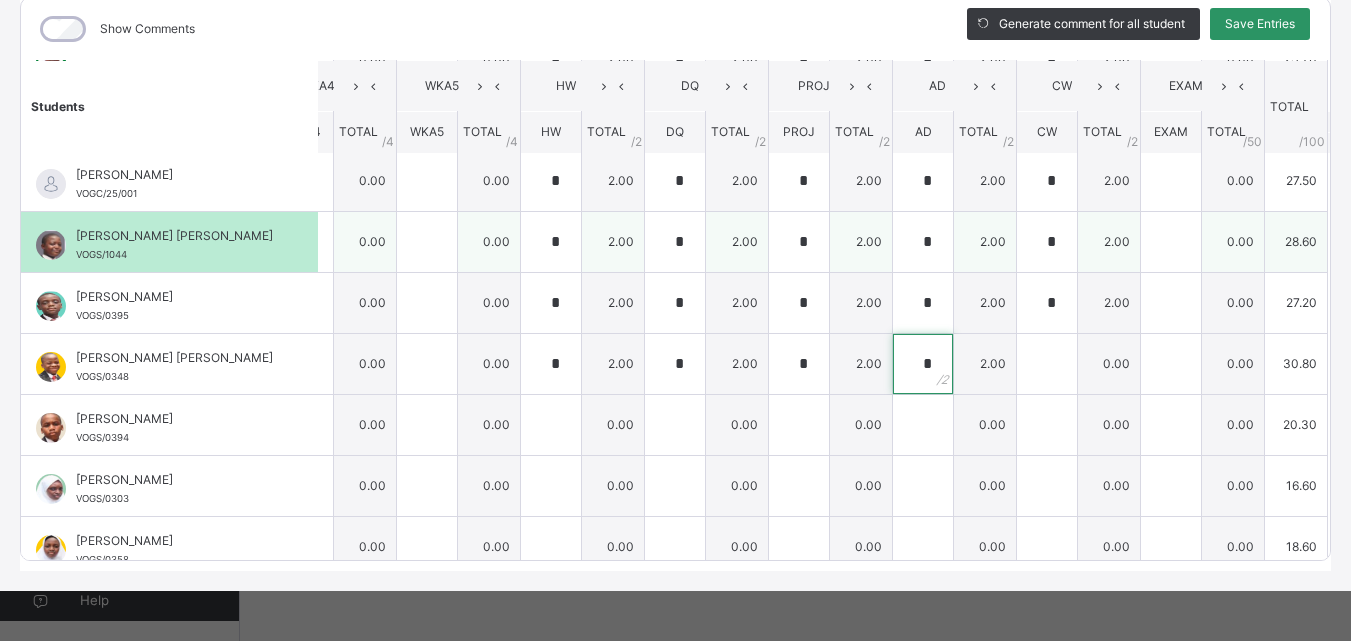 type on "*" 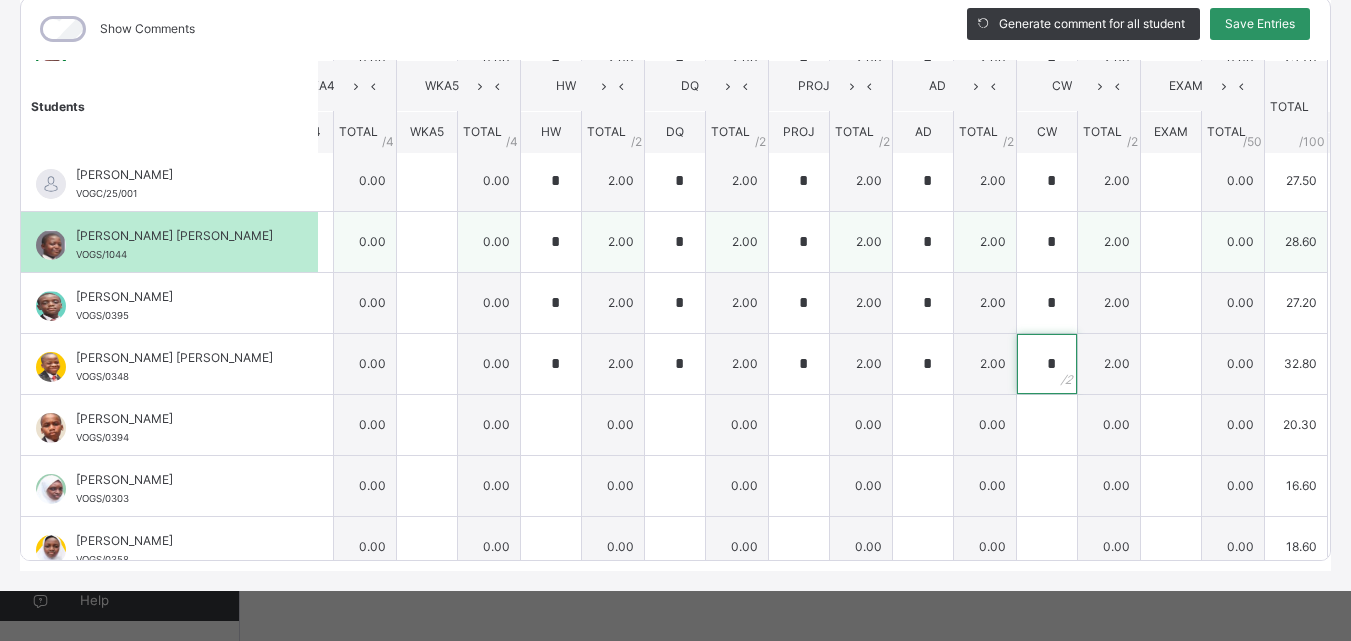 type on "*" 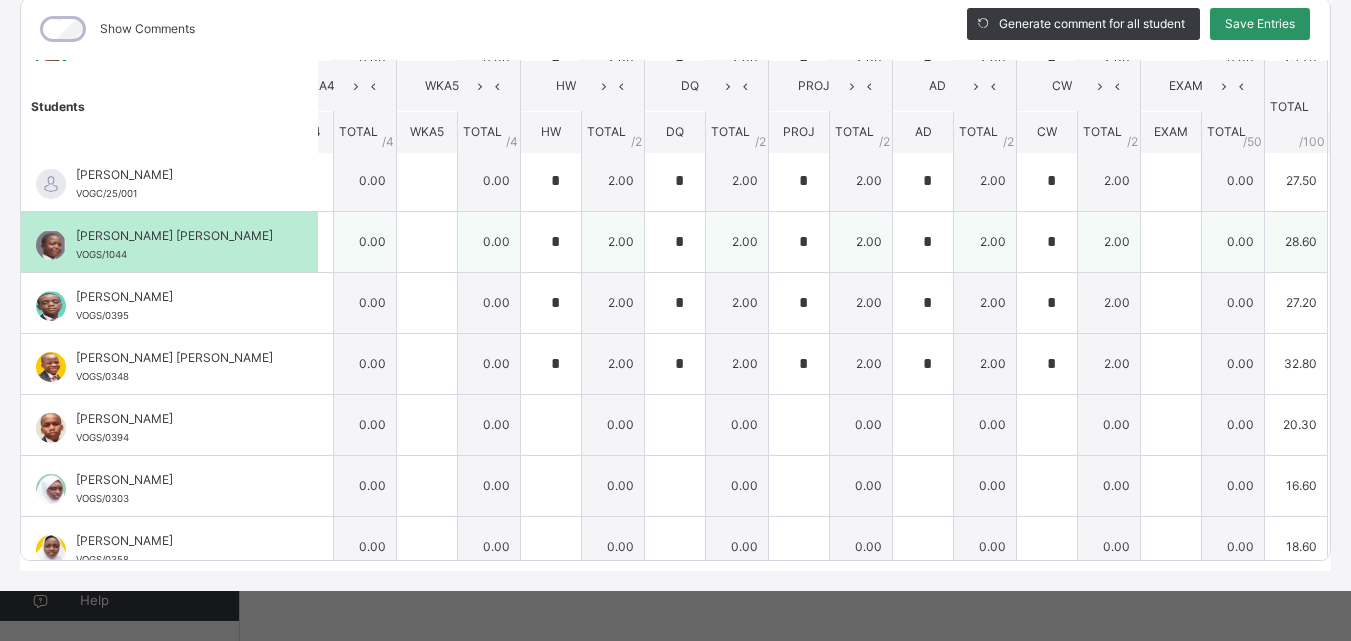 scroll, scrollTop: 613, scrollLeft: 0, axis: vertical 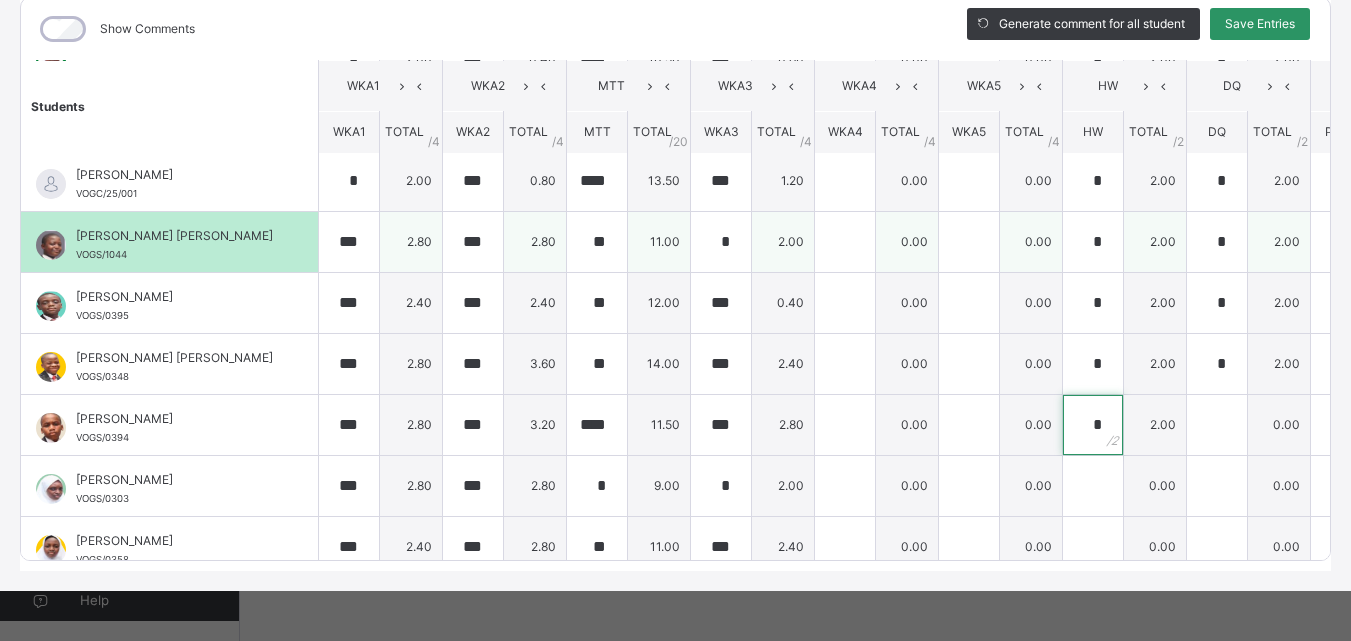 type on "*" 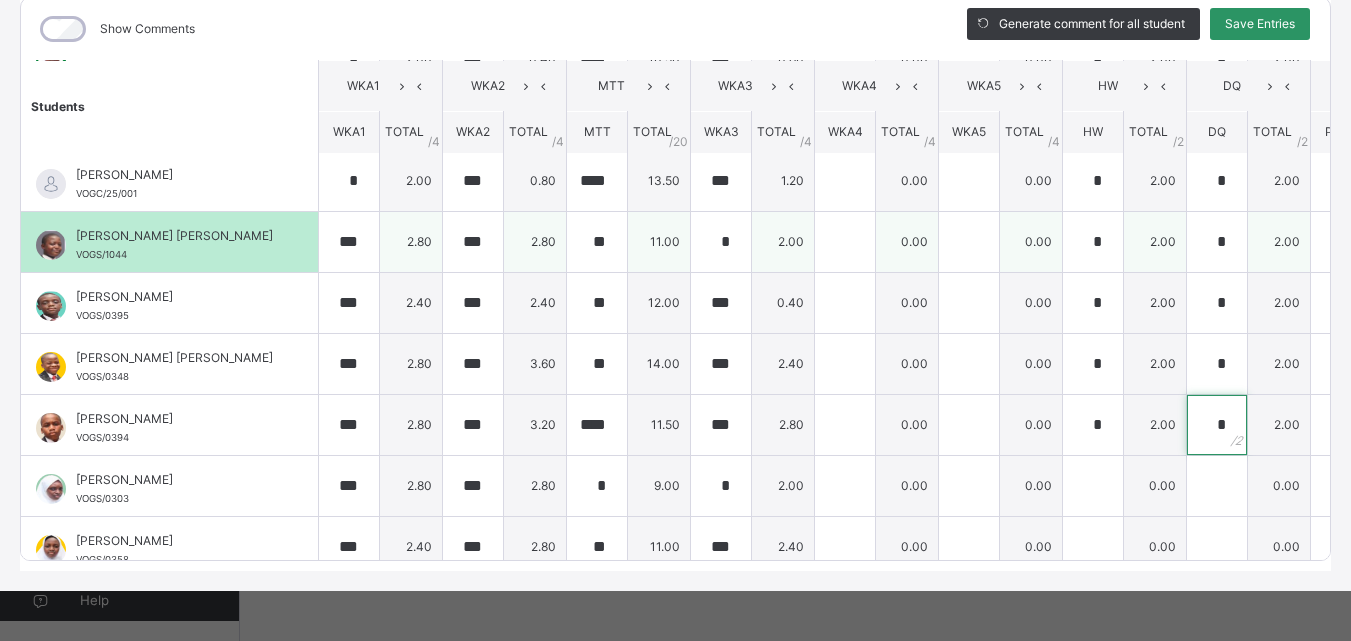 type on "*" 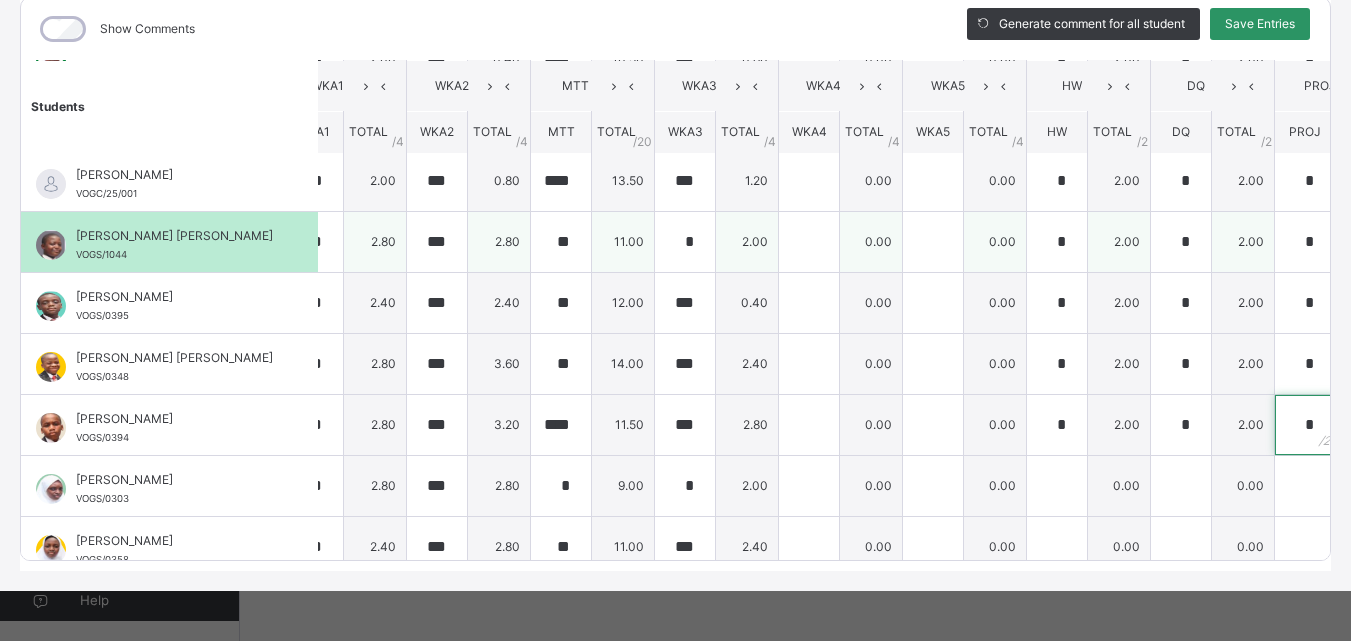 type on "*" 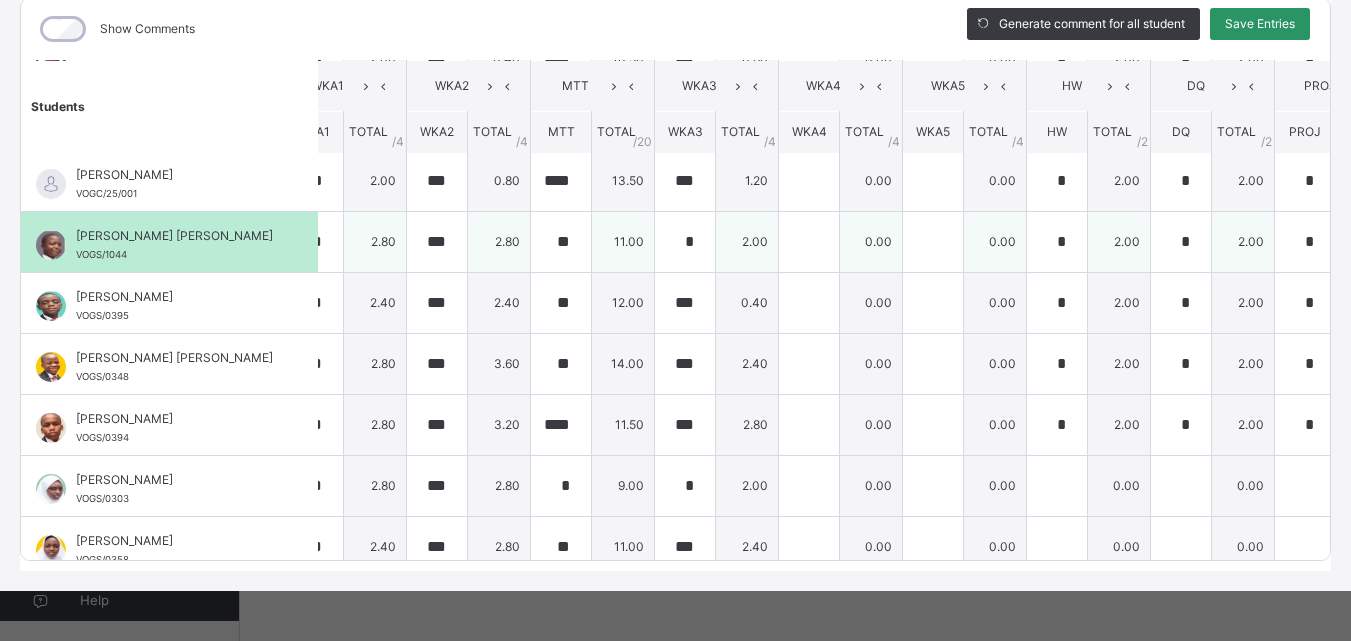 scroll, scrollTop: 613, scrollLeft: 542, axis: both 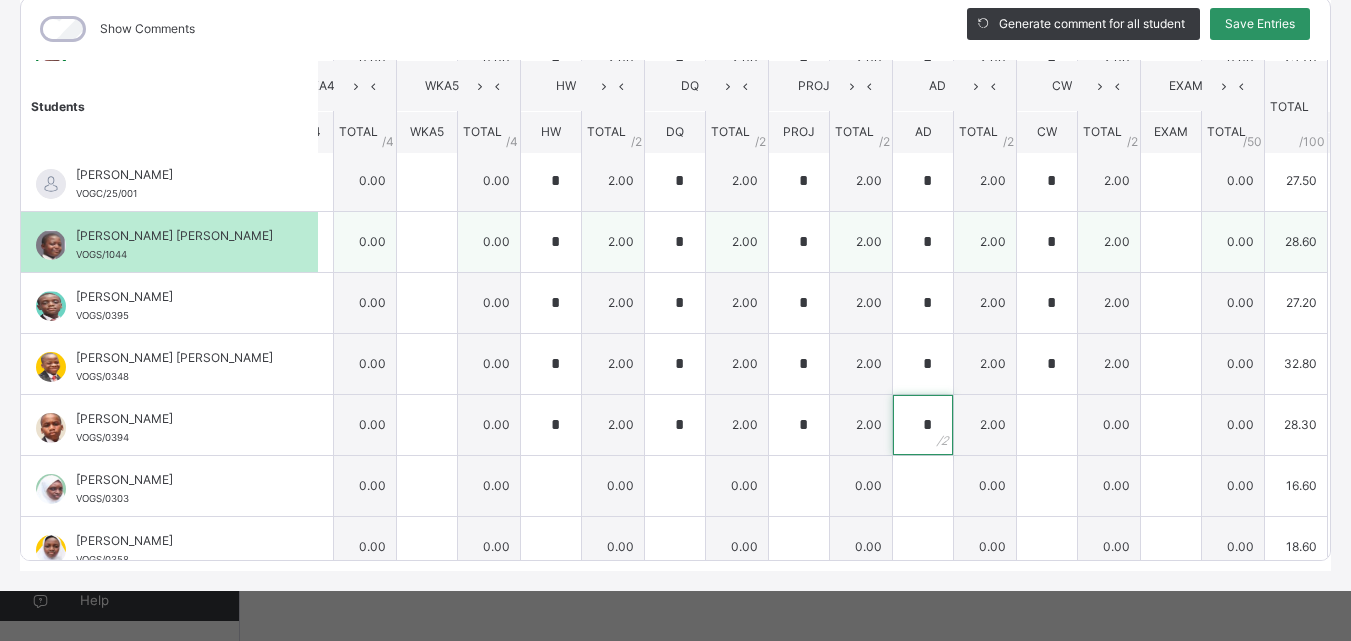 type on "*" 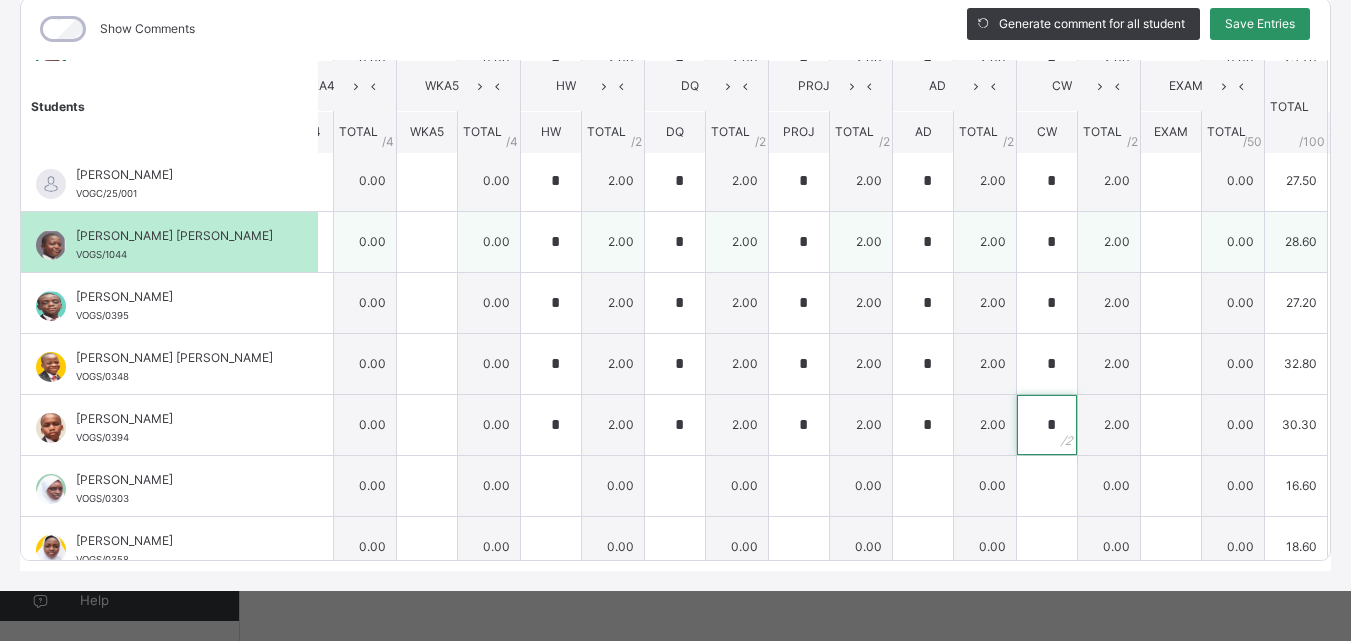 type on "*" 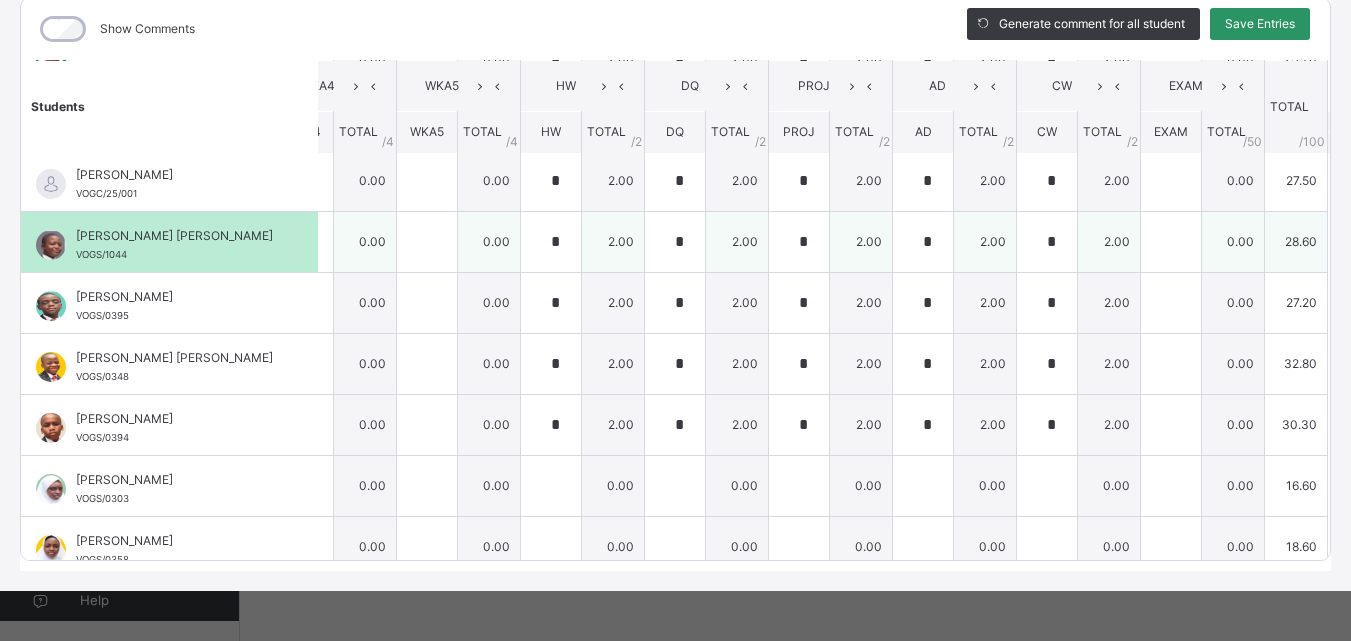scroll, scrollTop: 613, scrollLeft: 0, axis: vertical 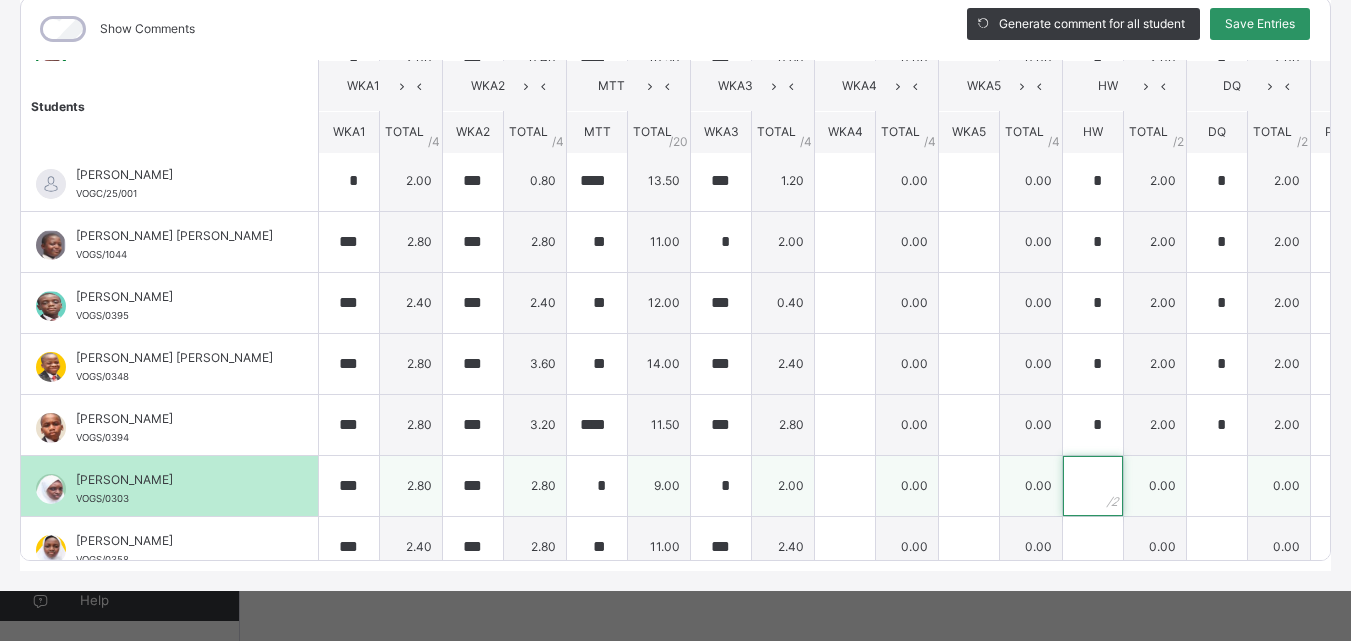 click at bounding box center (1093, 486) 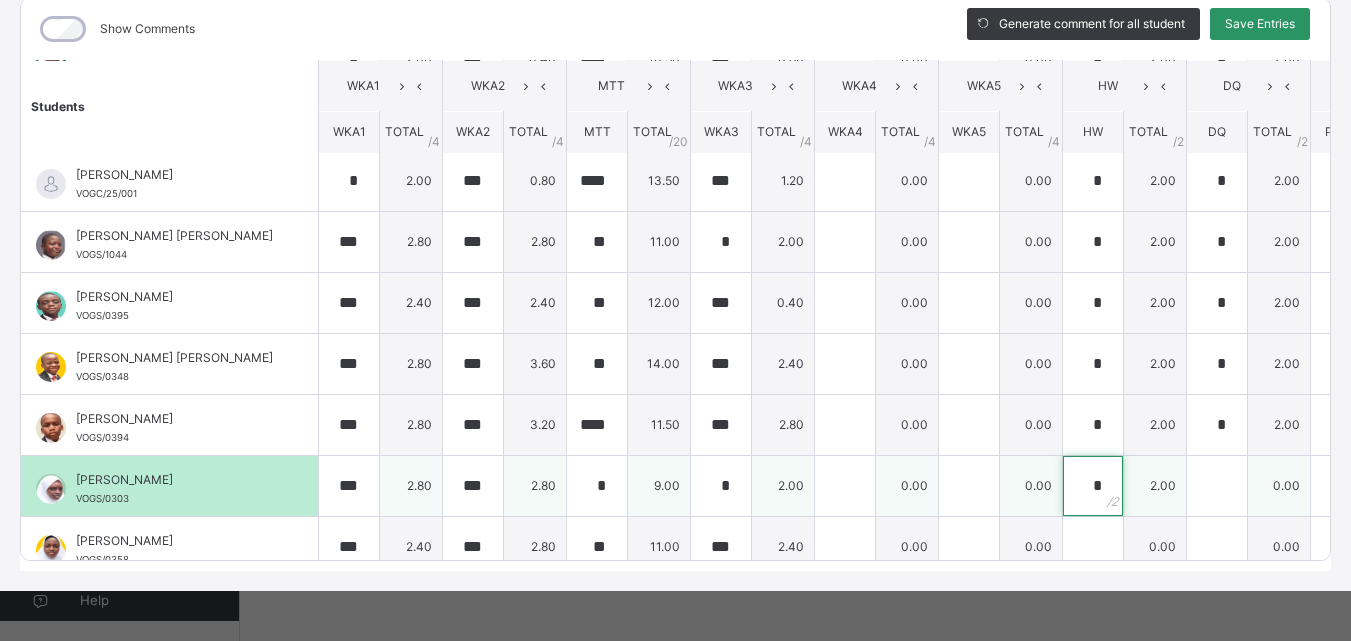 type on "*" 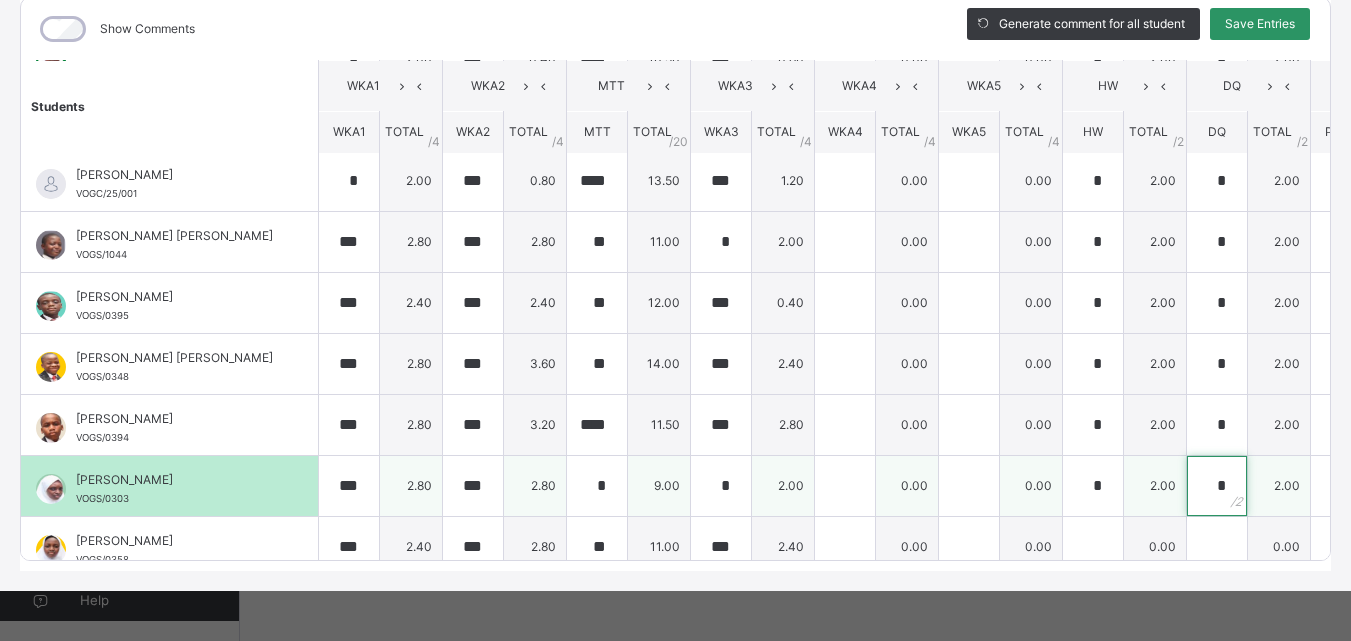 type on "*" 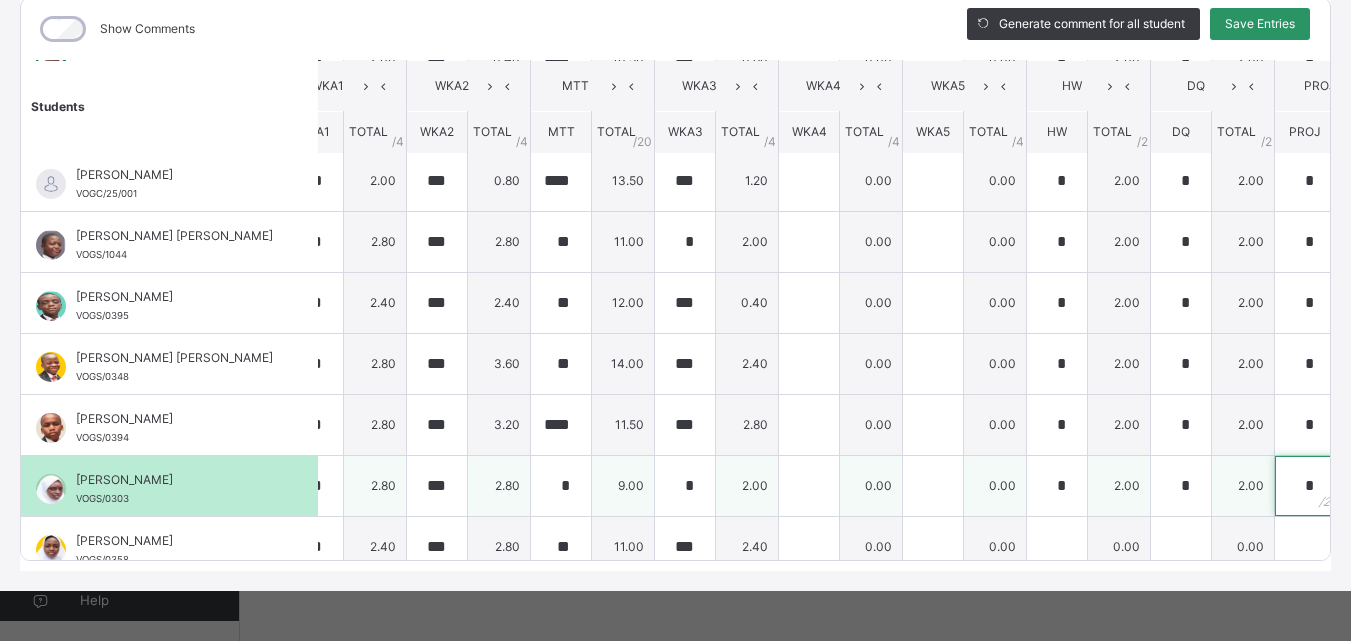 type on "*" 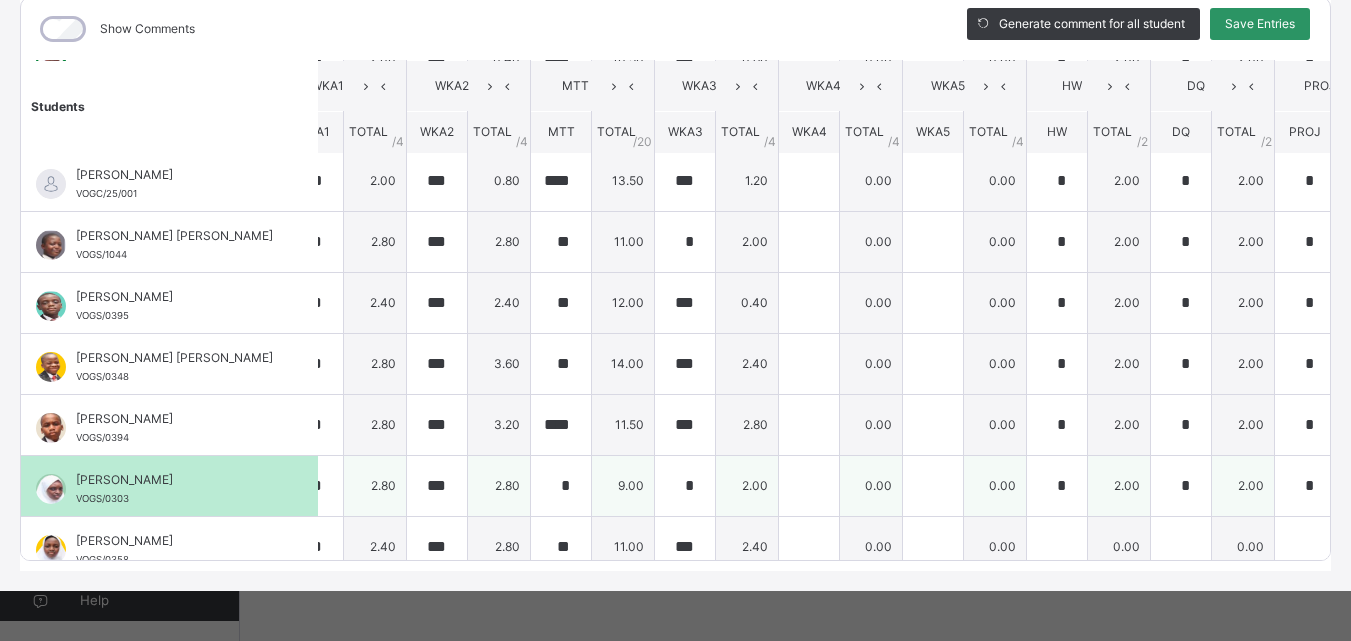 scroll, scrollTop: 613, scrollLeft: 542, axis: both 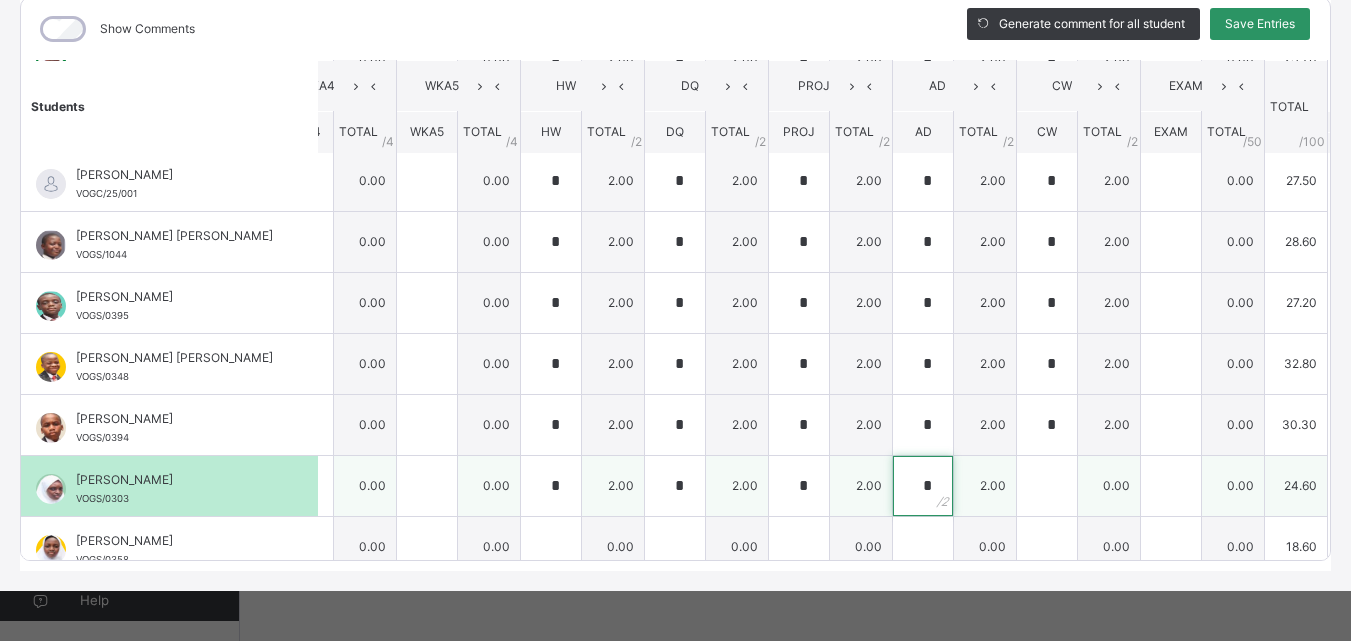 type on "*" 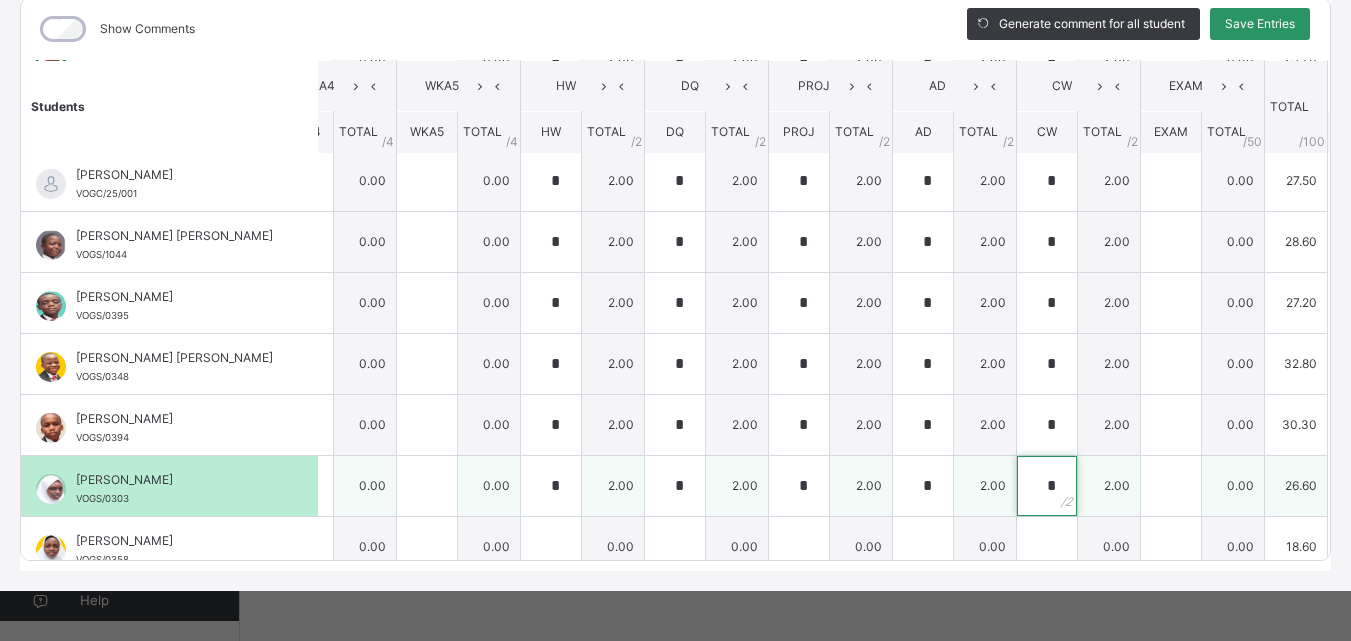type on "*" 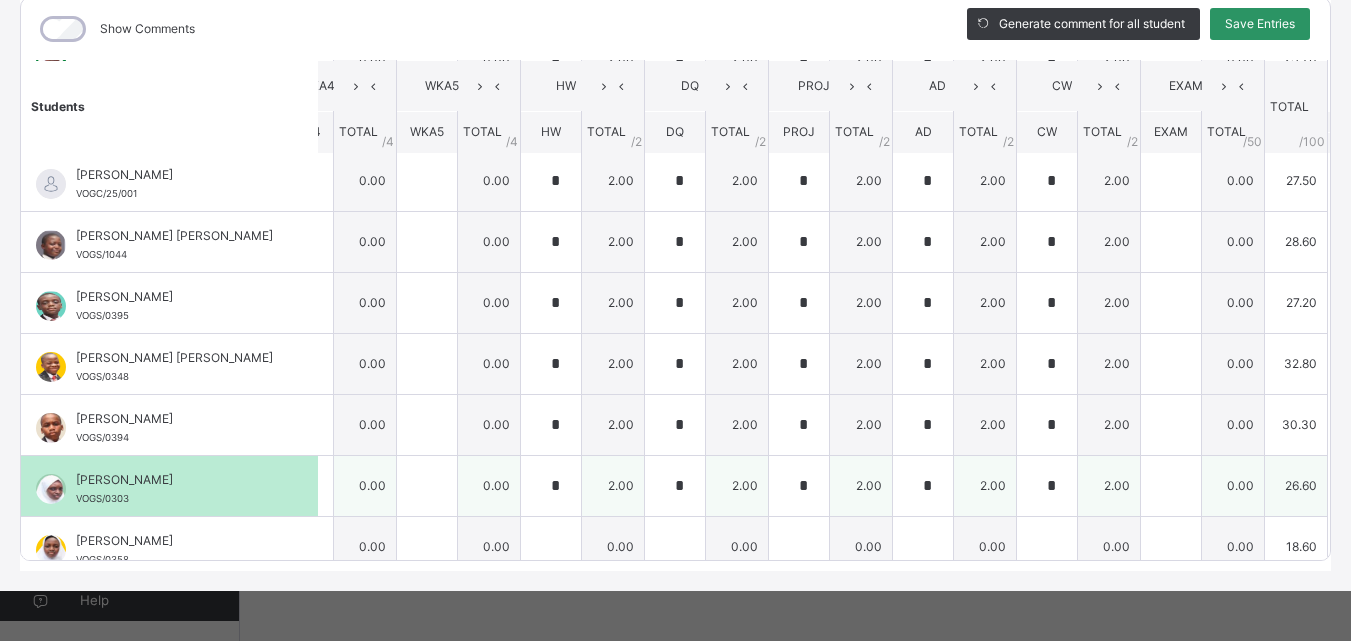 scroll, scrollTop: 645, scrollLeft: 0, axis: vertical 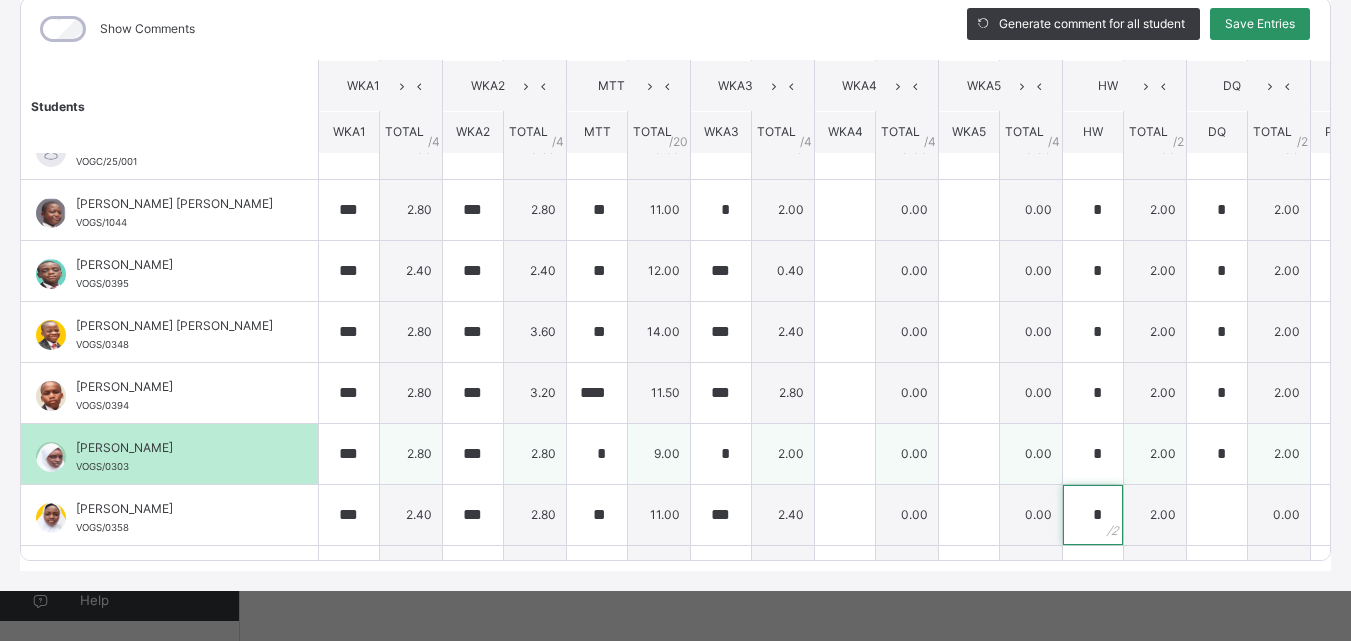 type on "*" 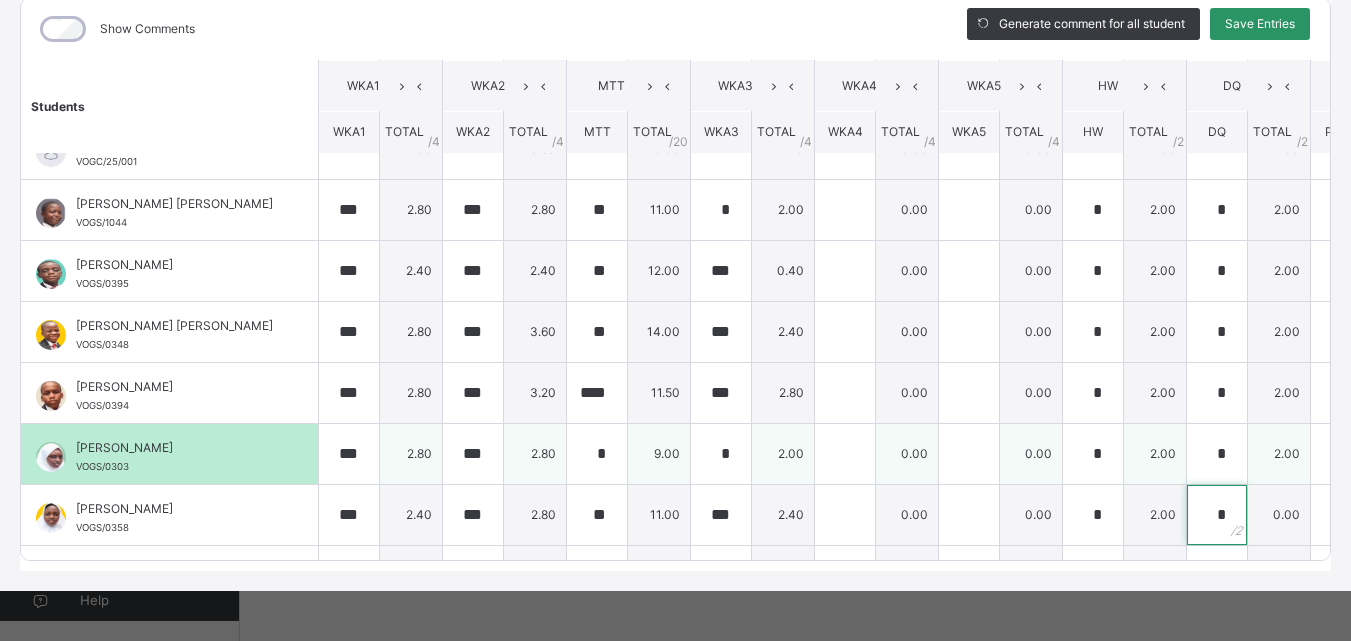 type on "*" 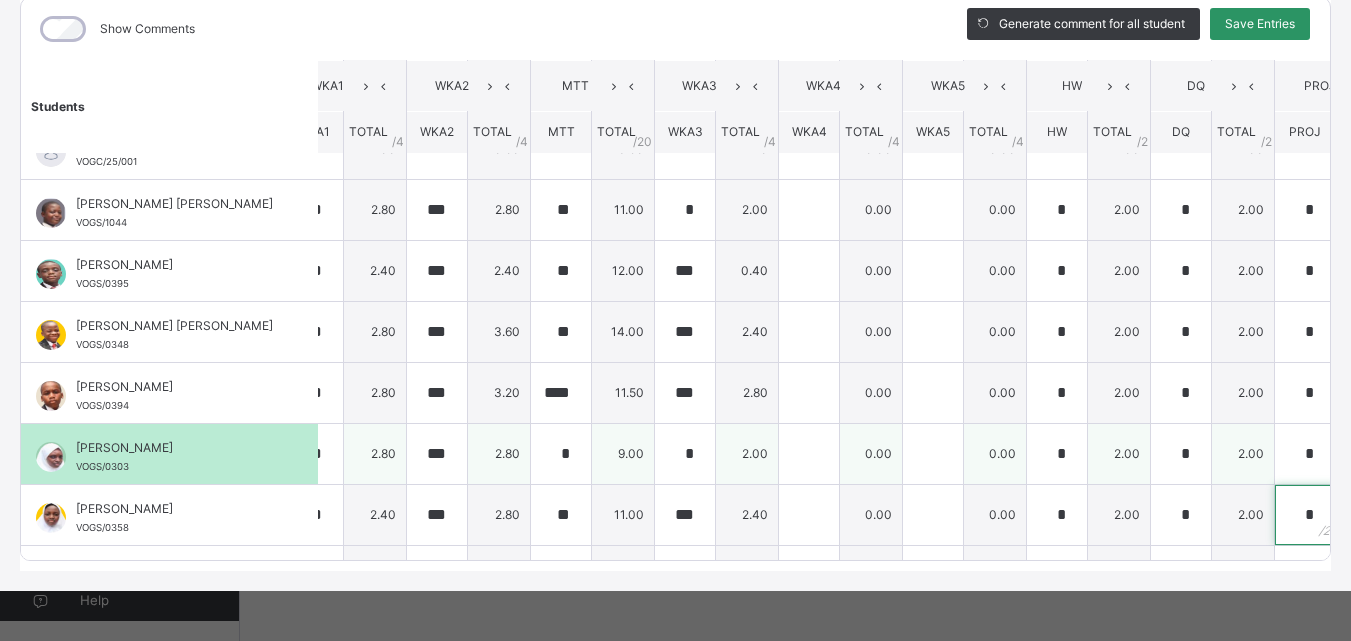 type on "*" 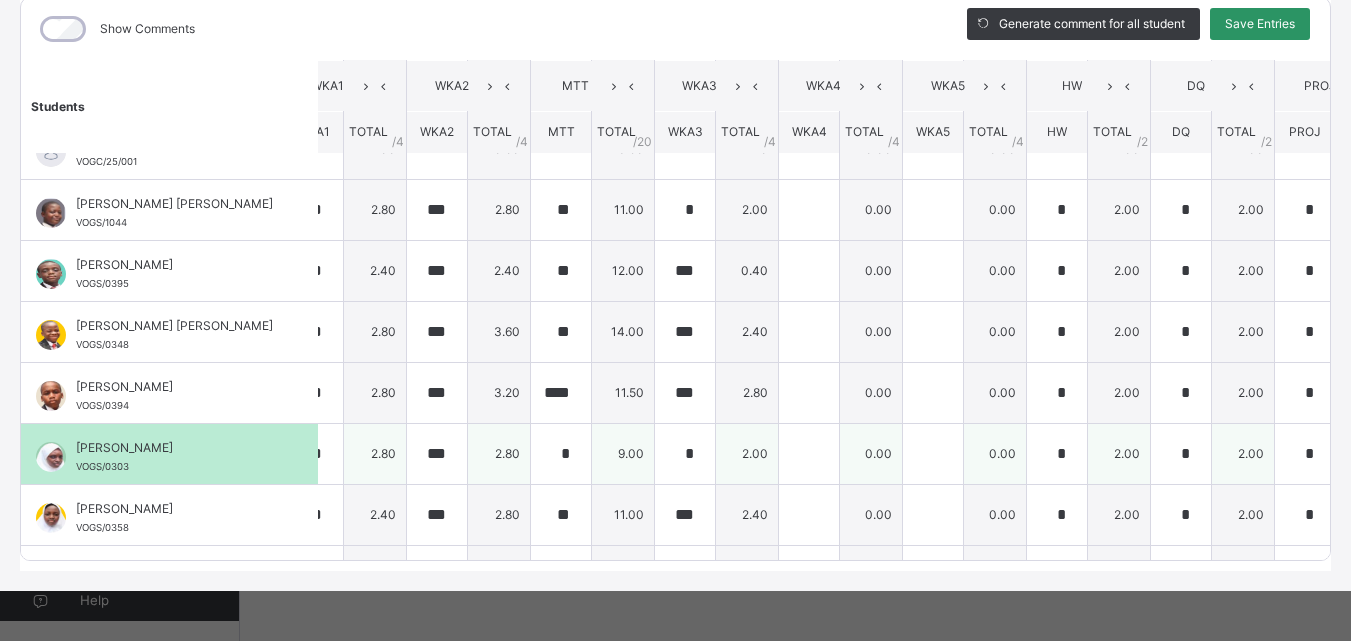 scroll, scrollTop: 645, scrollLeft: 542, axis: both 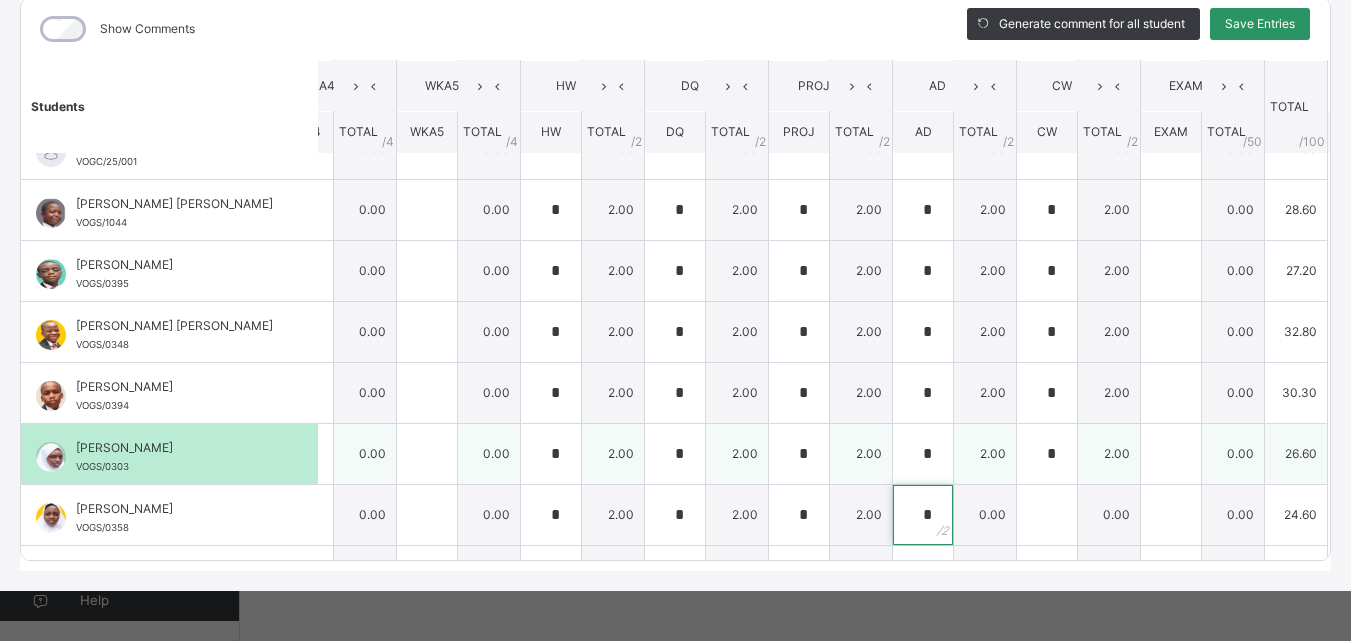 type on "*" 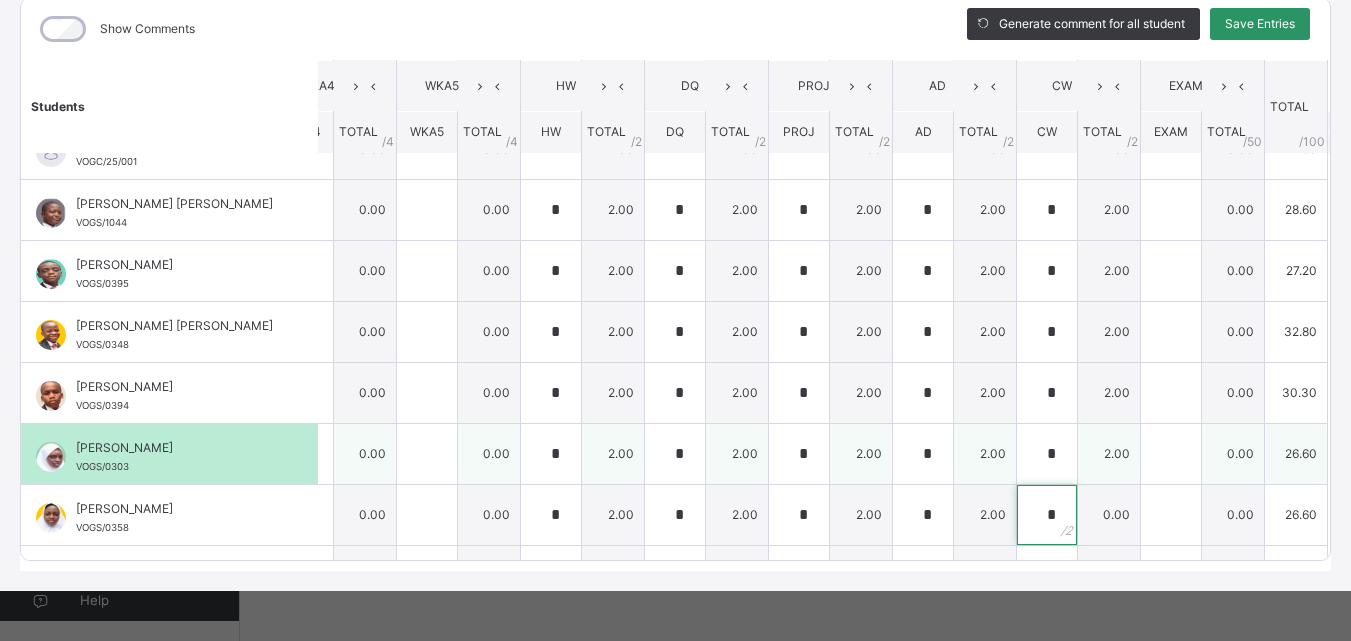 type on "*" 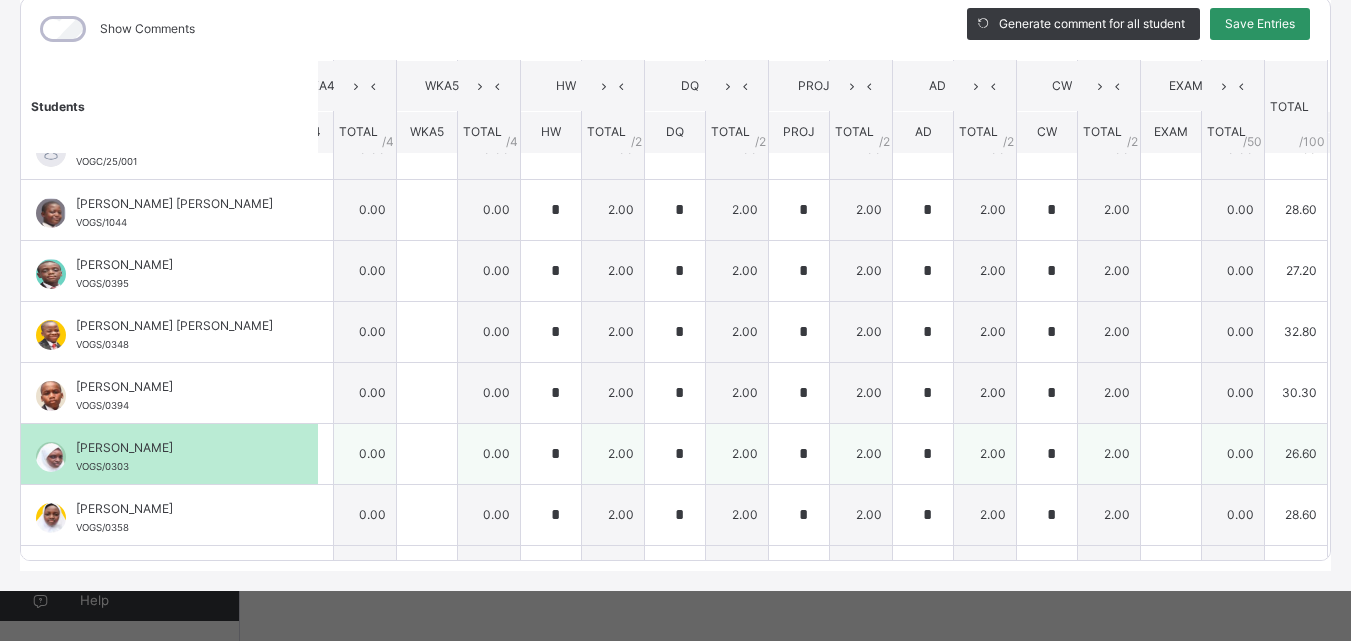scroll, scrollTop: 890, scrollLeft: 0, axis: vertical 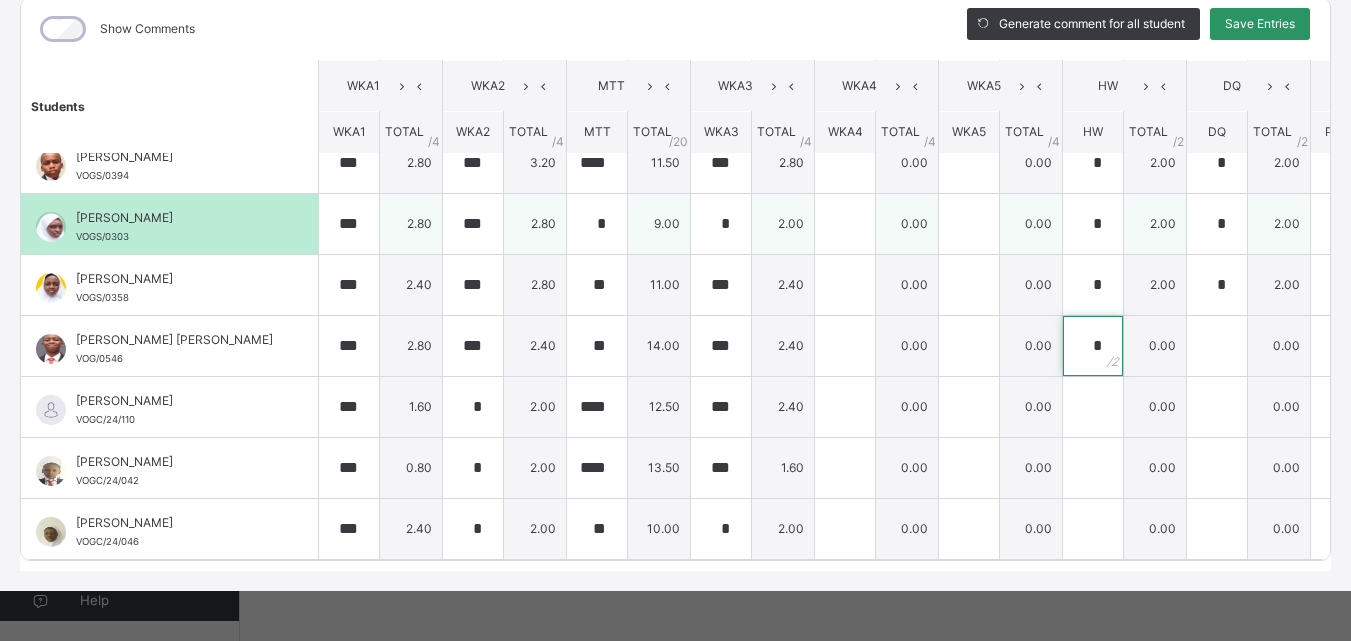 type on "*" 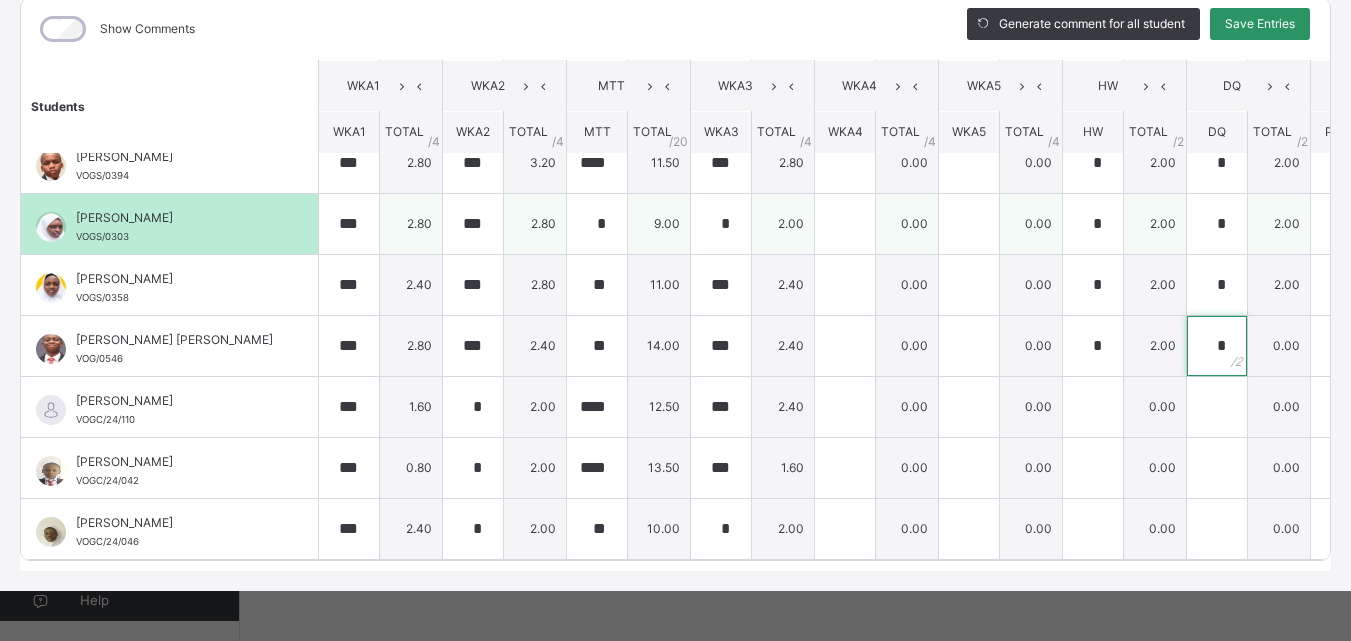 type on "*" 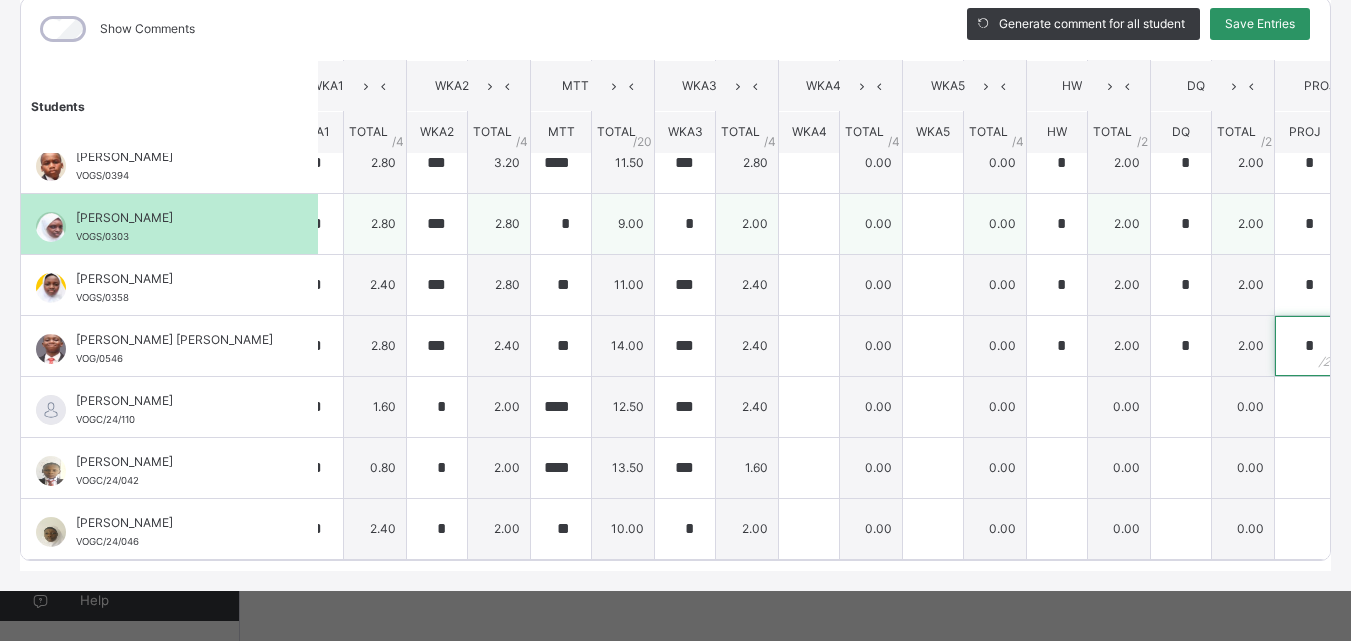 type on "*" 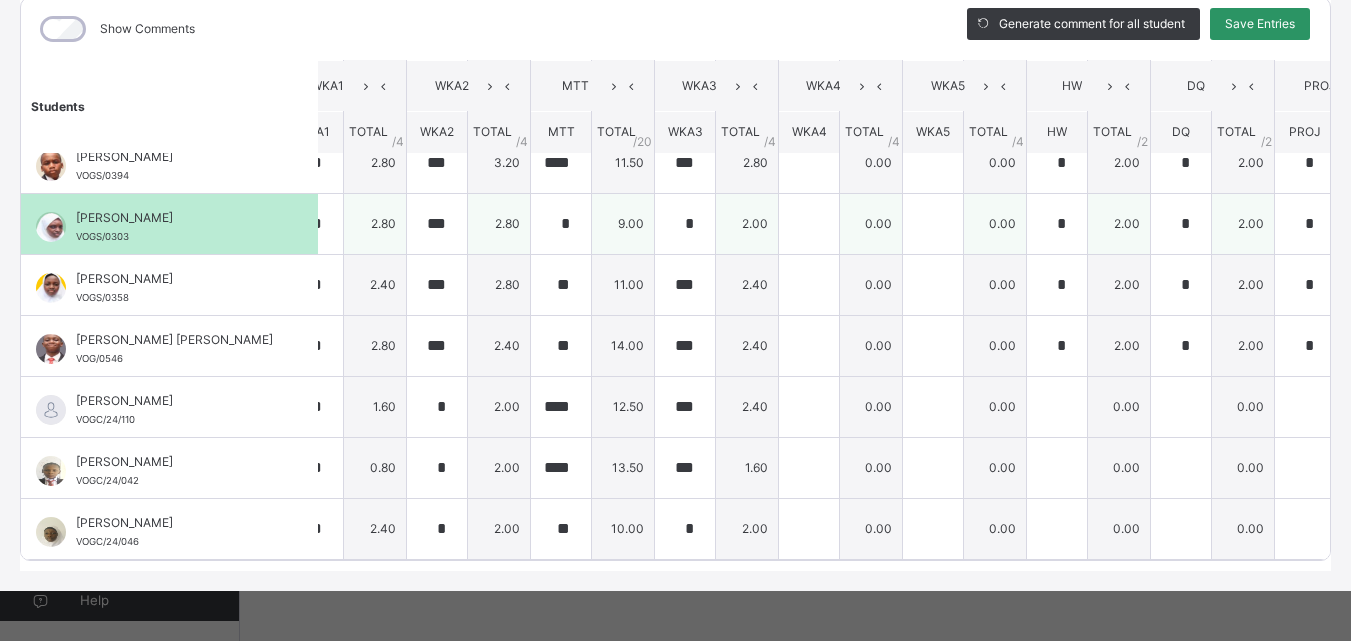scroll, scrollTop: 890, scrollLeft: 542, axis: both 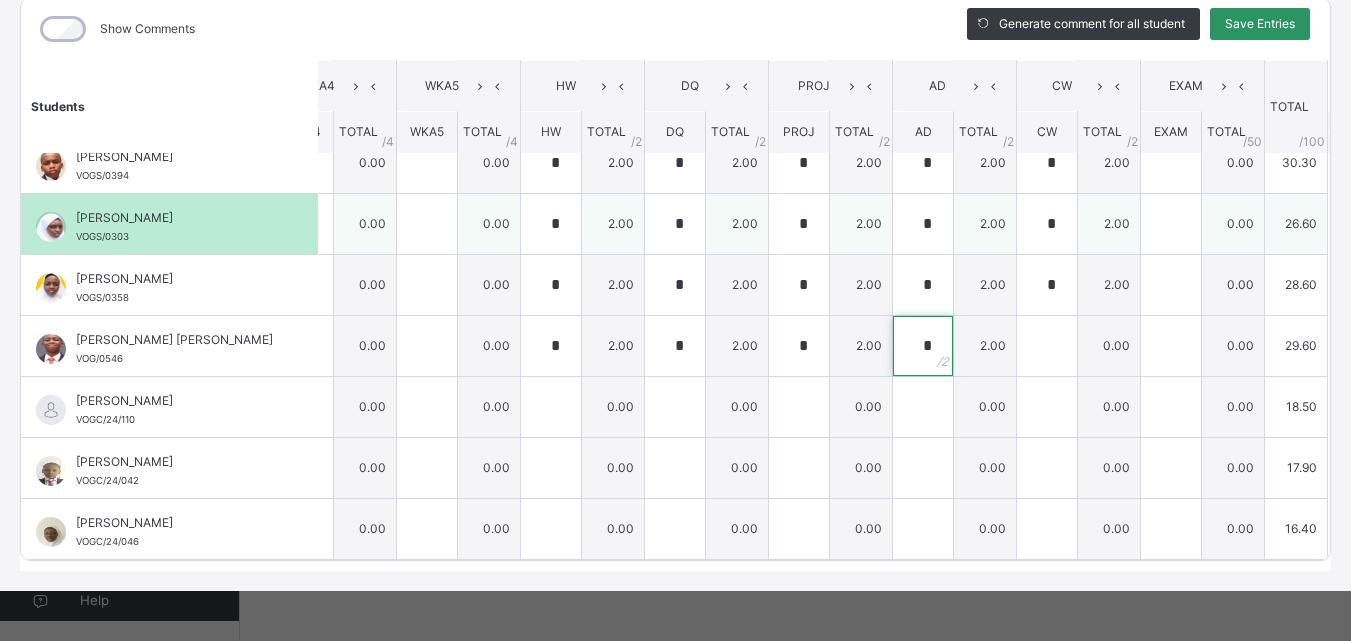 type on "*" 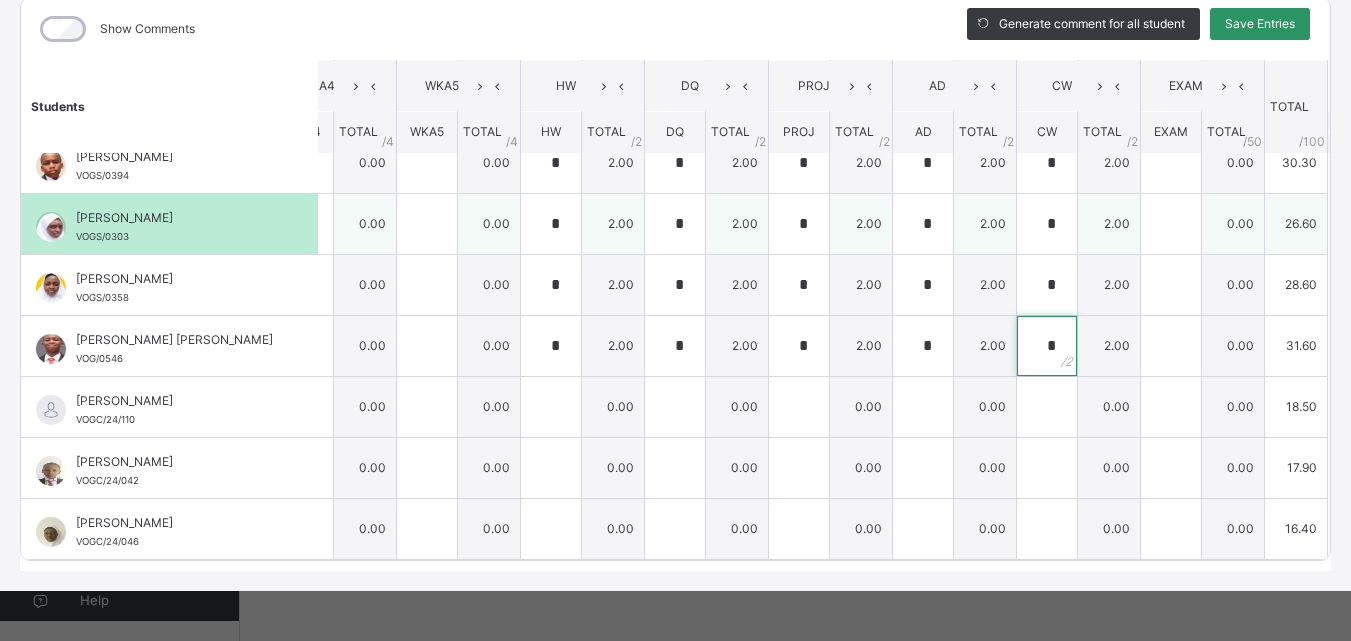 type on "*" 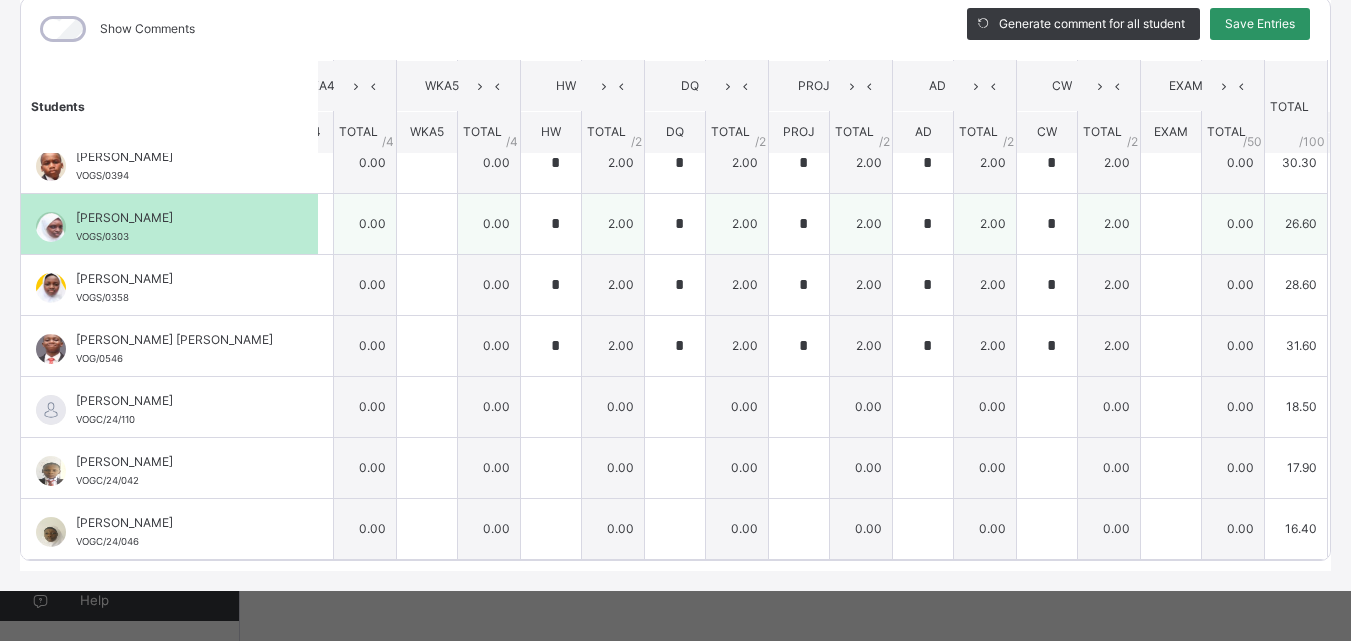 scroll, scrollTop: 890, scrollLeft: 0, axis: vertical 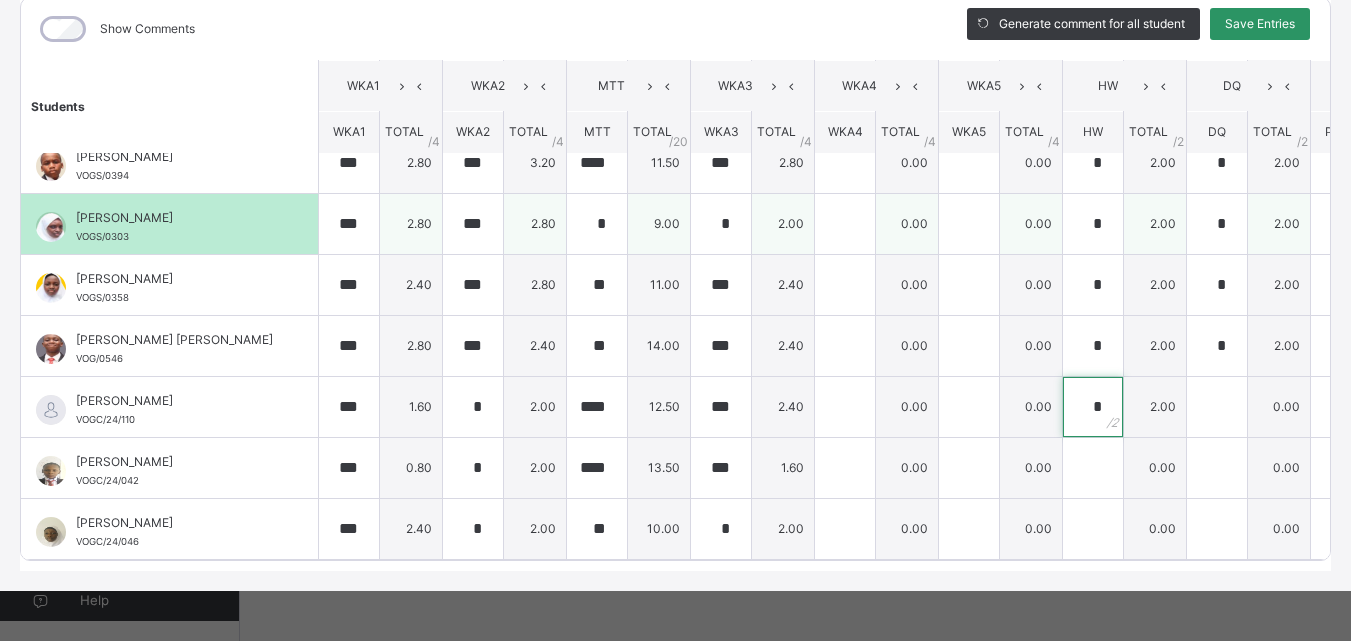 type on "*" 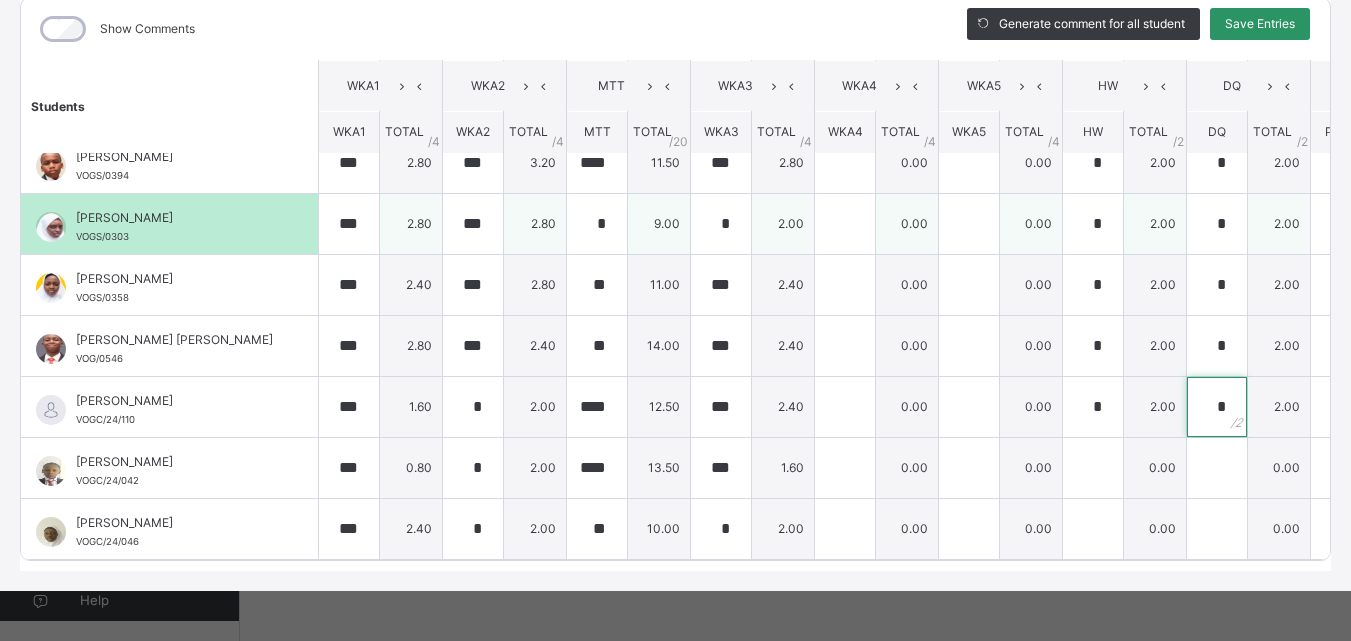 type on "*" 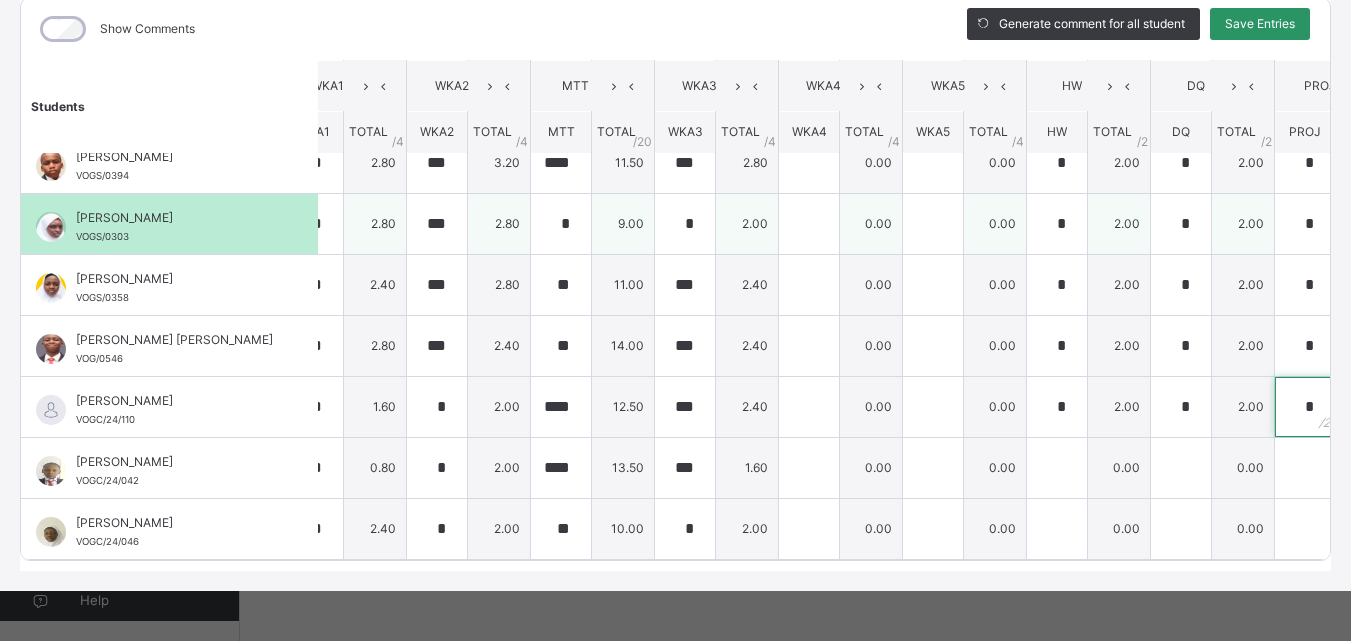 type on "*" 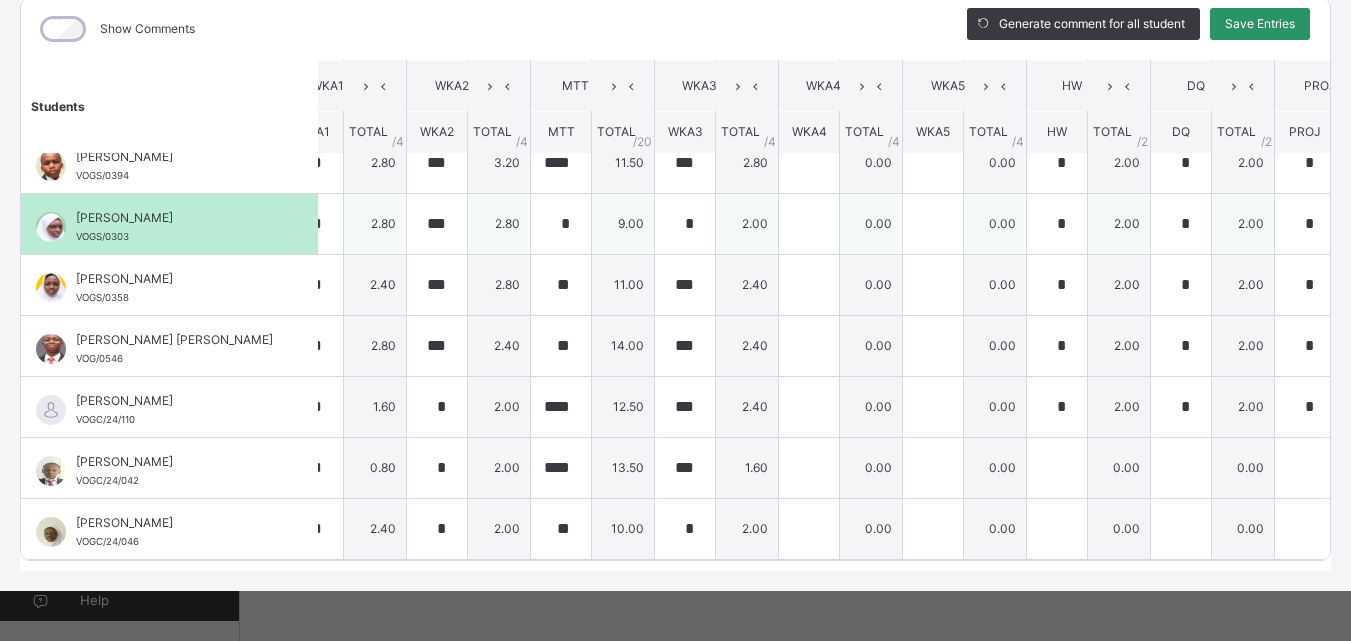 scroll, scrollTop: 890, scrollLeft: 542, axis: both 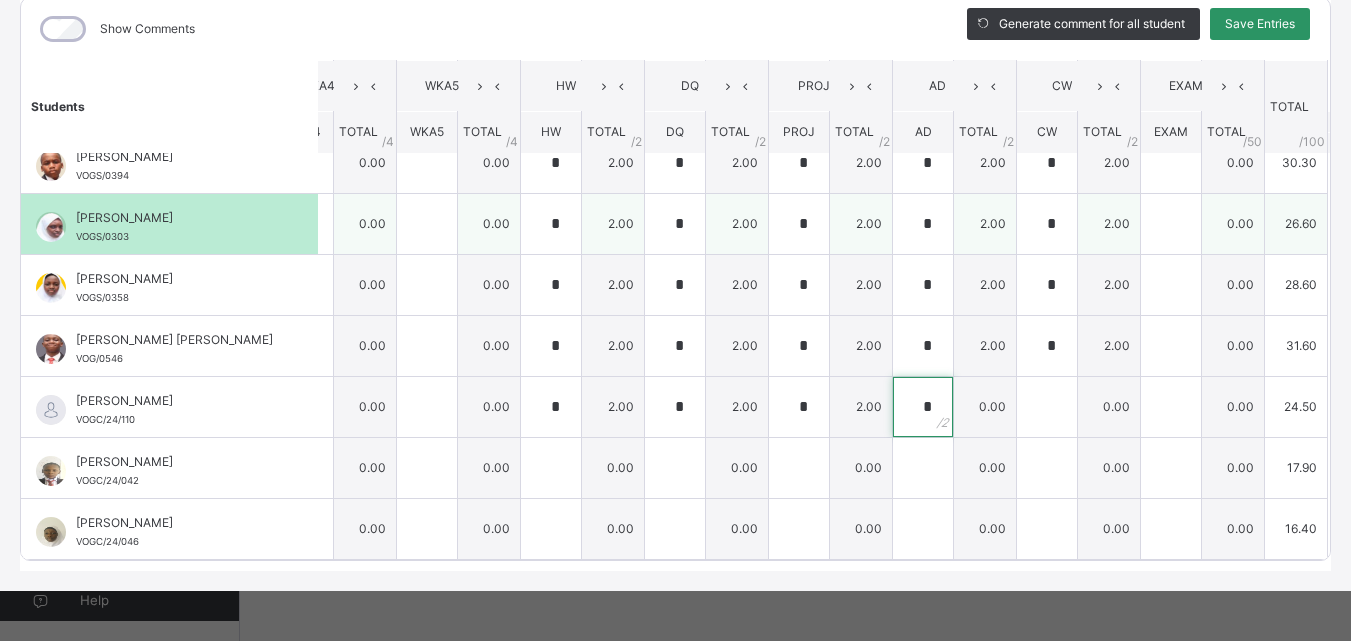 type on "*" 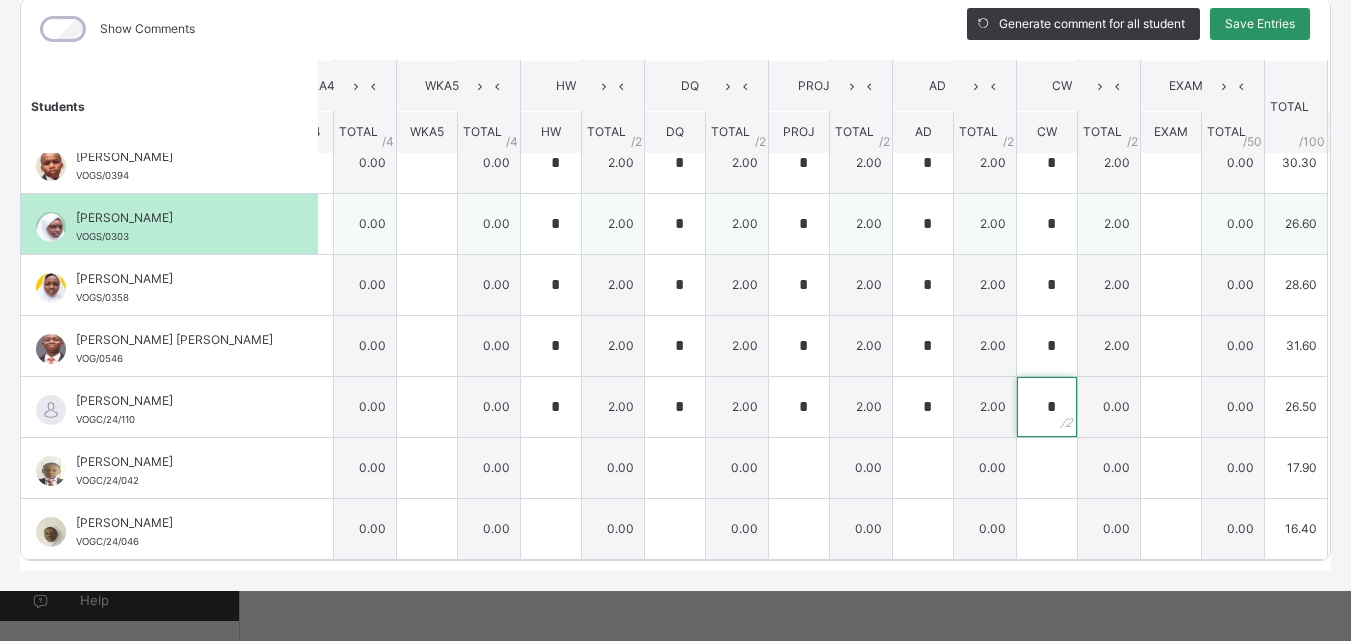 type on "*" 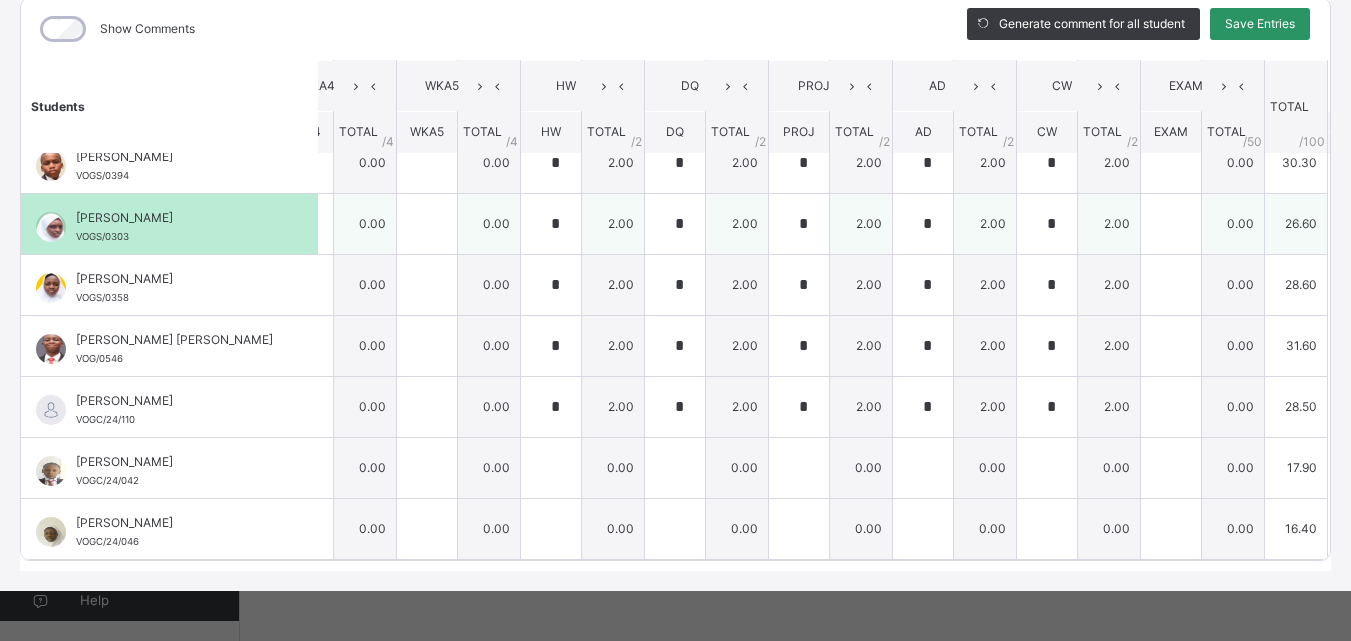 scroll, scrollTop: 890, scrollLeft: 0, axis: vertical 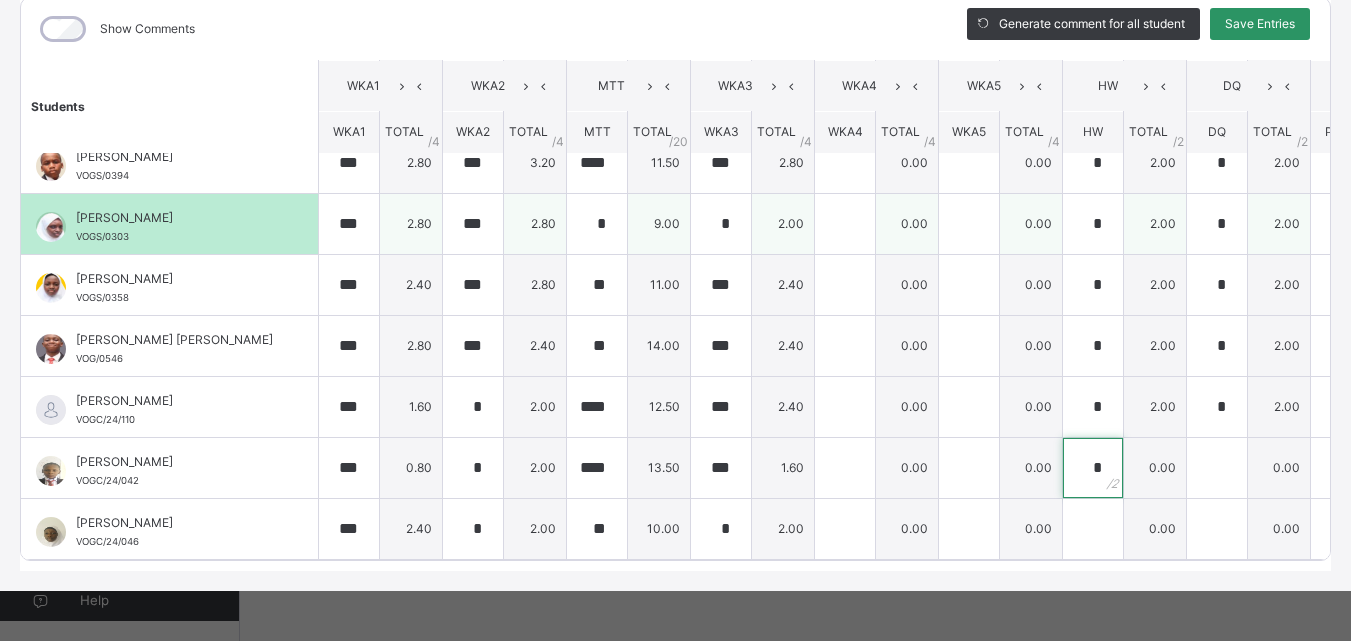 type on "*" 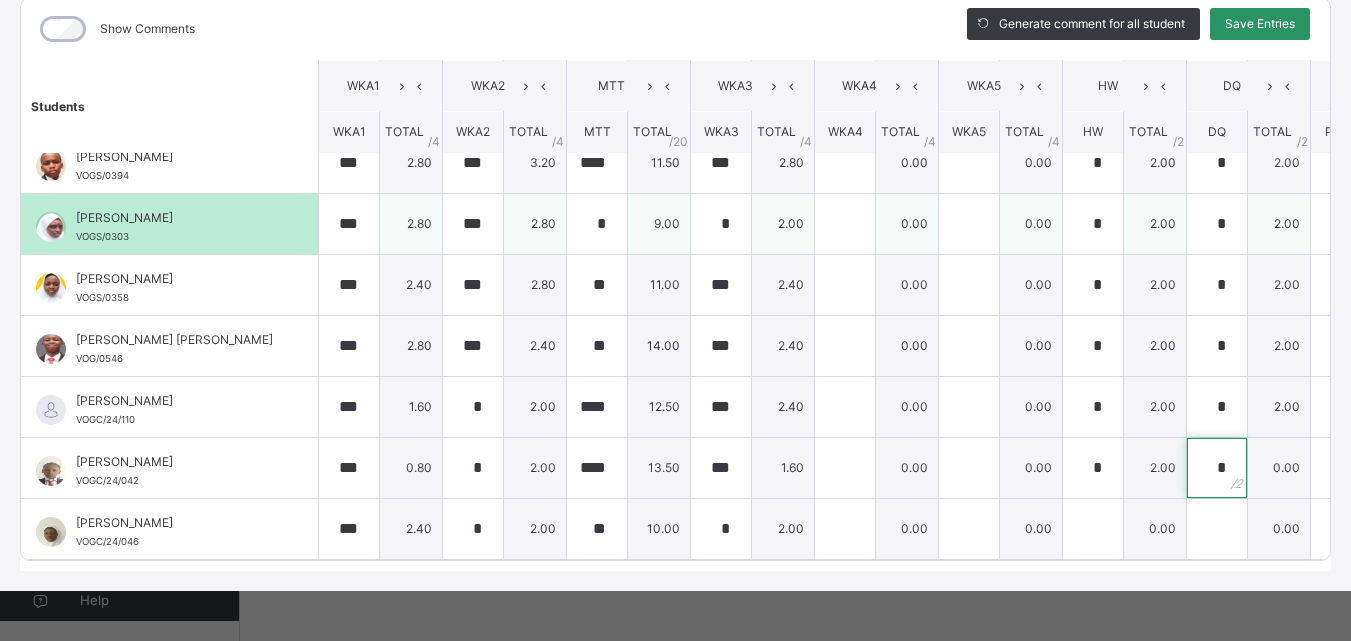type on "*" 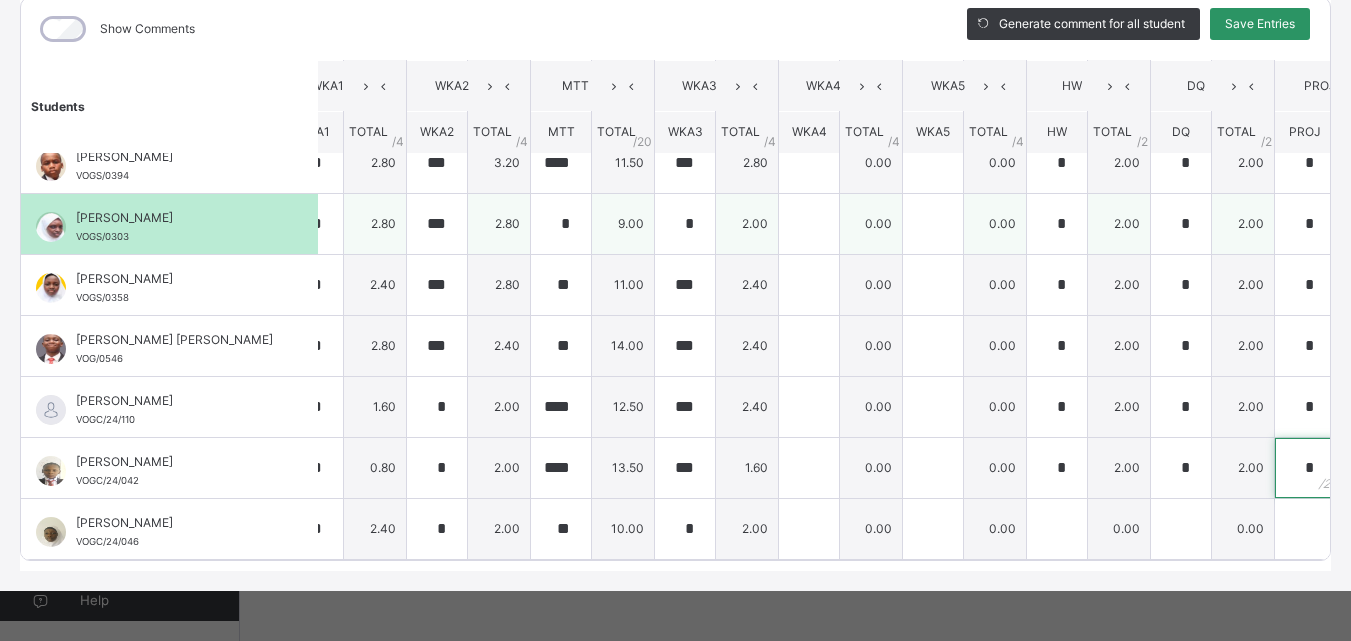 type on "*" 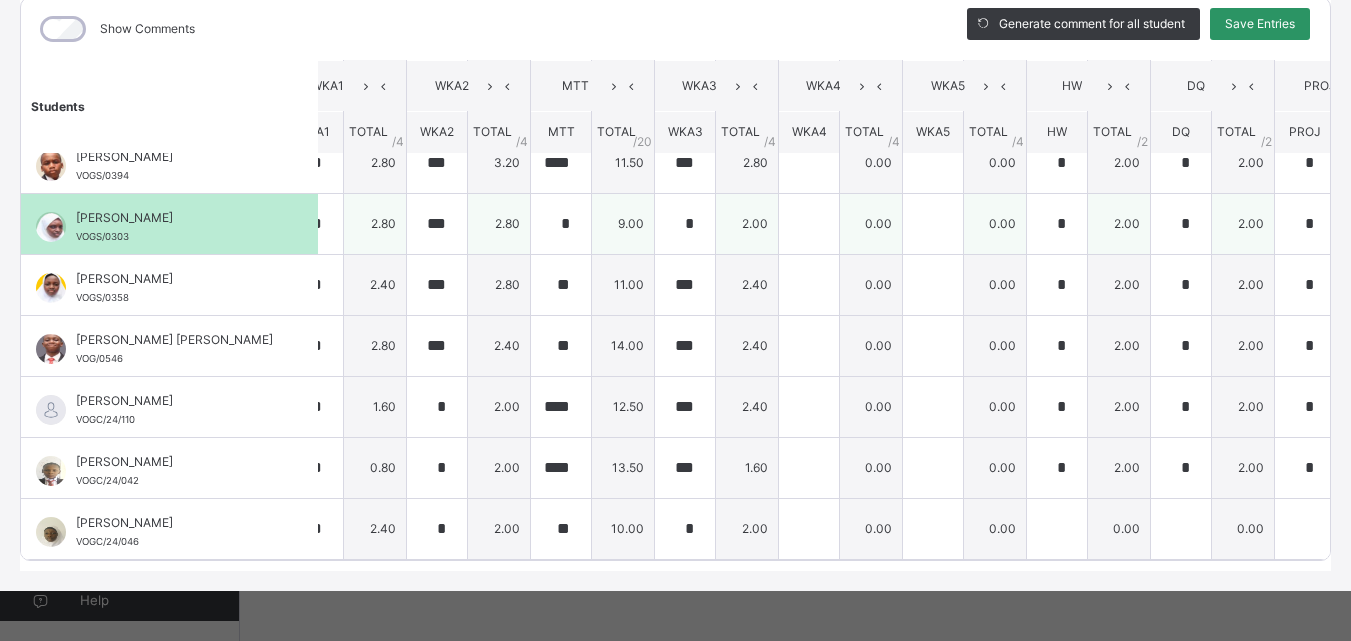 scroll, scrollTop: 890, scrollLeft: 542, axis: both 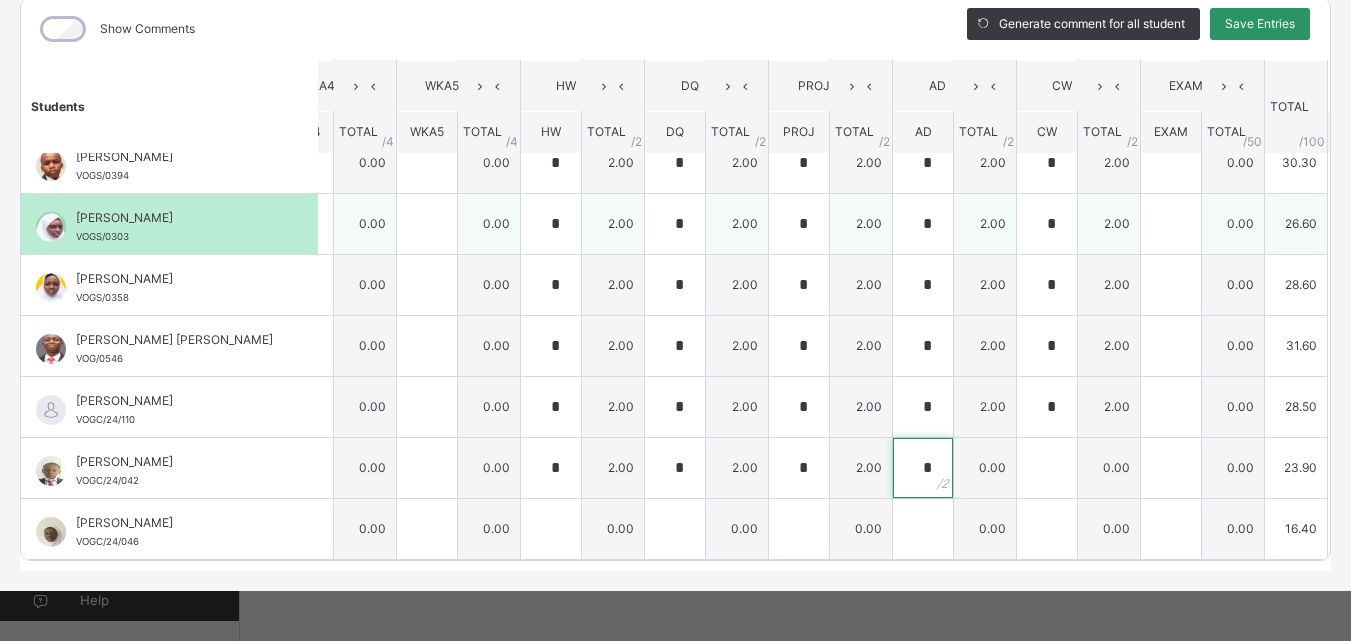 type on "*" 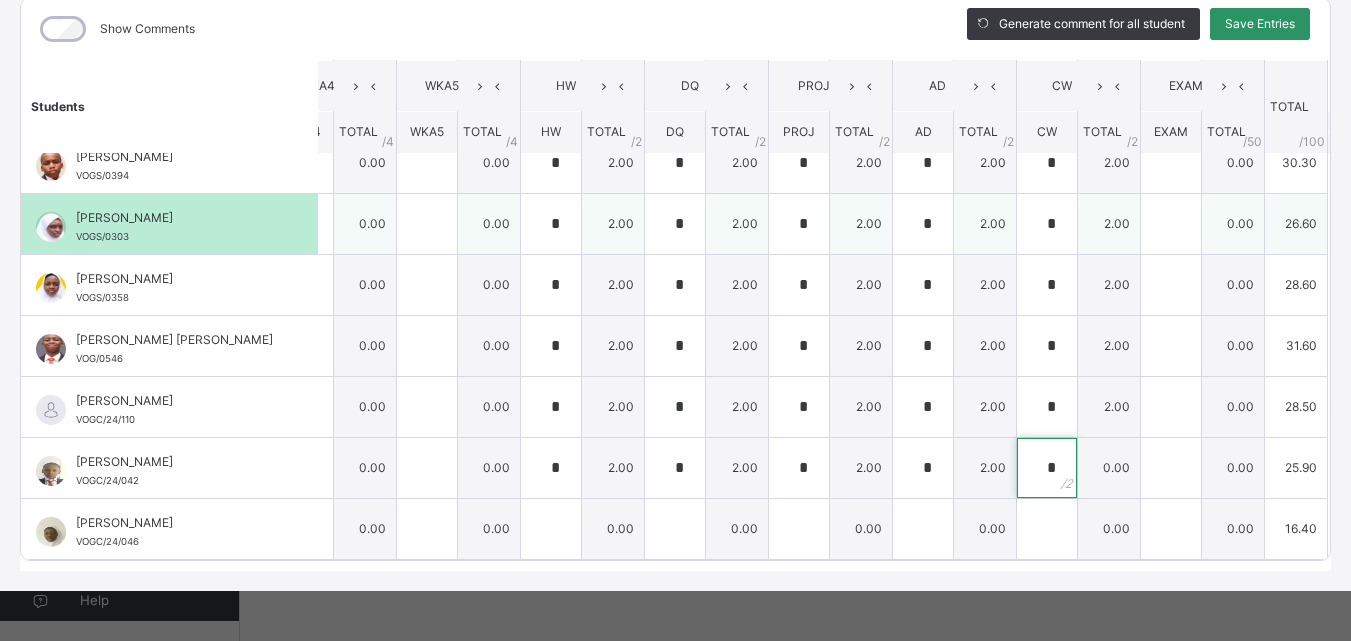 type on "*" 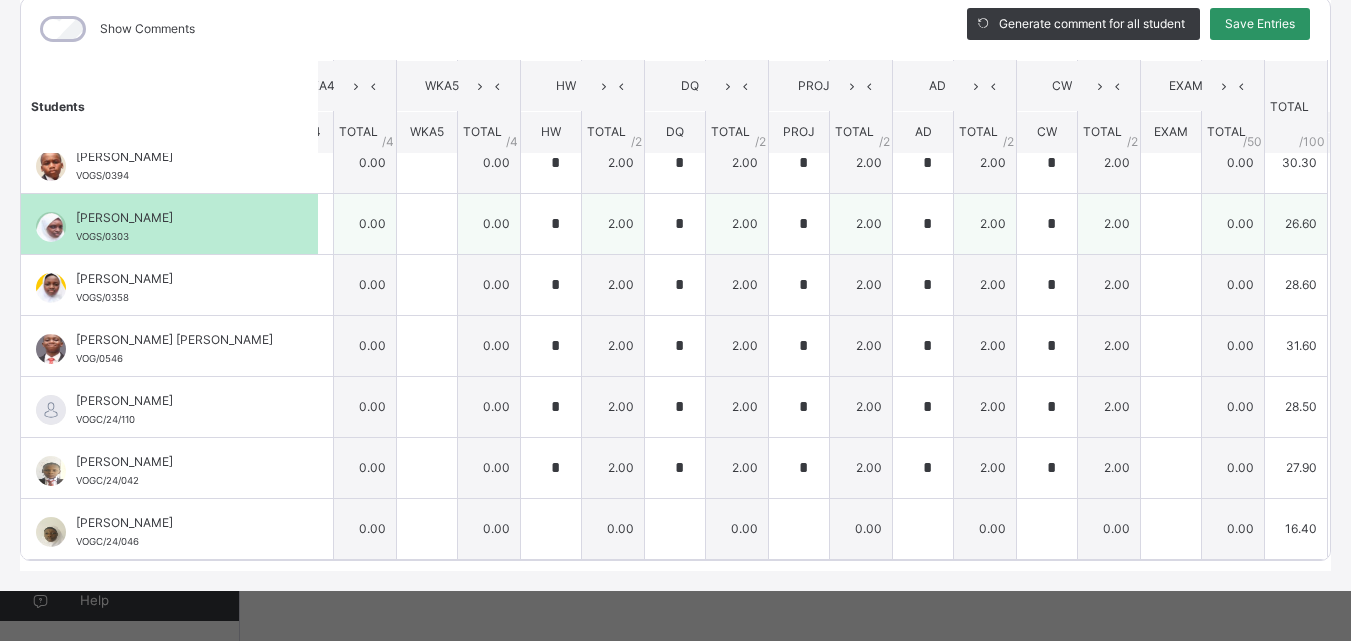 scroll, scrollTop: 890, scrollLeft: 0, axis: vertical 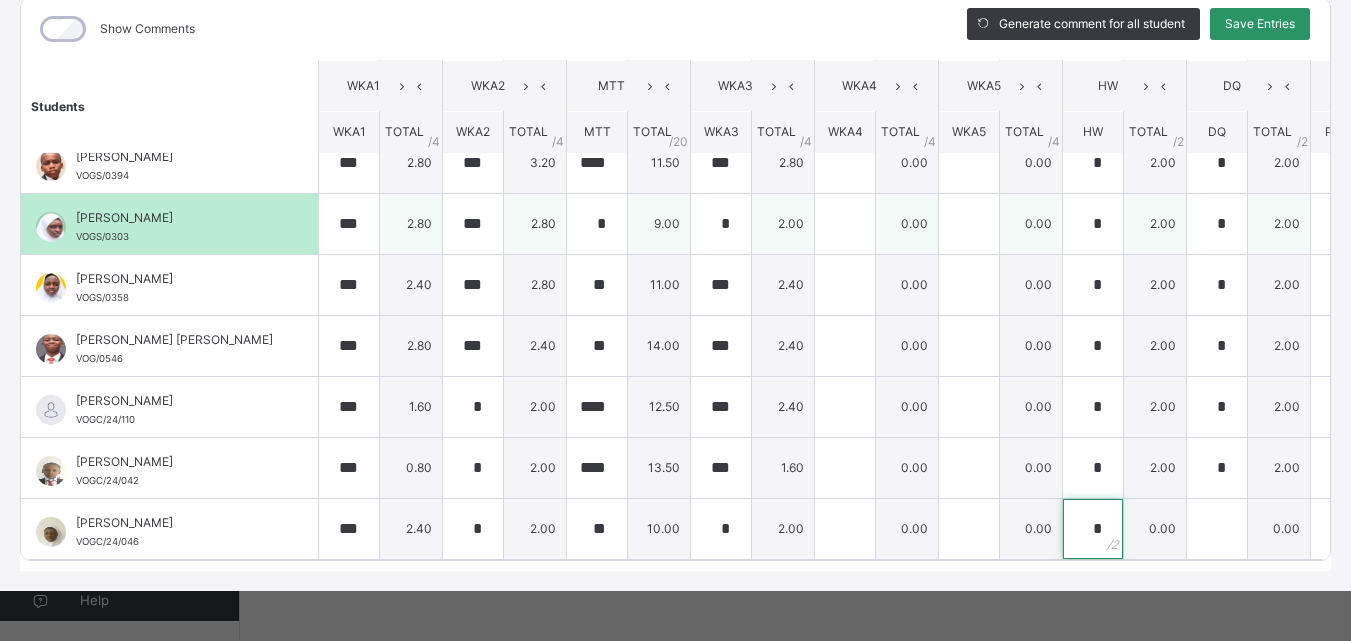type on "*" 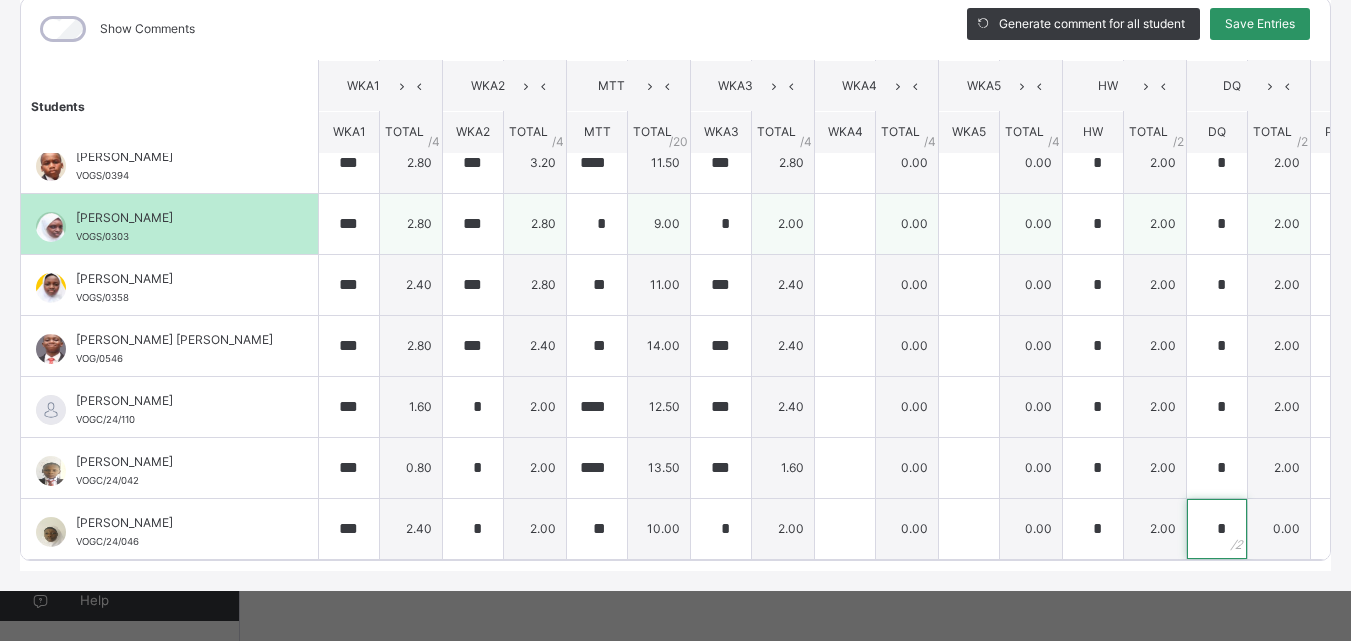type on "*" 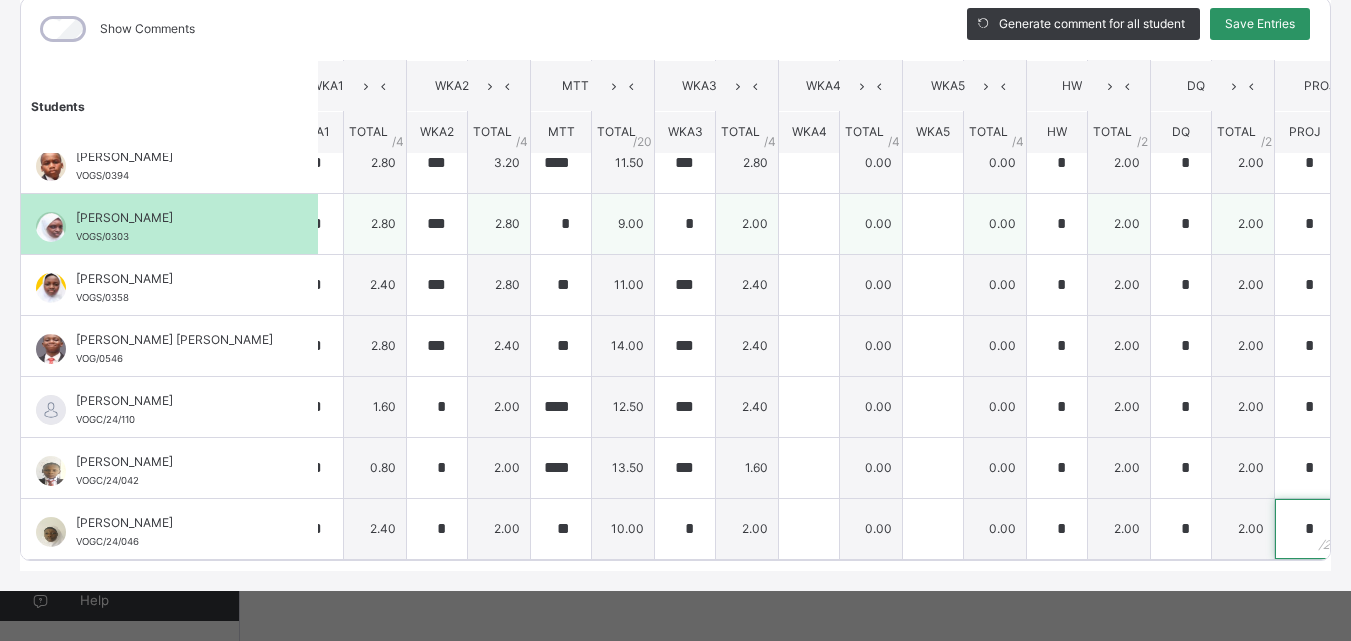 type on "*" 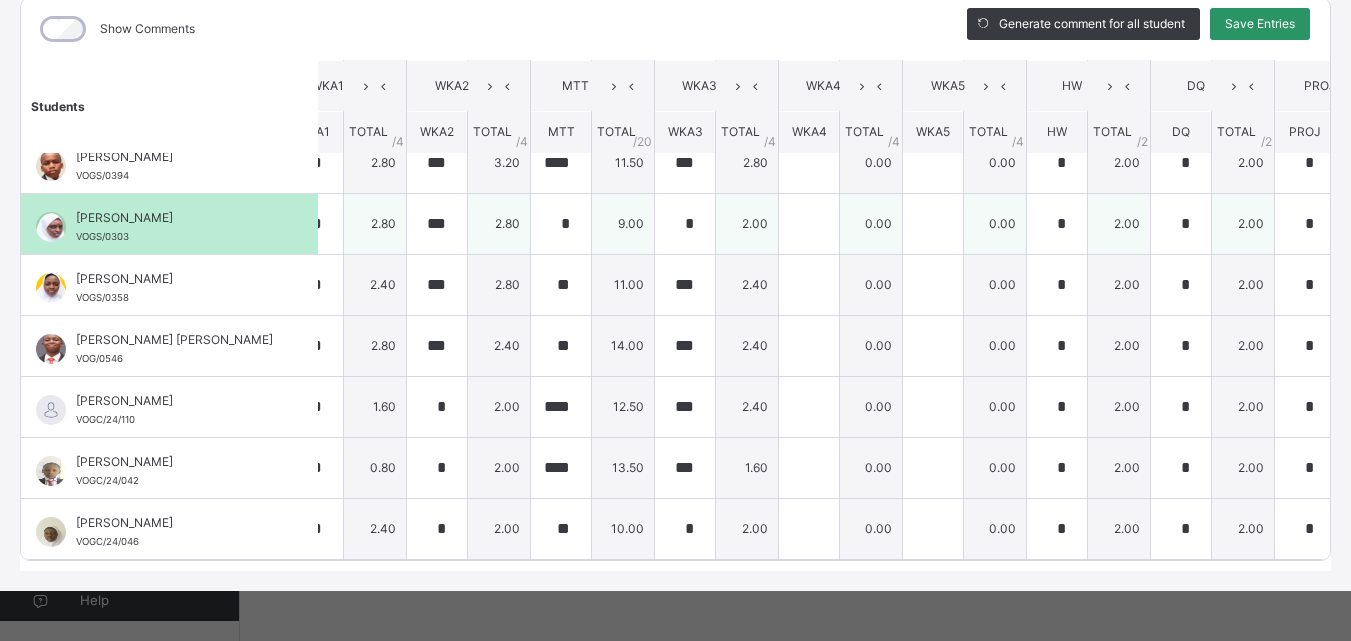 scroll, scrollTop: 890, scrollLeft: 542, axis: both 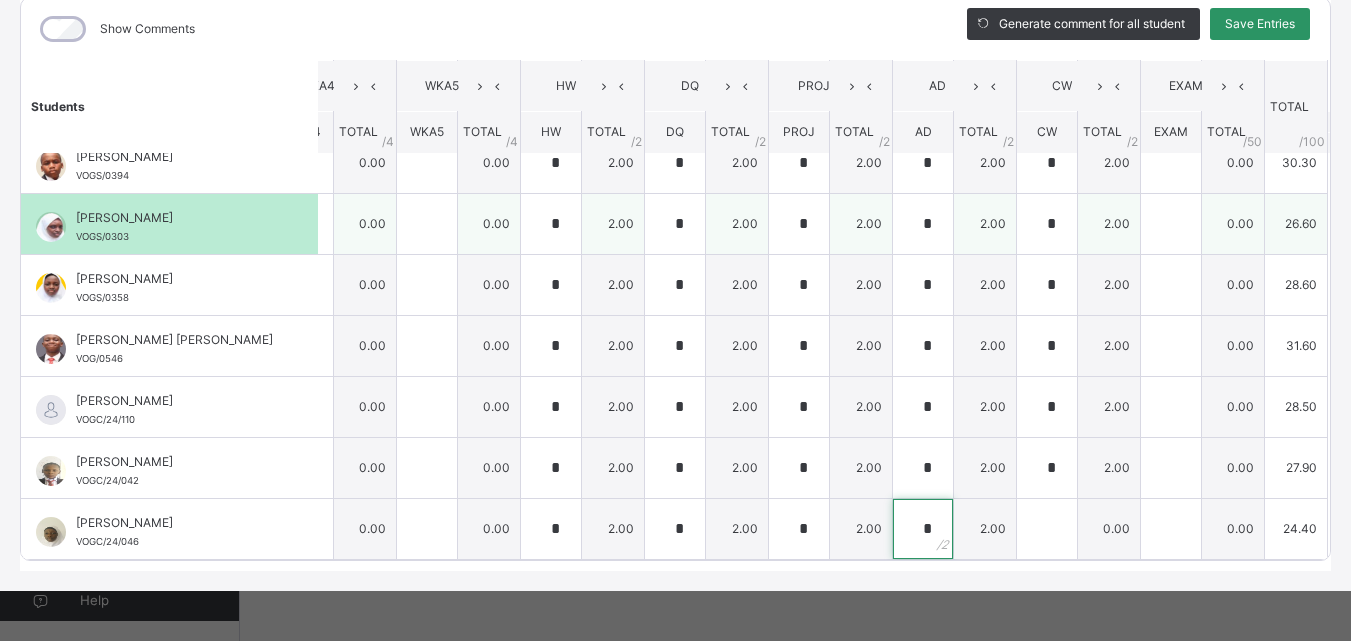 type on "*" 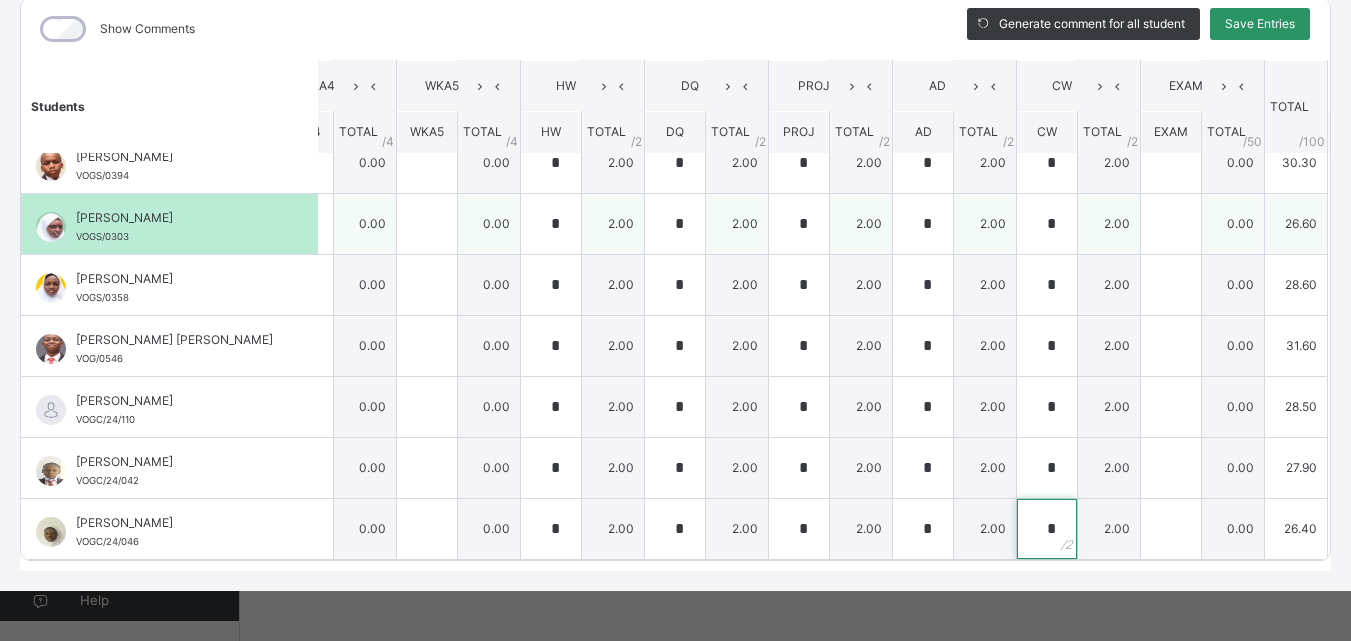 type on "*" 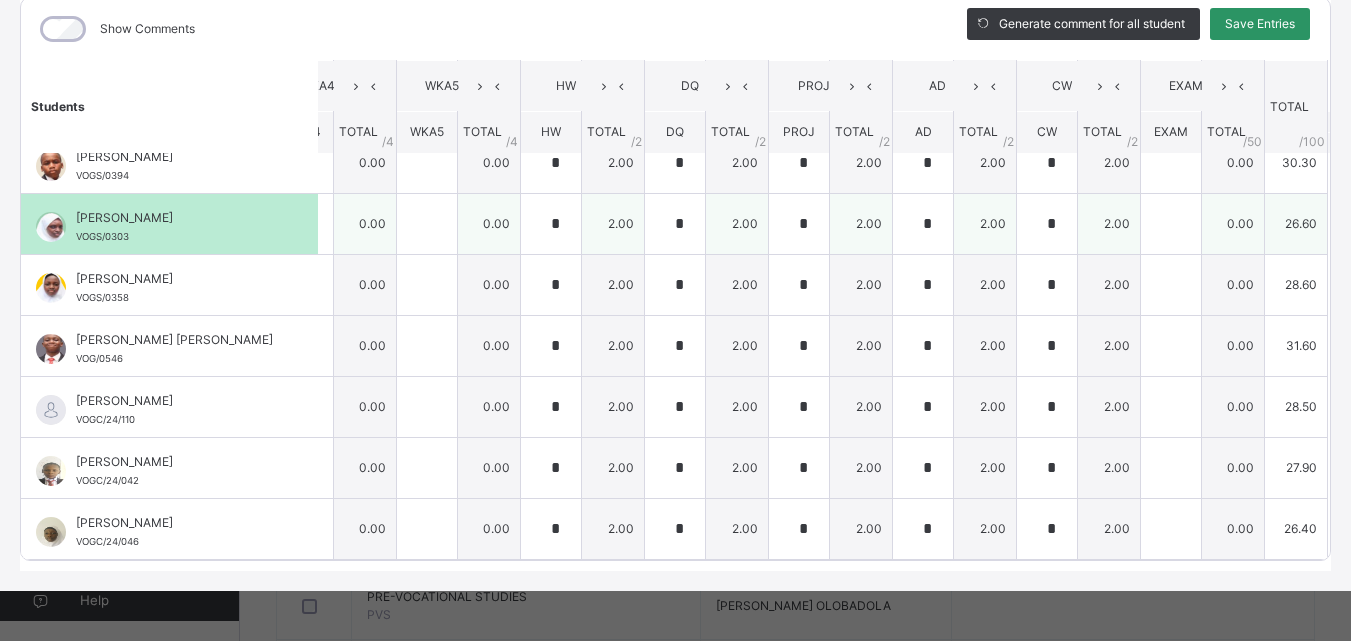 scroll, scrollTop: 353, scrollLeft: 0, axis: vertical 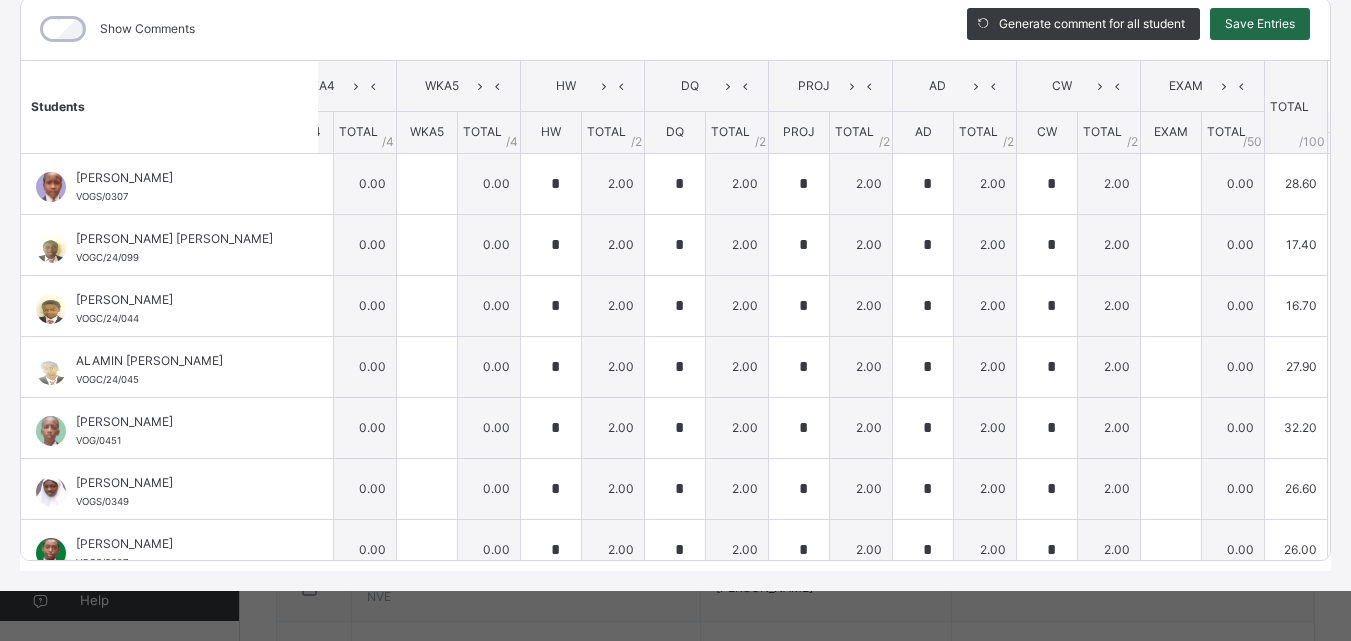 click on "Save Entries" at bounding box center [1260, 24] 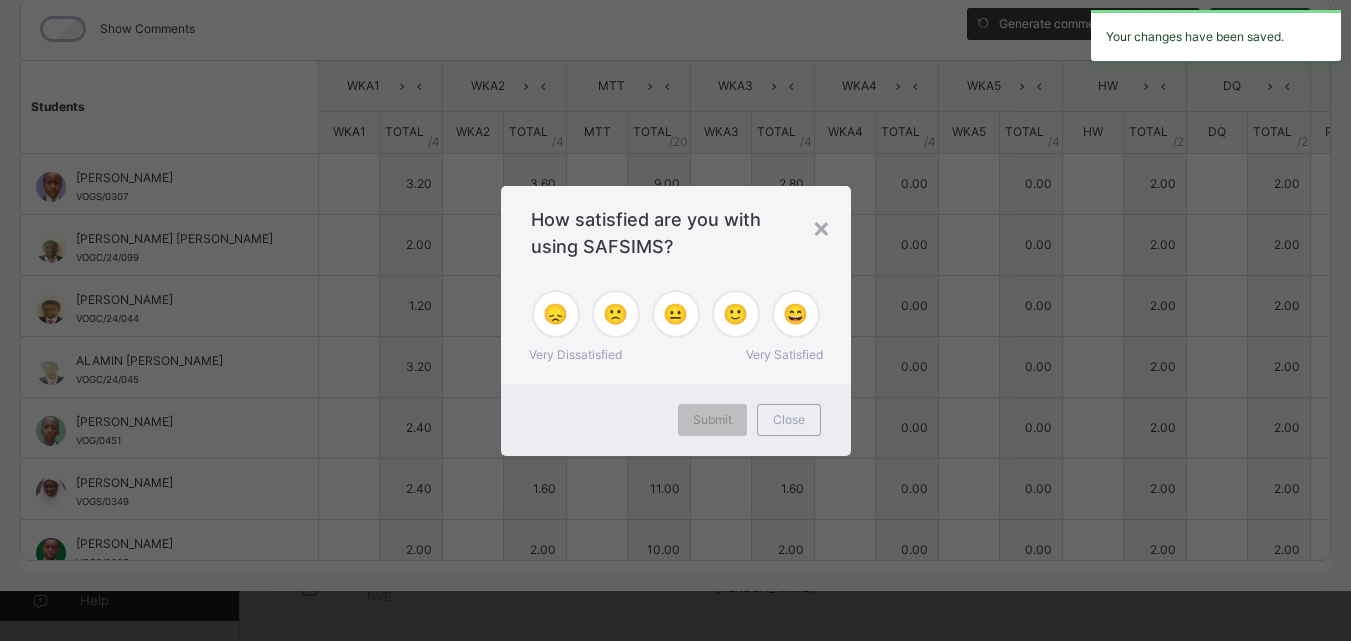 type on "***" 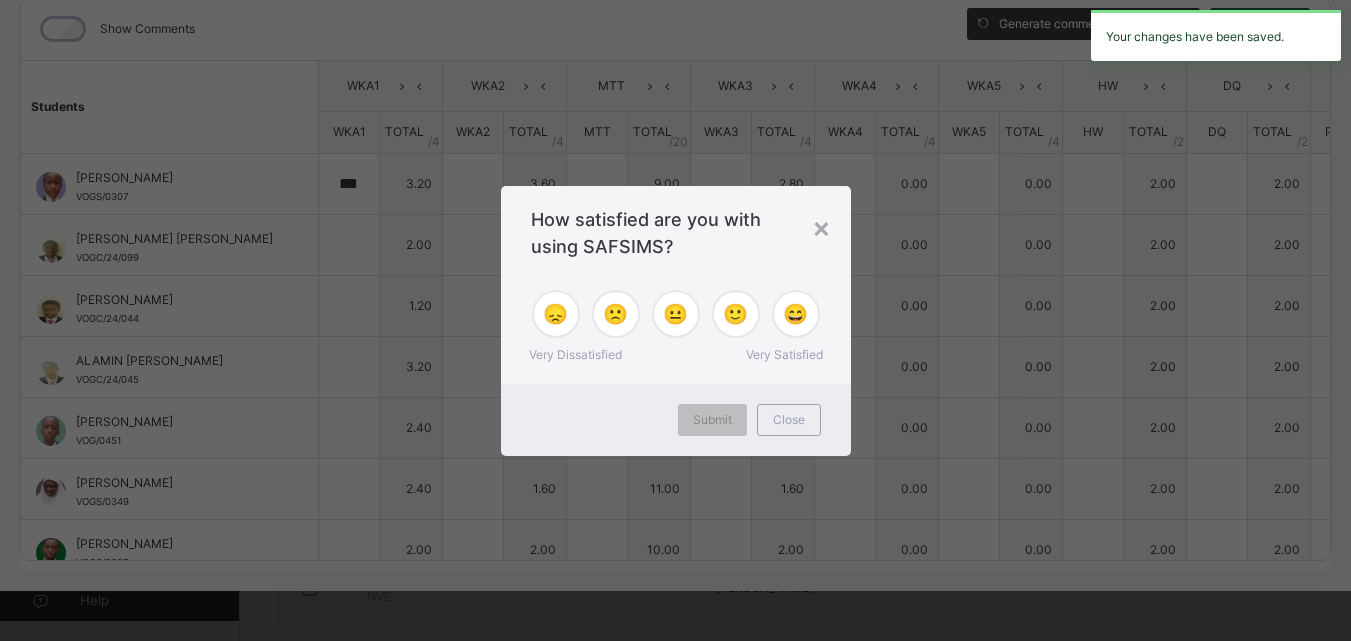 type on "***" 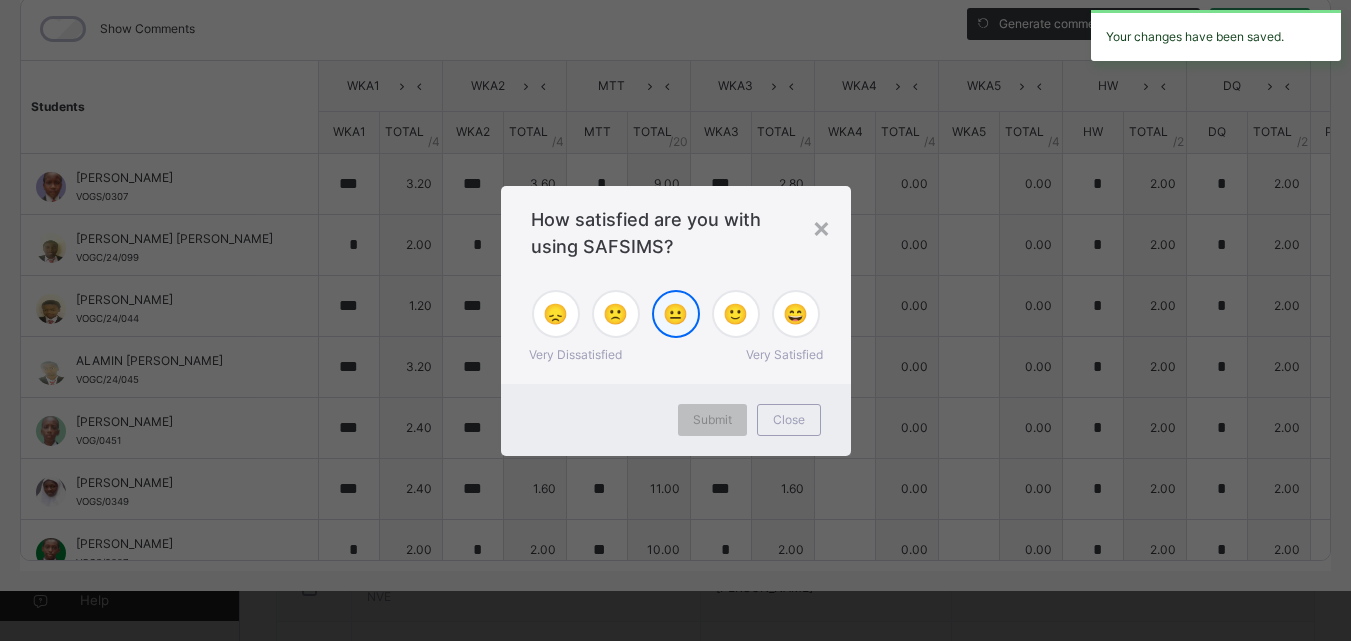 click on "😐" at bounding box center (675, 314) 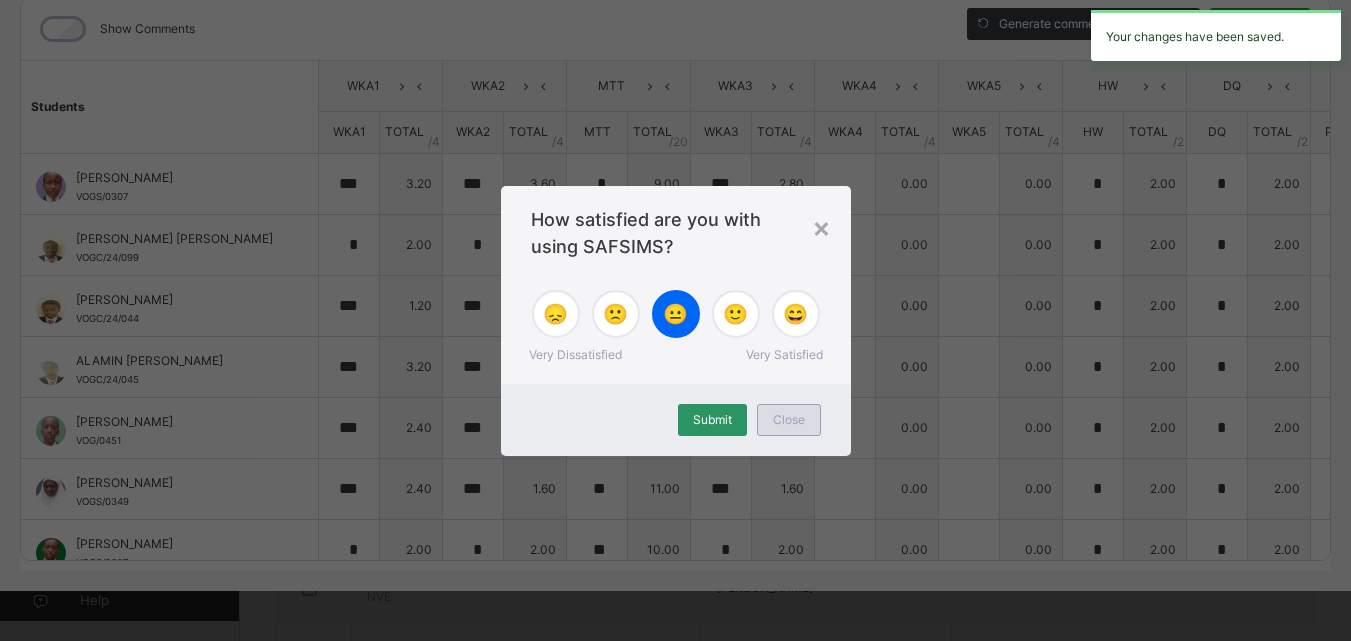 click on "Close" at bounding box center [789, 420] 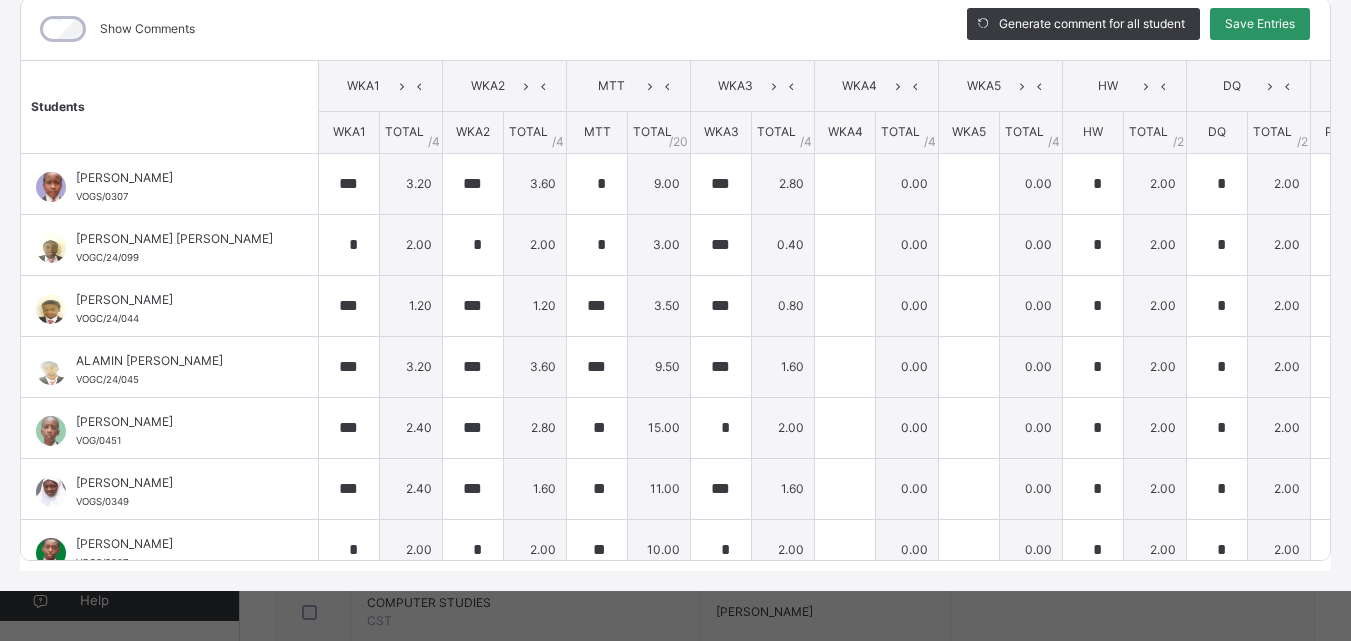 scroll, scrollTop: 0, scrollLeft: 0, axis: both 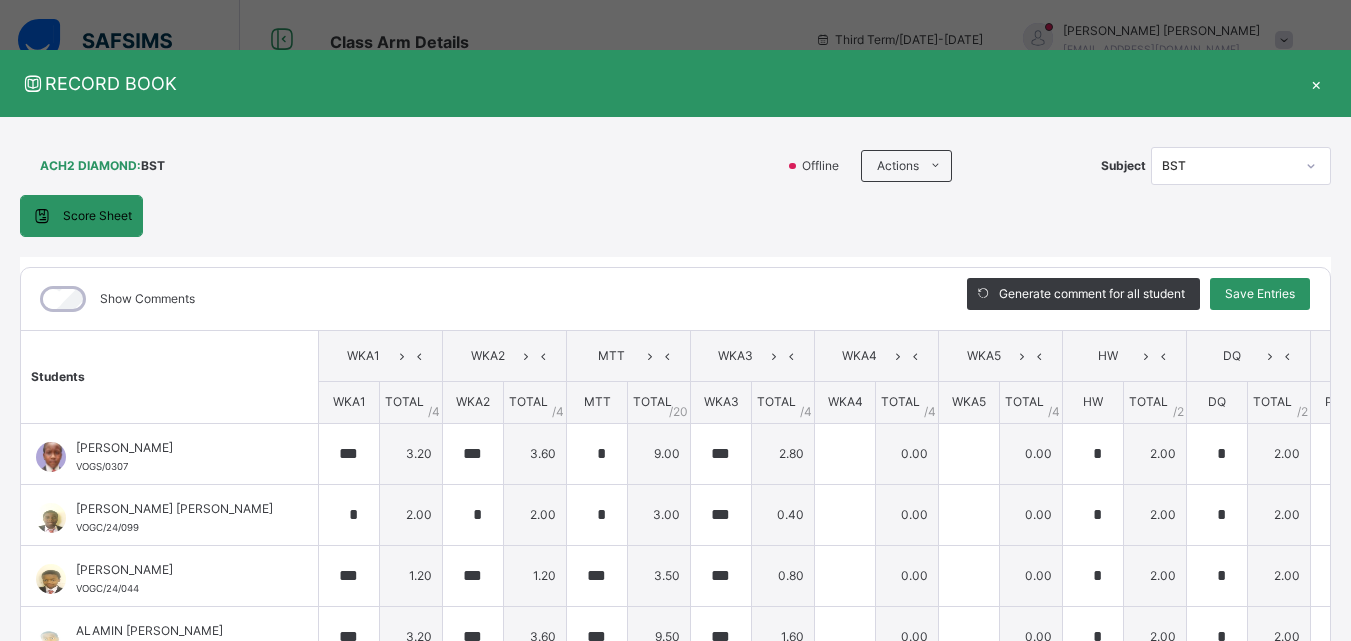 click on "×" at bounding box center (1316, 83) 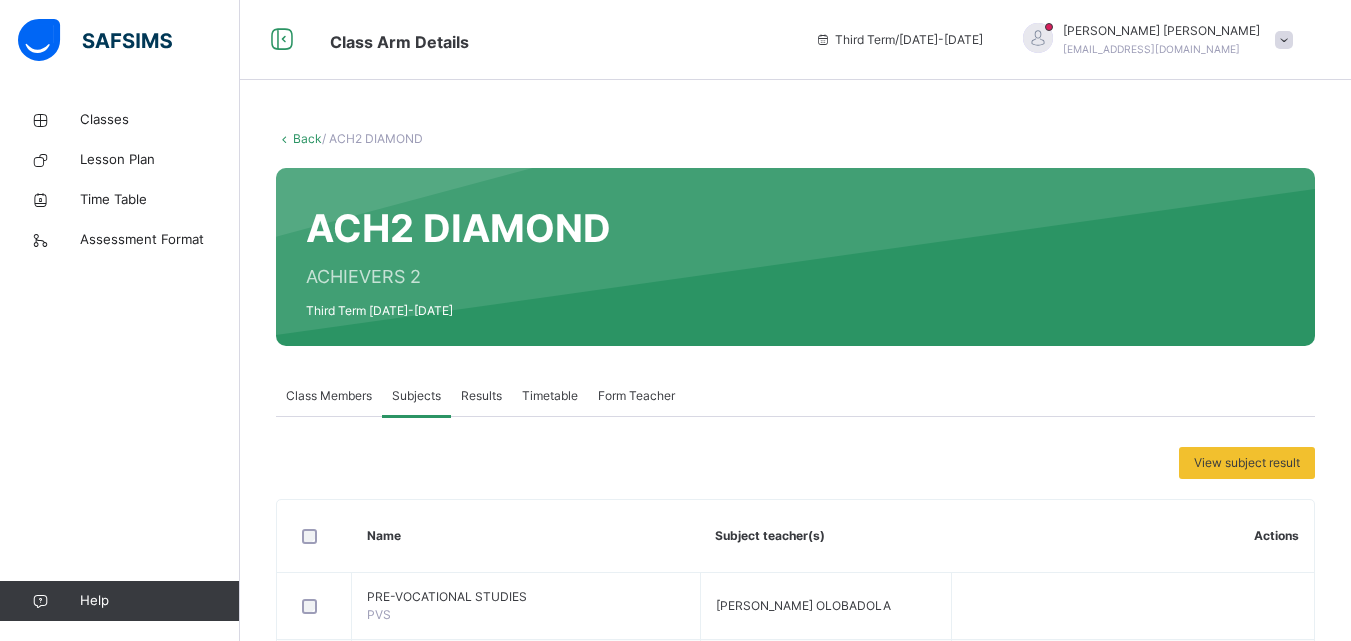 click on "Back" at bounding box center (307, 138) 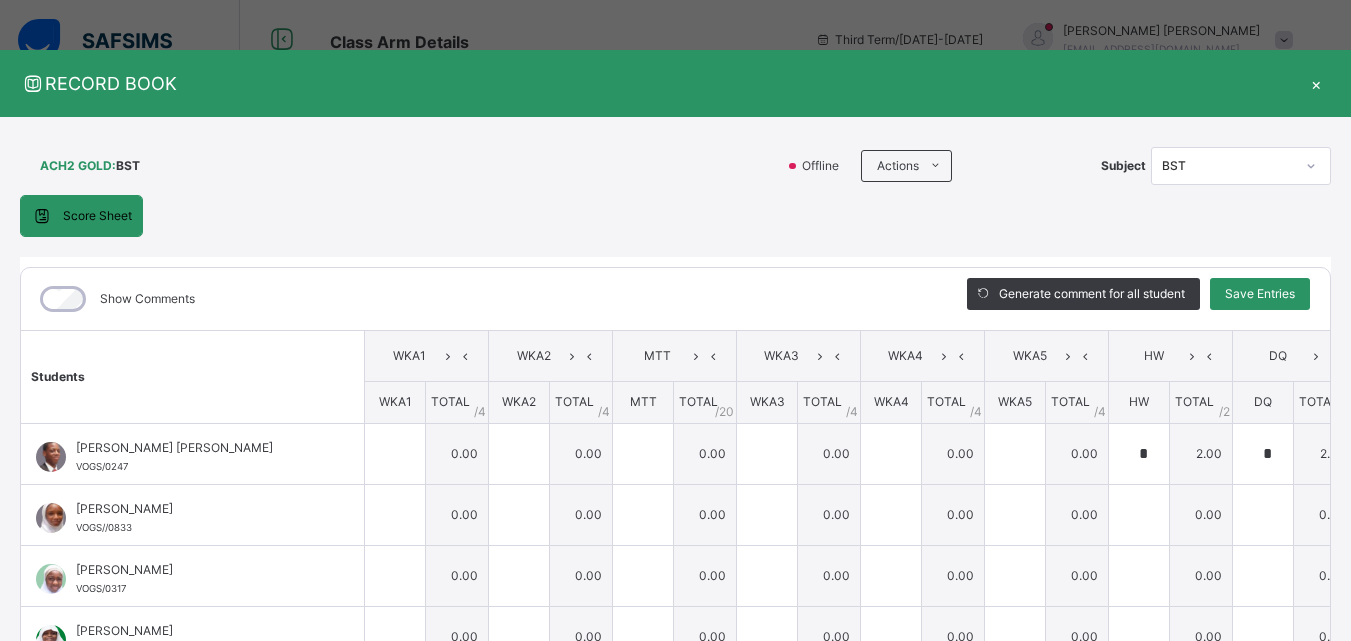 scroll, scrollTop: 719, scrollLeft: 0, axis: vertical 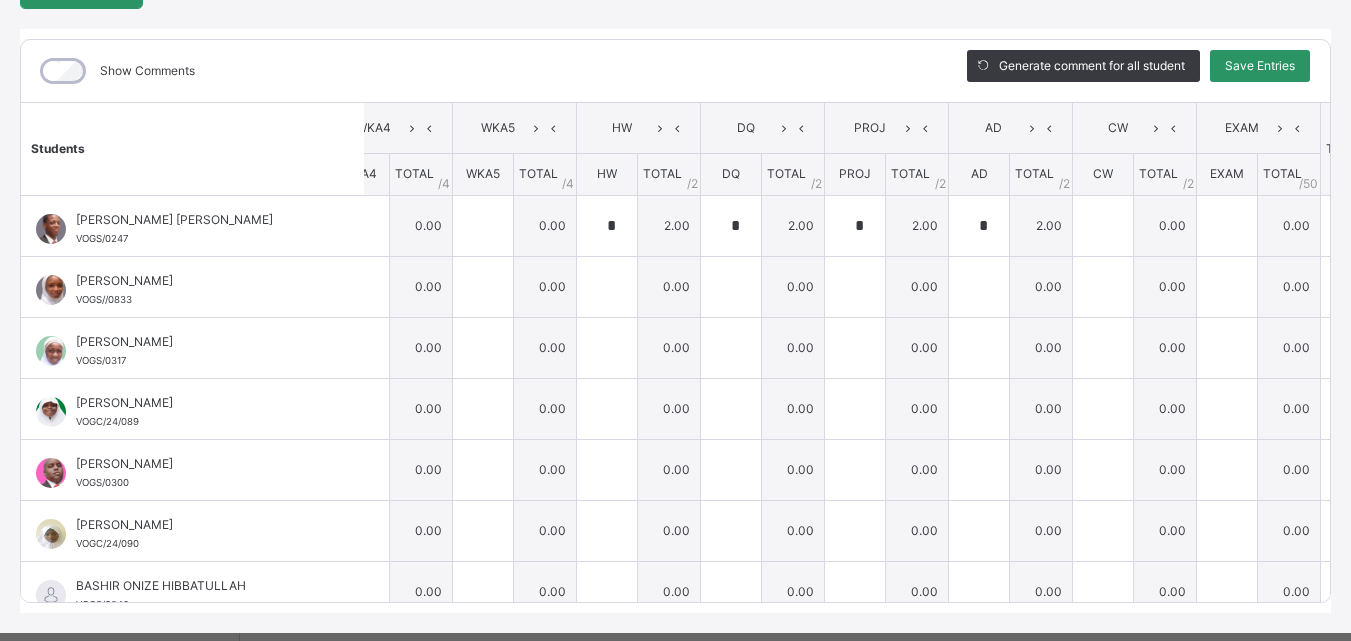 type on "*" 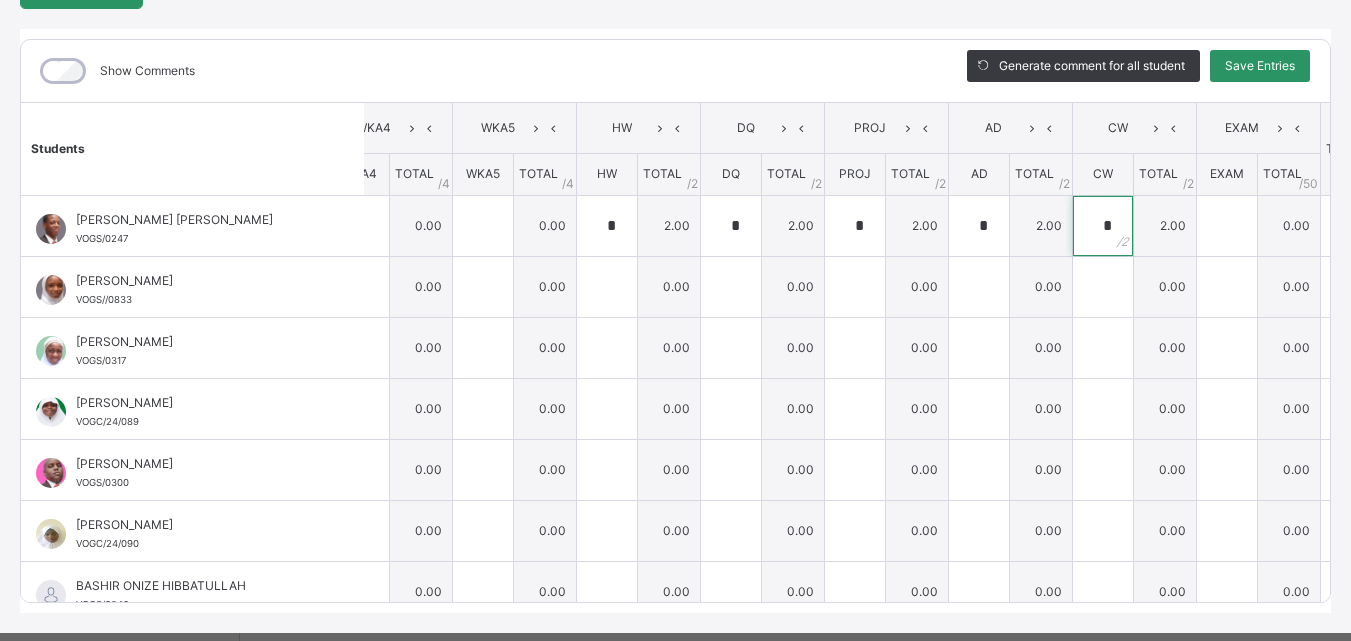 type on "*" 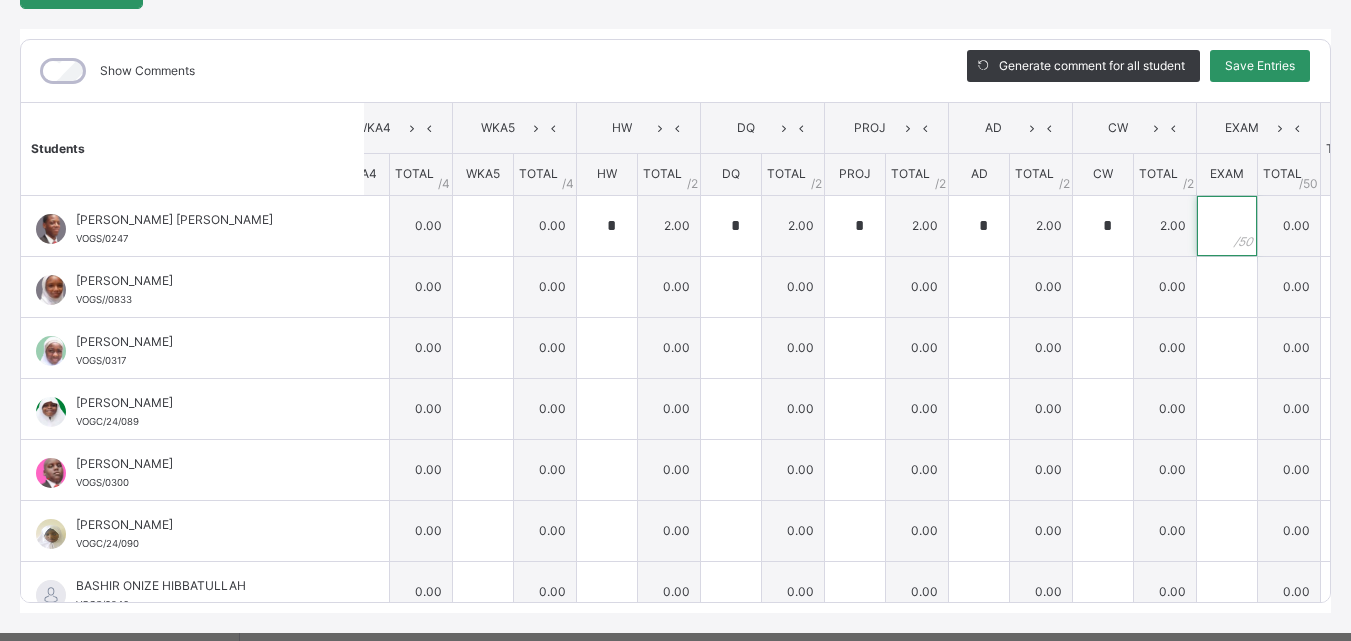 type on "*" 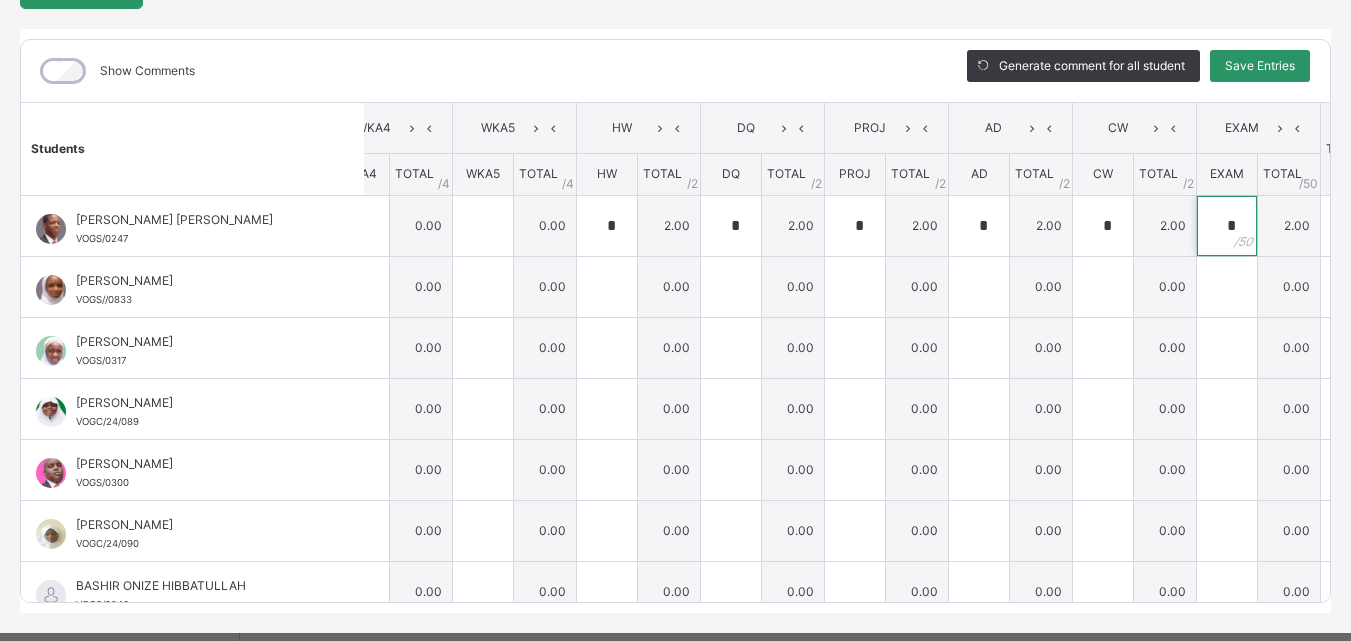 type 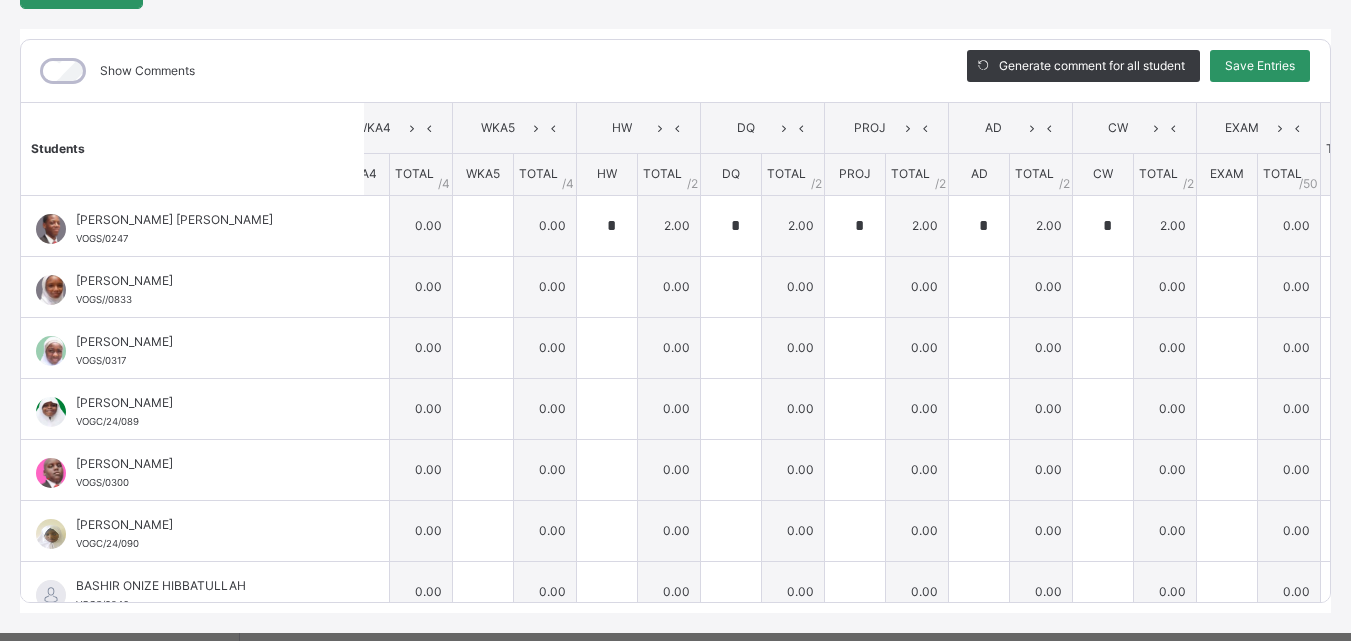 scroll, scrollTop: 0, scrollLeft: 0, axis: both 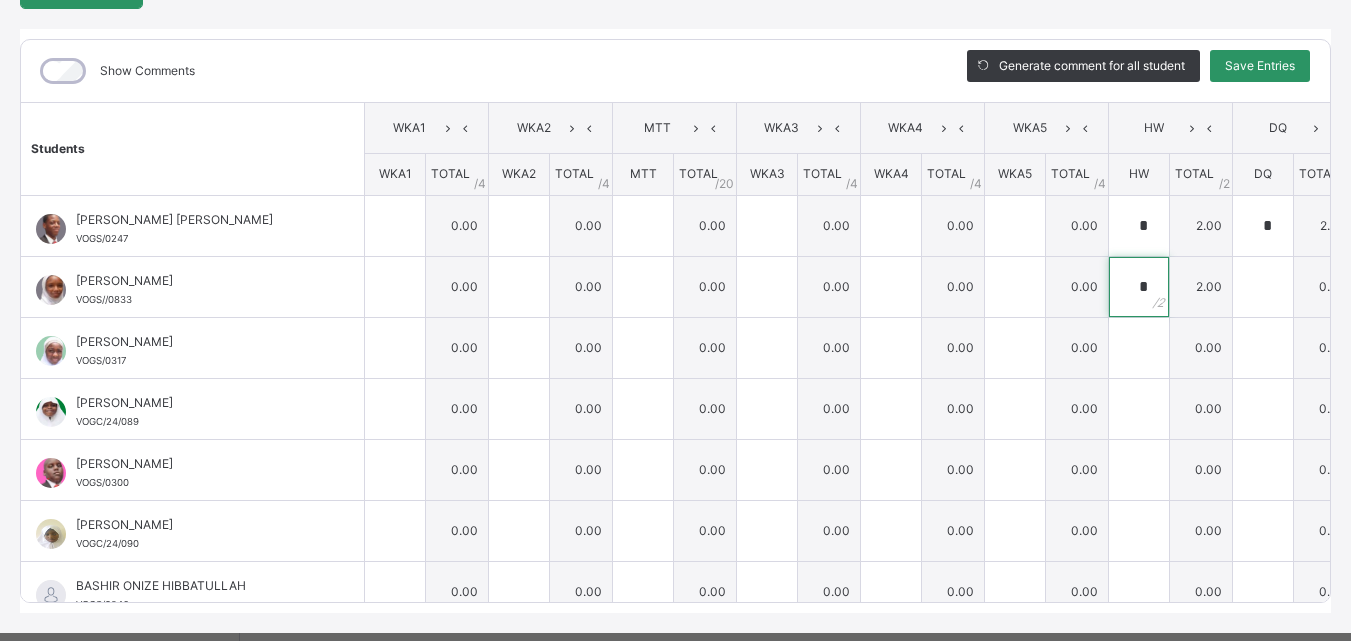 type on "*" 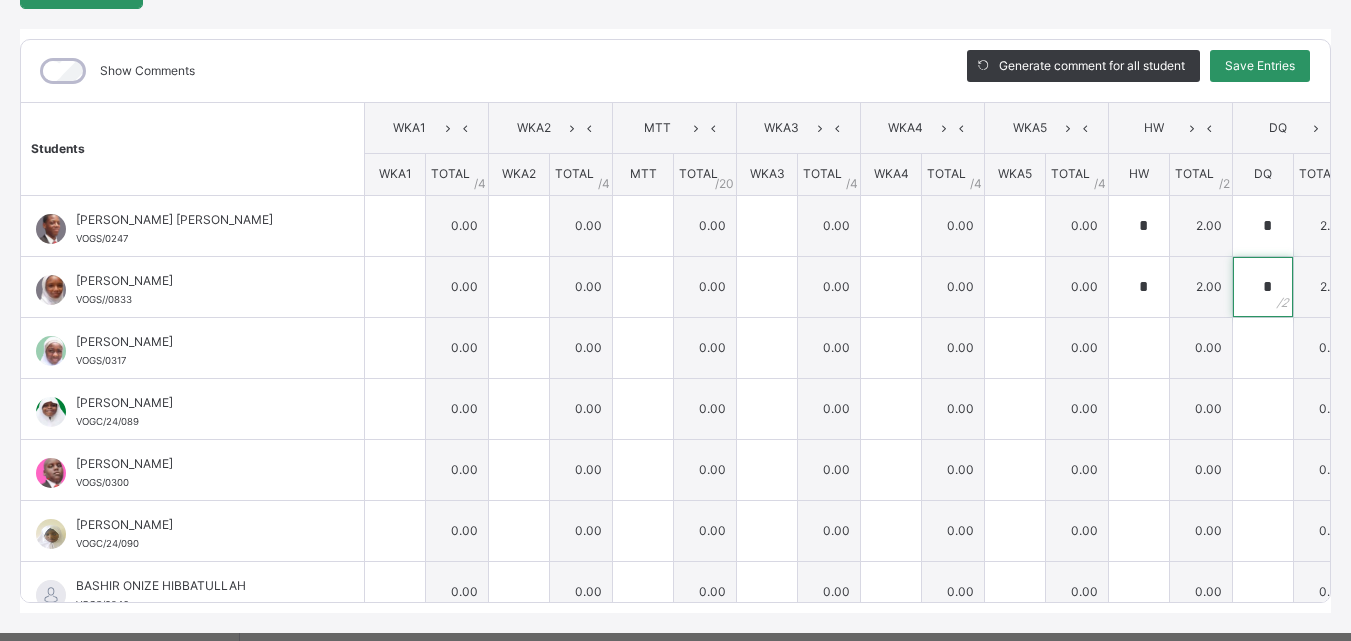 type on "*" 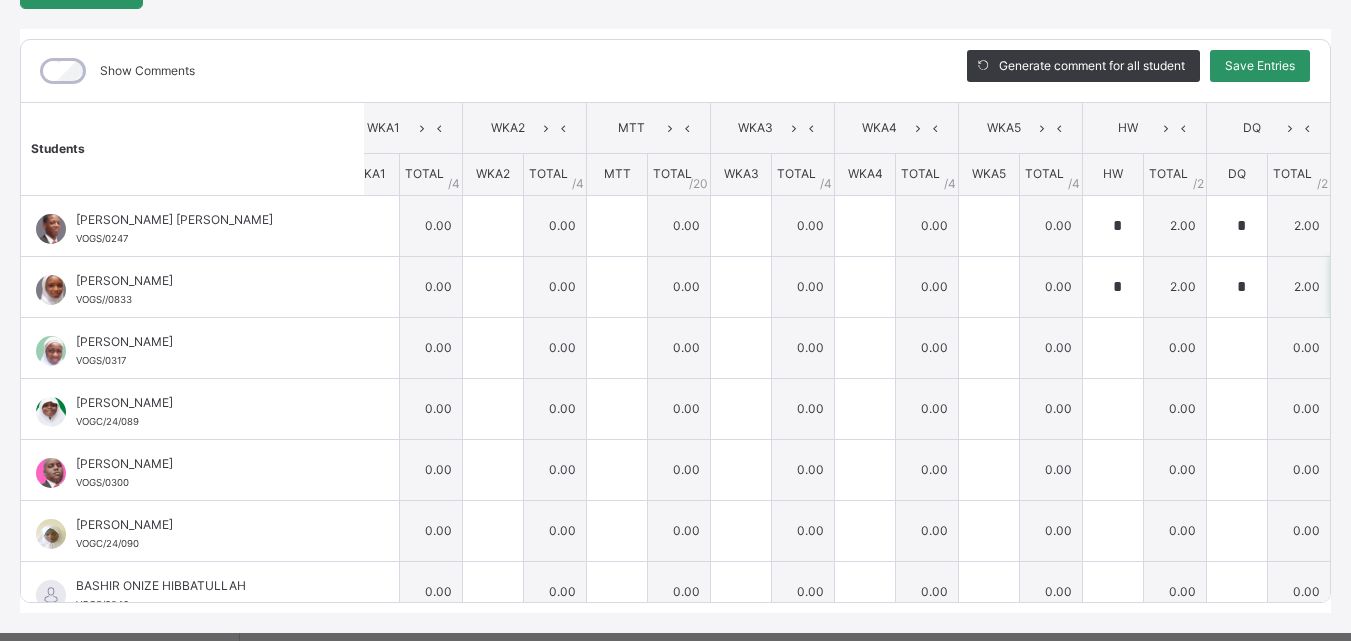 type on "*" 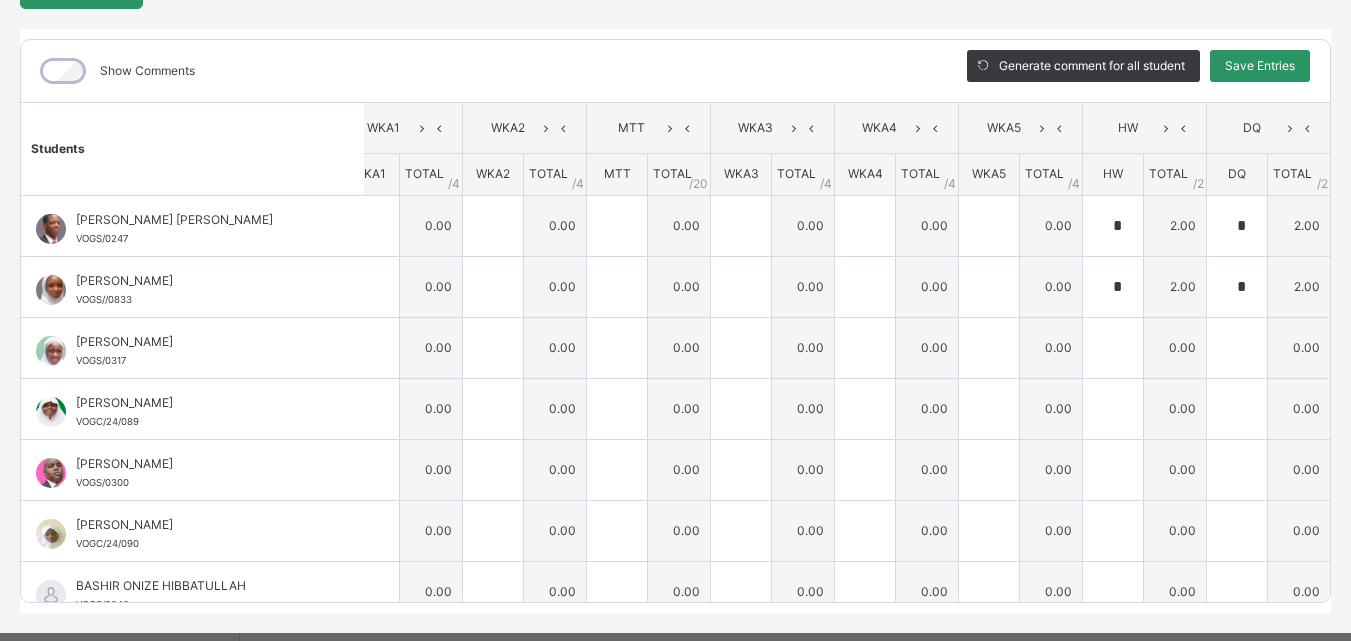 scroll, scrollTop: 0, scrollLeft: 532, axis: horizontal 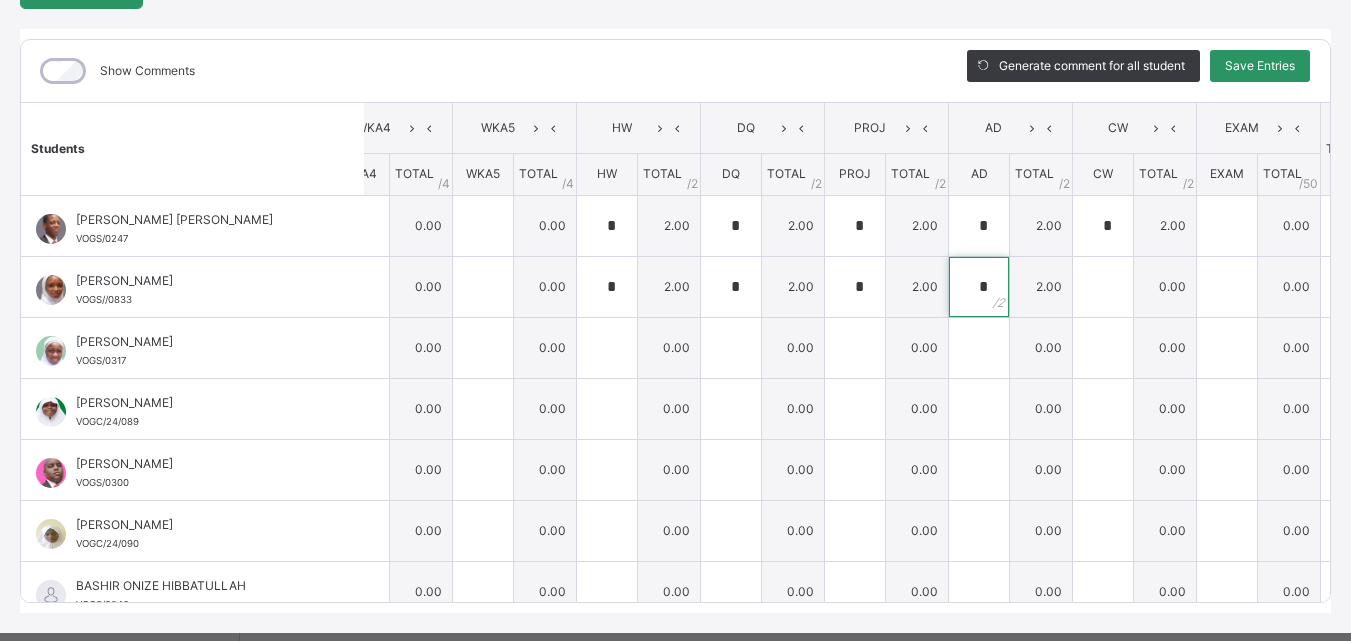 type on "*" 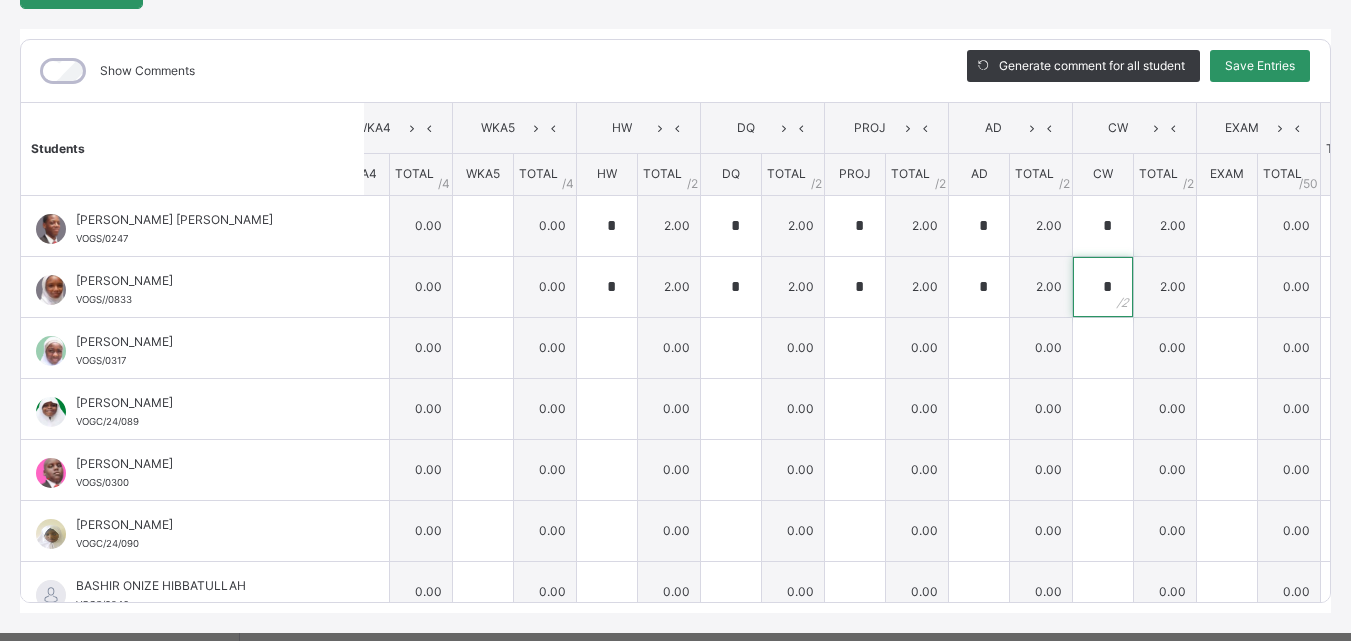 type on "*" 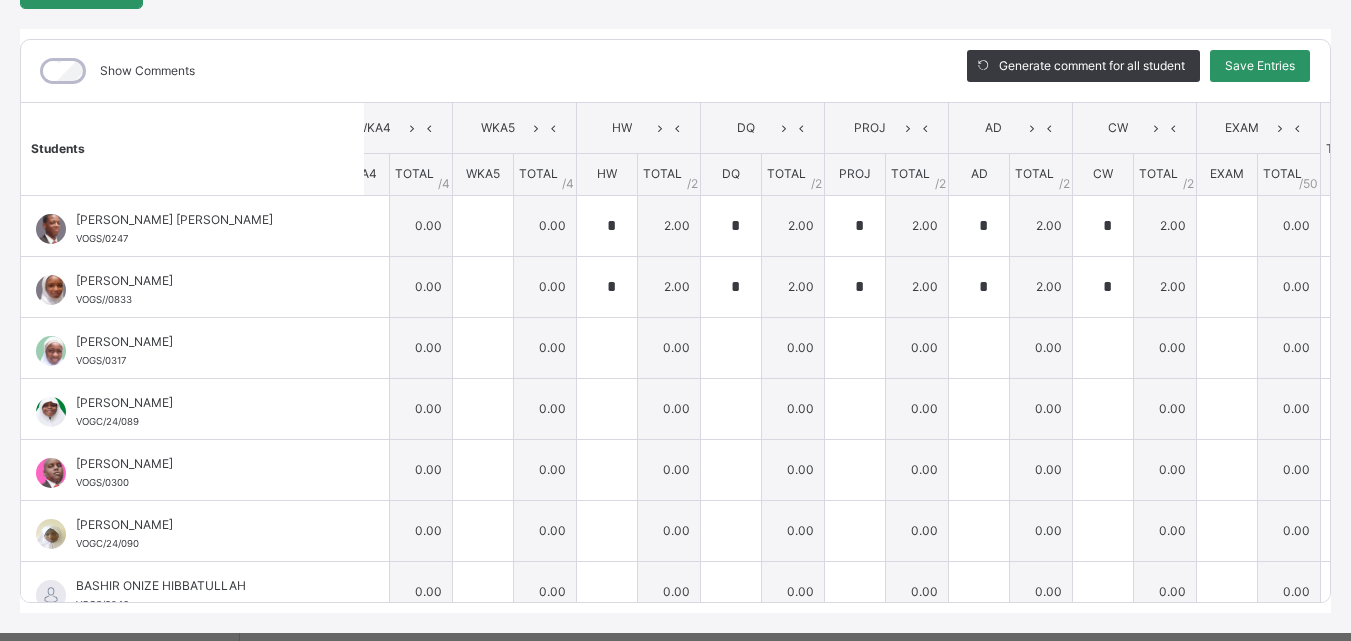 scroll, scrollTop: 0, scrollLeft: 0, axis: both 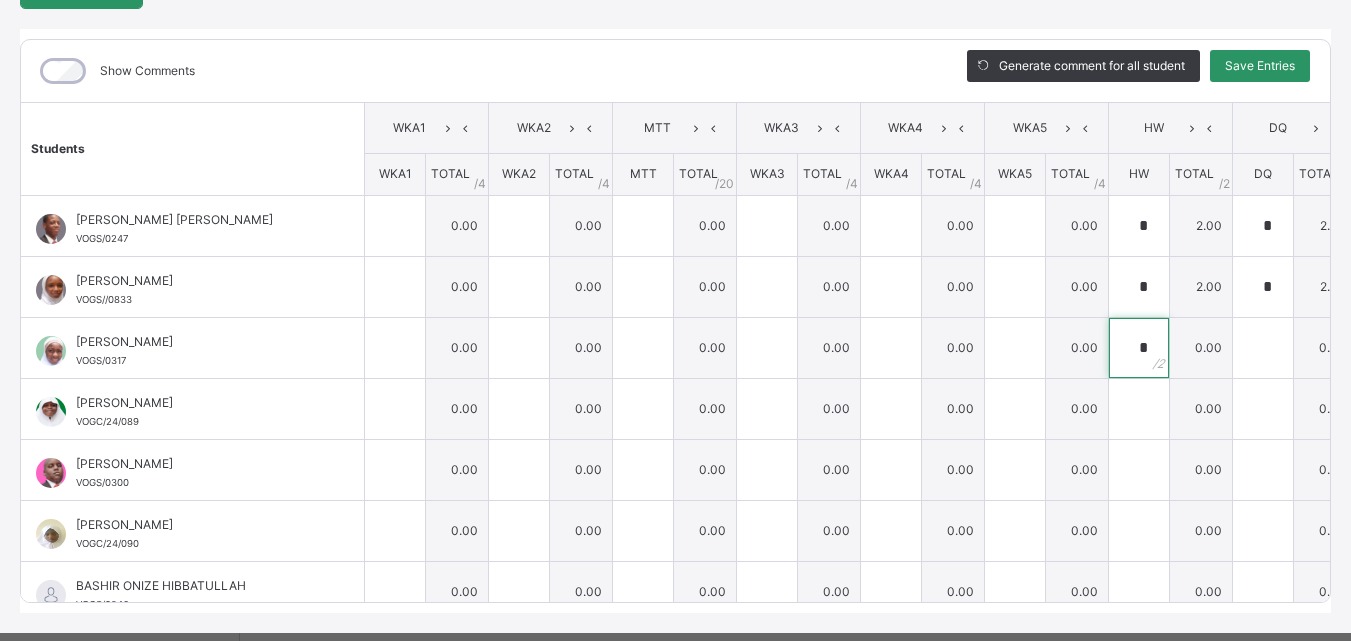 type on "*" 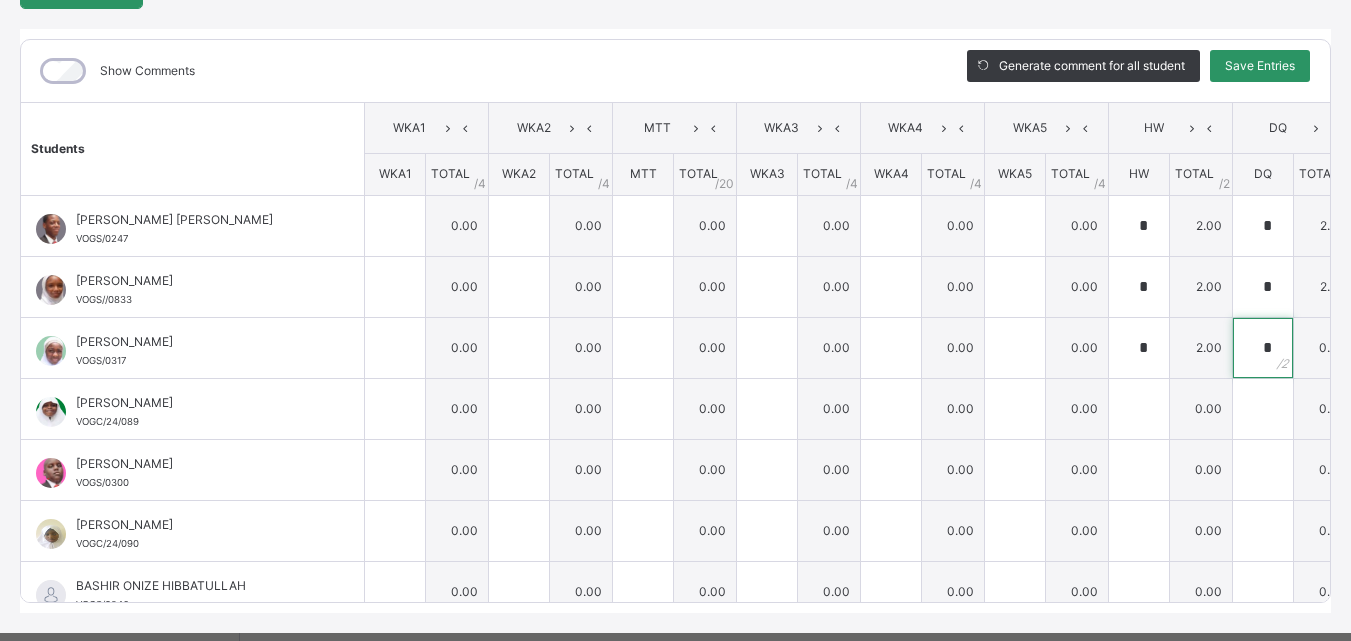 type on "*" 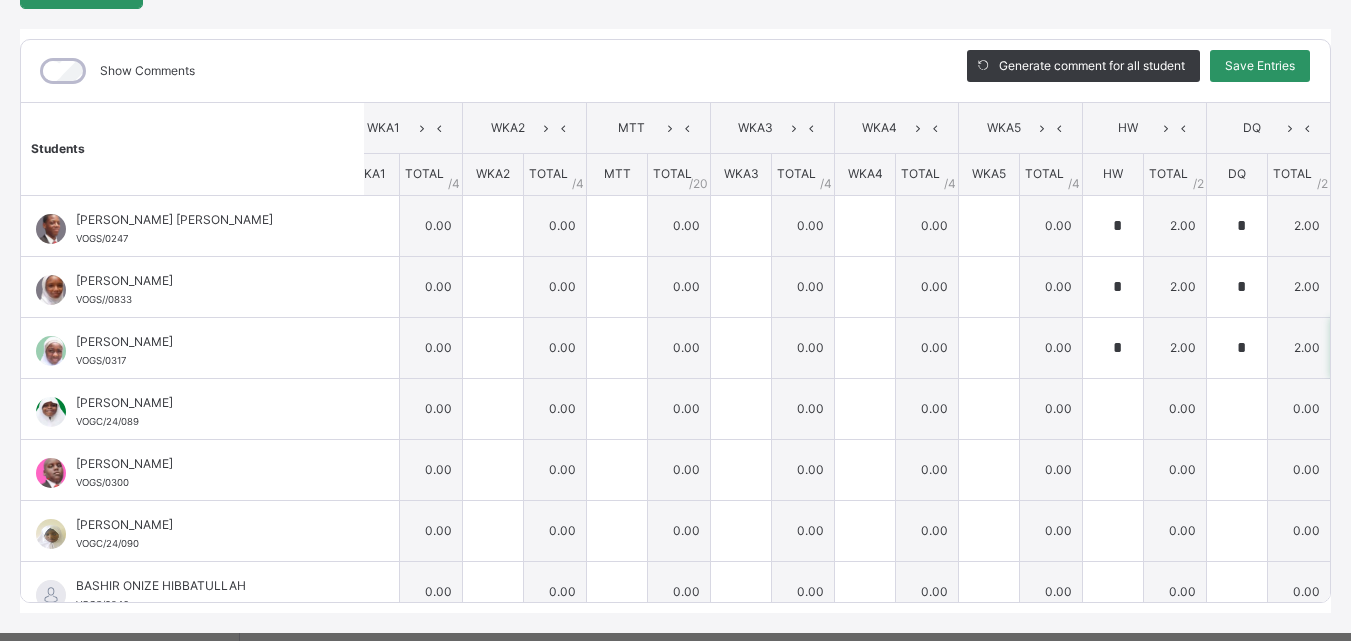 type on "*" 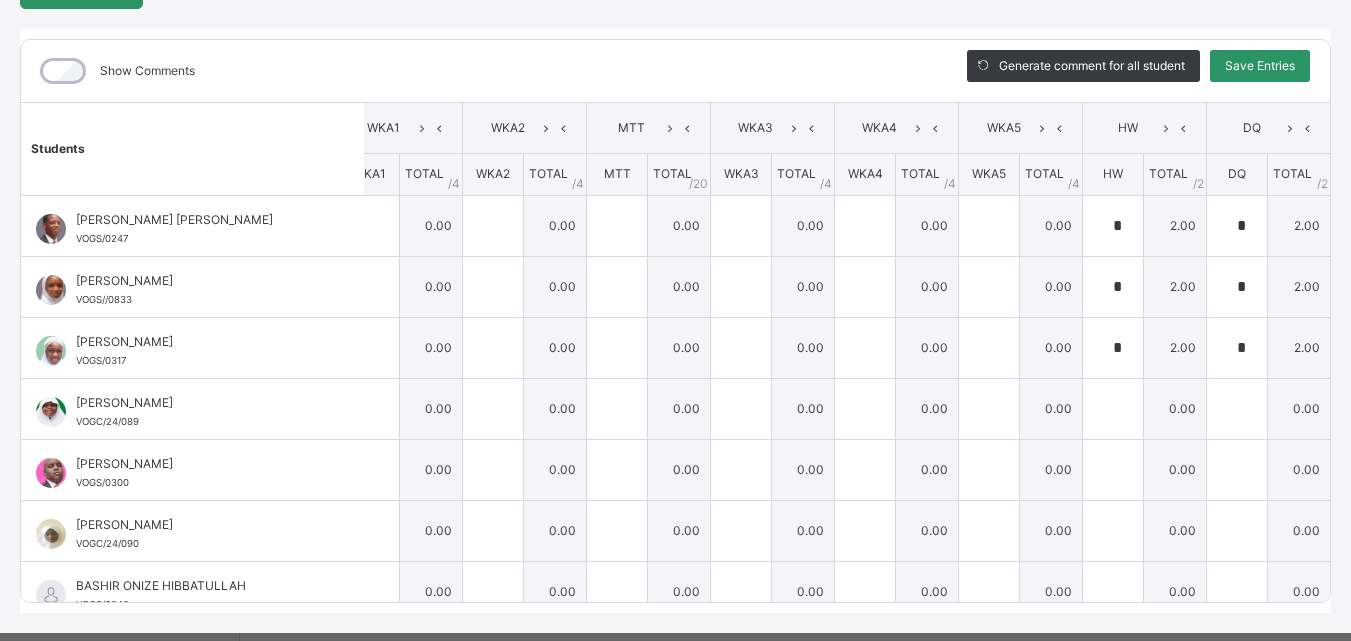 scroll, scrollTop: 0, scrollLeft: 532, axis: horizontal 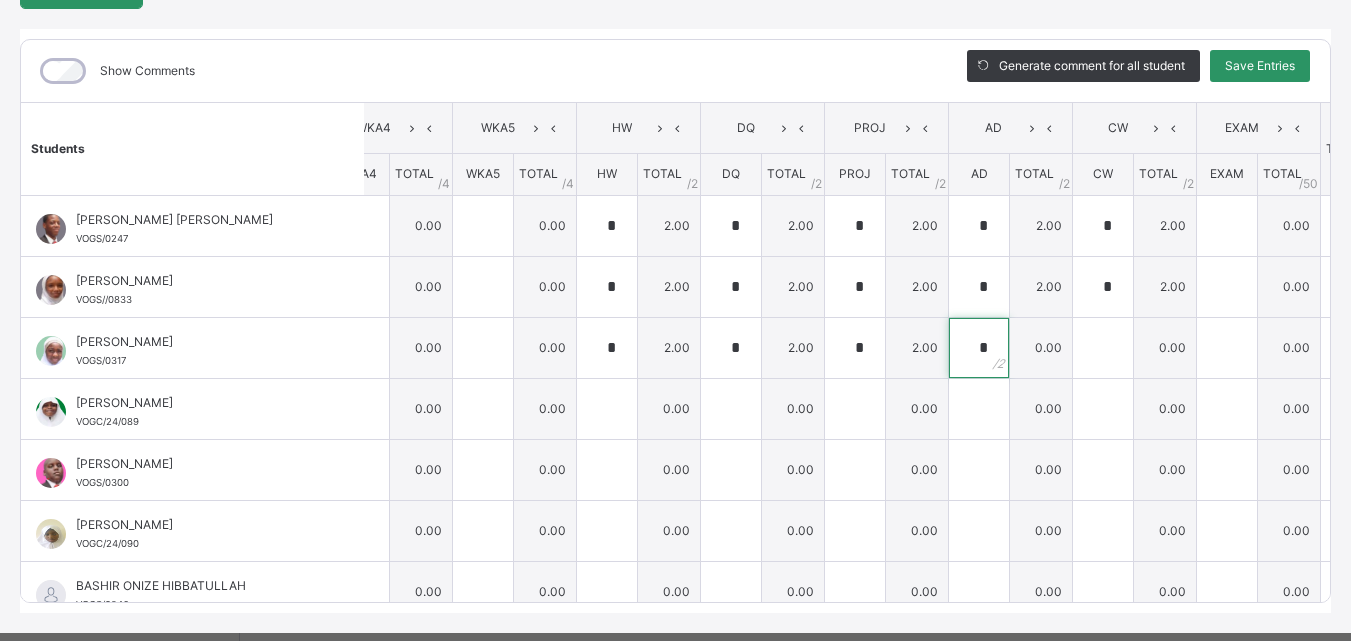 type on "*" 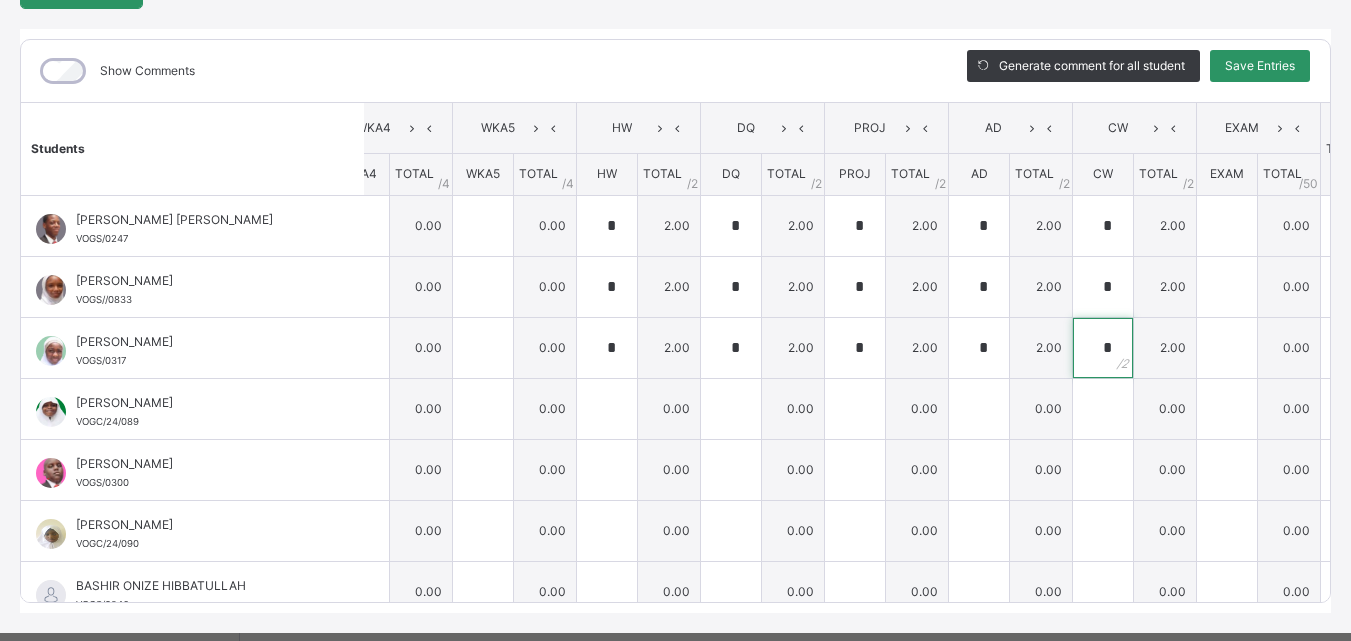 type on "*" 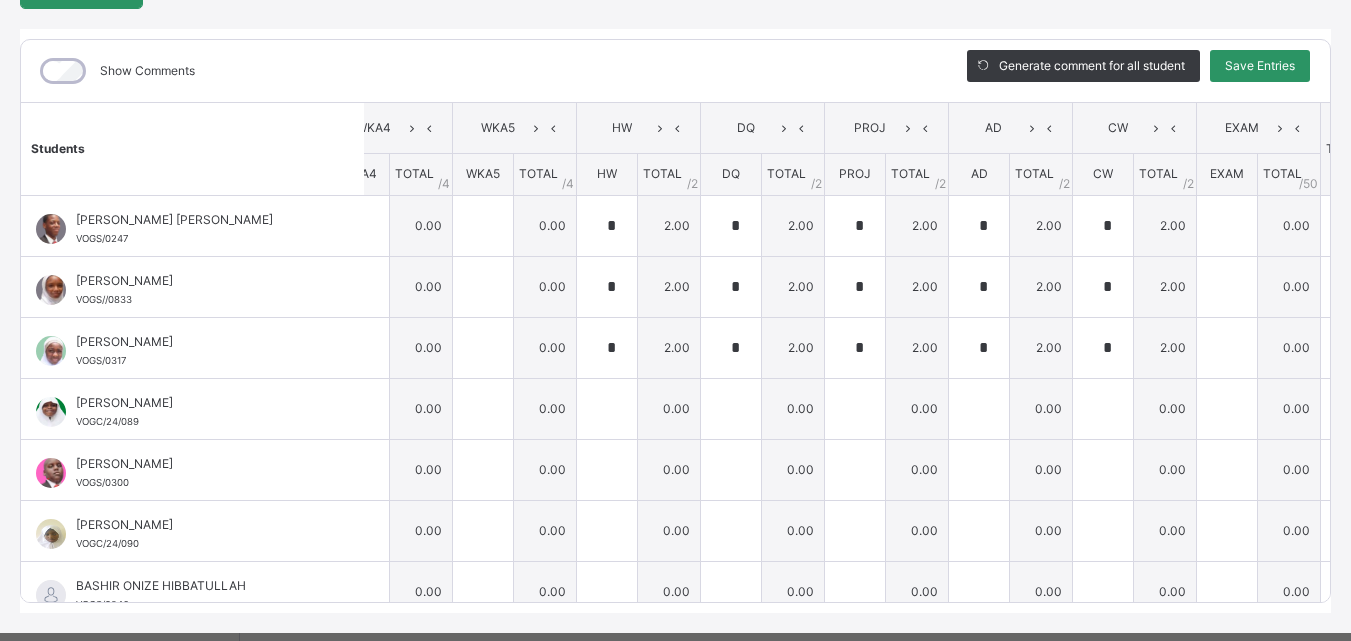 scroll, scrollTop: 0, scrollLeft: 0, axis: both 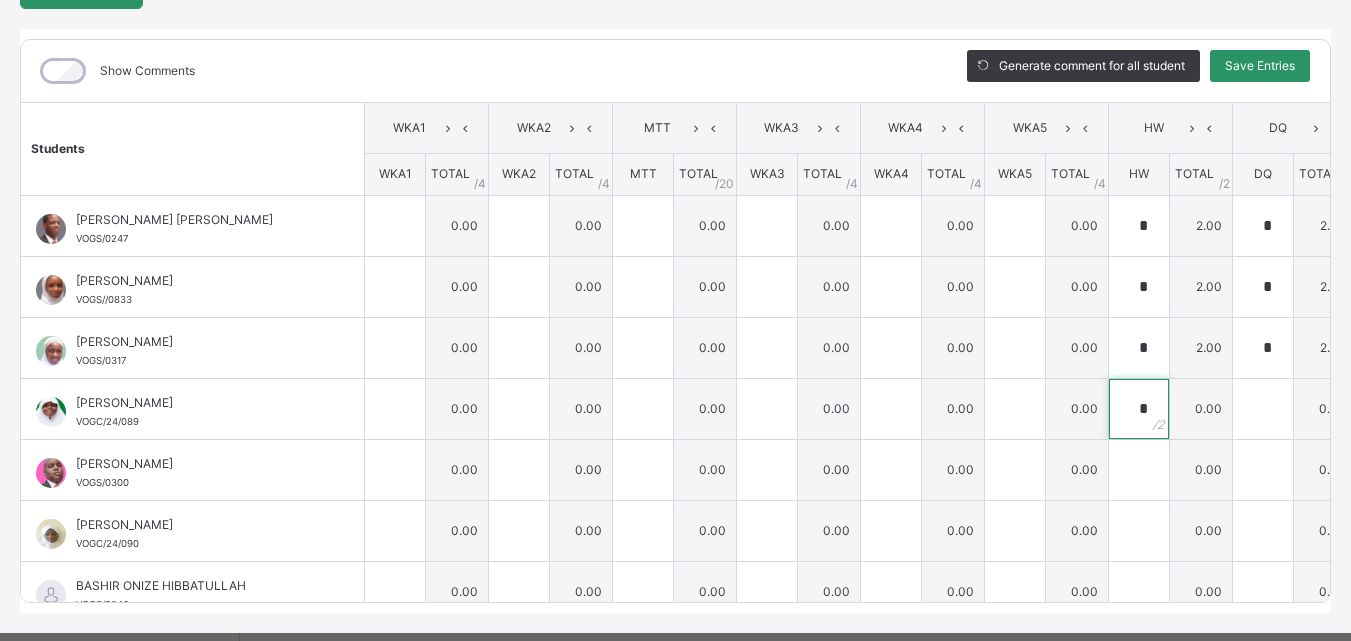 type on "*" 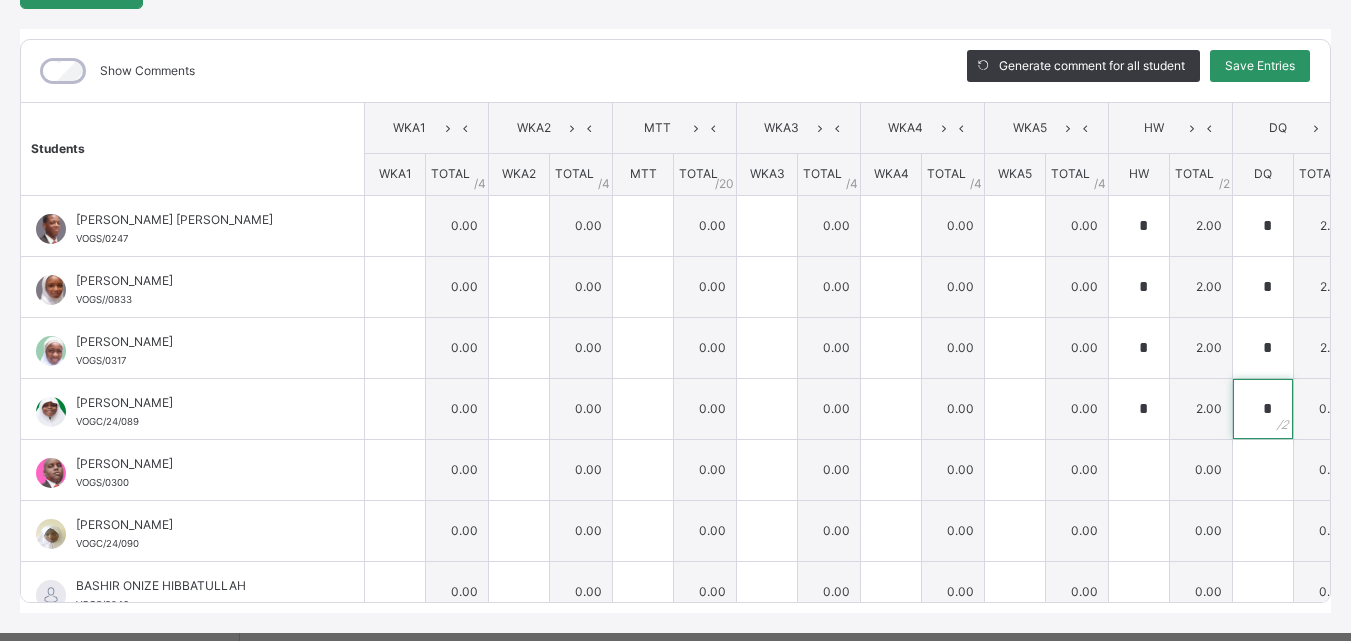 type on "*" 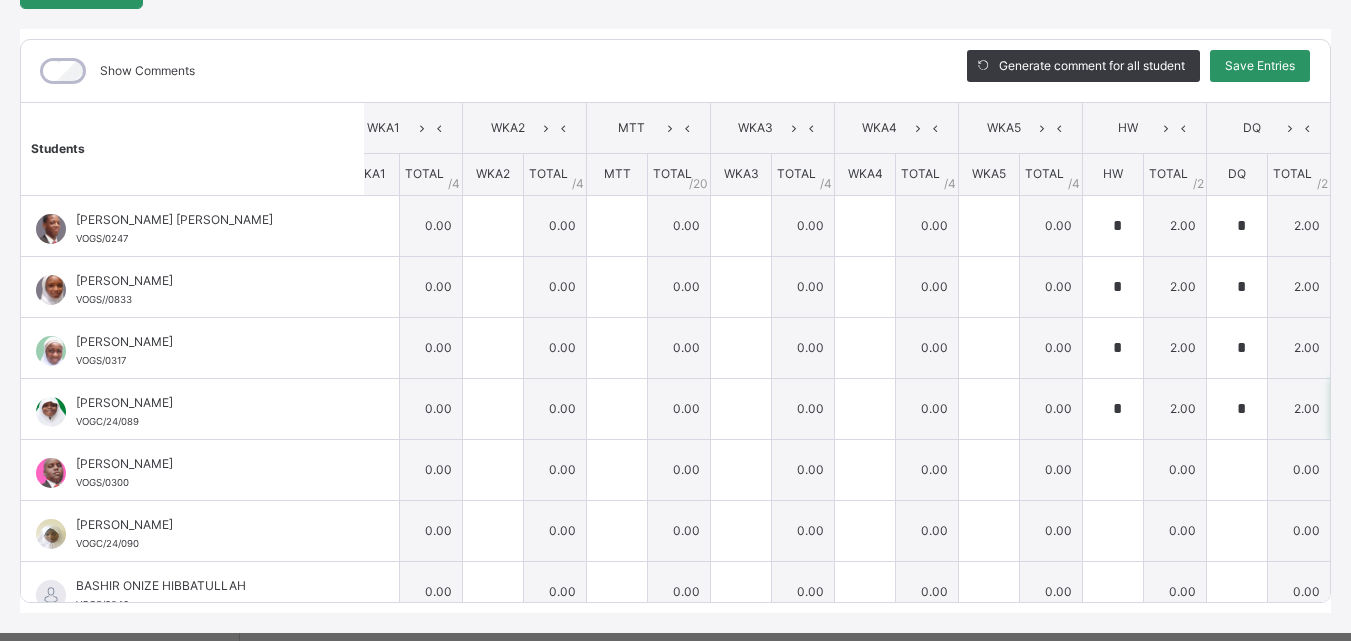 type on "*" 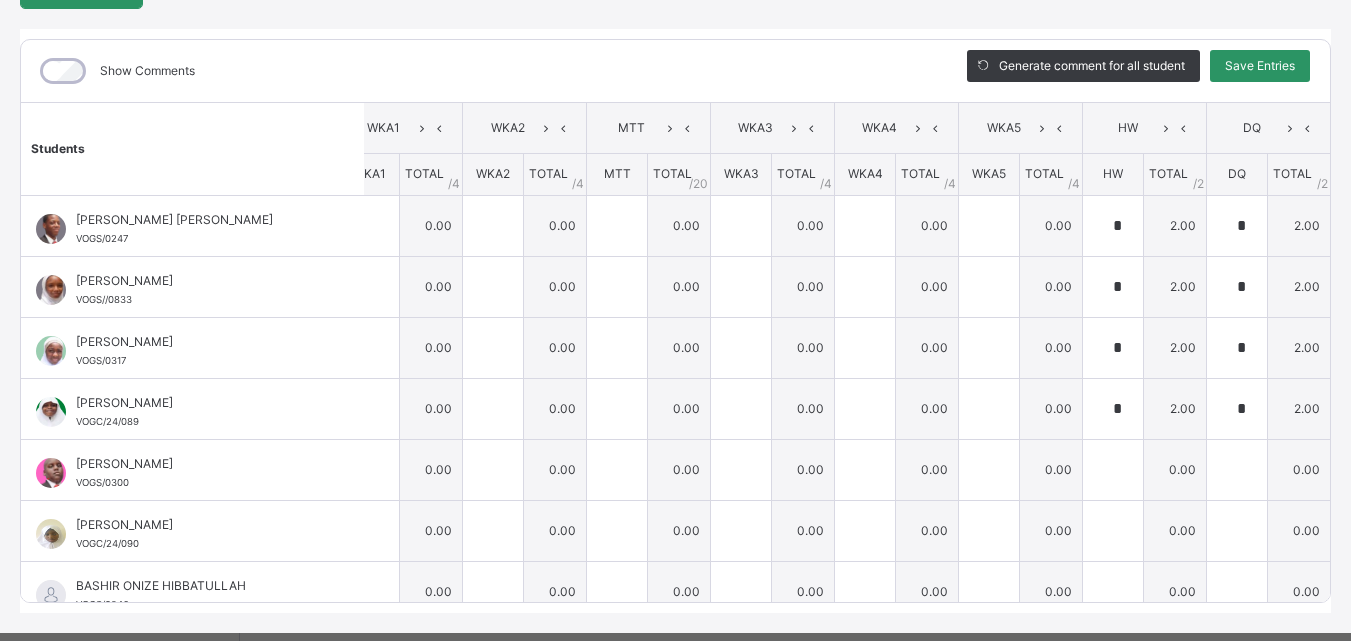 scroll, scrollTop: 0, scrollLeft: 532, axis: horizontal 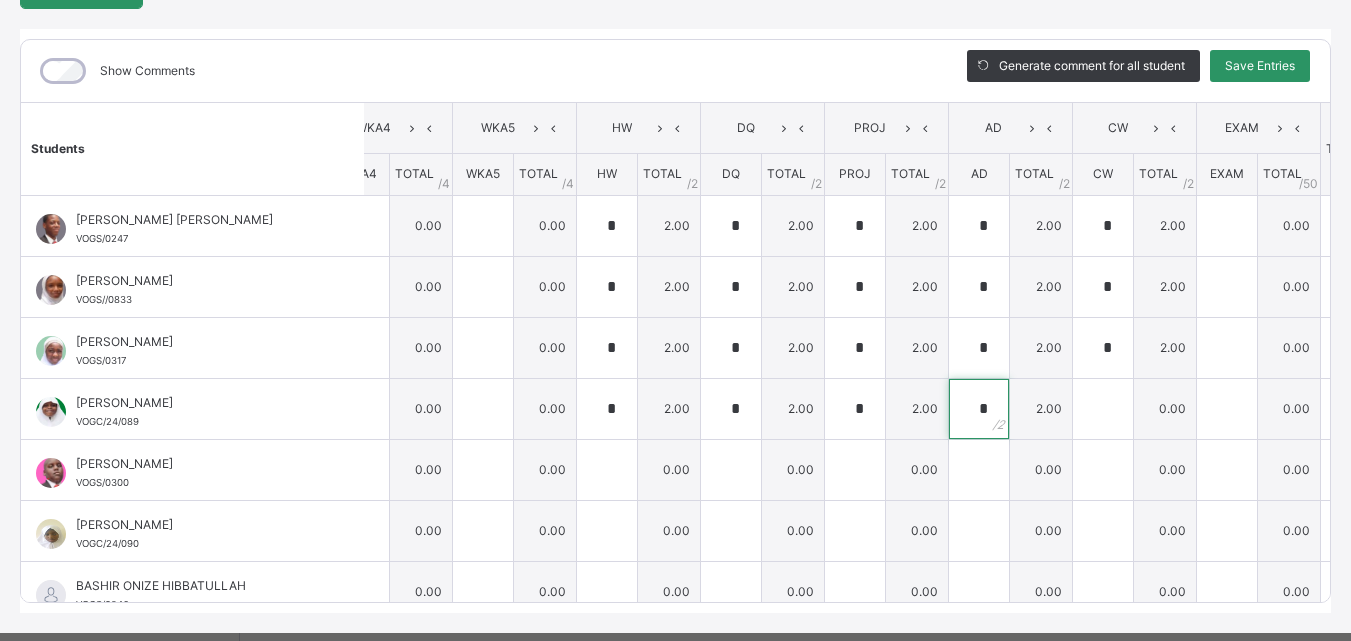 type on "*" 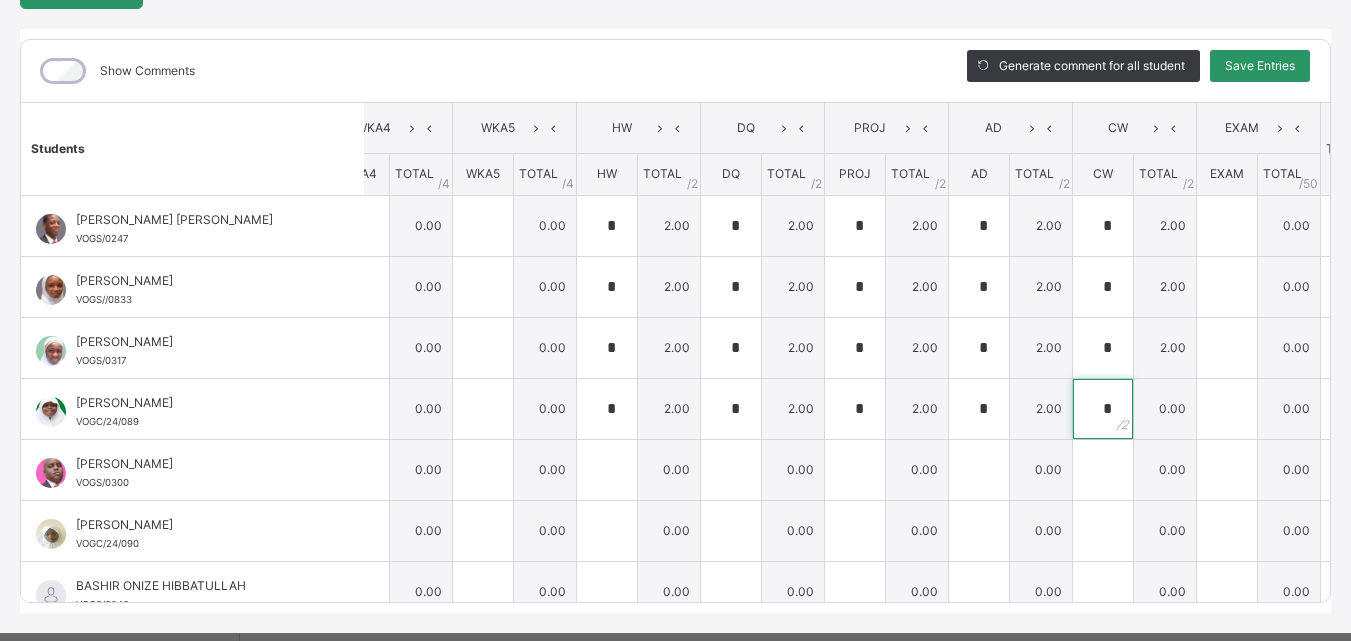 type on "*" 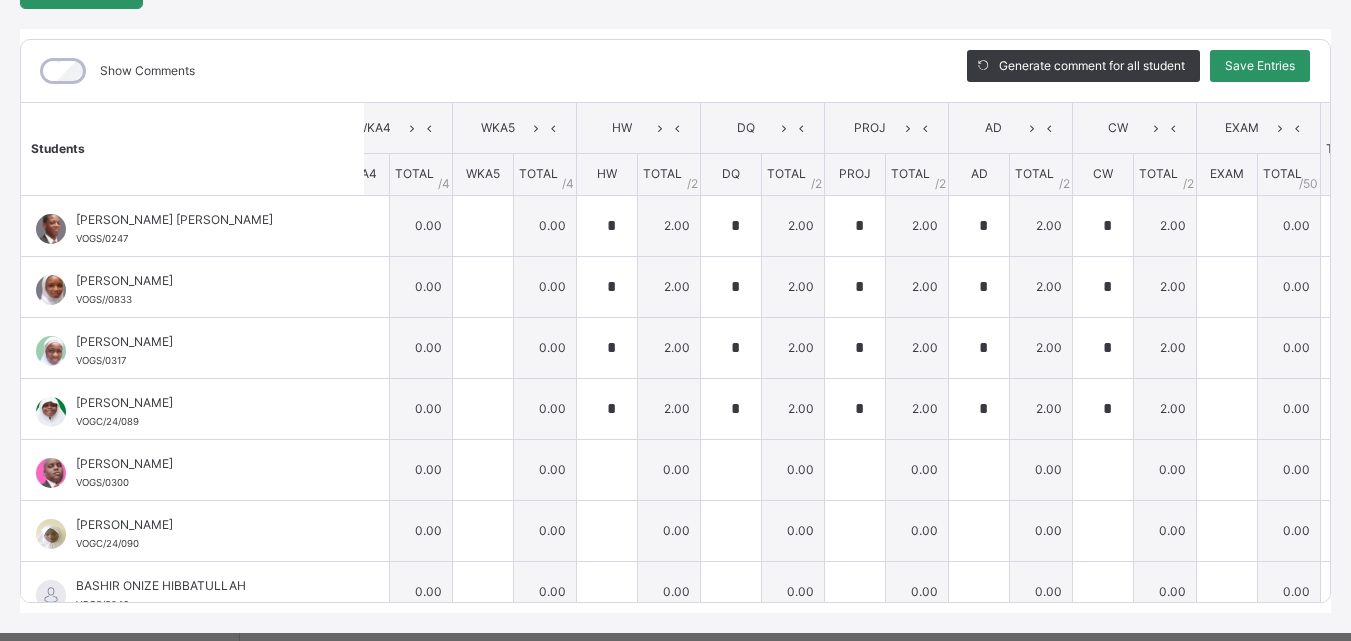scroll, scrollTop: 0, scrollLeft: 0, axis: both 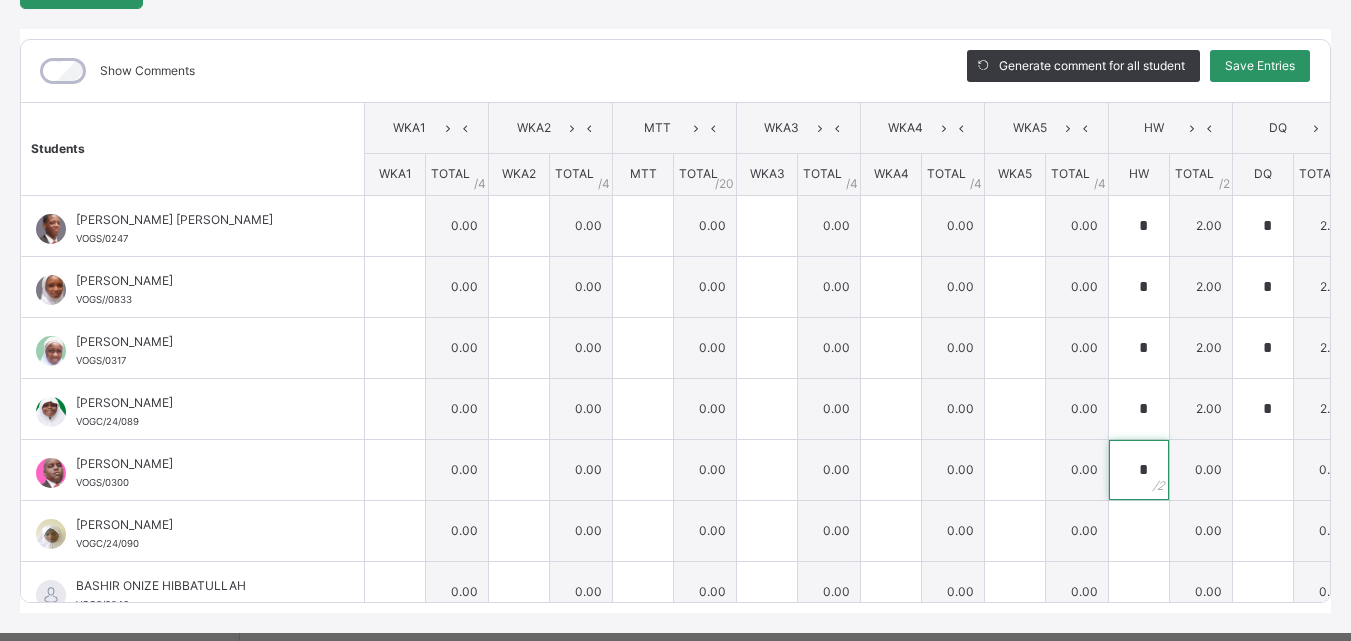 type on "*" 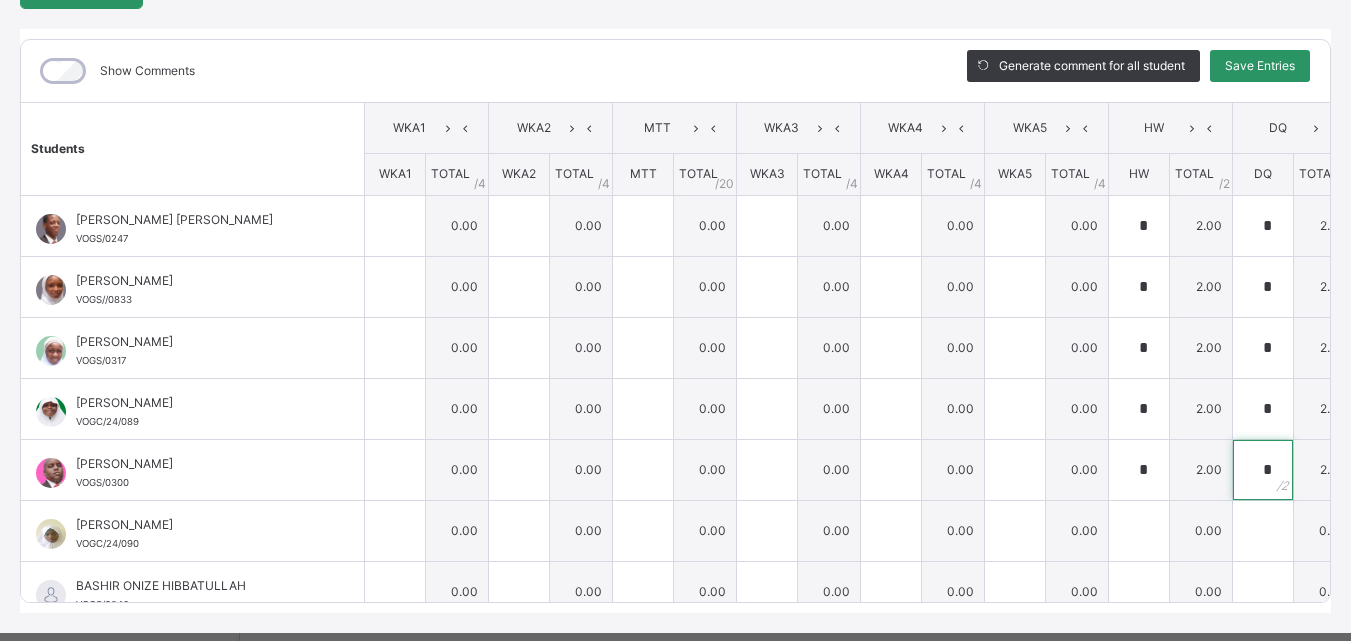 type on "*" 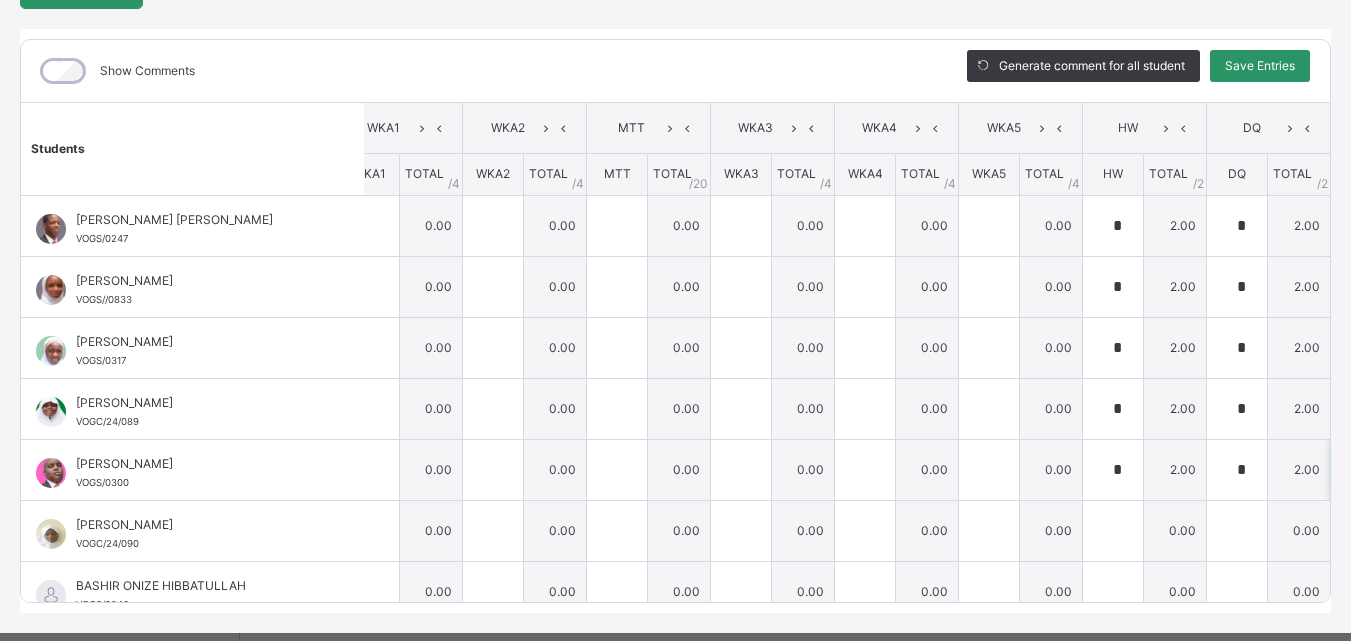 type on "*" 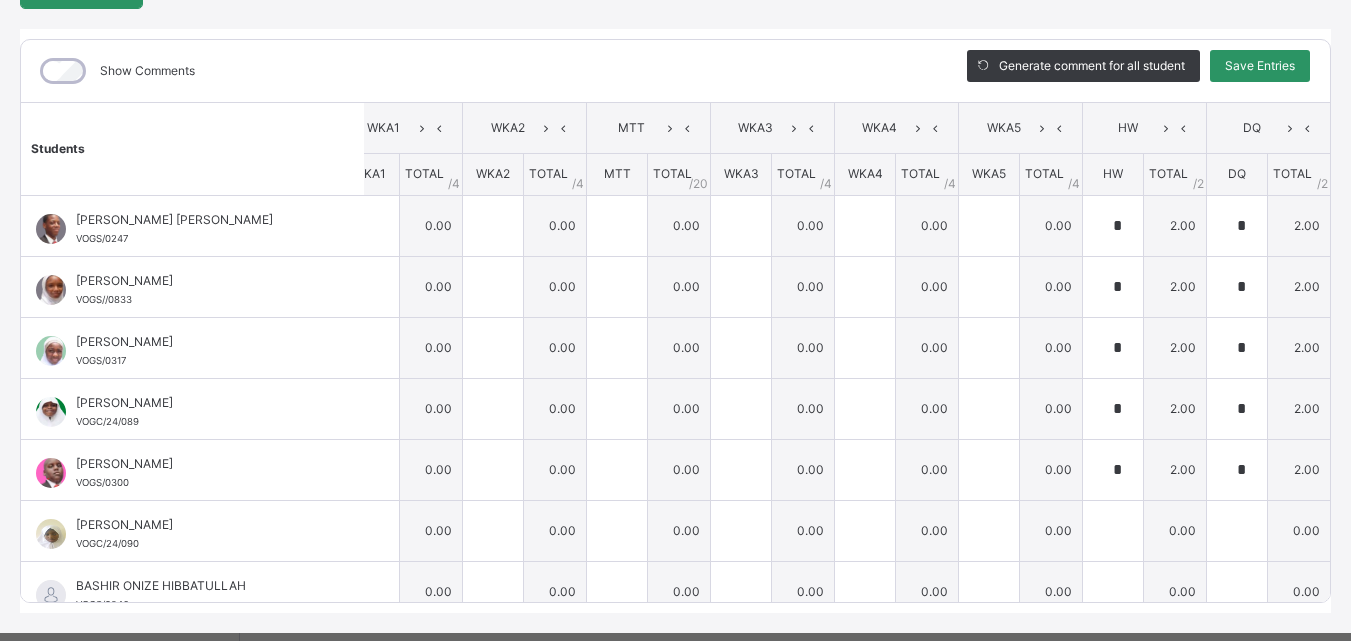 scroll, scrollTop: 0, scrollLeft: 532, axis: horizontal 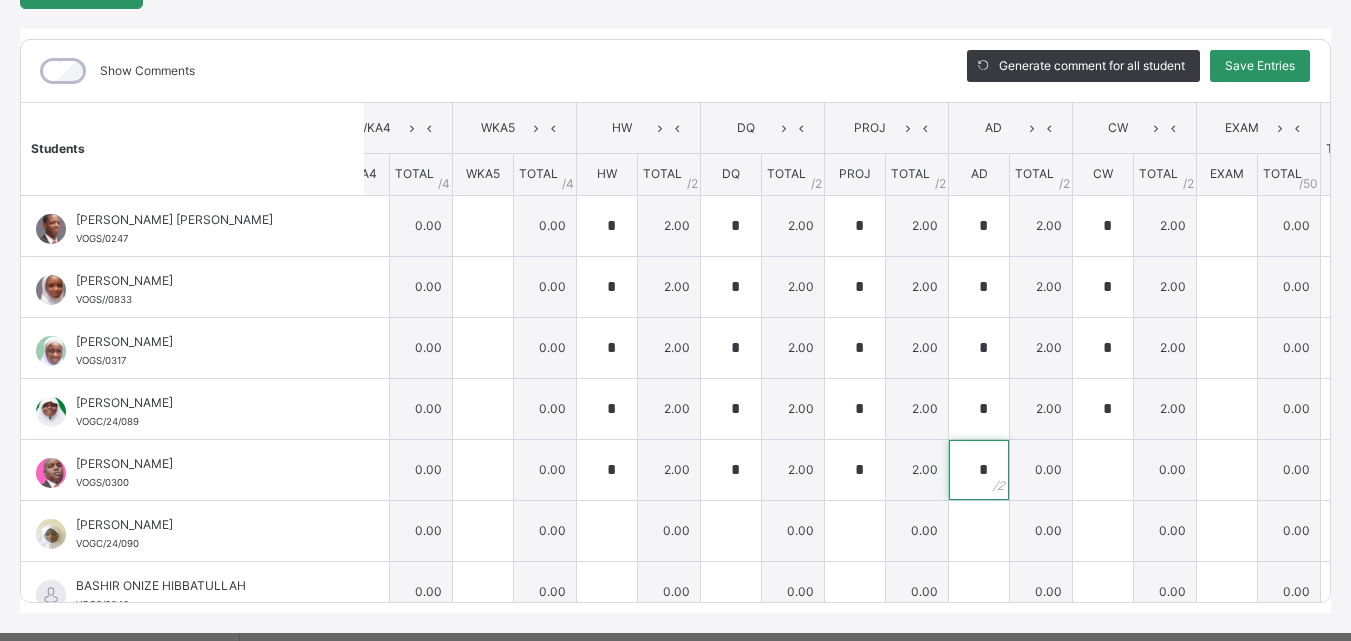 type on "*" 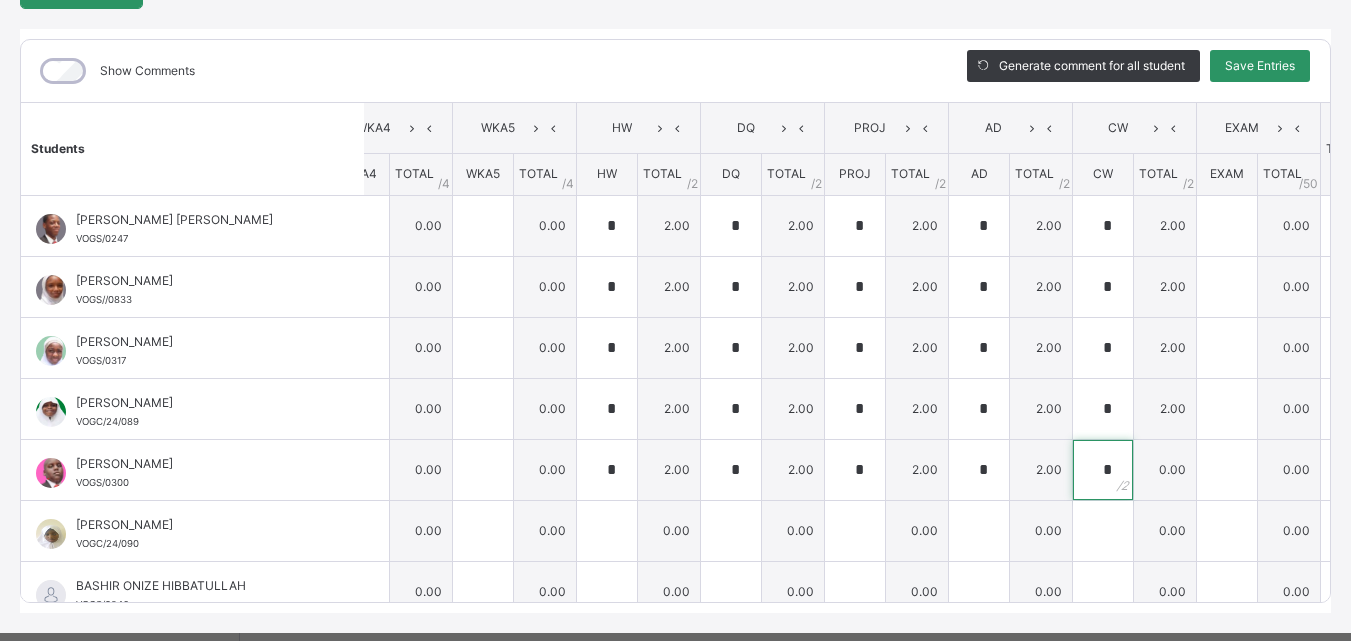 type on "*" 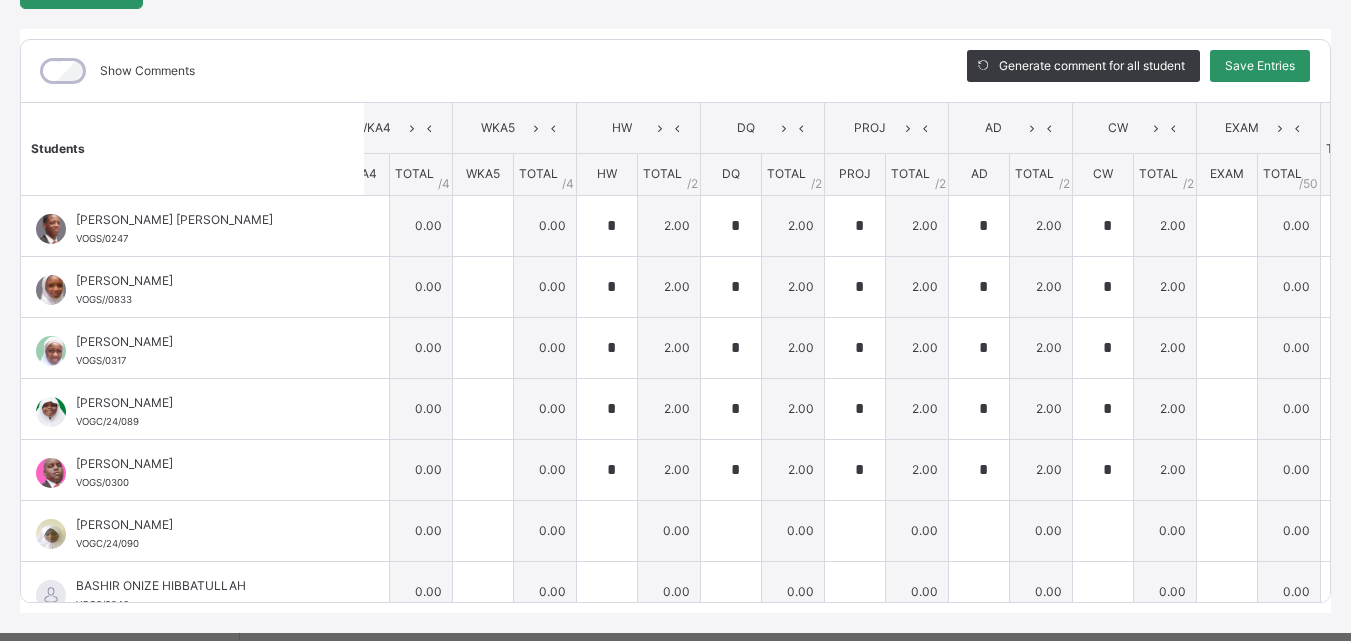 scroll, scrollTop: 0, scrollLeft: 0, axis: both 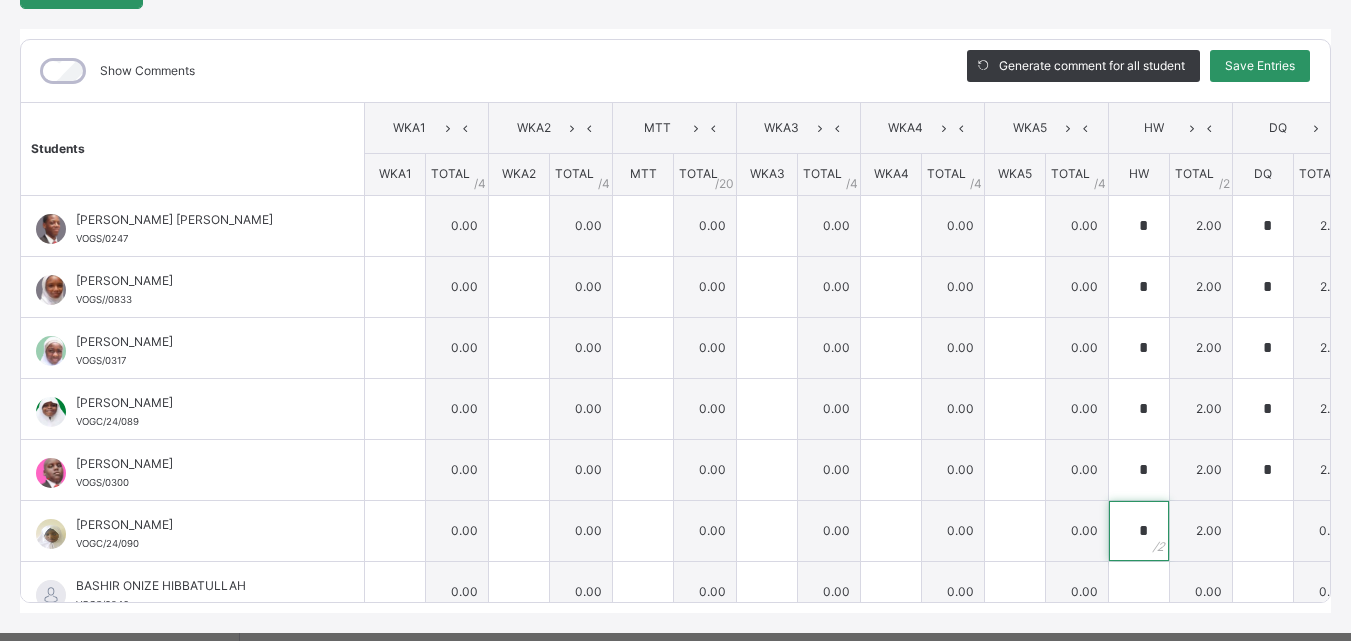 type on "*" 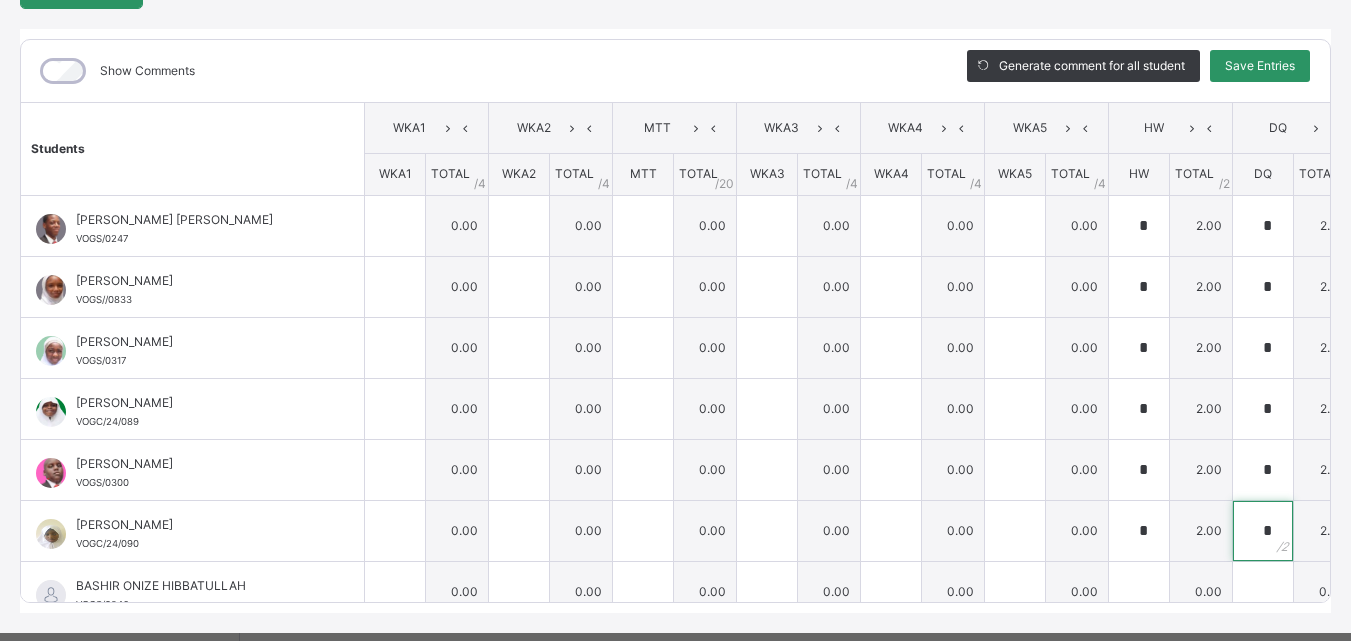 type on "*" 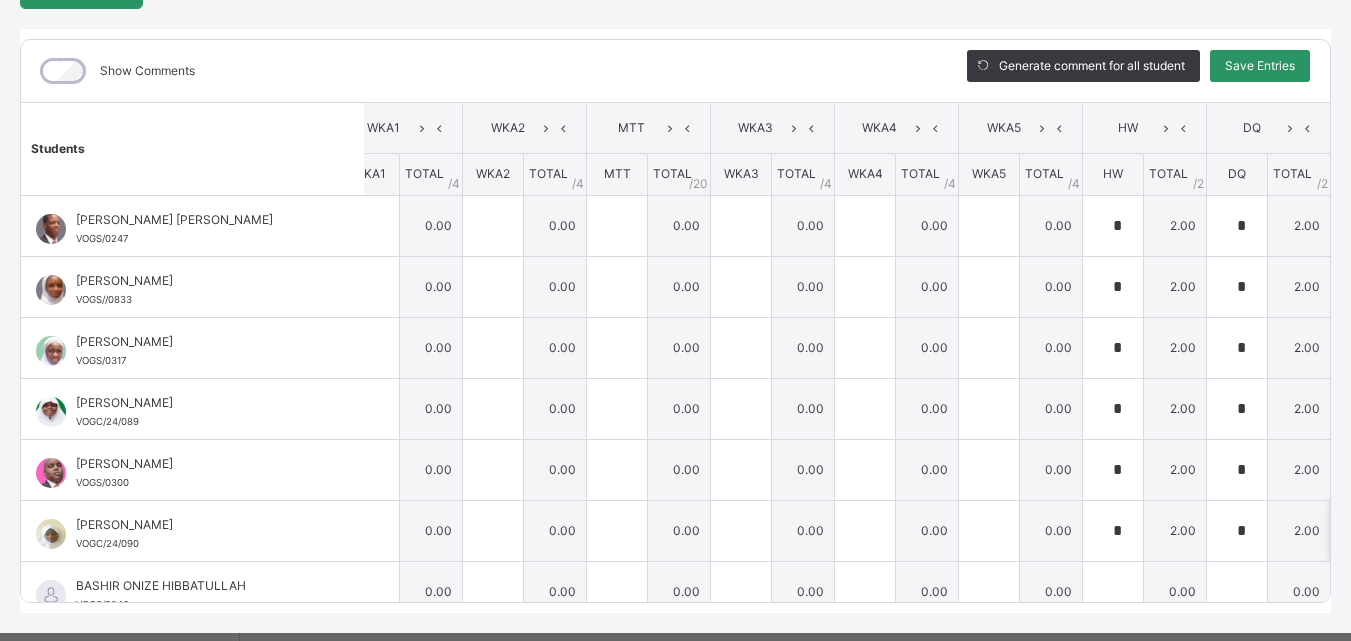 type on "*" 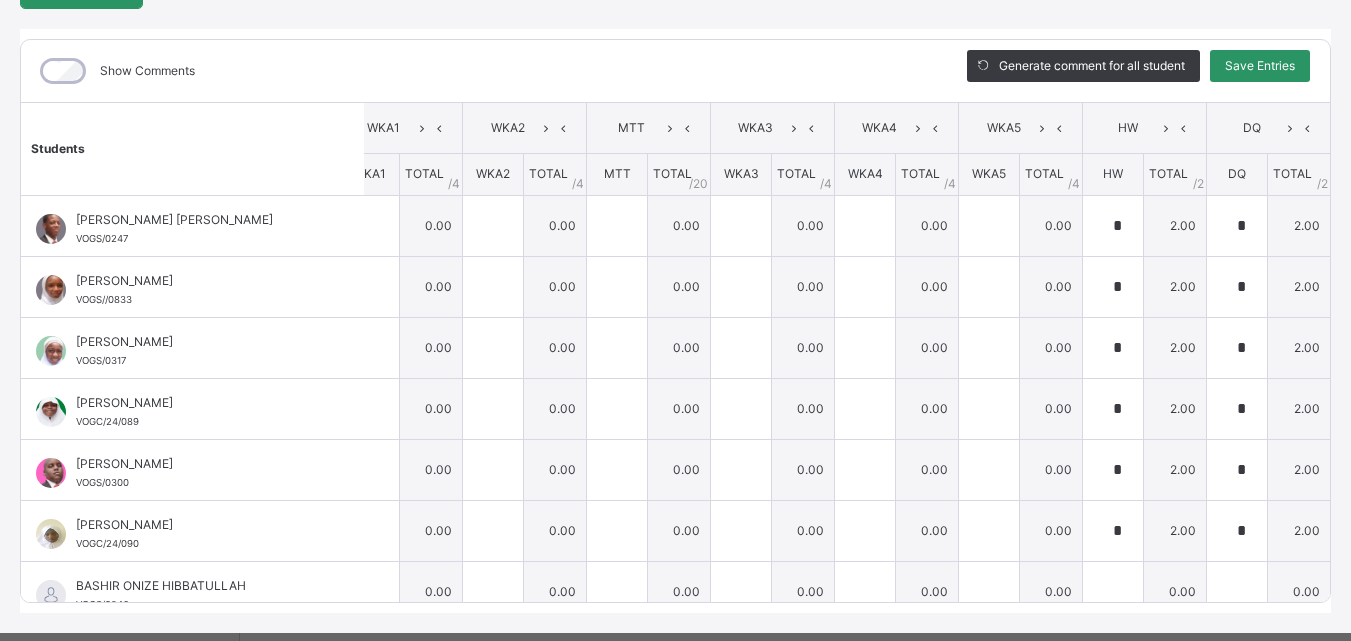 scroll, scrollTop: 0, scrollLeft: 532, axis: horizontal 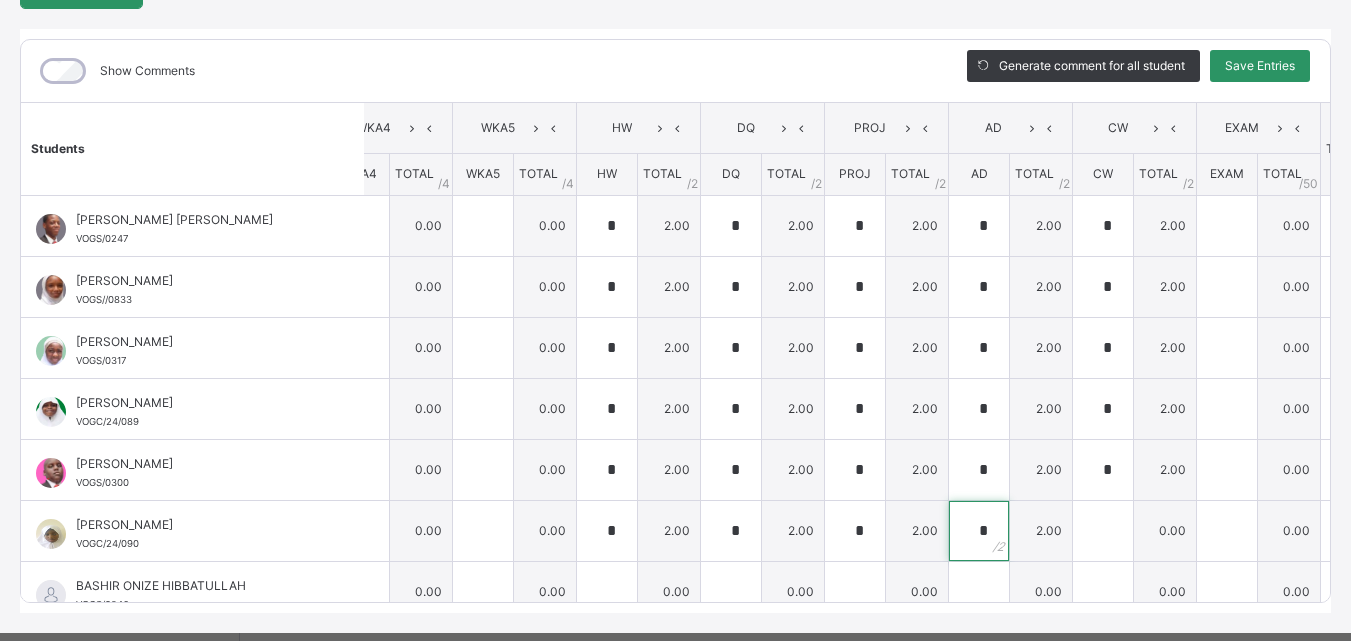 type on "*" 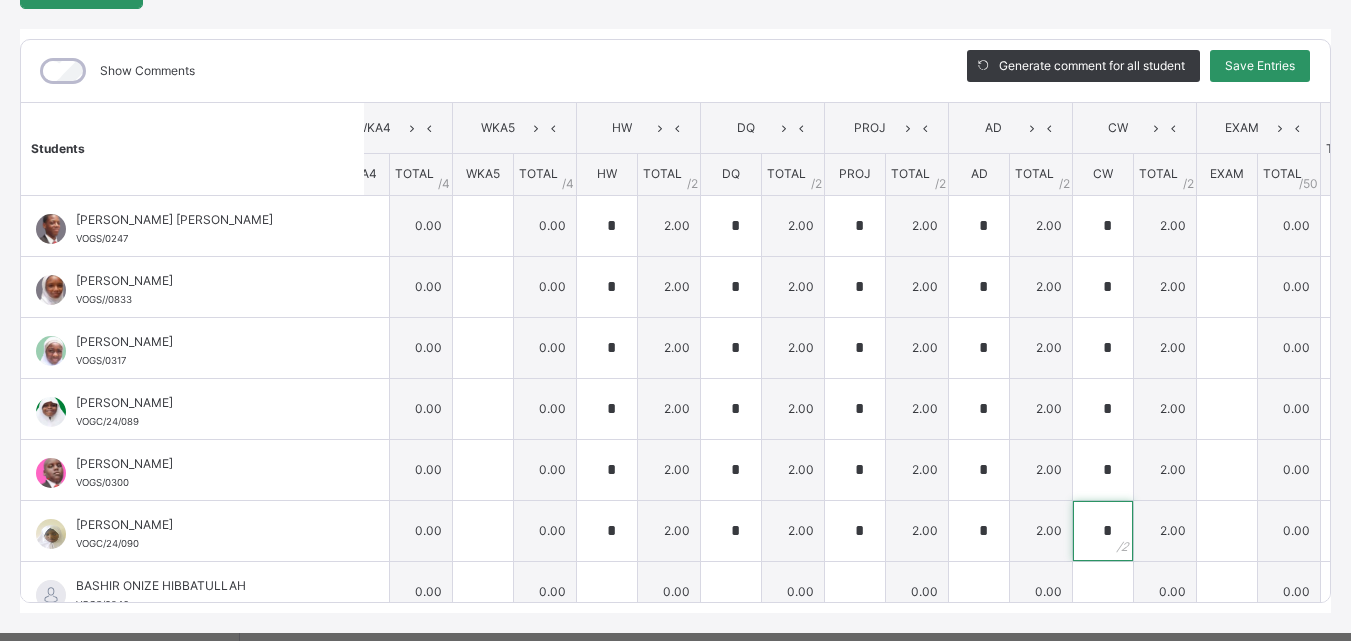 type on "*" 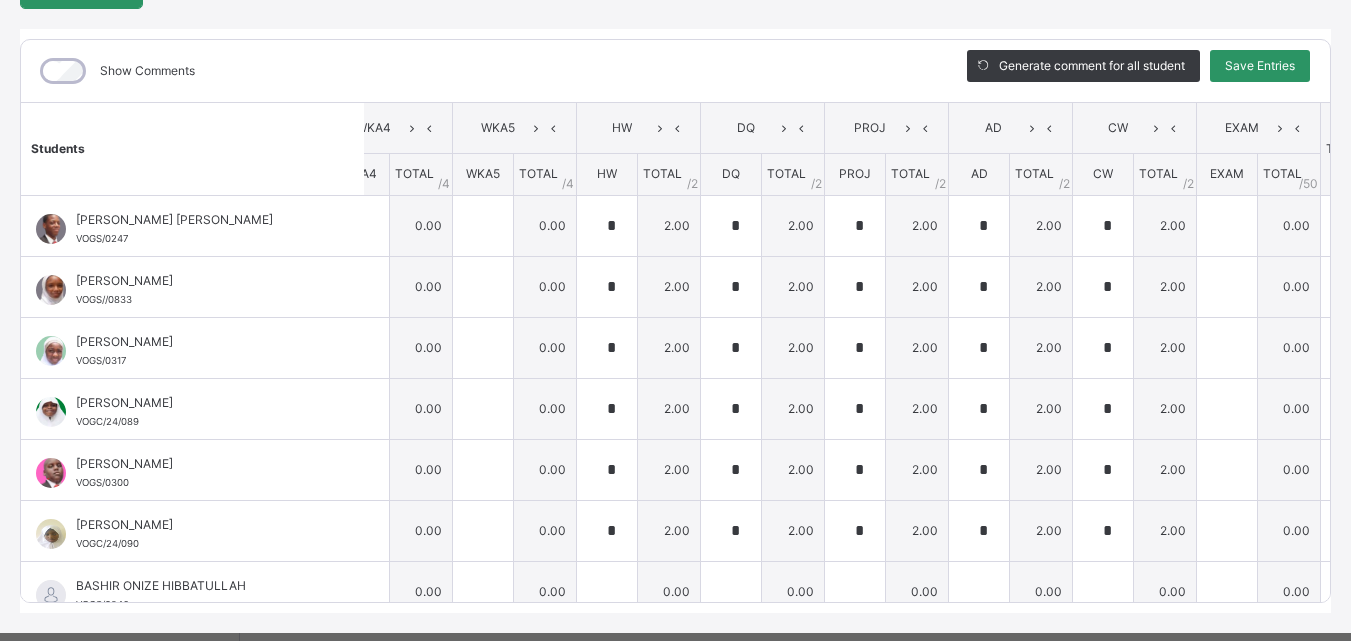 scroll, scrollTop: 35, scrollLeft: 0, axis: vertical 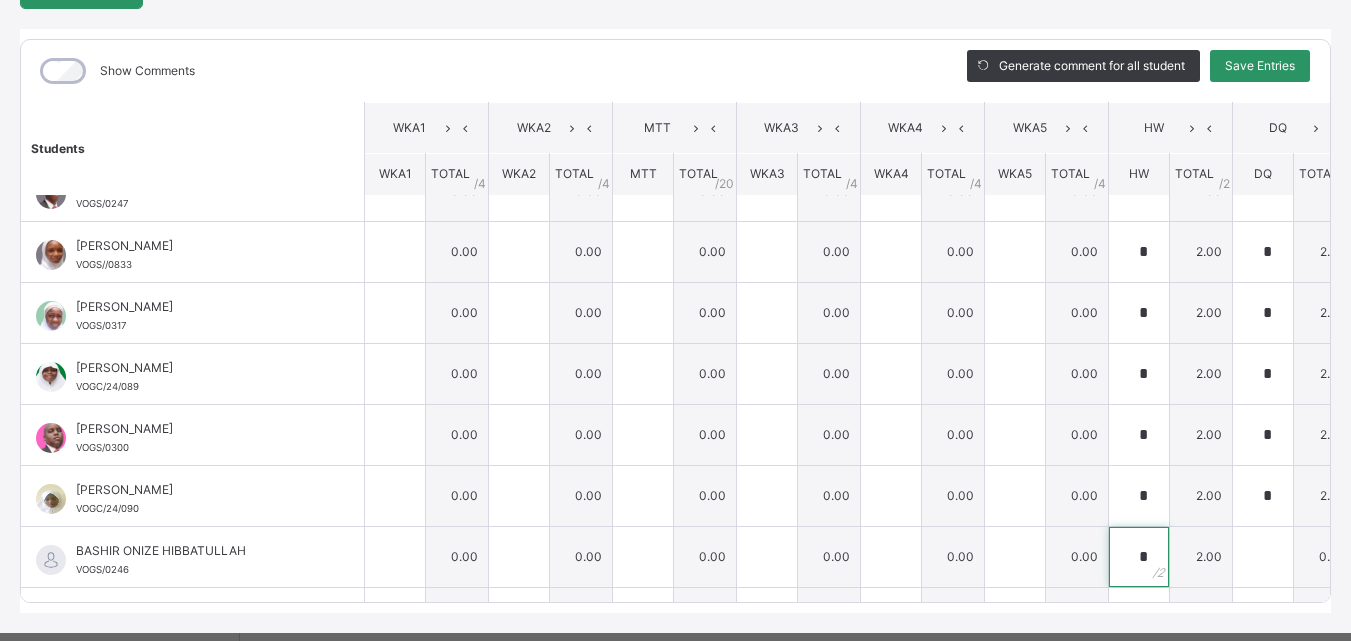 type on "*" 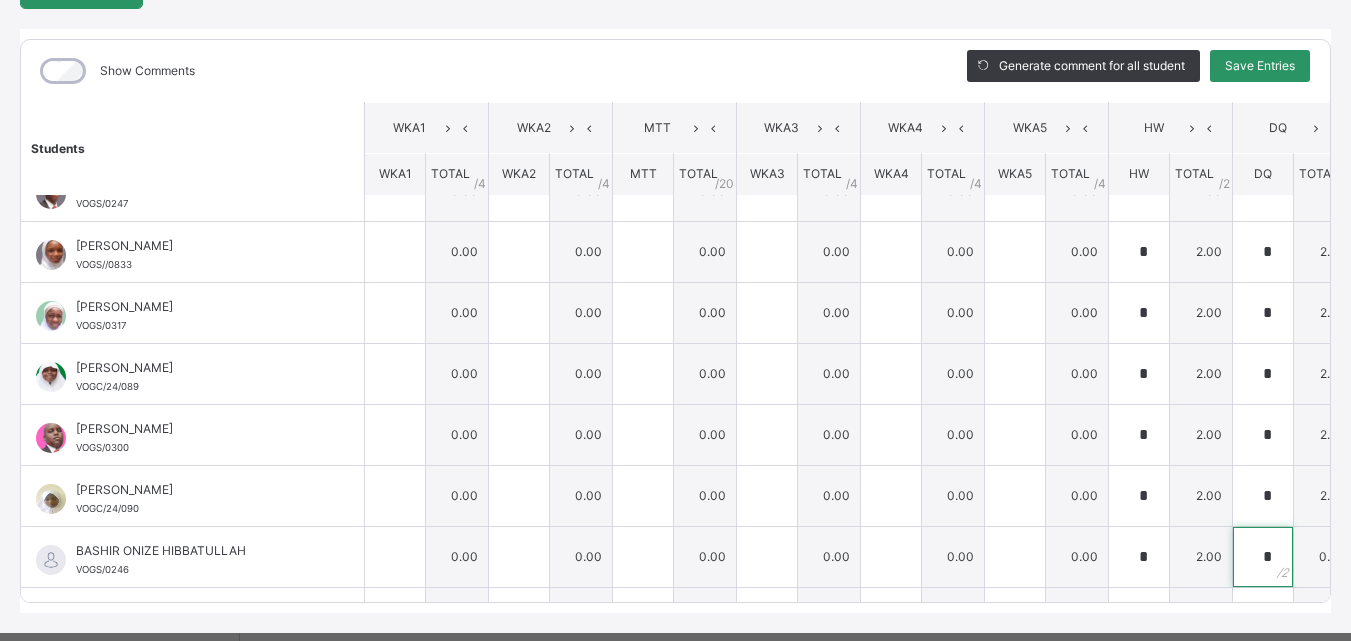 type on "*" 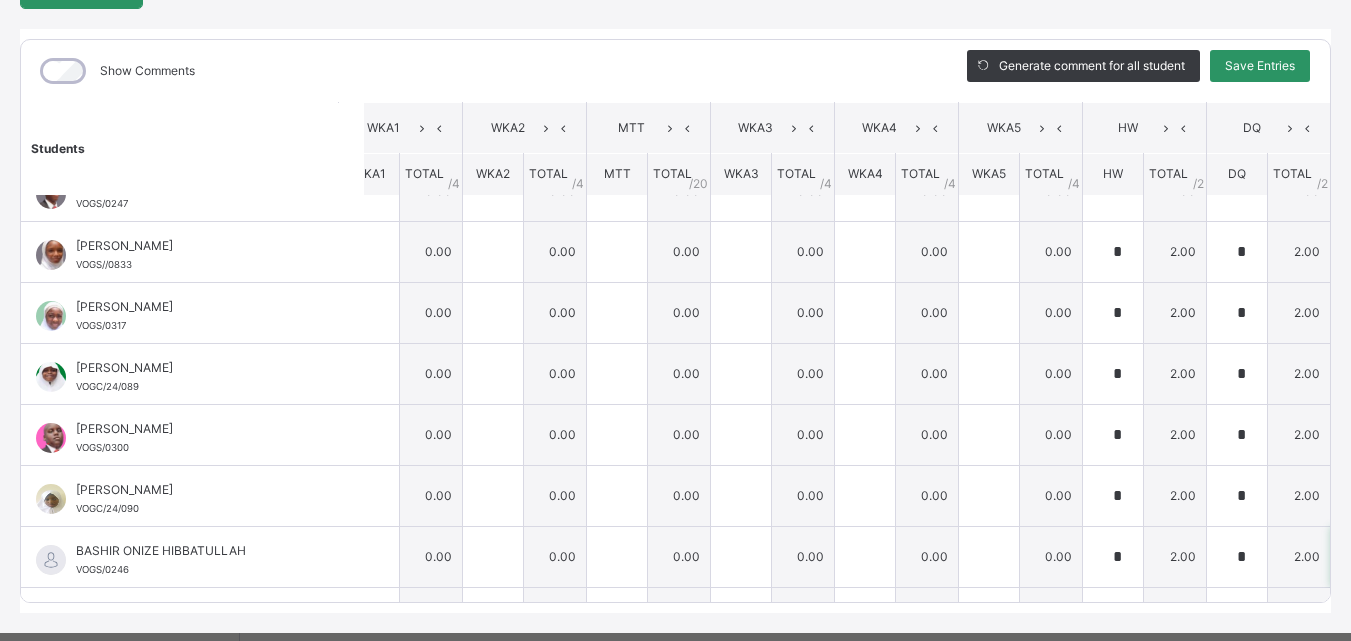 type on "*" 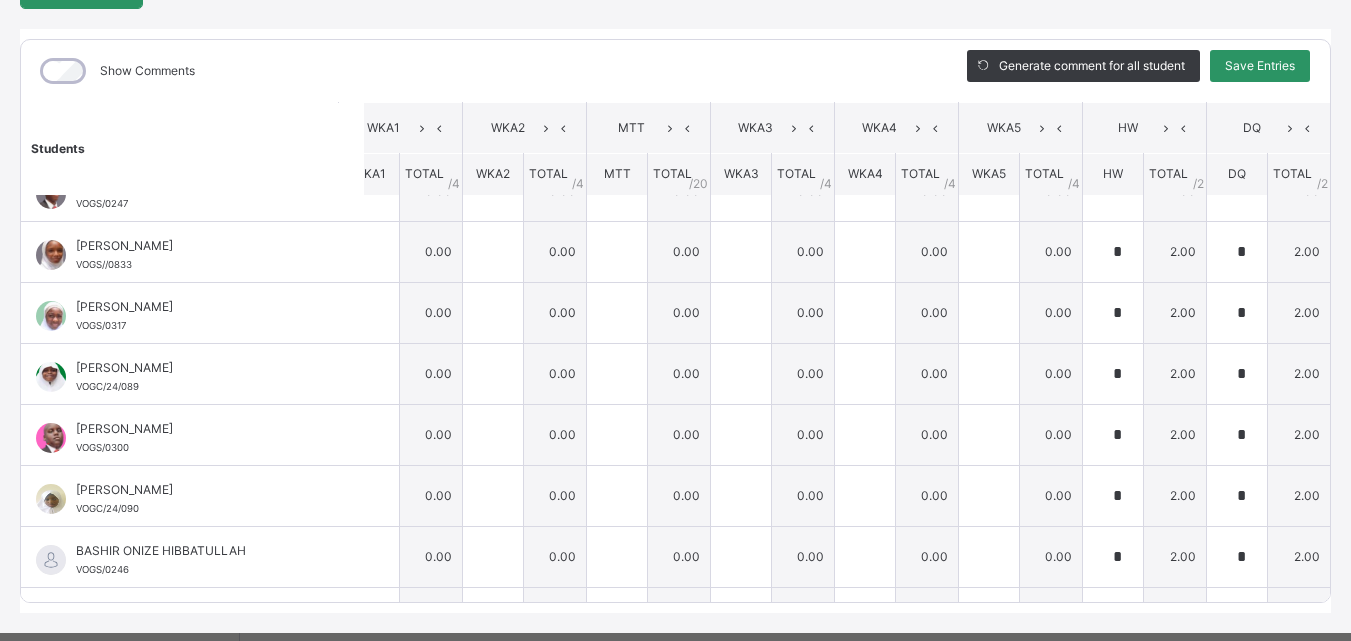 scroll, scrollTop: 35, scrollLeft: 532, axis: both 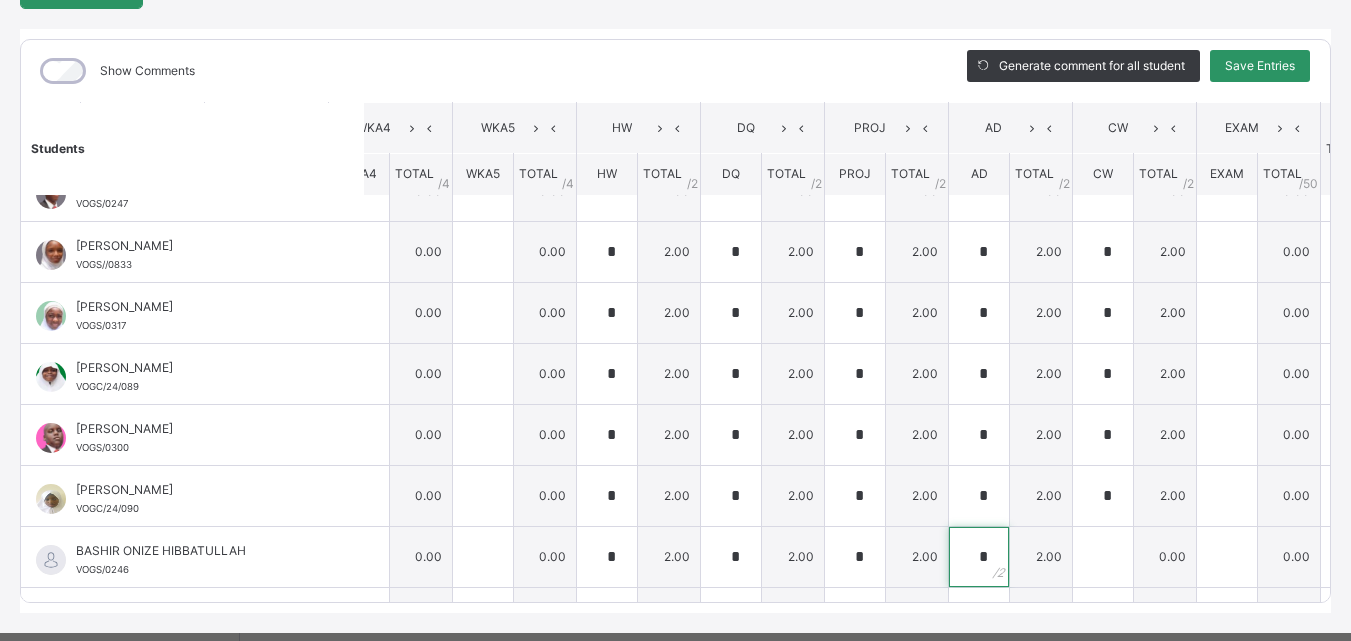 type on "*" 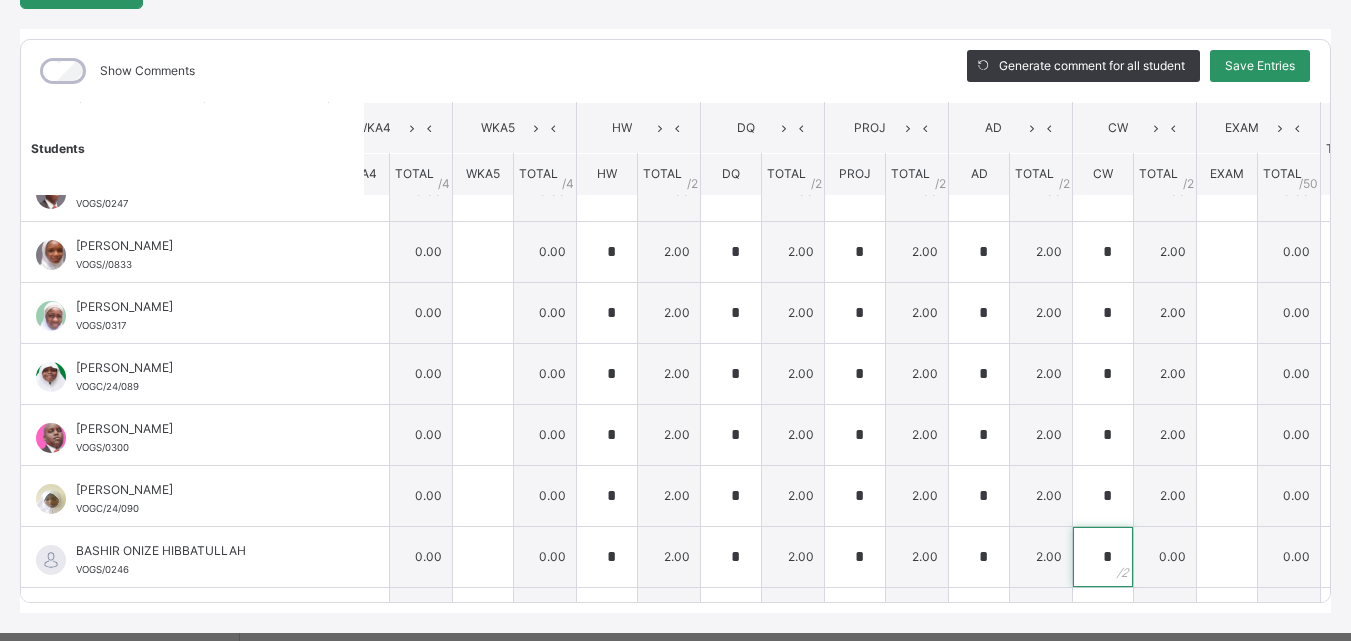 type on "*" 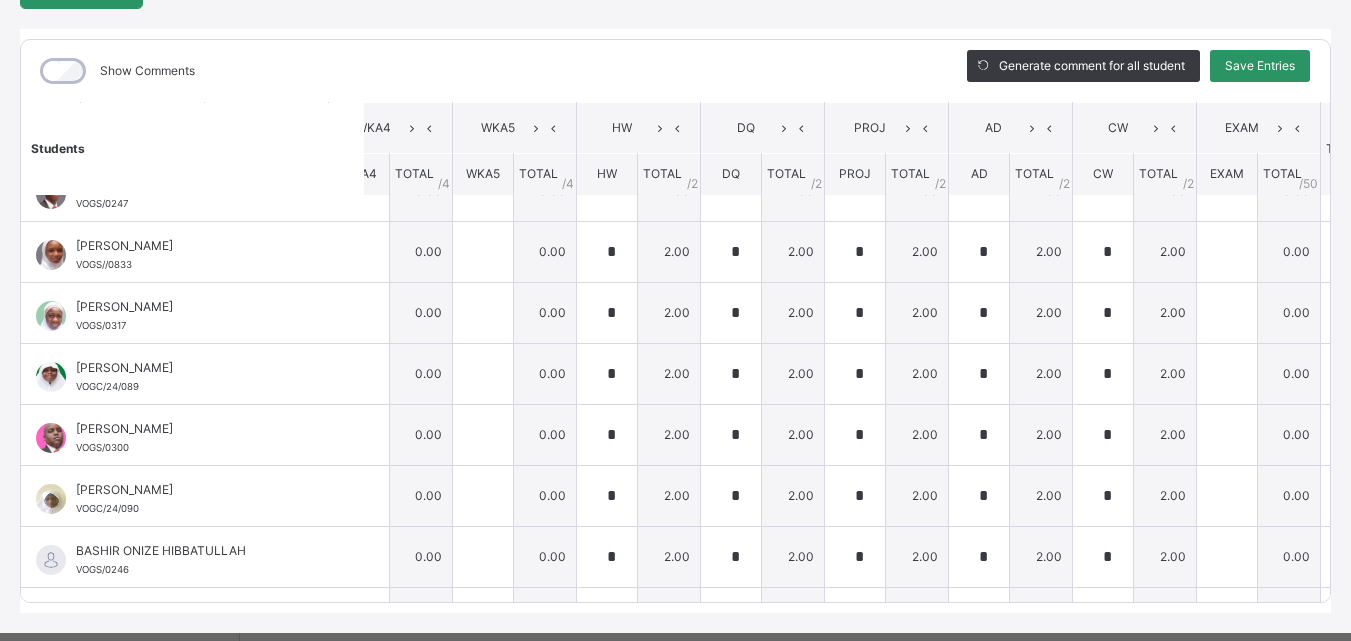 scroll, scrollTop: 308, scrollLeft: 0, axis: vertical 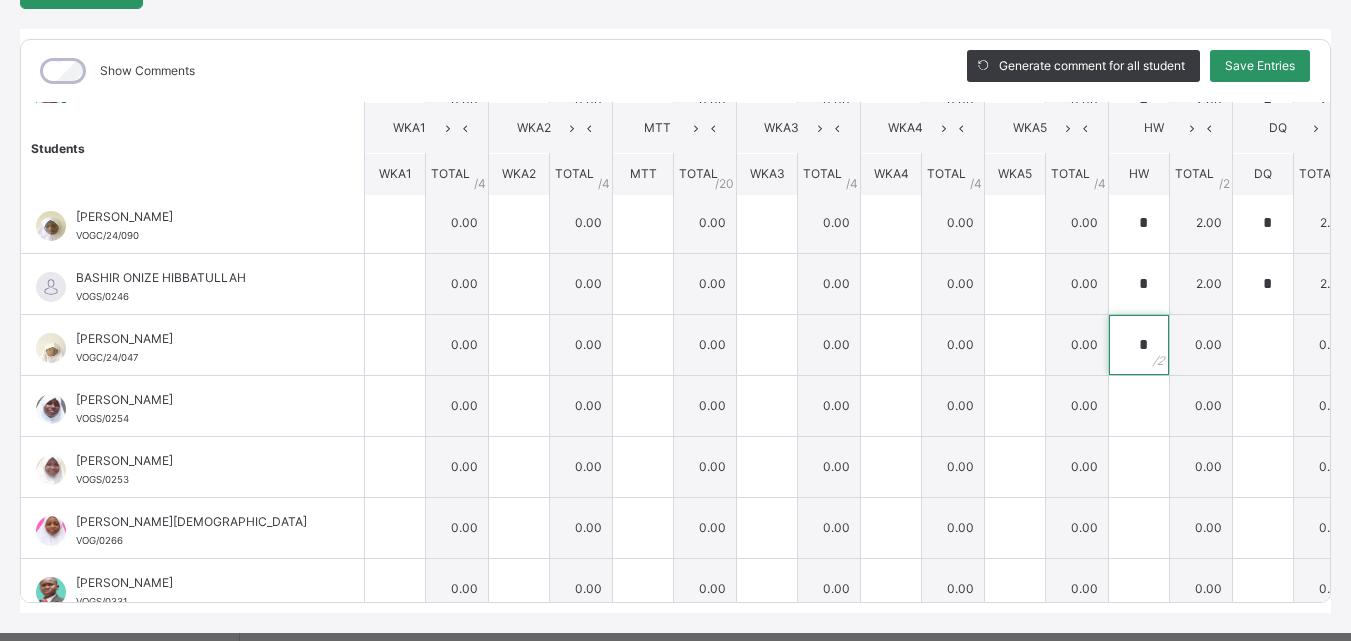 type on "*" 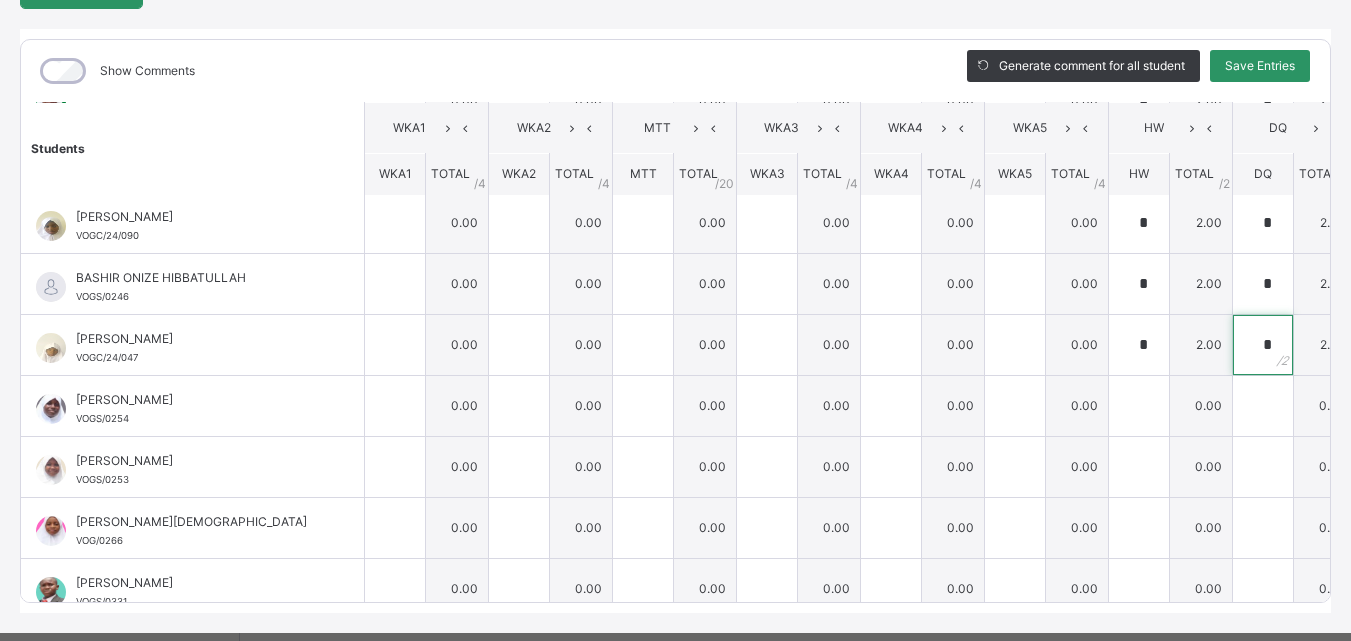type on "*" 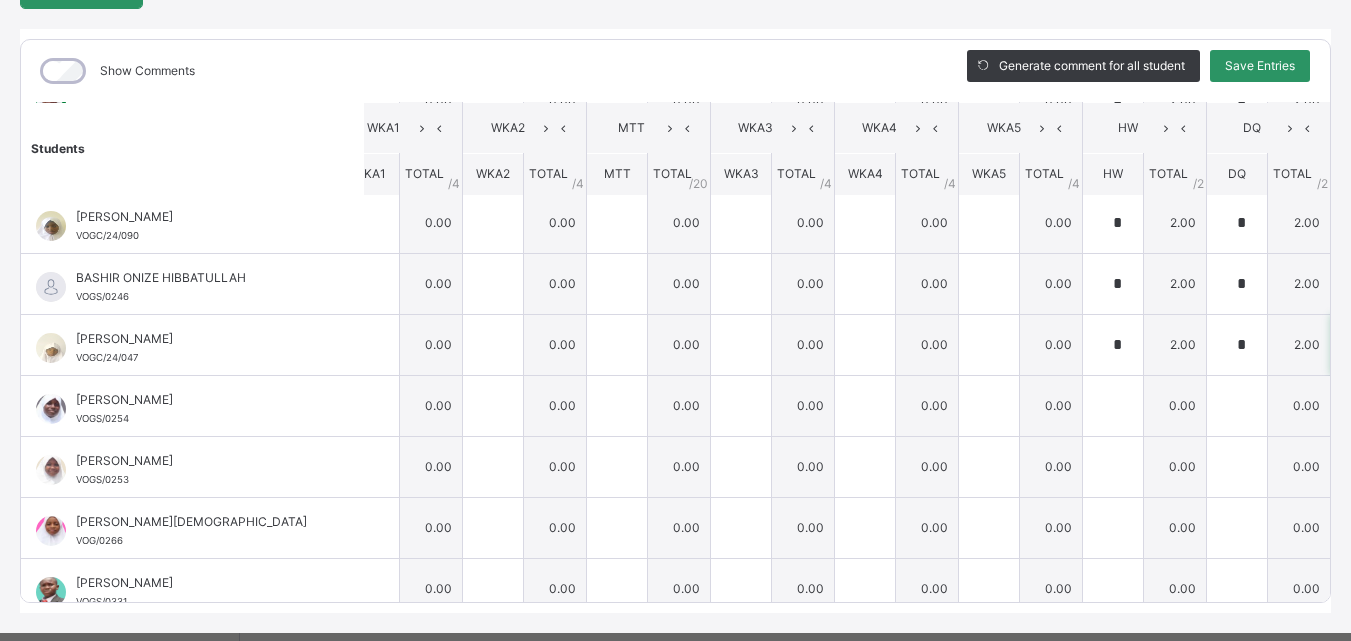 type on "*" 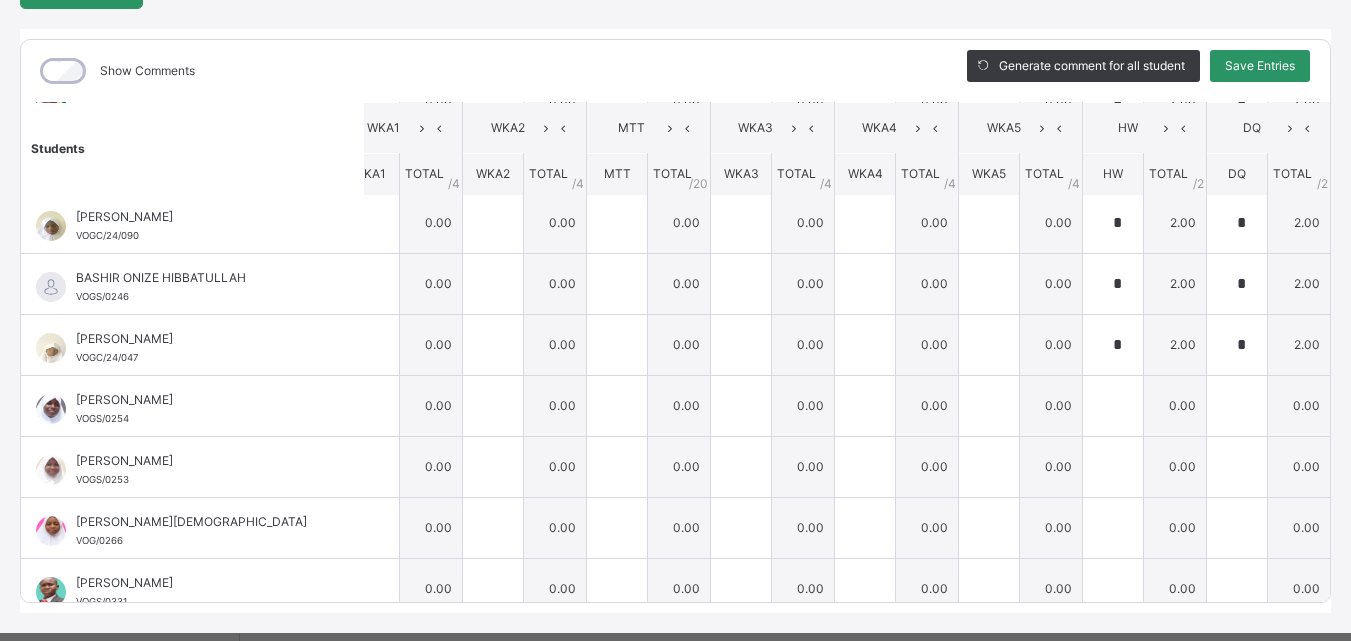 scroll, scrollTop: 308, scrollLeft: 532, axis: both 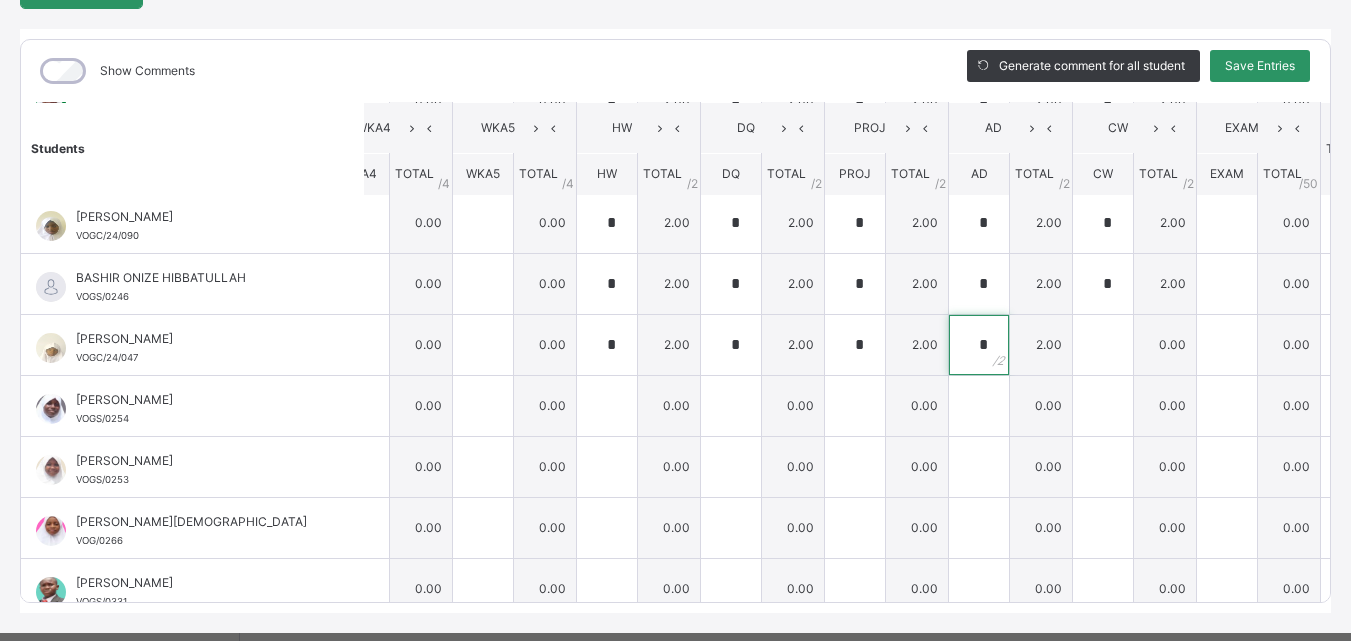 type on "*" 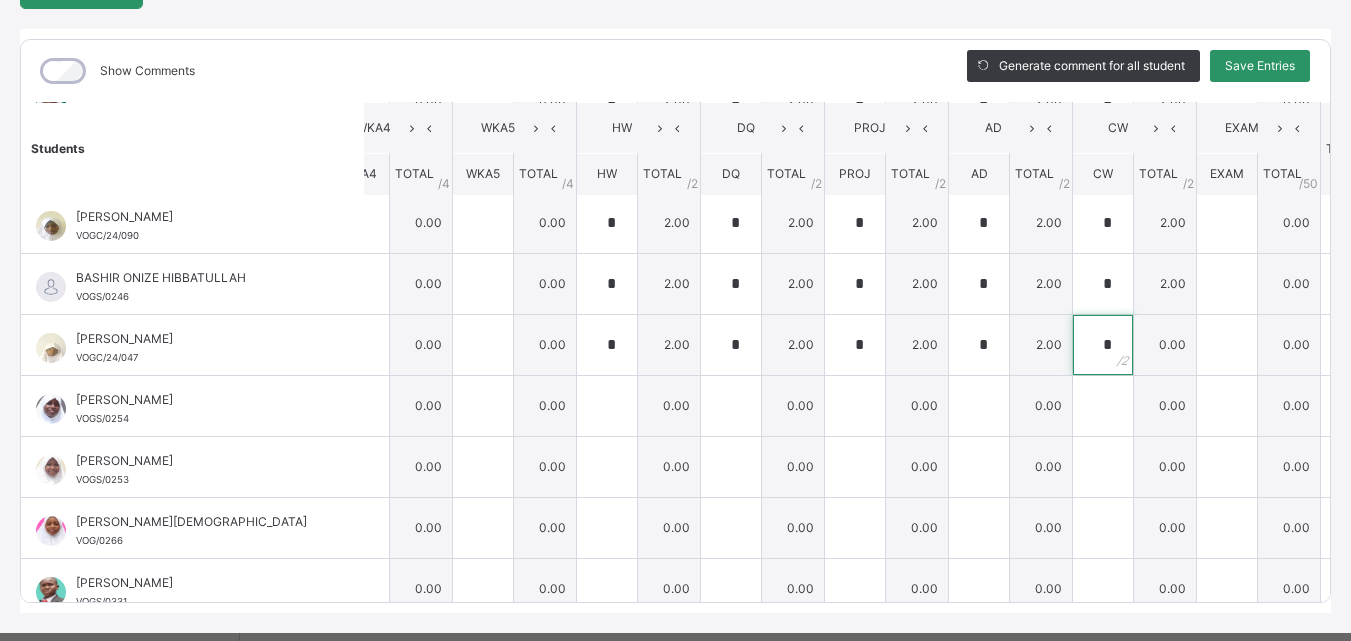 type on "*" 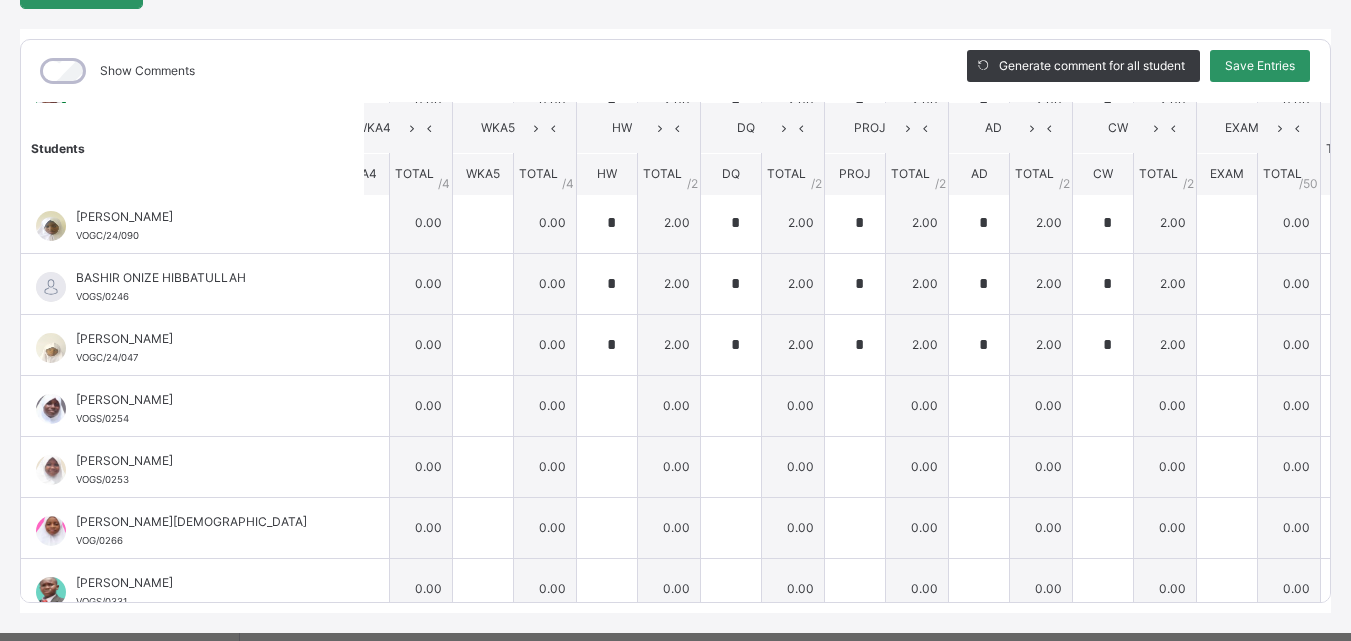 scroll, scrollTop: 308, scrollLeft: 0, axis: vertical 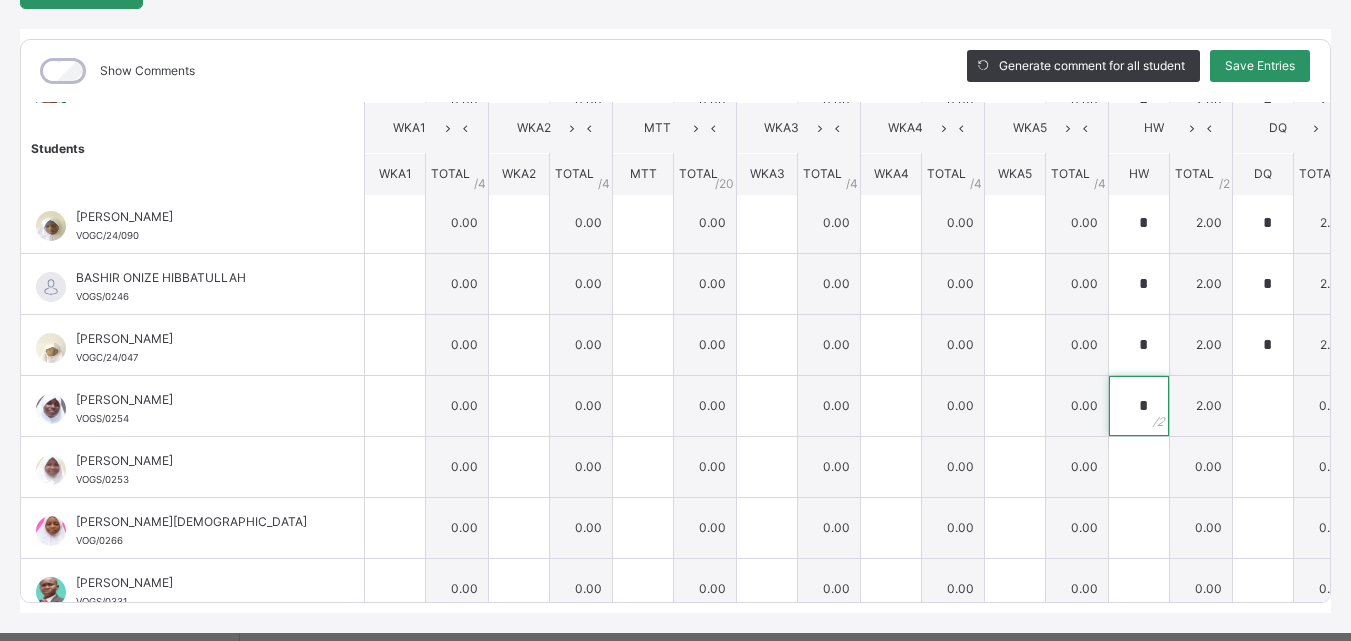 type on "*" 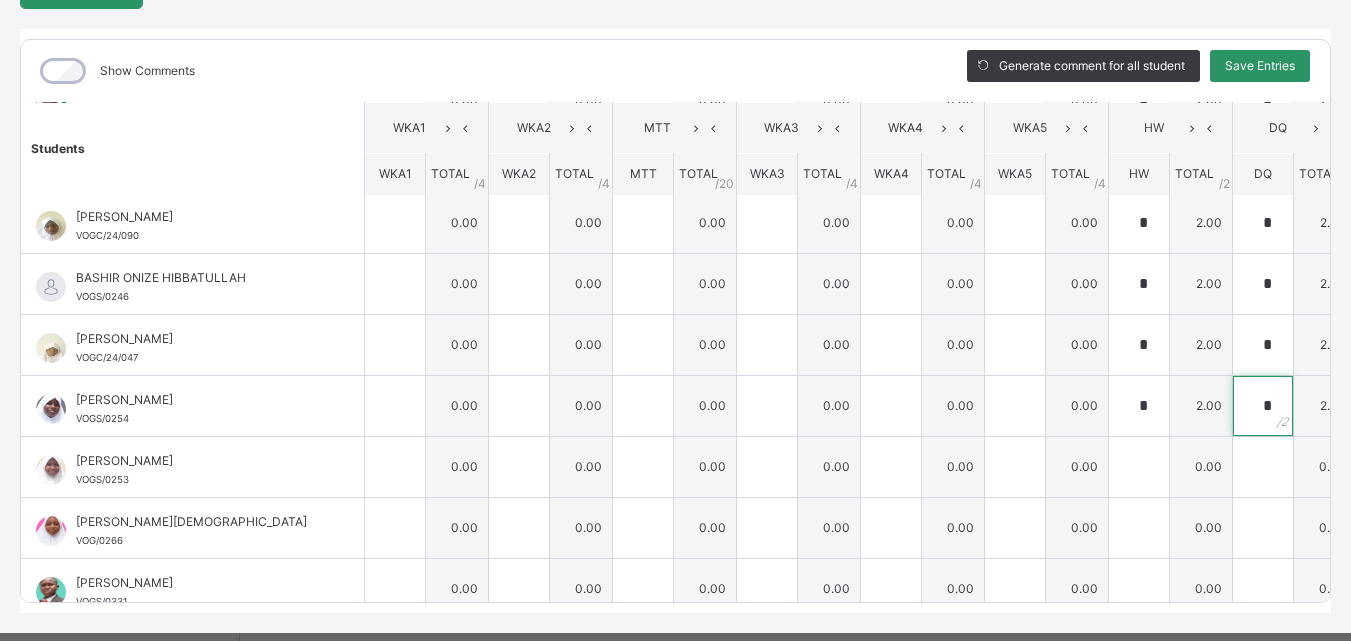type on "*" 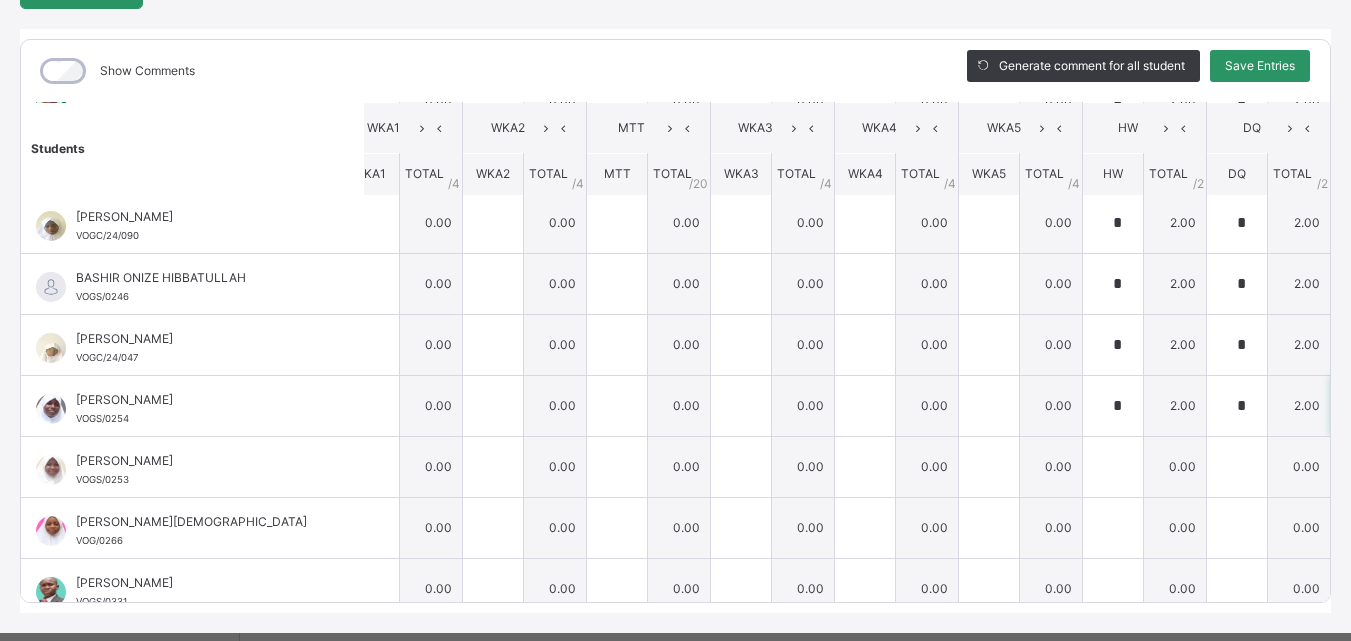 type on "*" 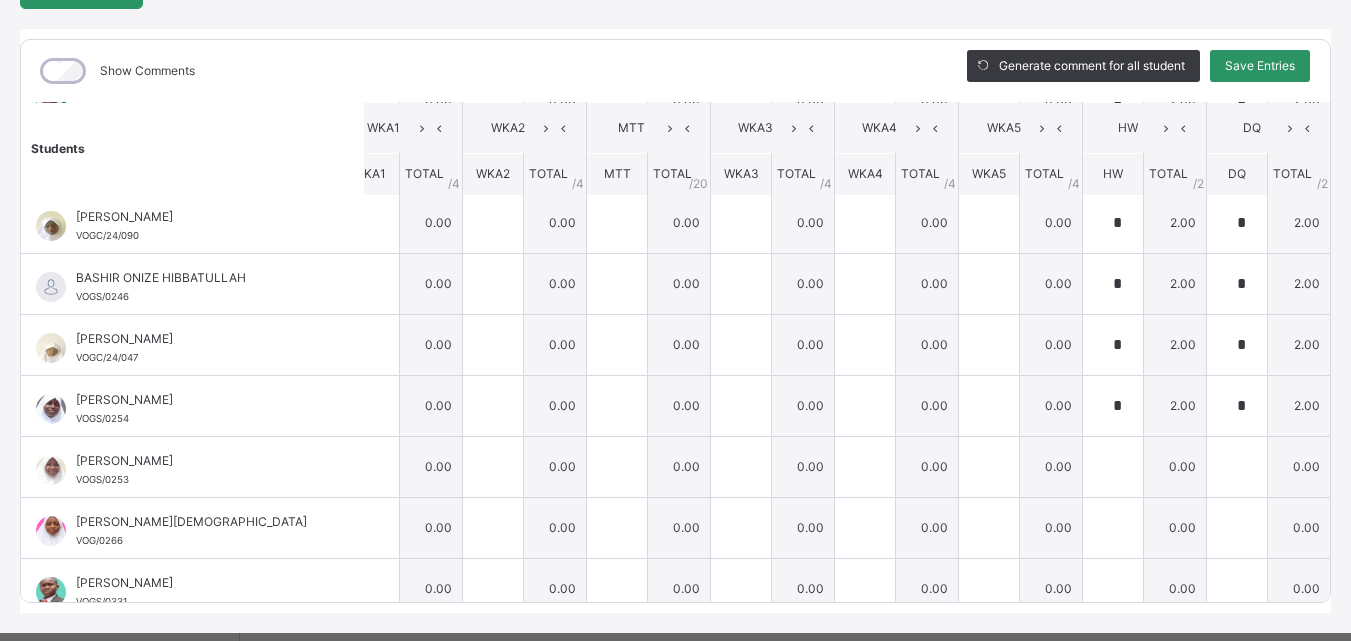 scroll, scrollTop: 308, scrollLeft: 532, axis: both 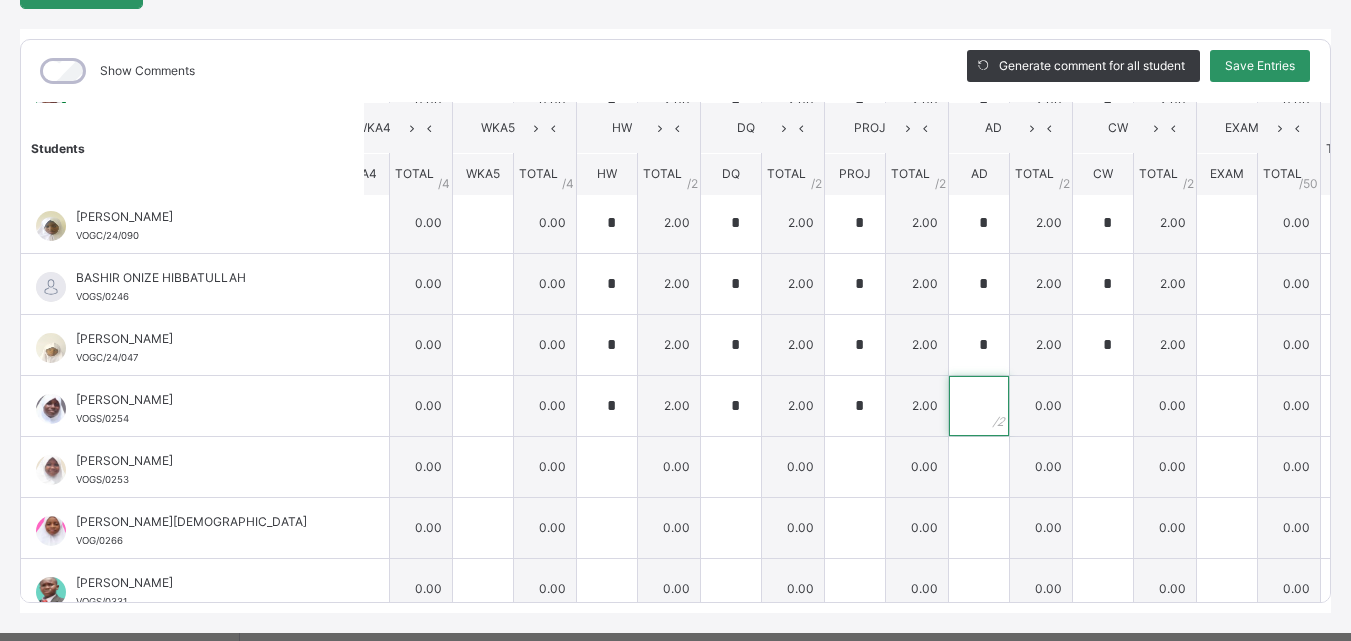 type on "*" 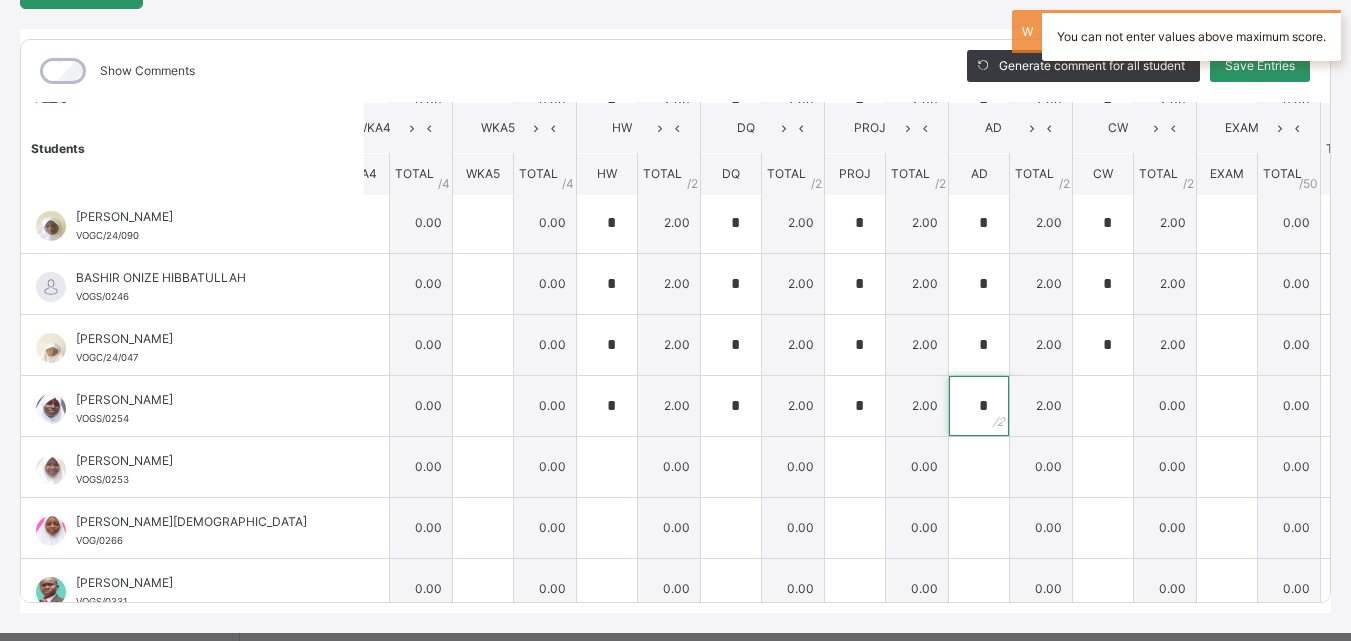 type on "*" 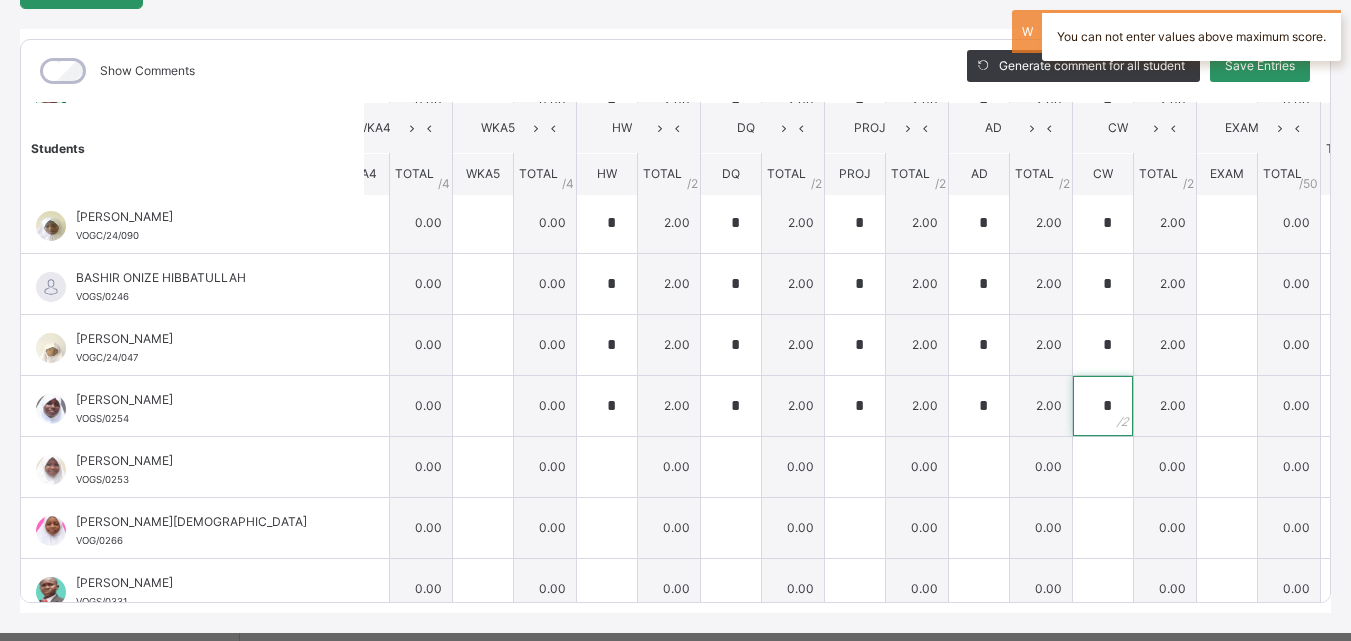 type on "*" 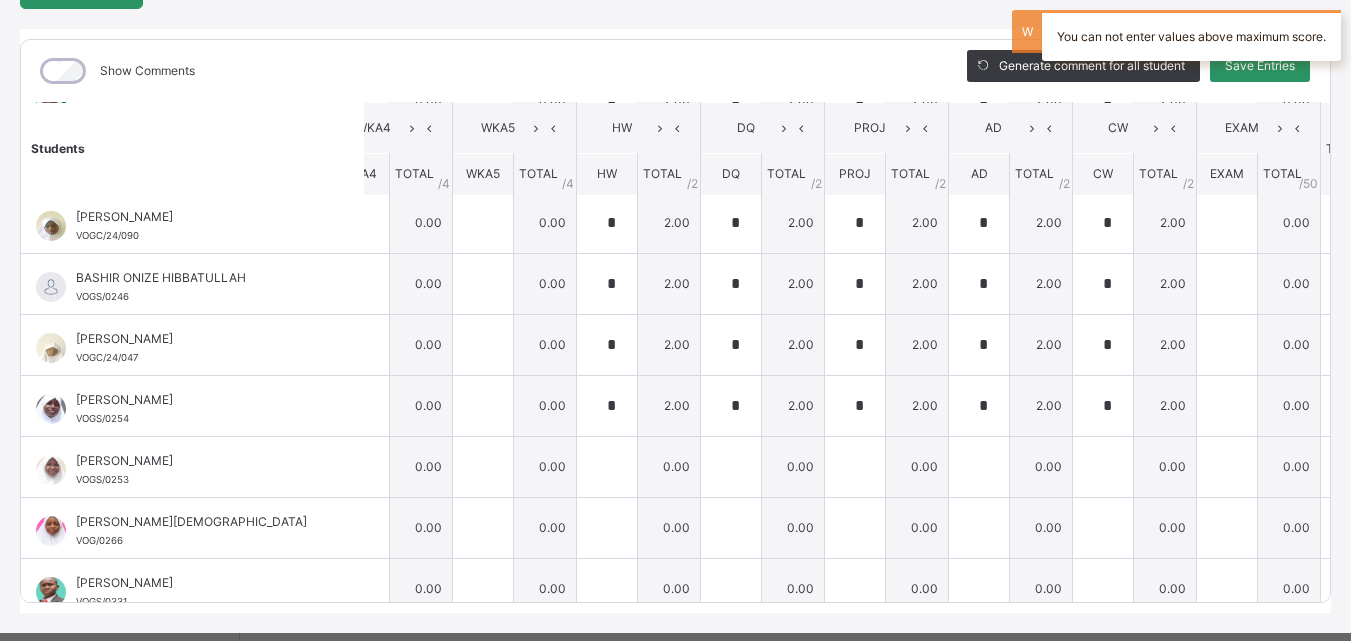 scroll, scrollTop: 308, scrollLeft: 0, axis: vertical 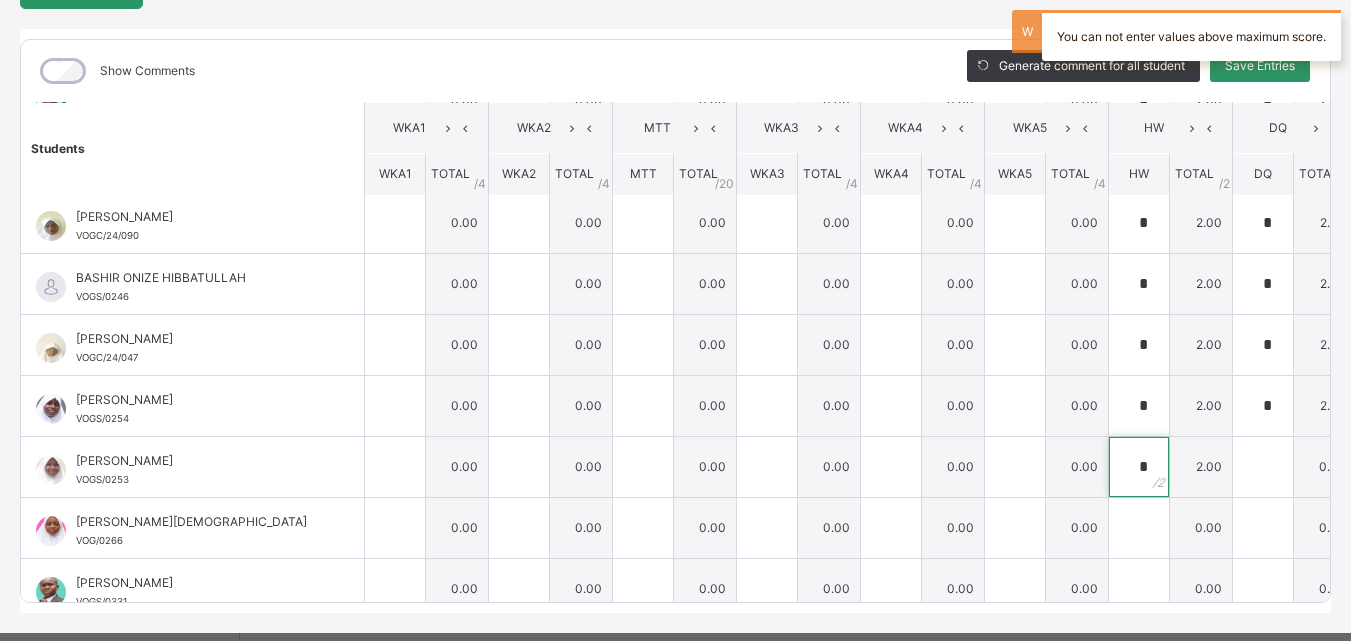 type on "*" 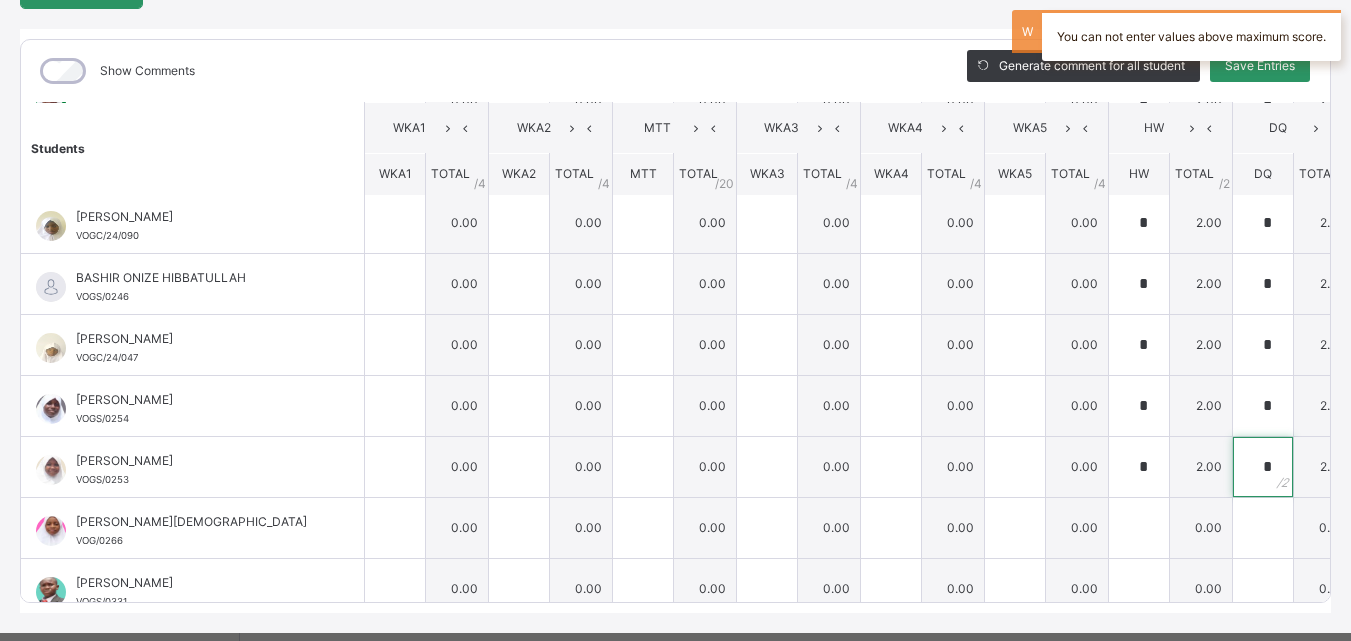 type on "*" 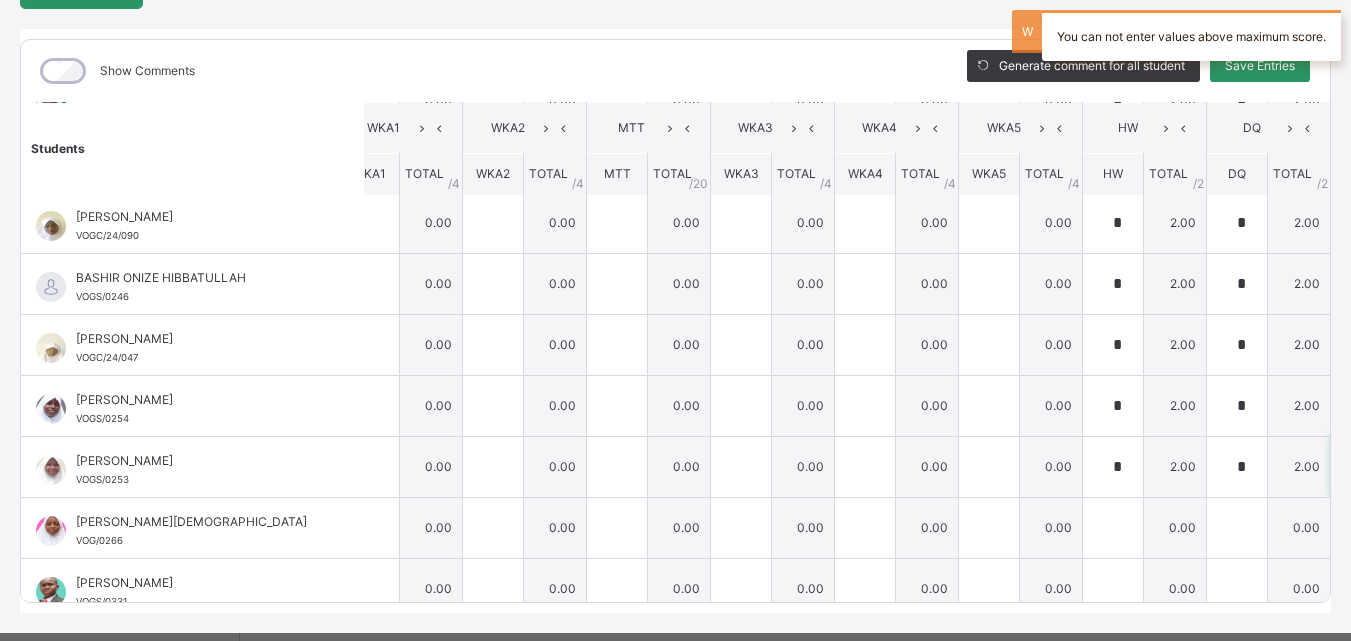 type on "*" 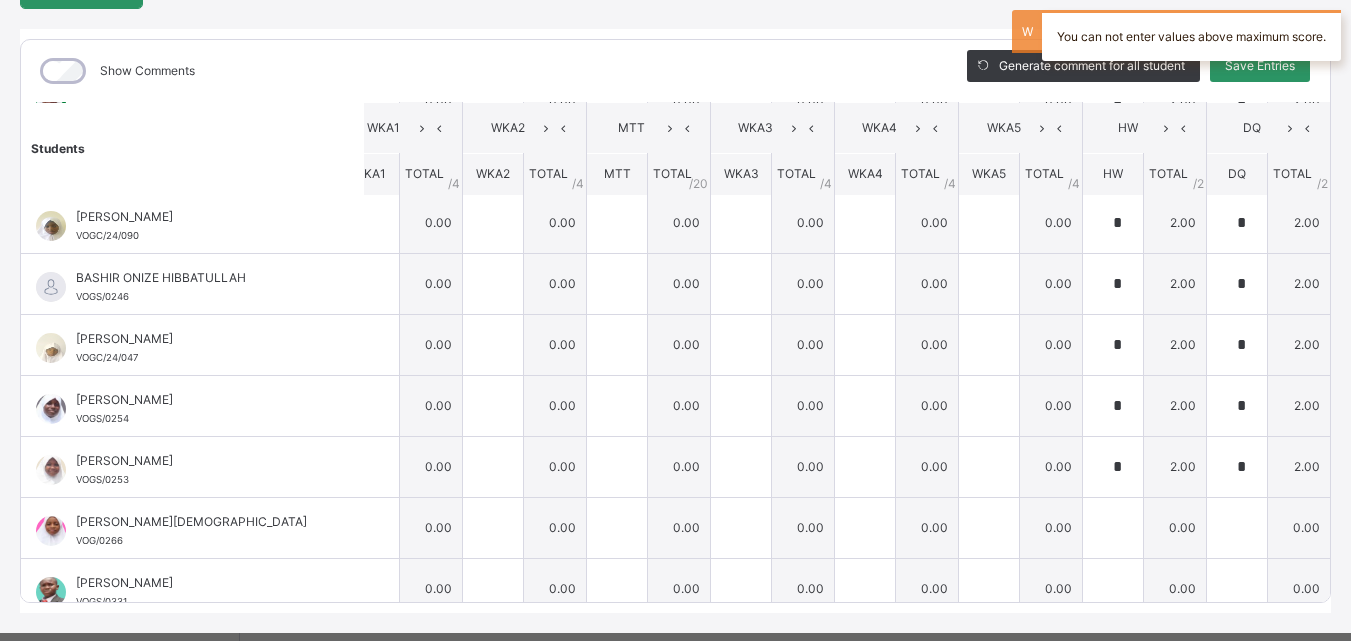 scroll, scrollTop: 308, scrollLeft: 532, axis: both 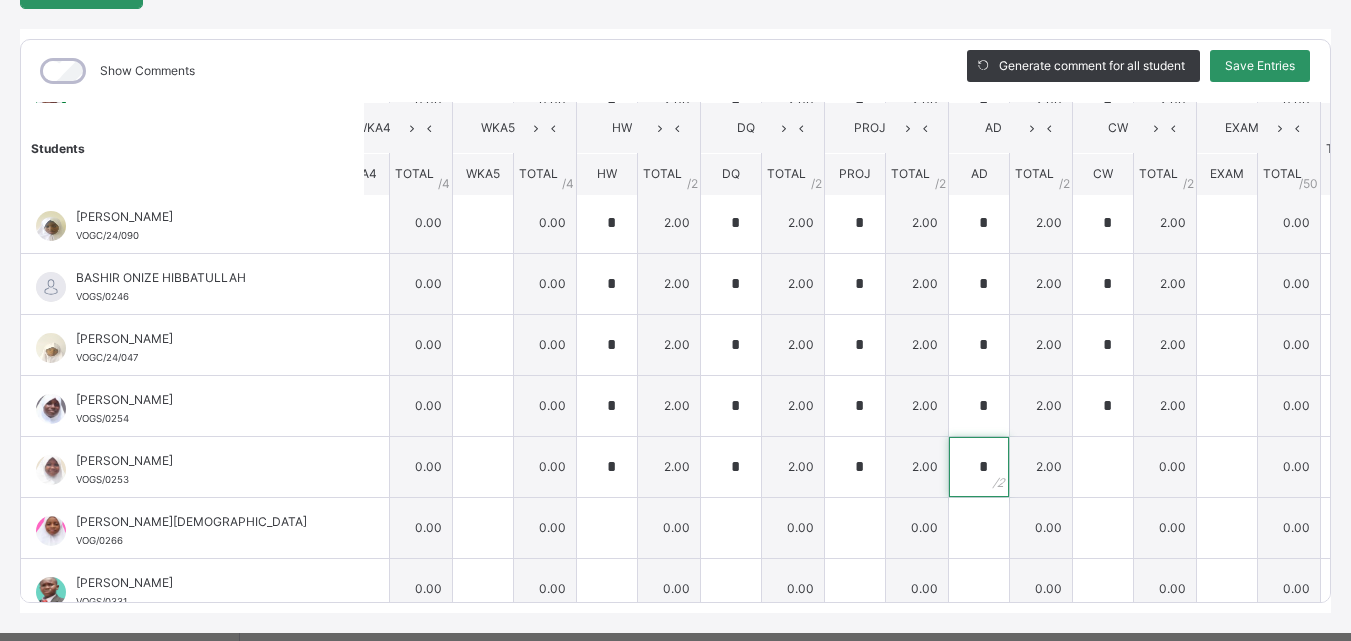 type on "*" 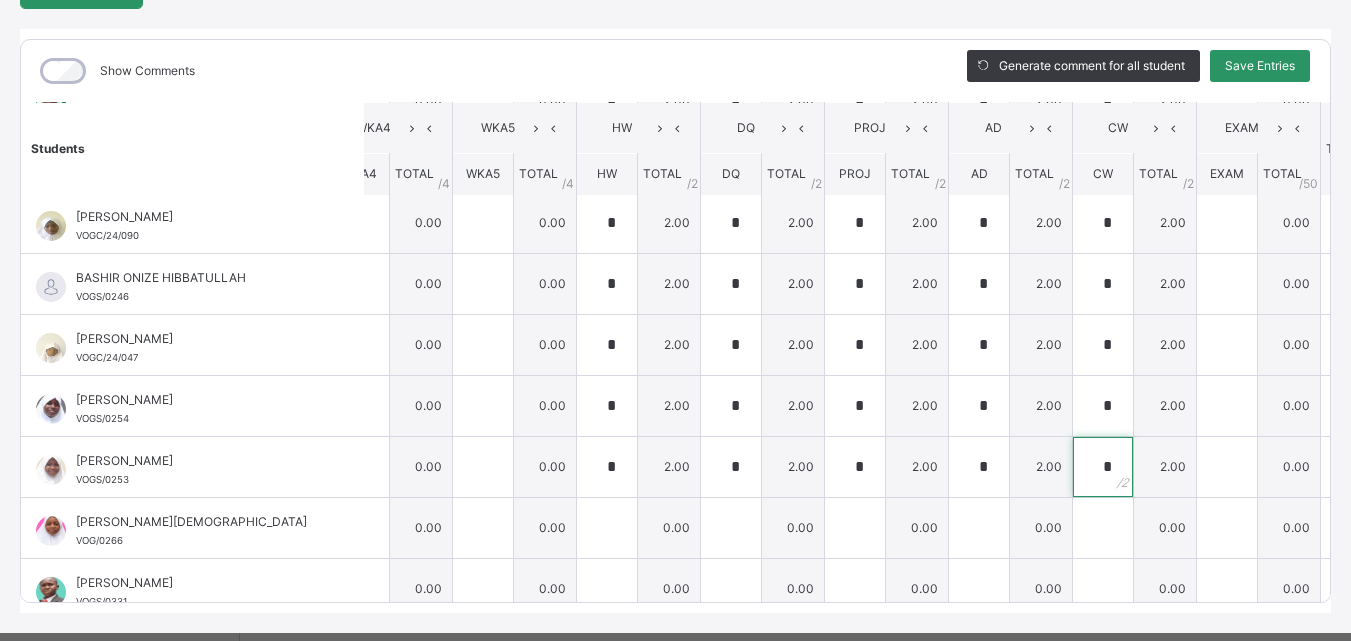 type on "*" 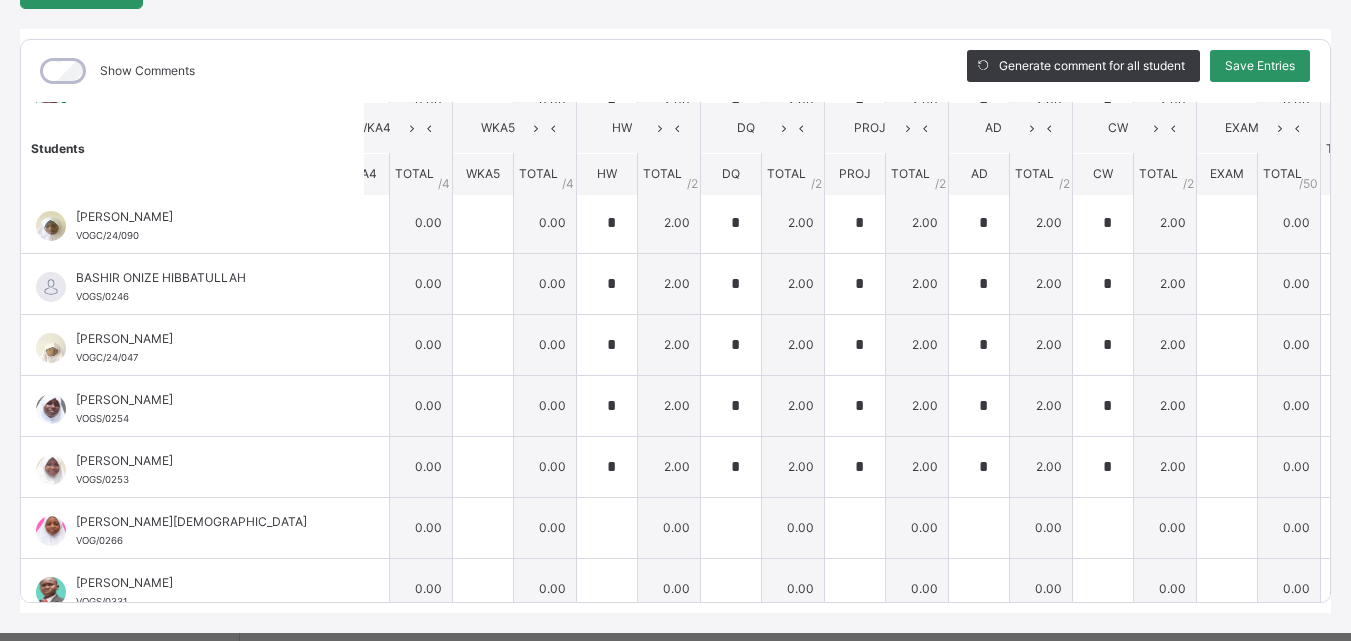 scroll, scrollTop: 308, scrollLeft: 0, axis: vertical 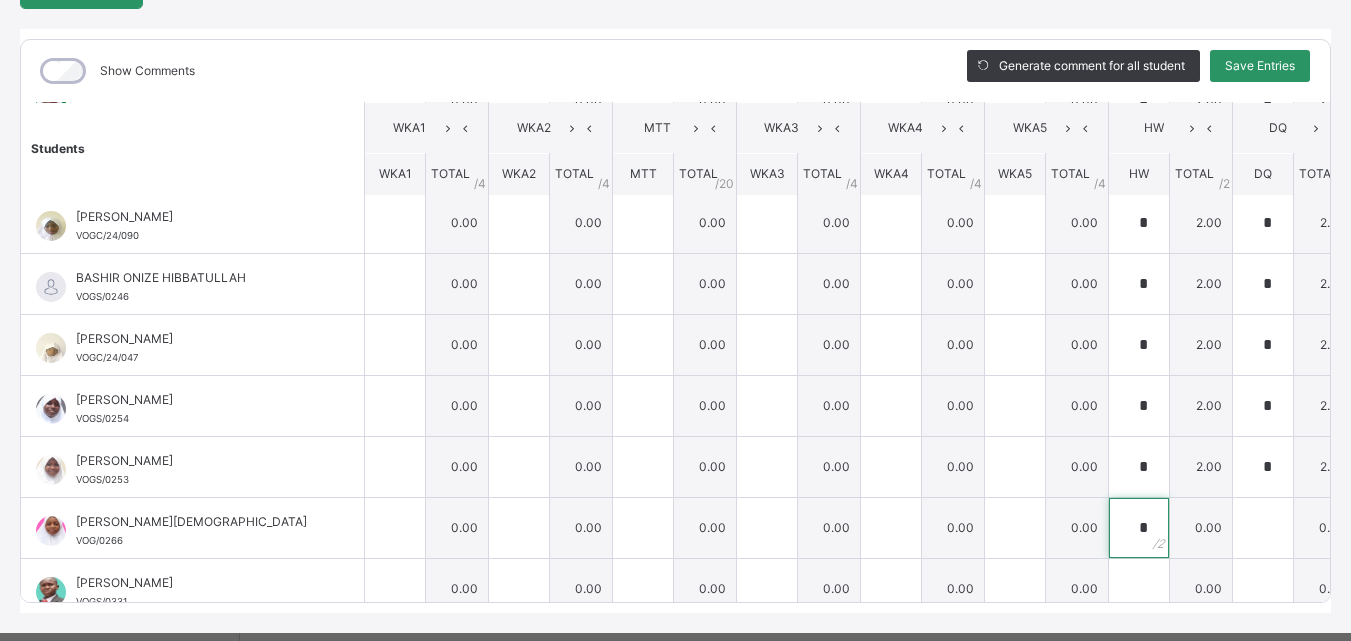 type on "*" 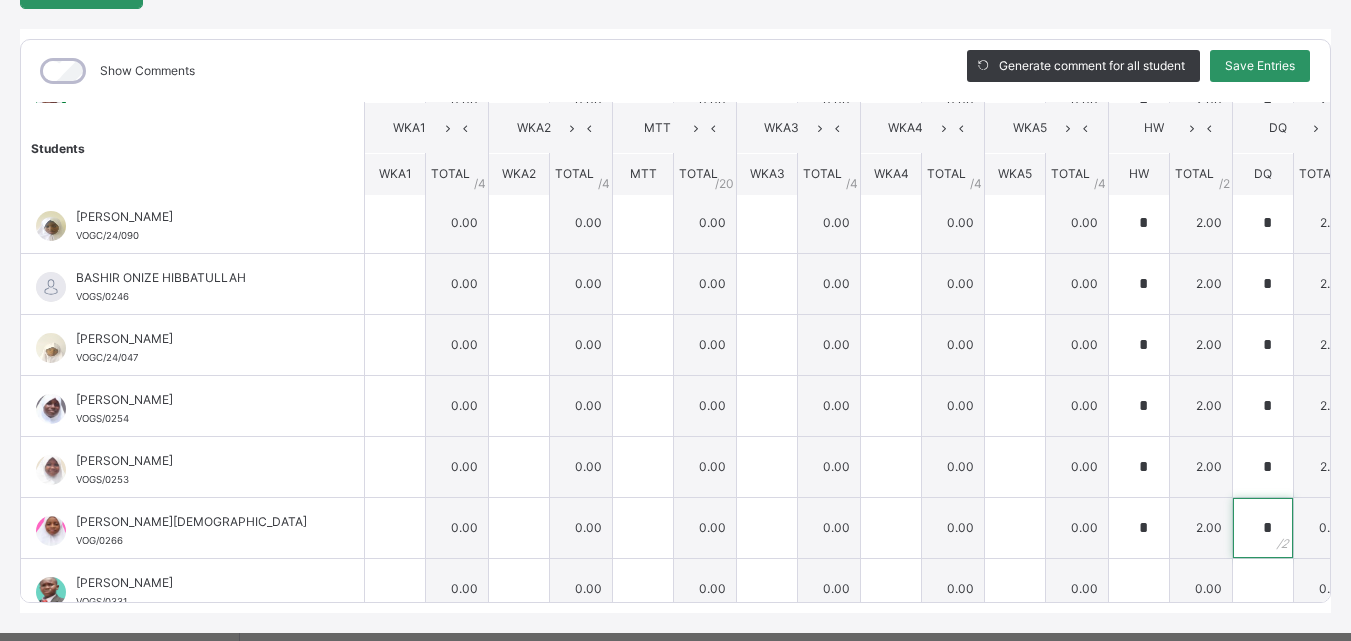type on "*" 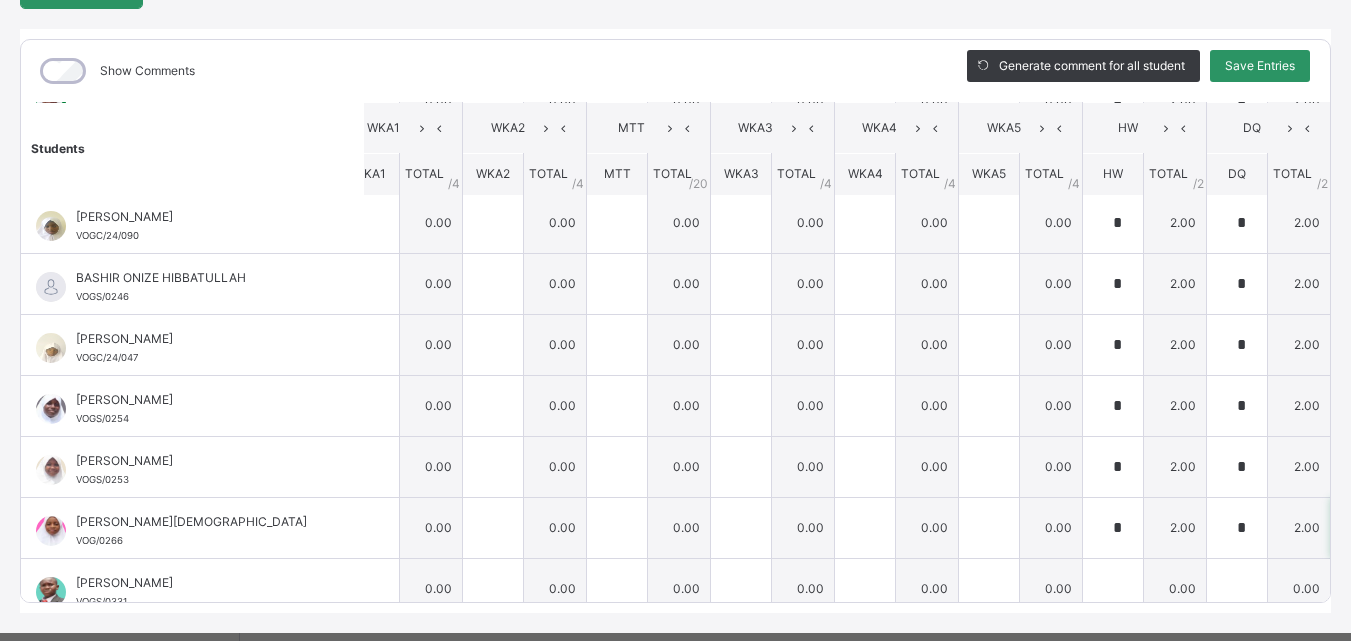type on "*" 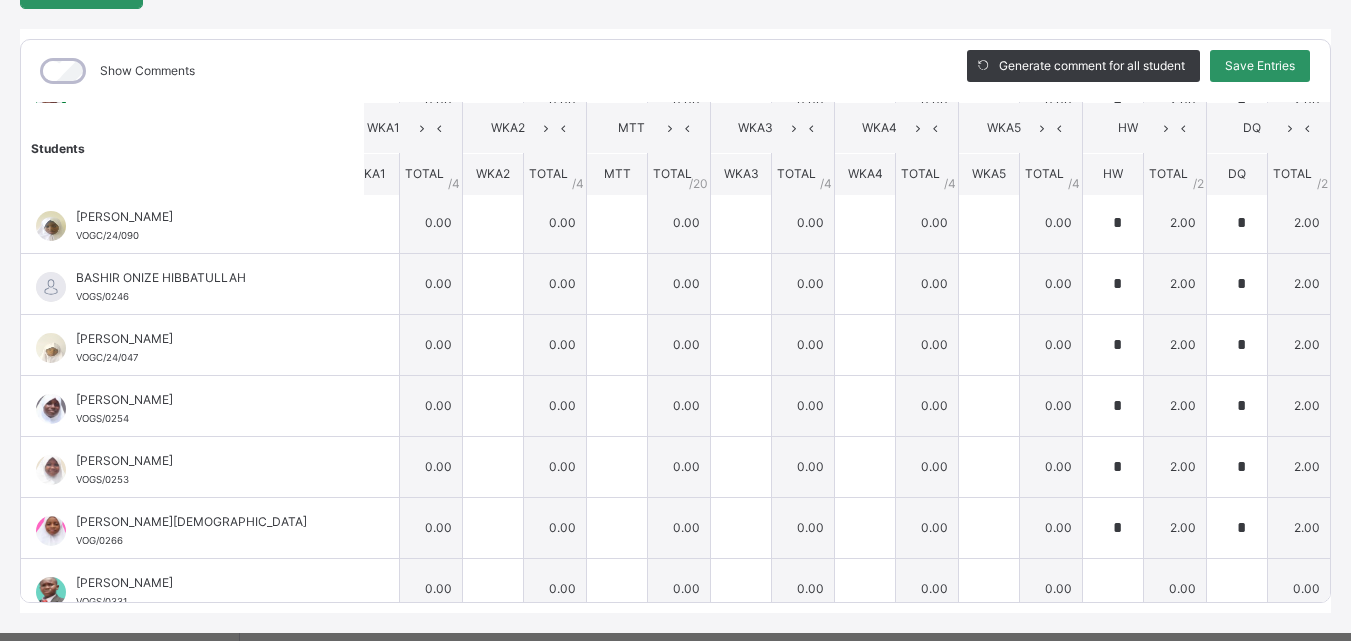 scroll, scrollTop: 308, scrollLeft: 532, axis: both 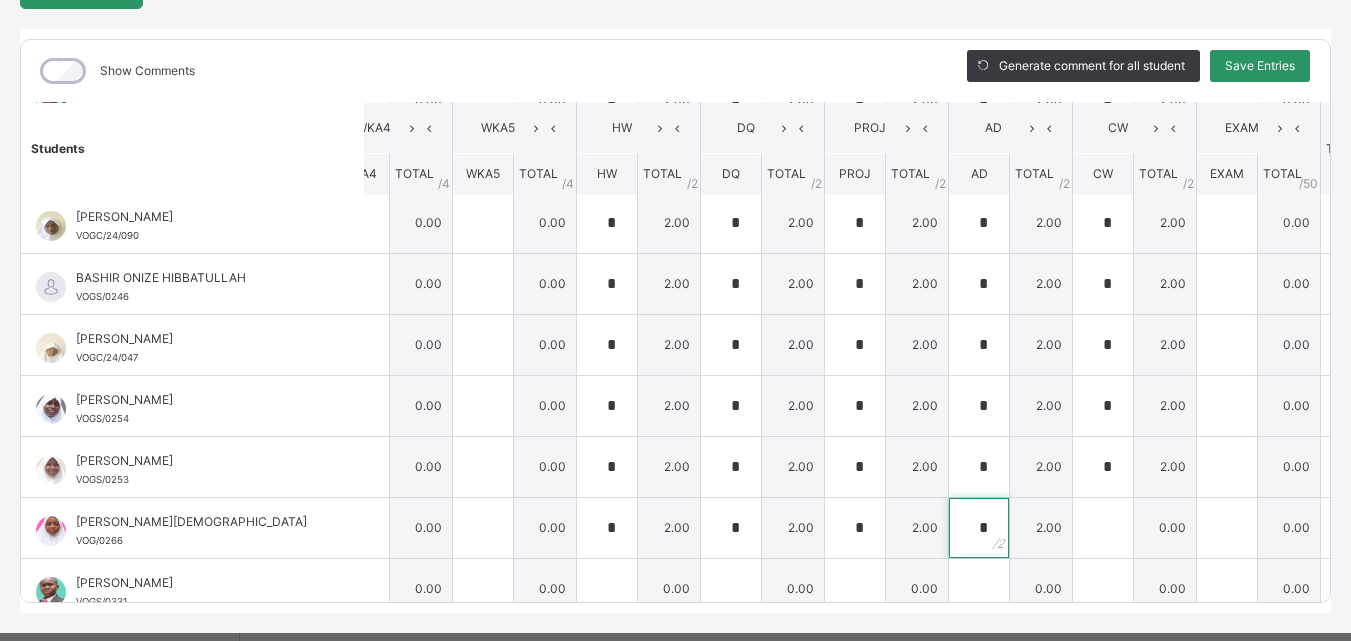 type on "*" 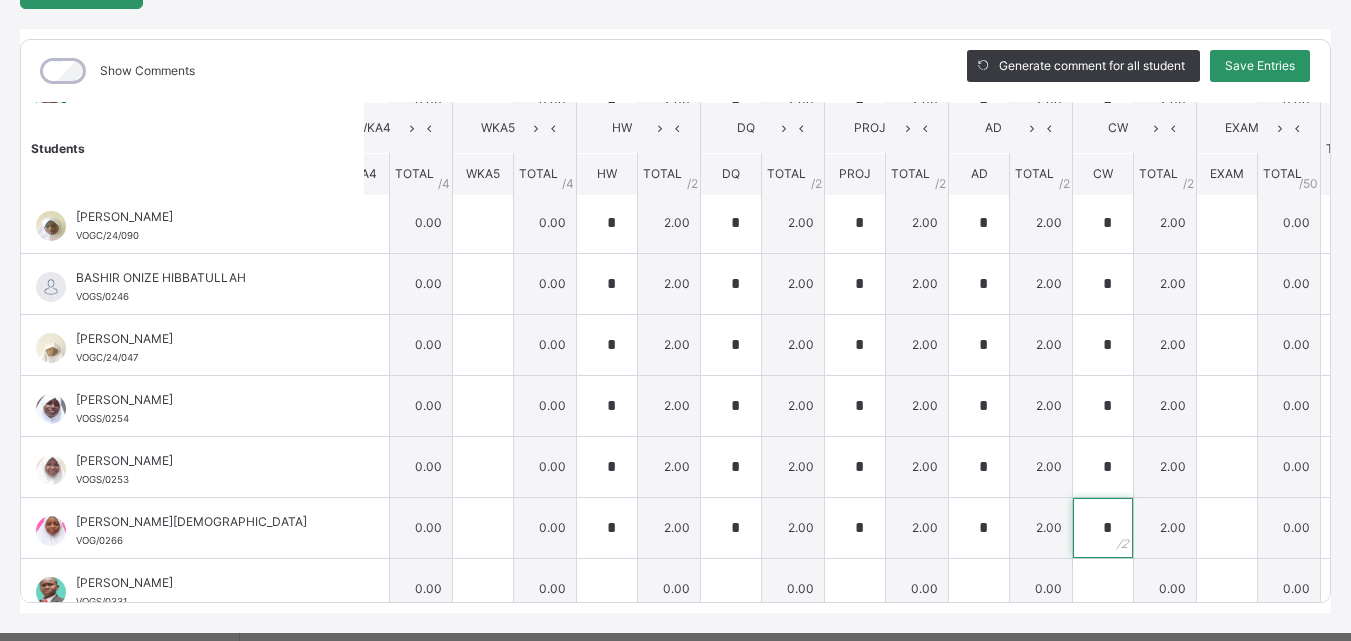 type on "*" 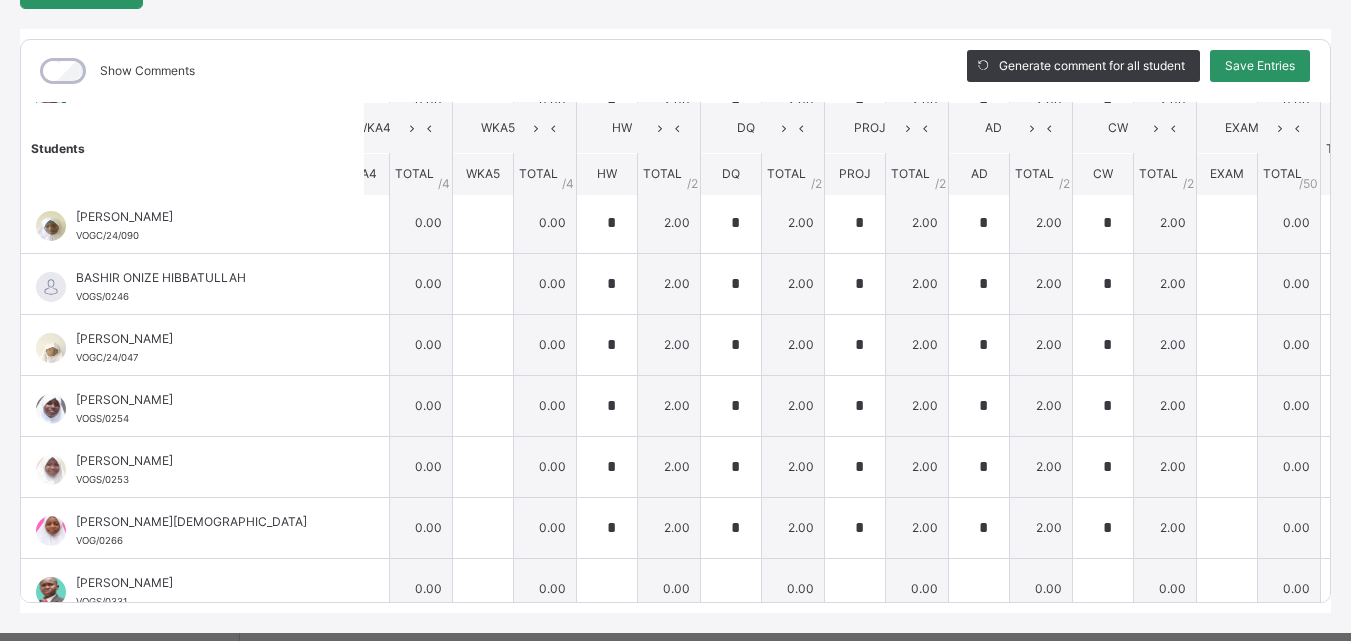 scroll, scrollTop: 340, scrollLeft: 0, axis: vertical 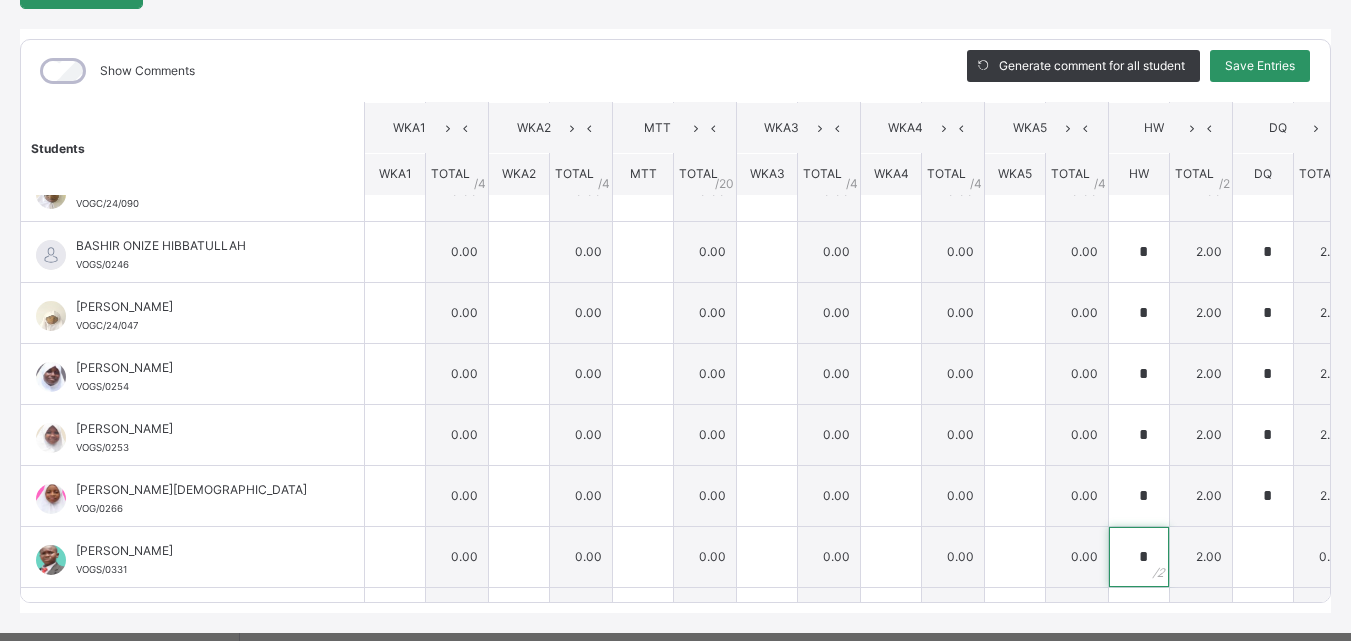 type on "*" 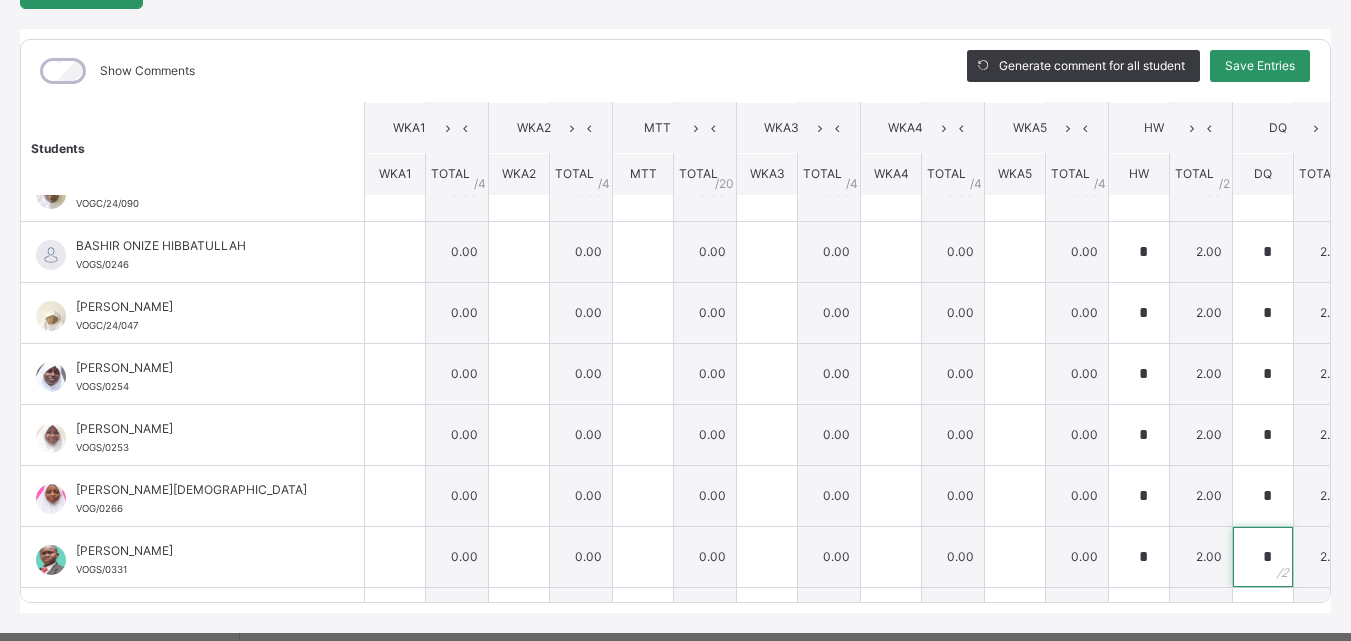 type on "*" 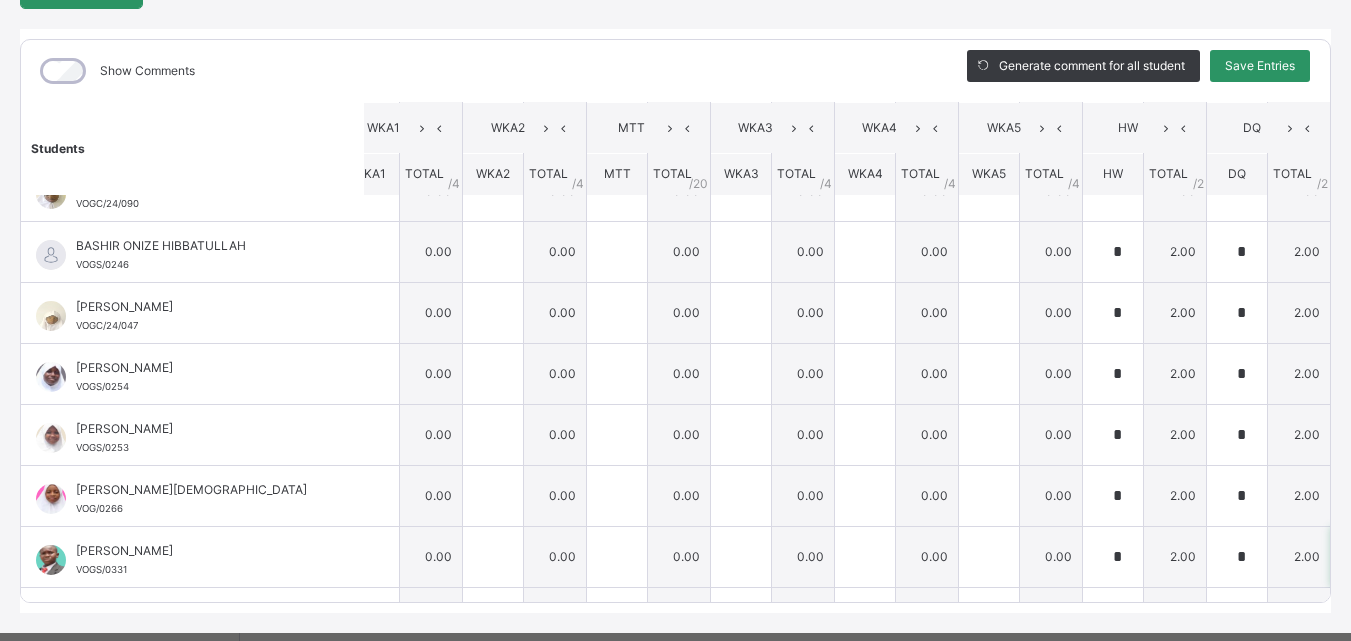 type on "*" 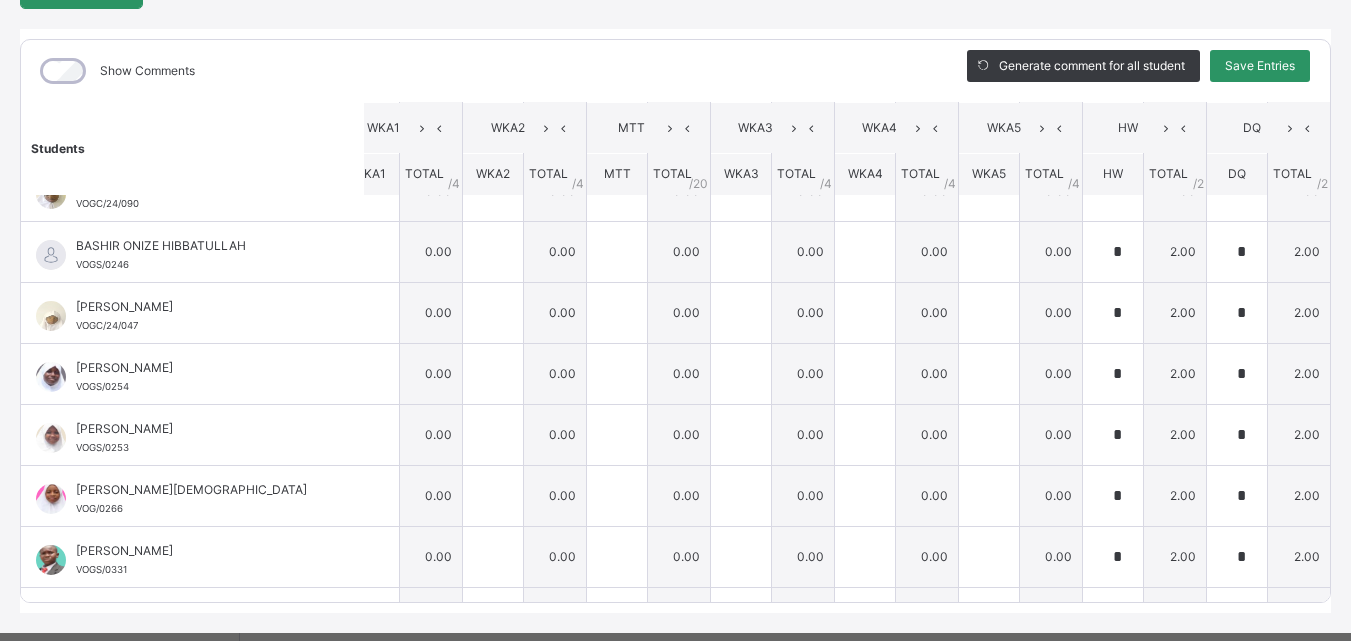 scroll, scrollTop: 340, scrollLeft: 532, axis: both 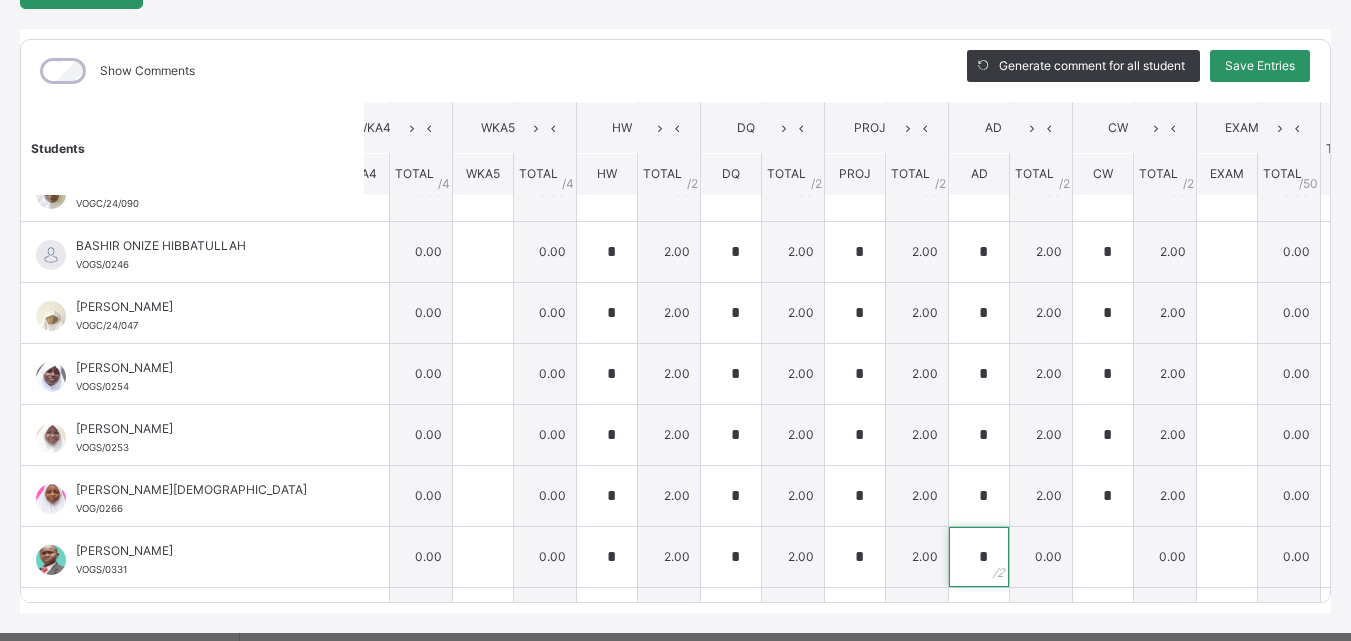 type on "*" 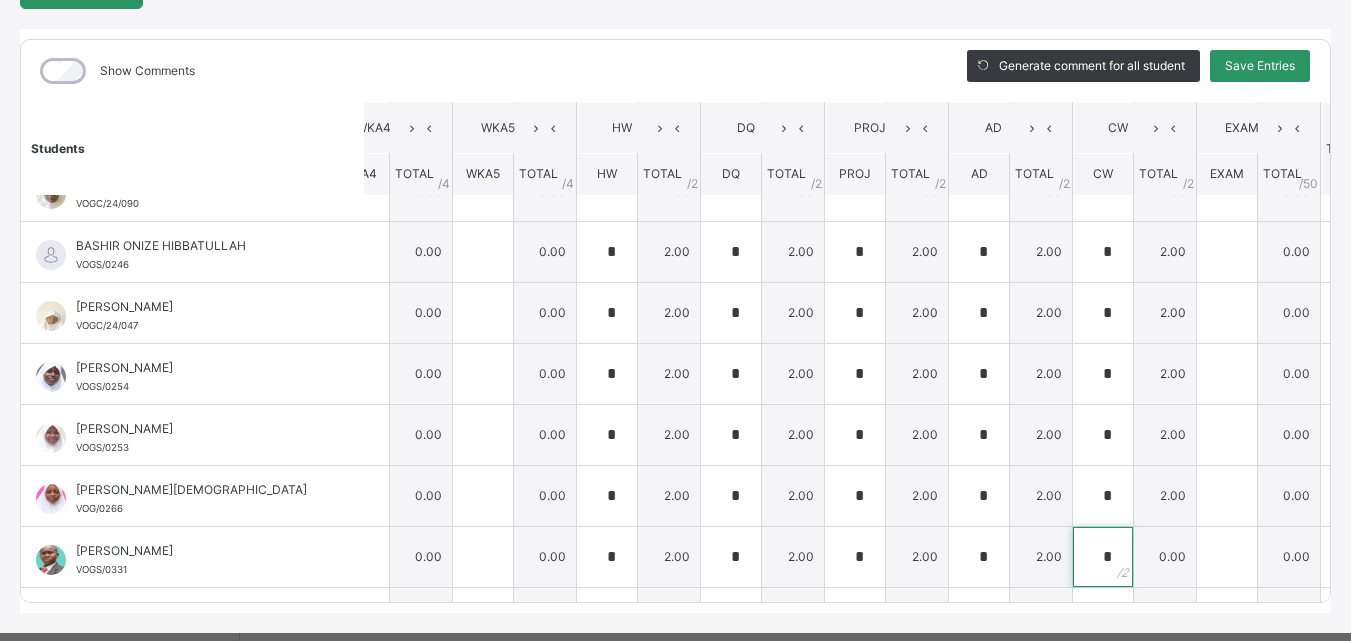 type on "*" 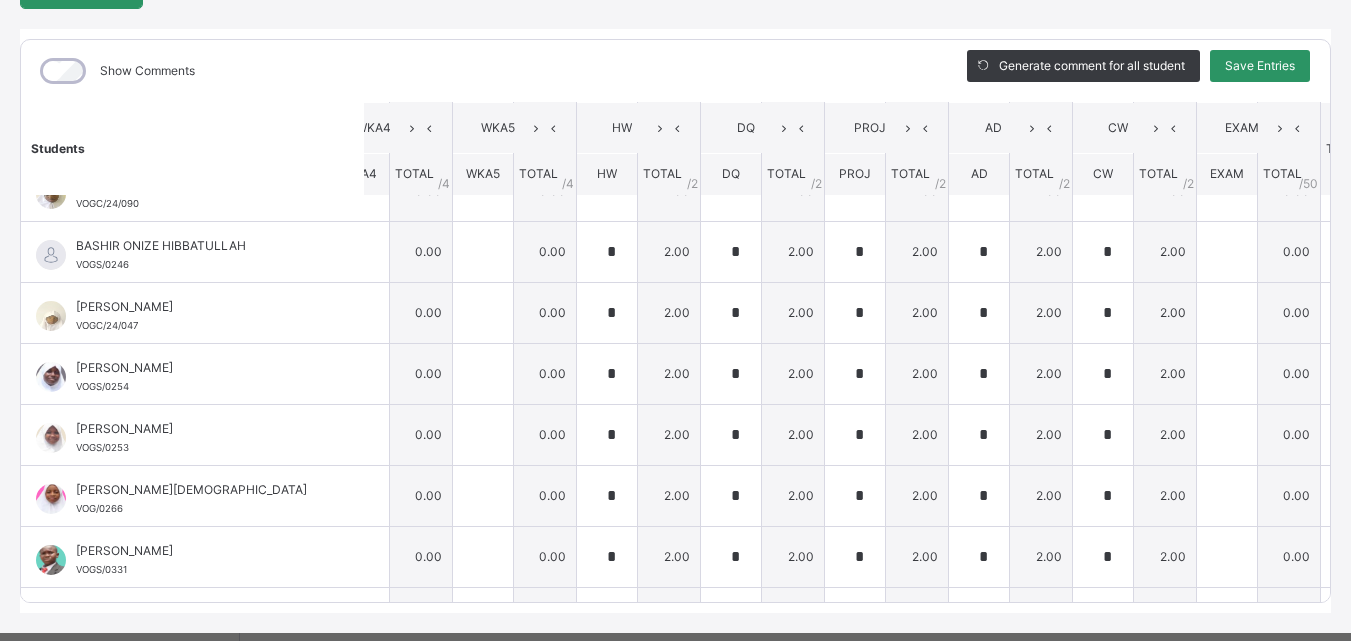 scroll, scrollTop: 613, scrollLeft: 0, axis: vertical 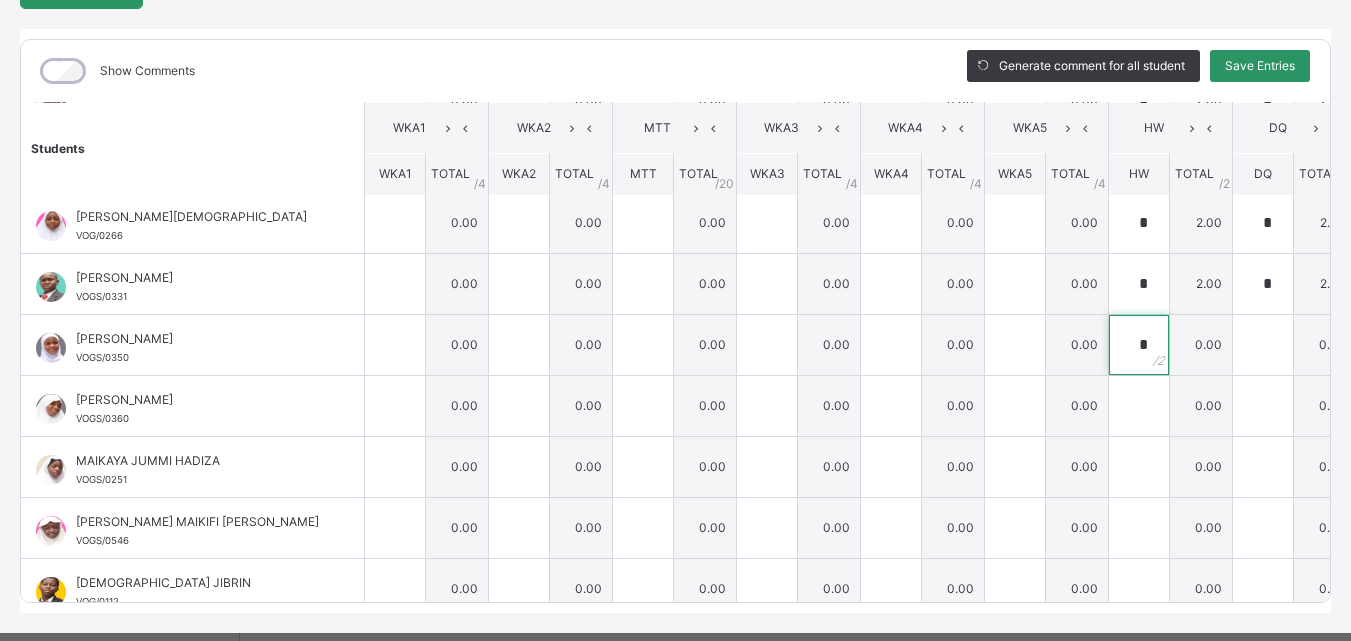 type on "*" 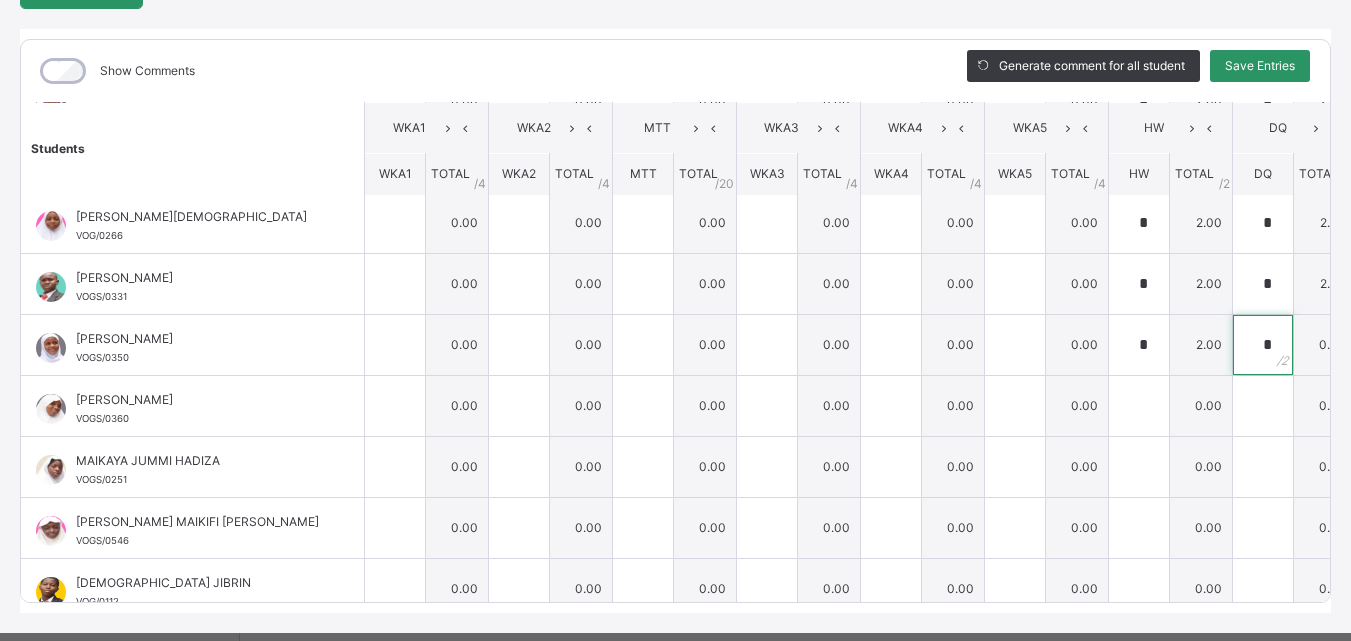 type on "*" 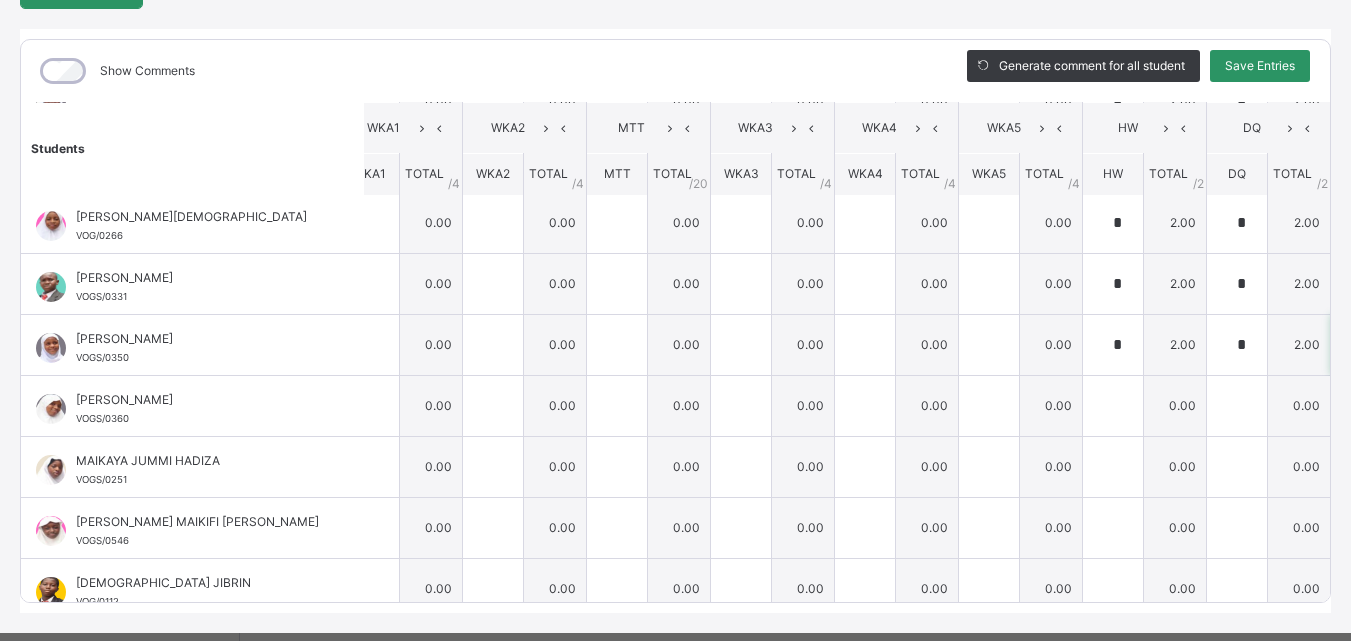 type on "*" 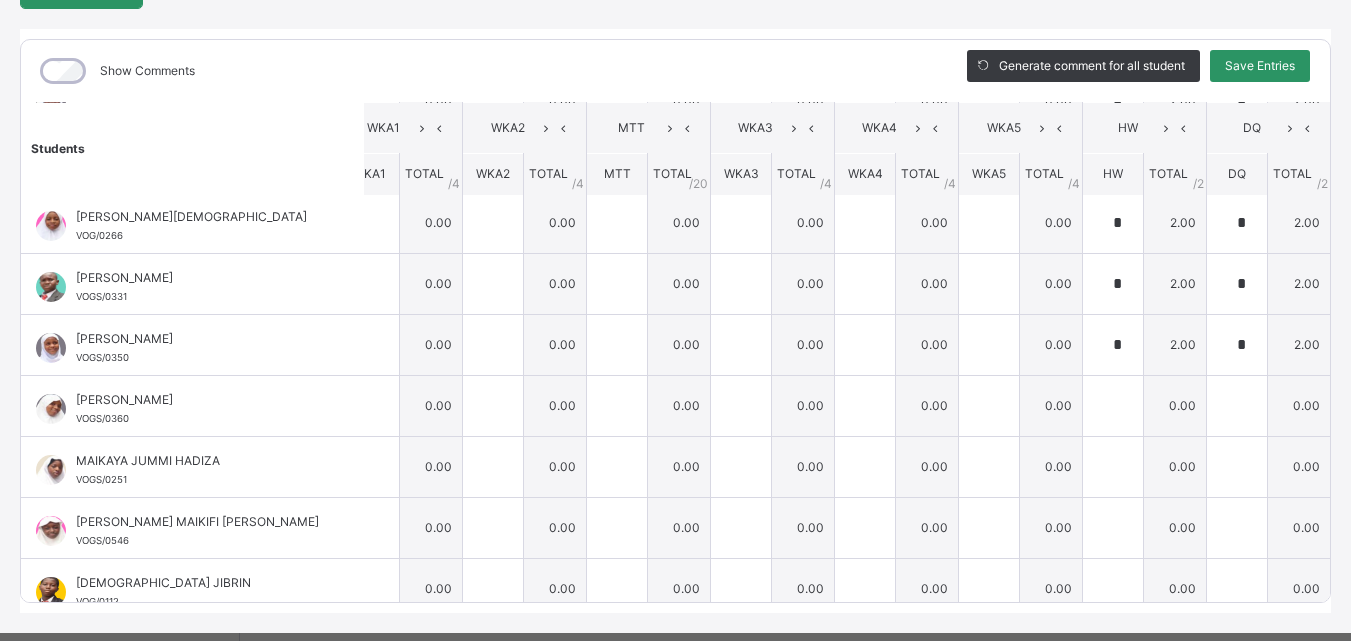 scroll, scrollTop: 613, scrollLeft: 532, axis: both 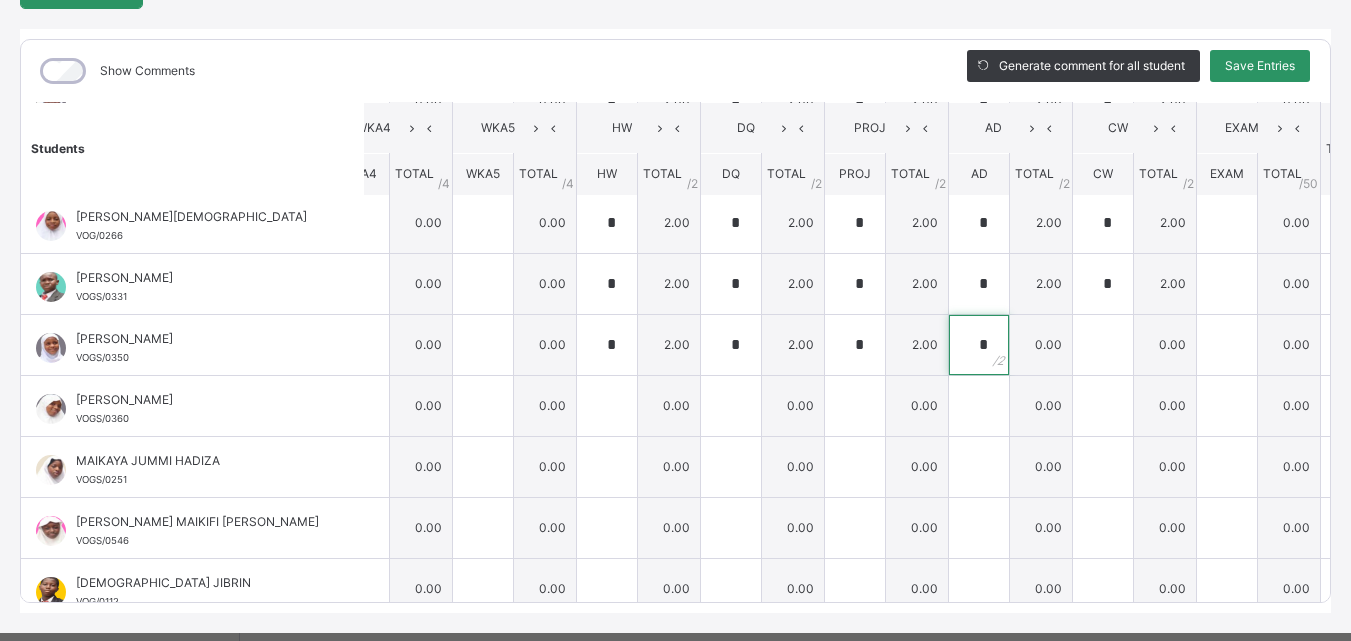 type on "*" 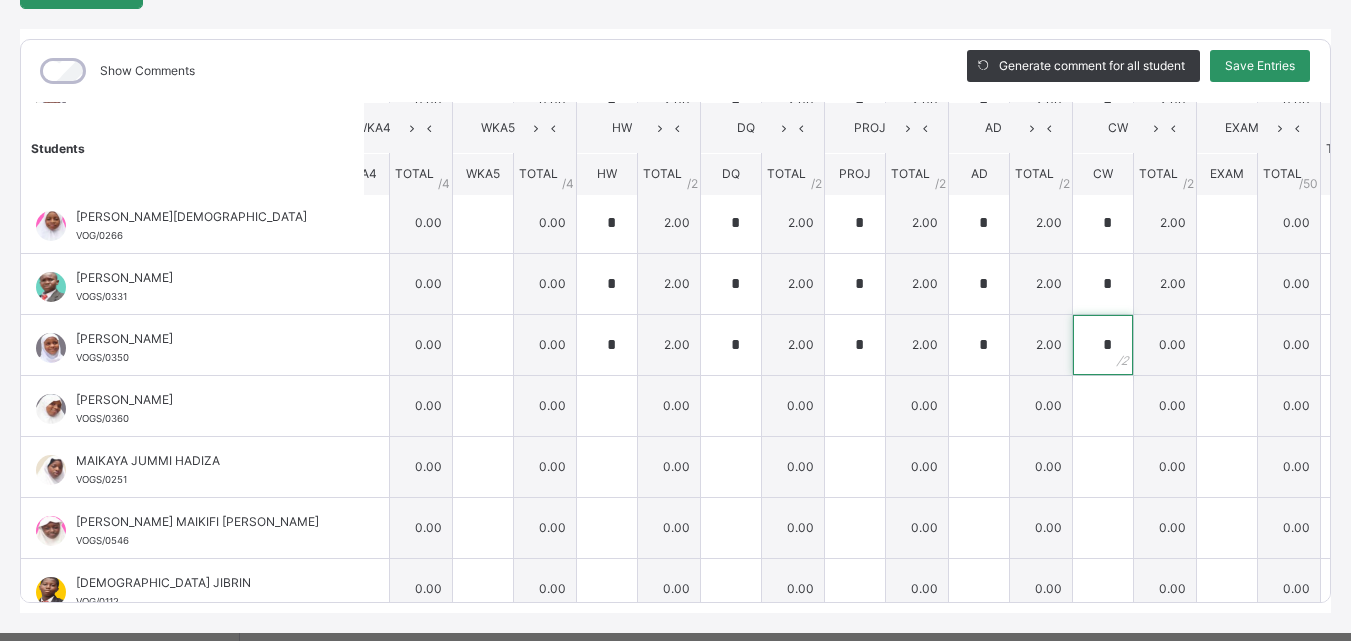 type on "*" 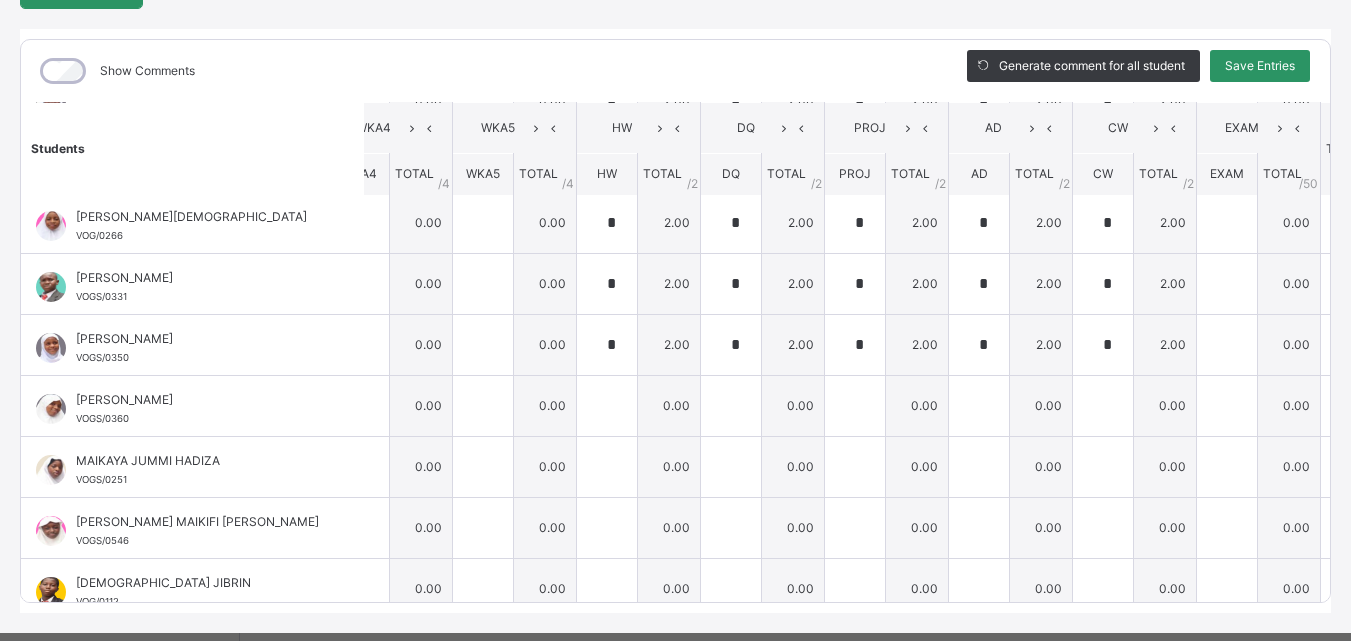 scroll, scrollTop: 613, scrollLeft: 0, axis: vertical 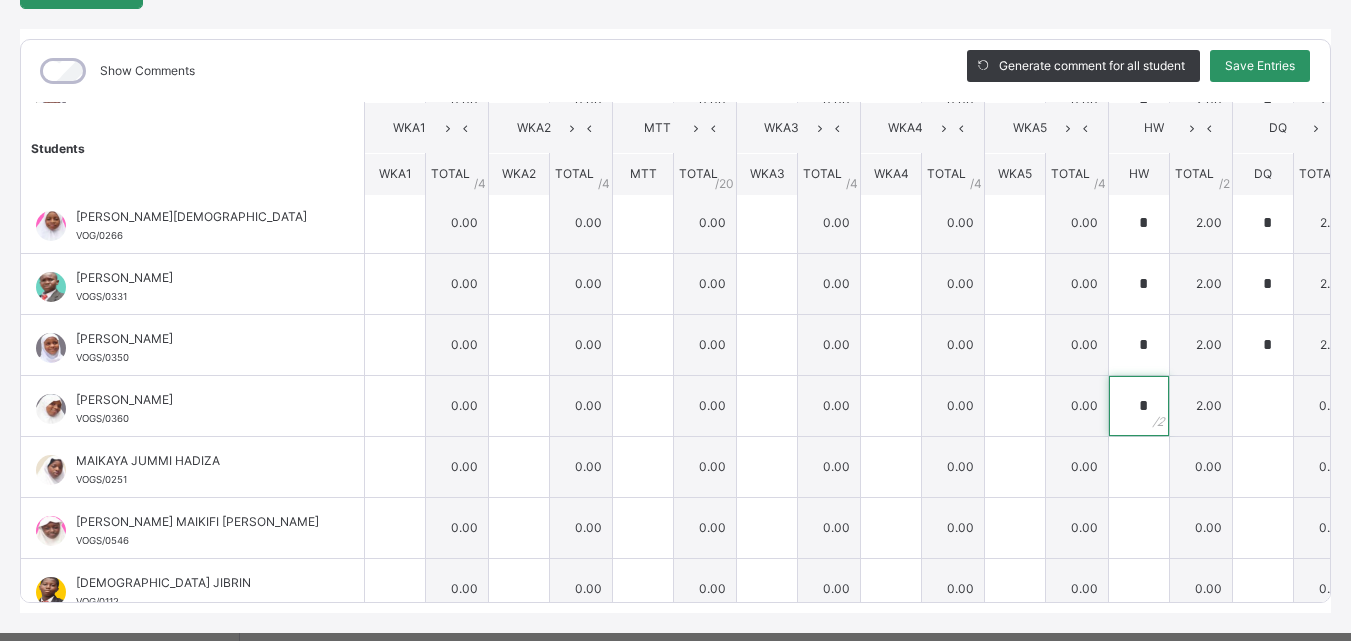 type on "*" 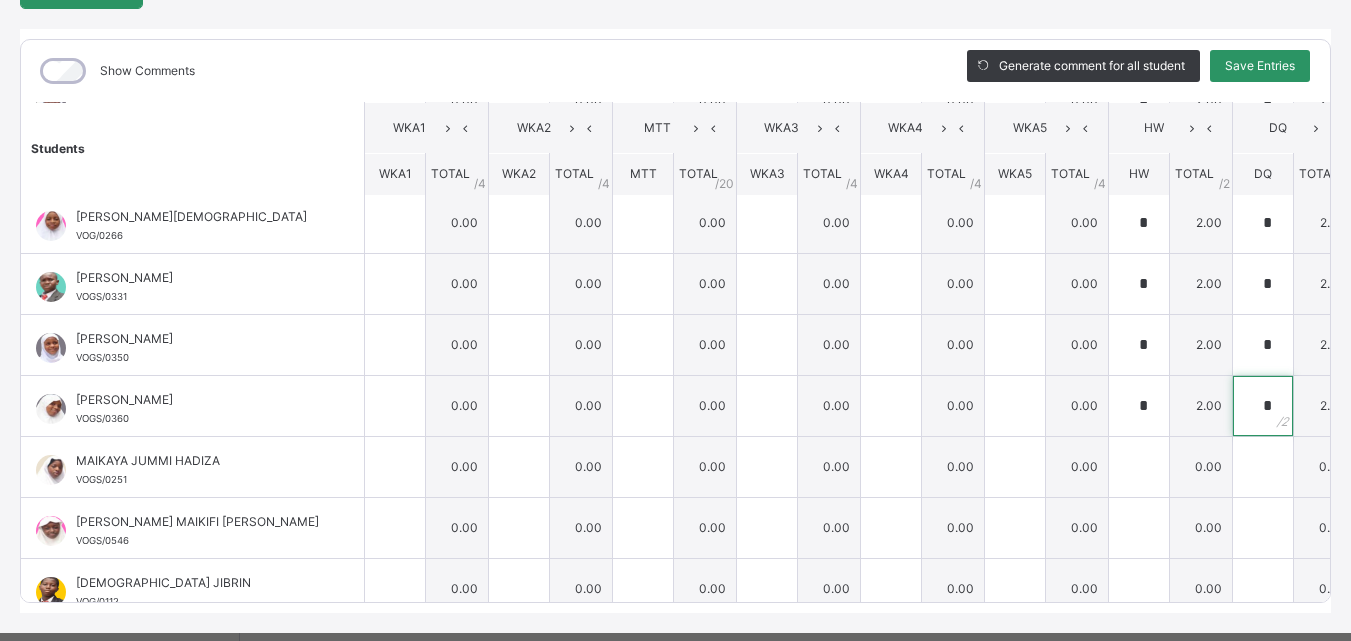 type on "*" 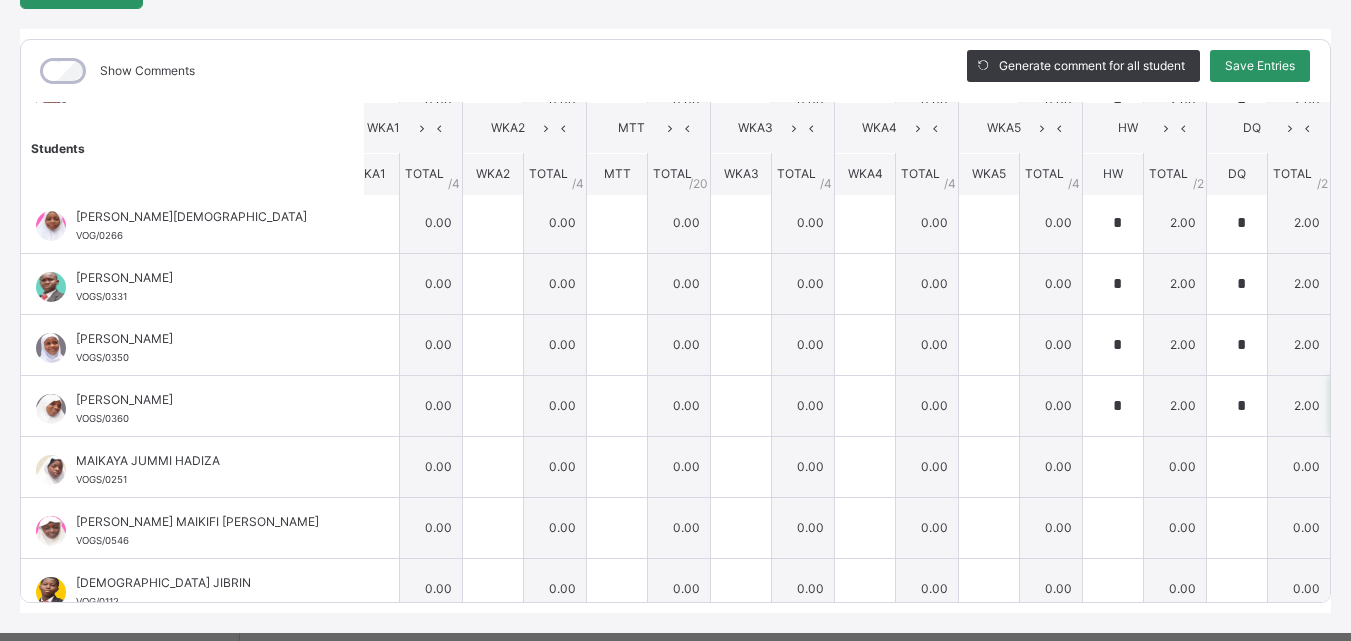 type on "*" 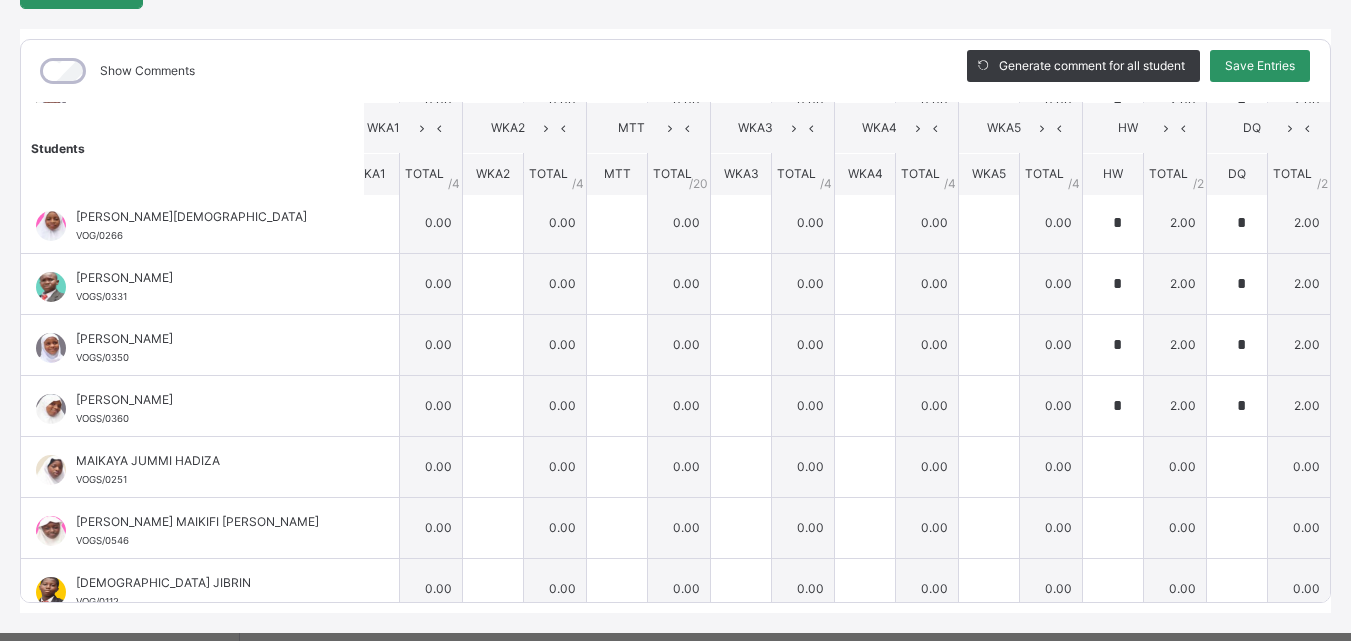 scroll, scrollTop: 613, scrollLeft: 532, axis: both 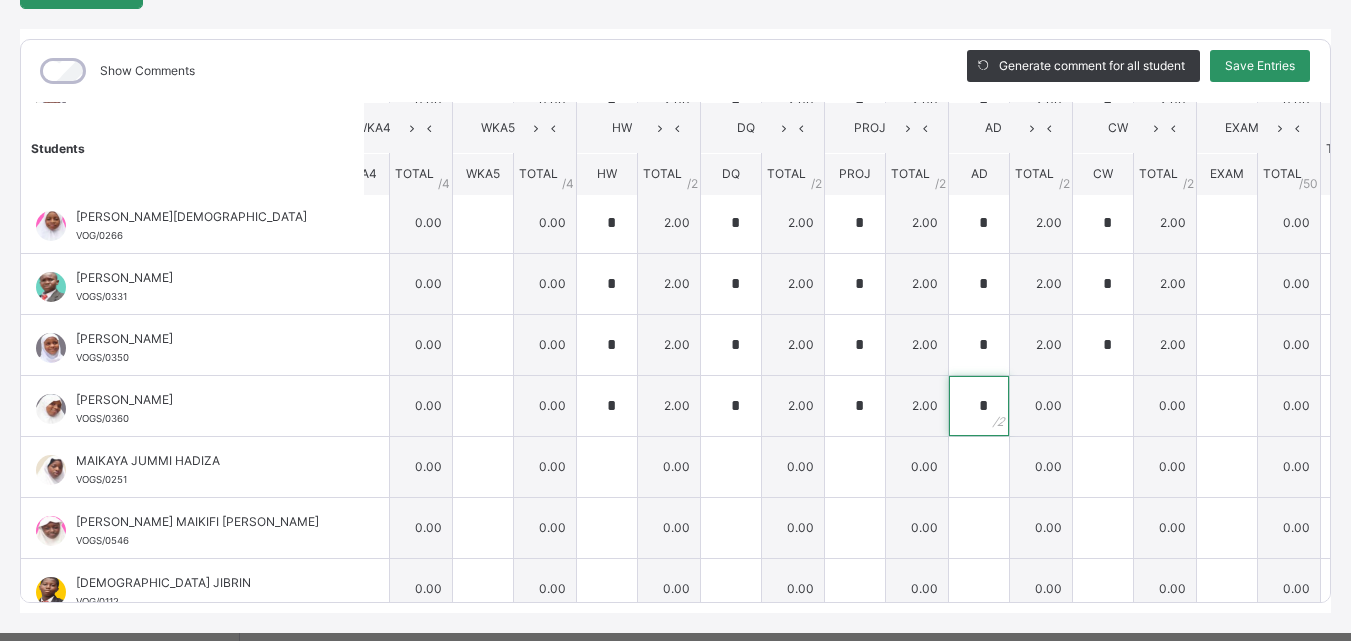 type on "*" 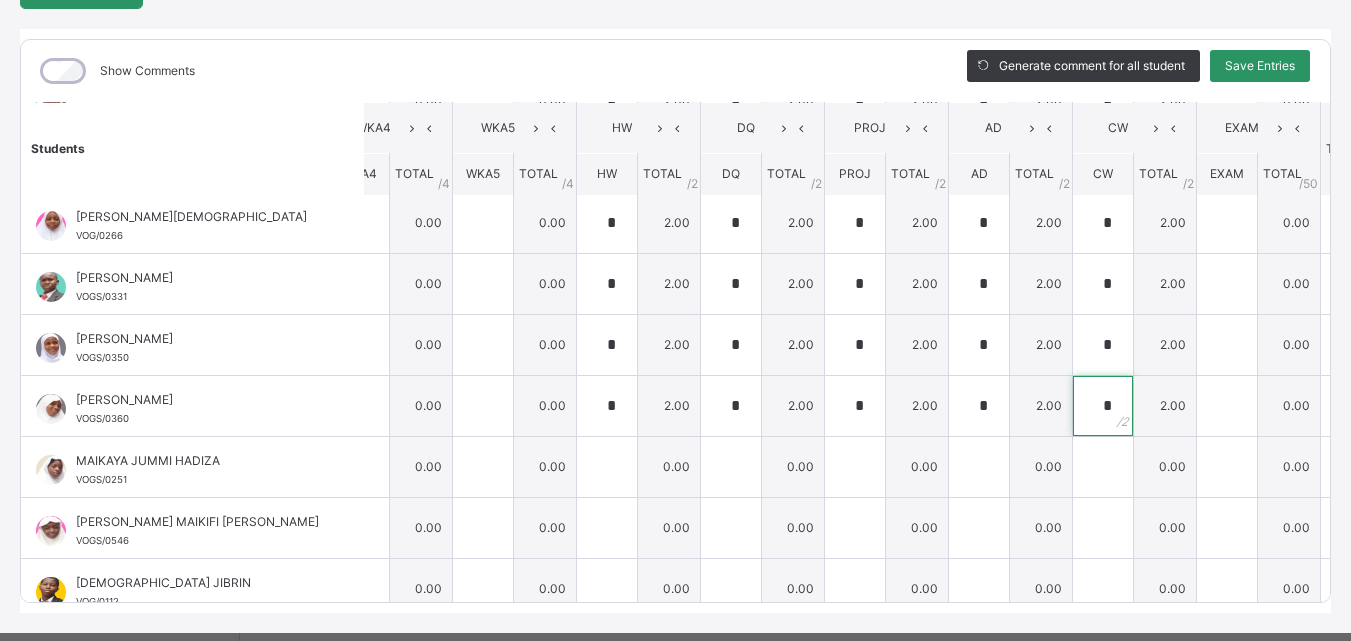 type on "*" 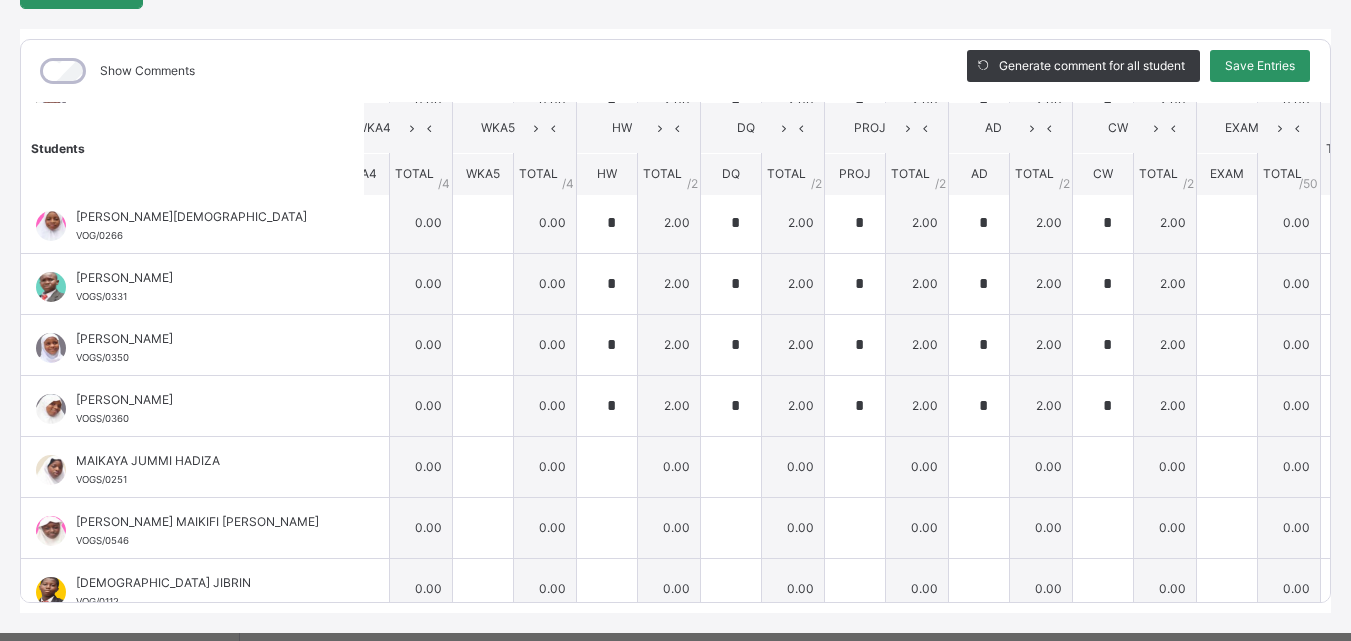 scroll, scrollTop: 613, scrollLeft: 0, axis: vertical 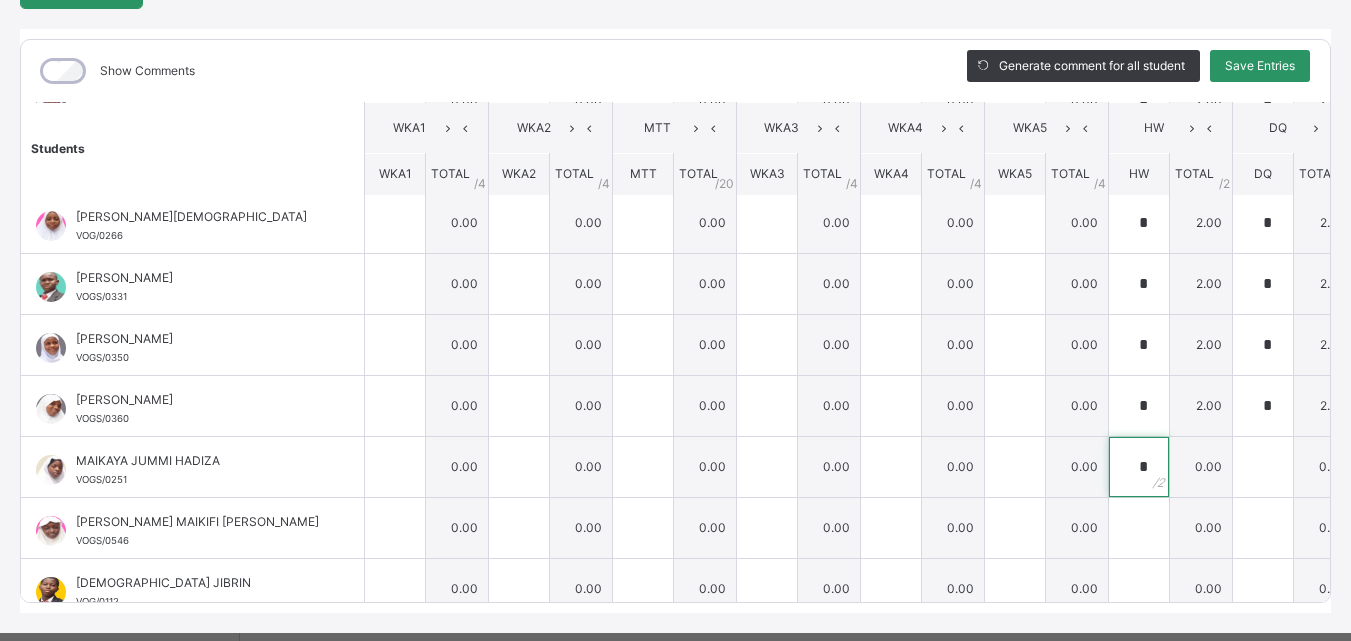 type on "*" 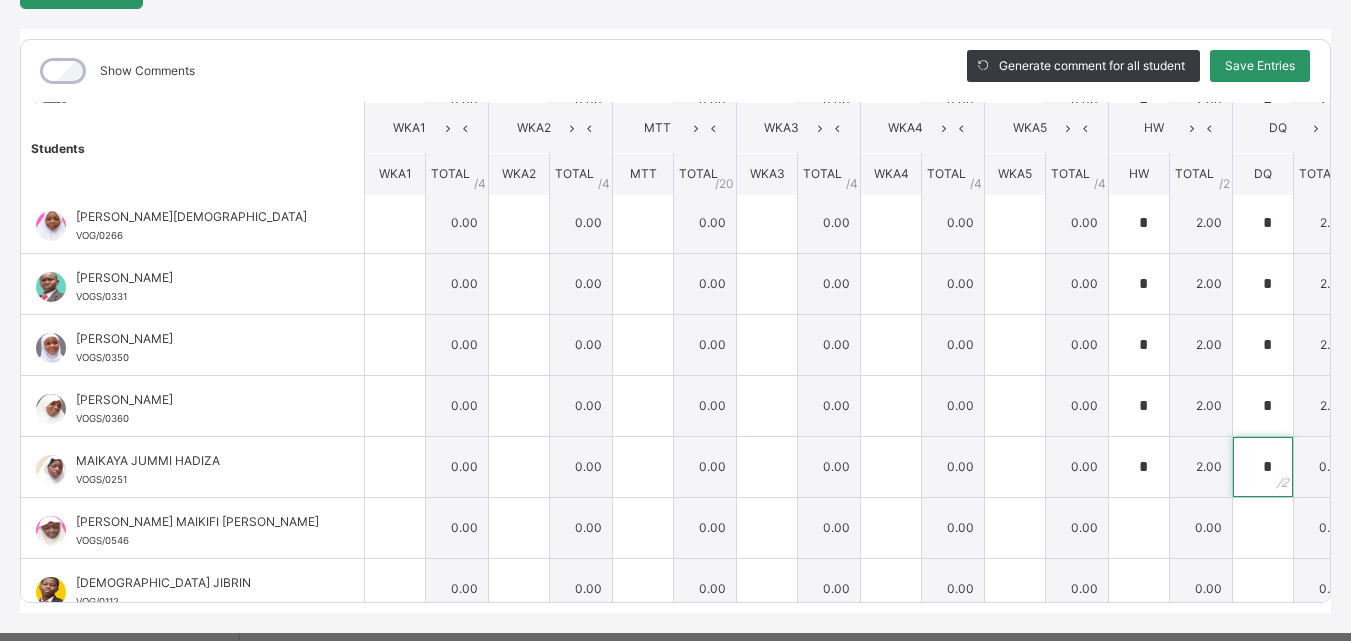 type on "*" 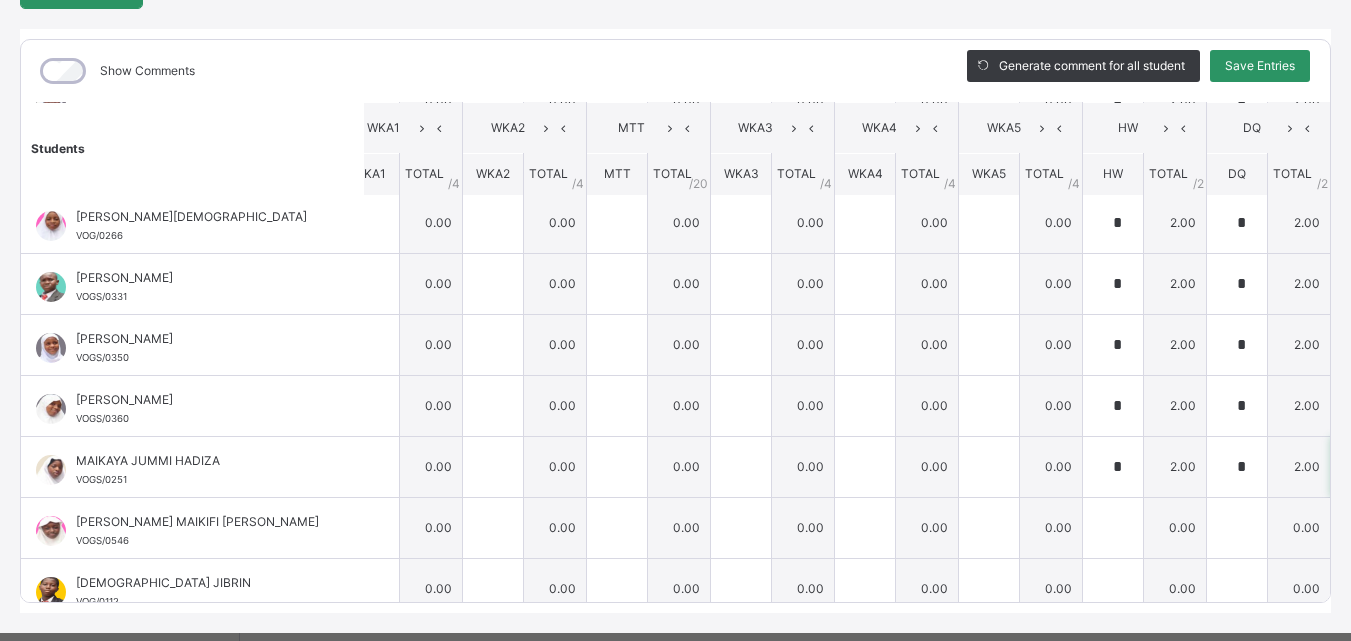 type on "*" 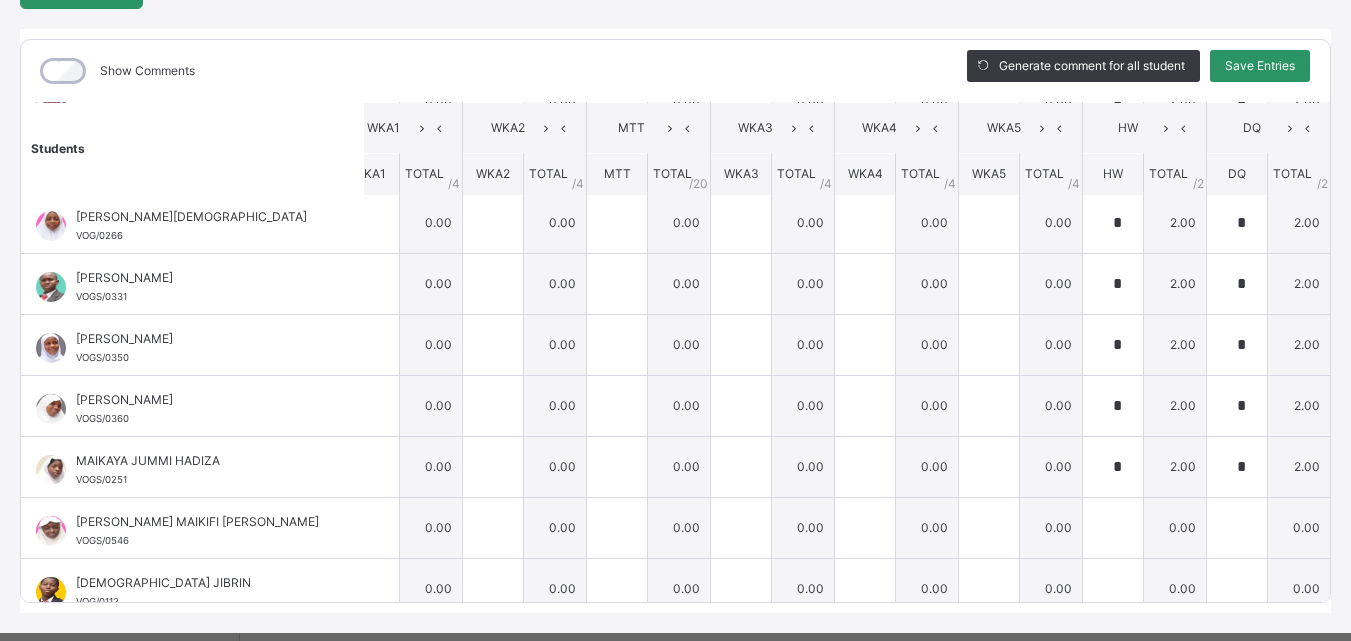 scroll, scrollTop: 613, scrollLeft: 532, axis: both 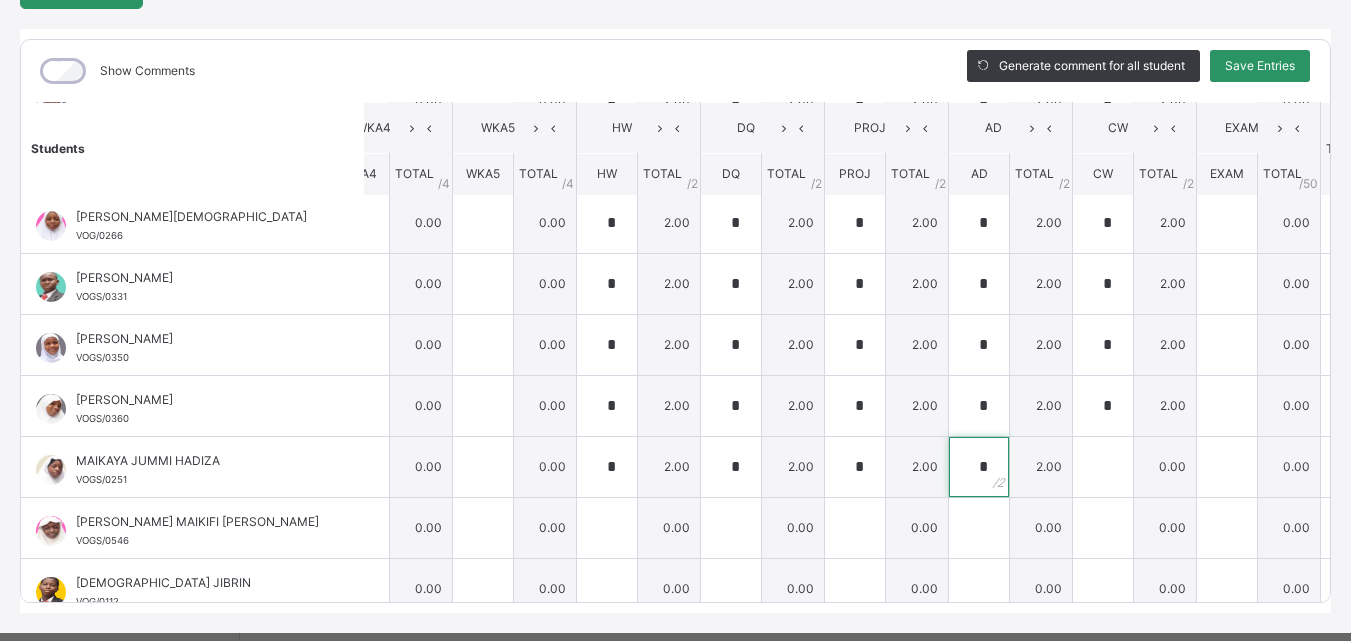 type on "*" 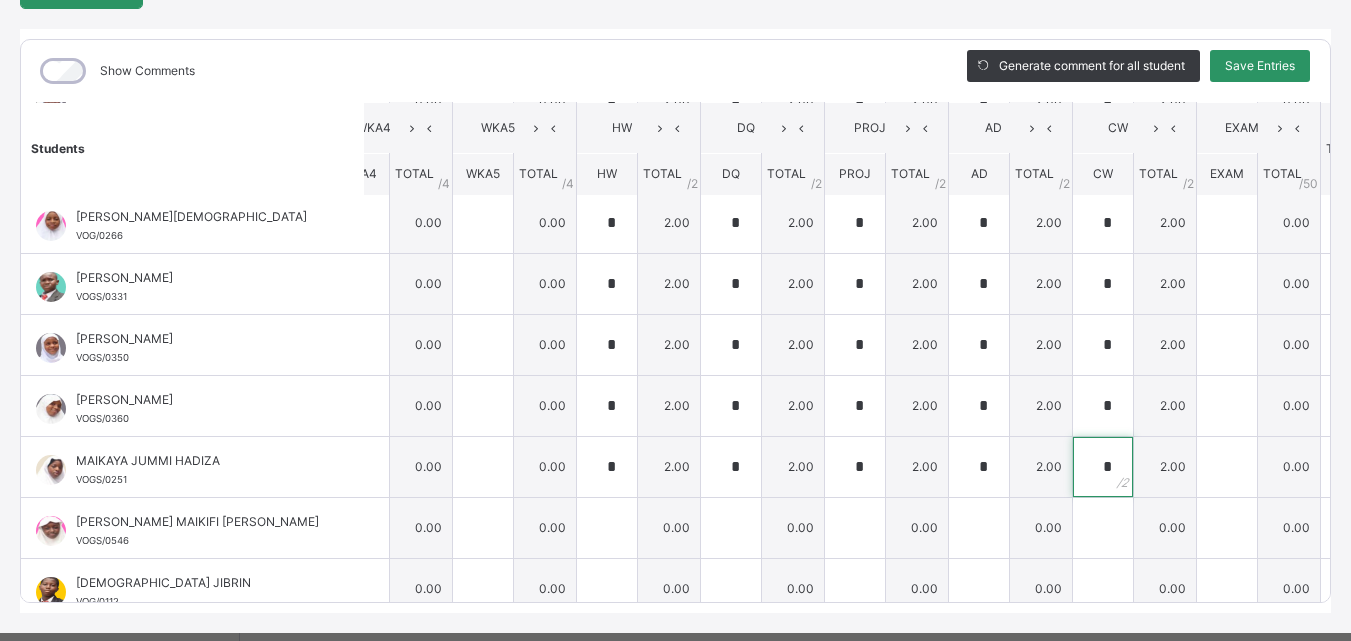 type on "*" 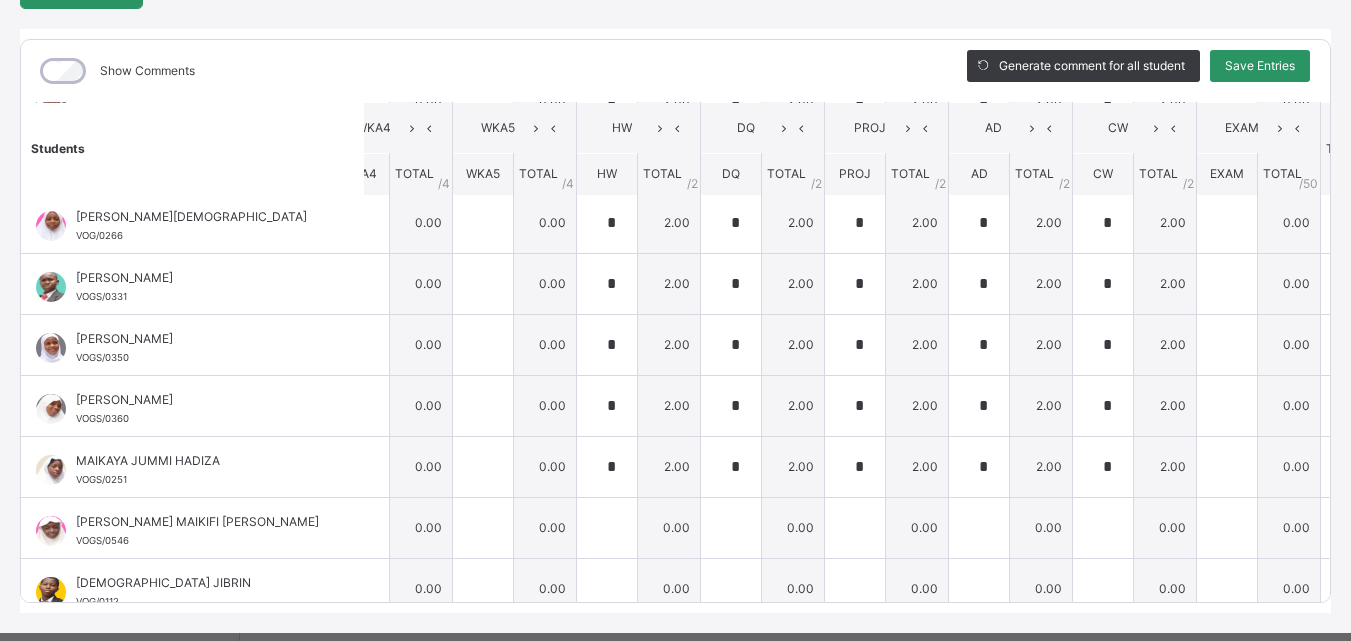 scroll, scrollTop: 613, scrollLeft: 0, axis: vertical 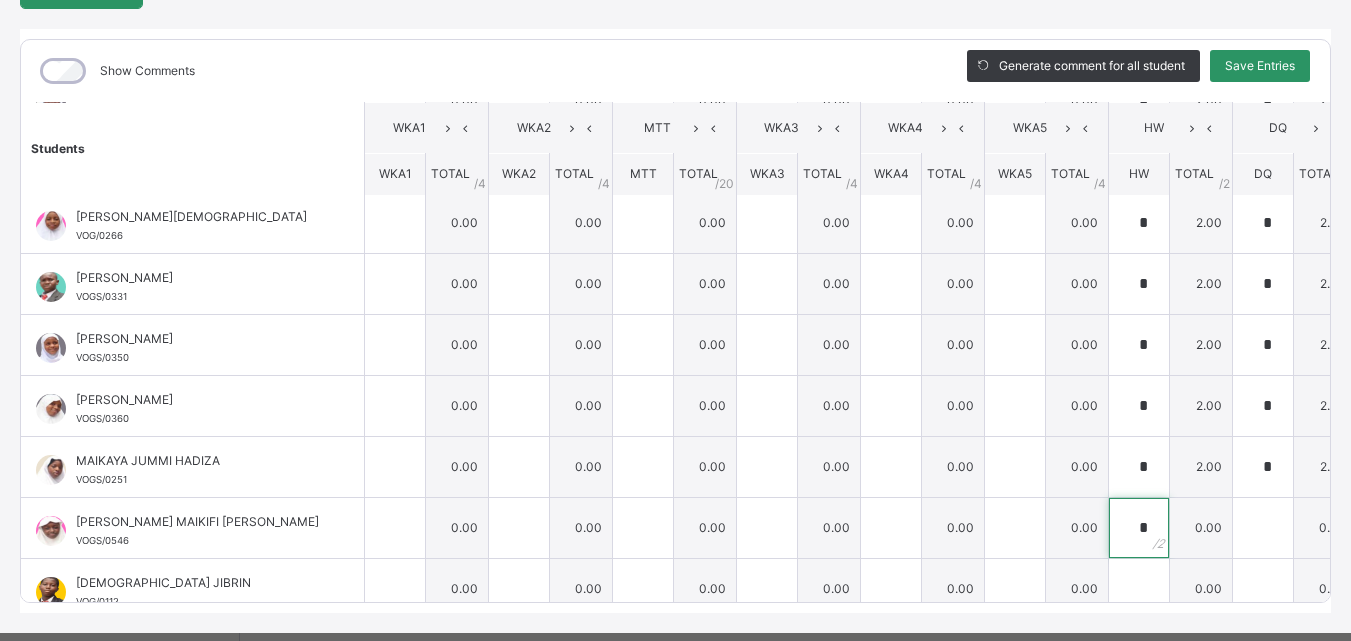 type on "*" 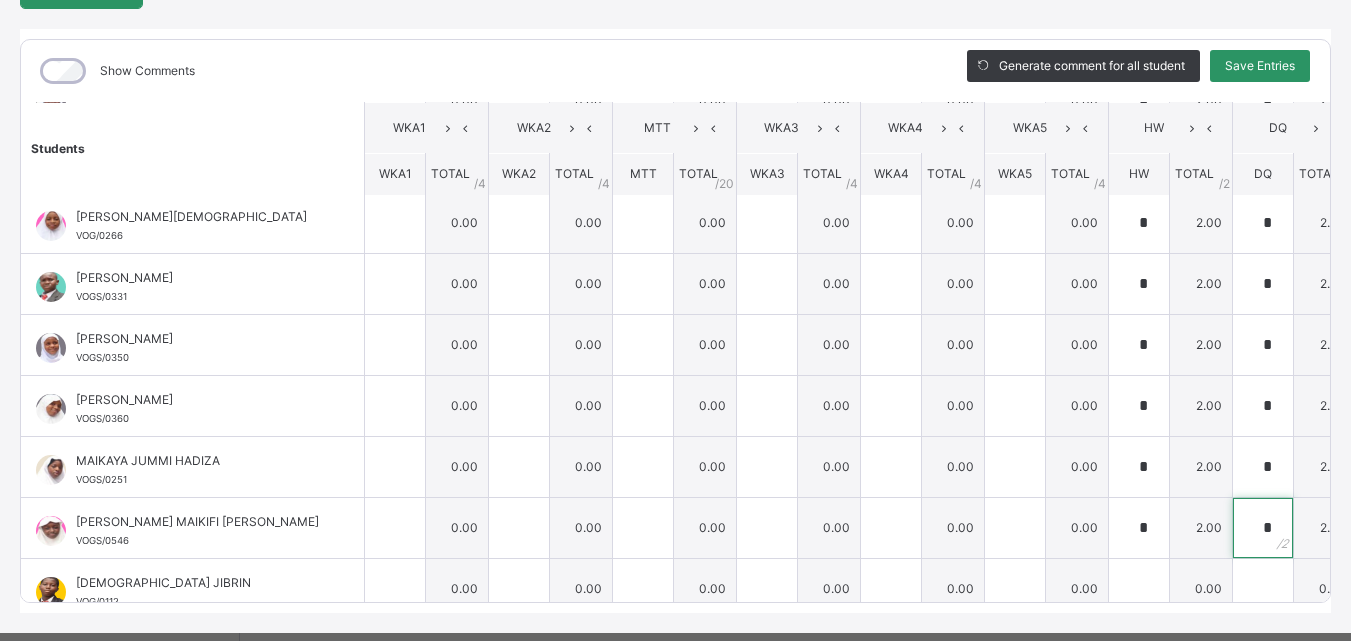 type on "*" 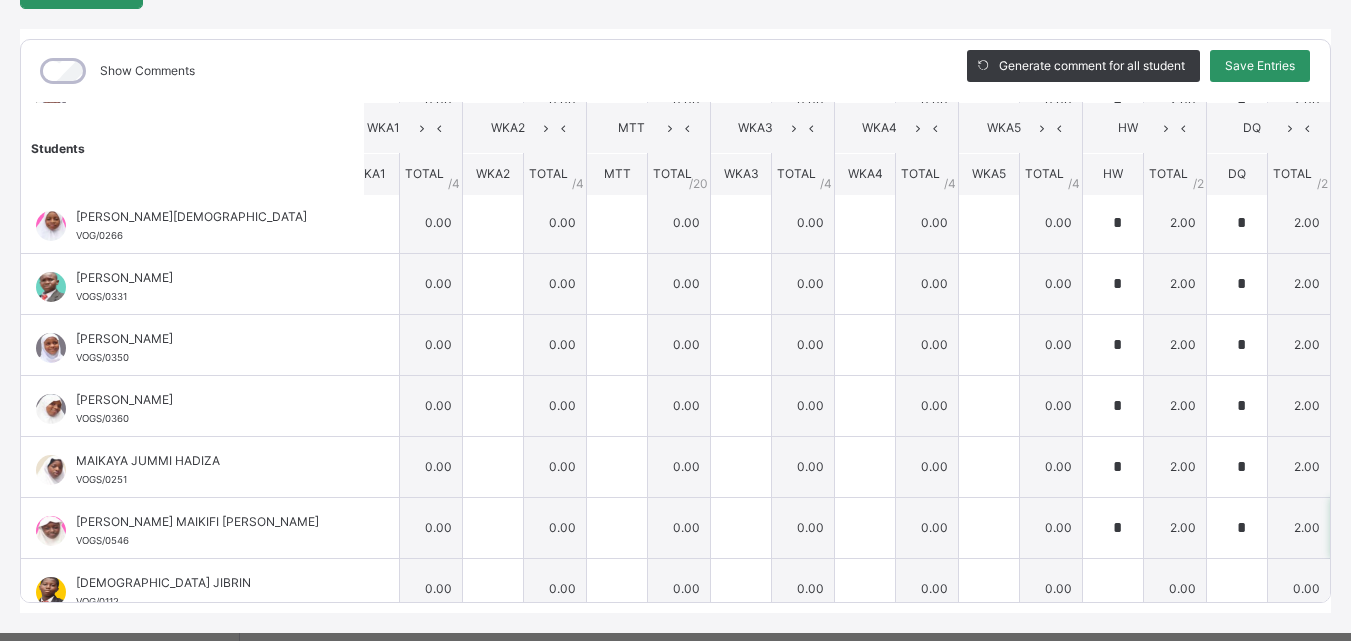type on "*" 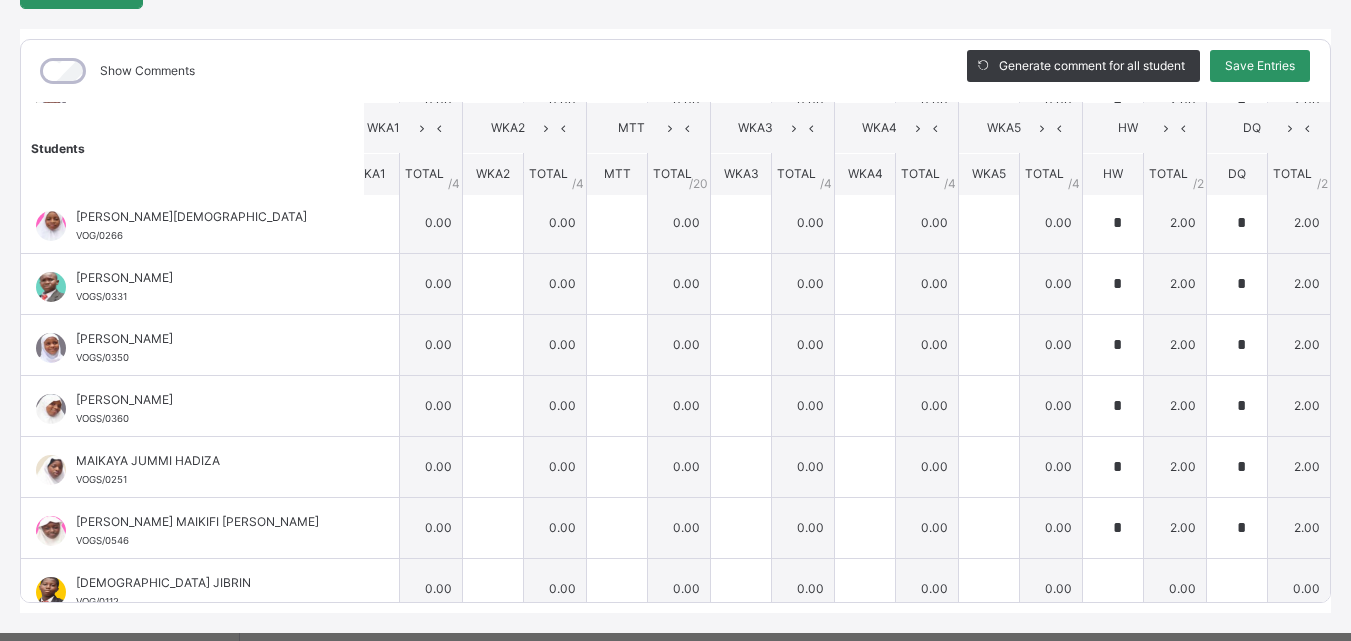 scroll, scrollTop: 613, scrollLeft: 532, axis: both 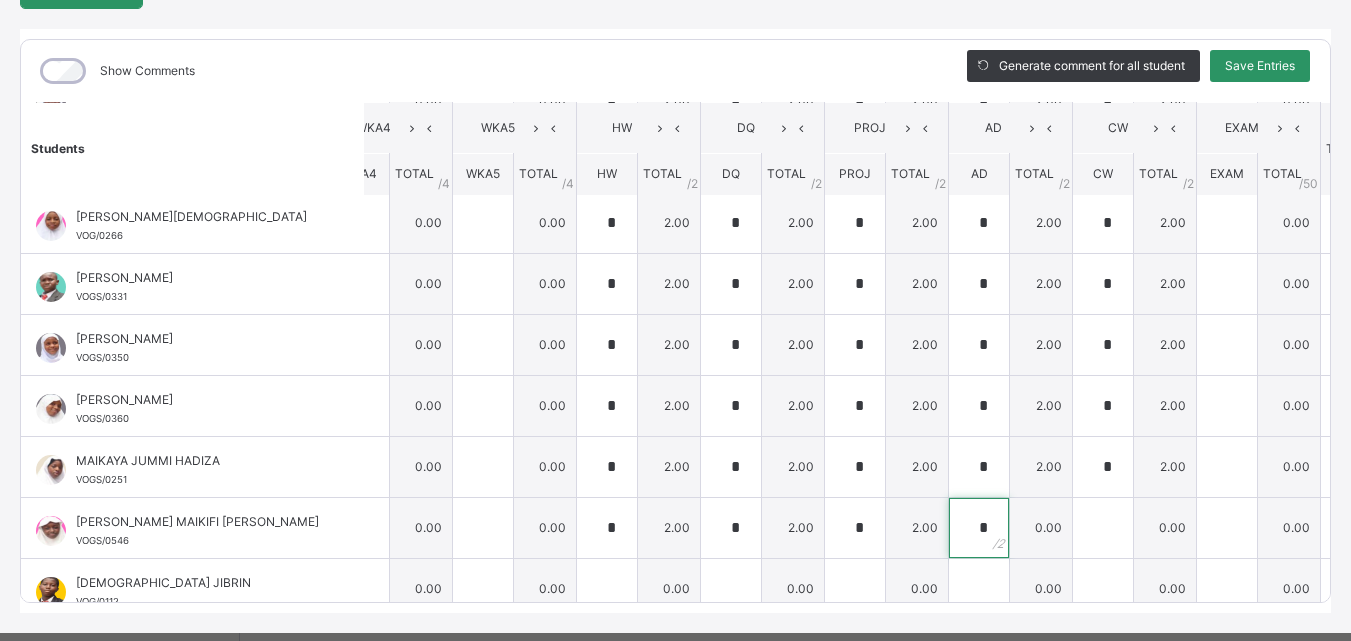 type on "*" 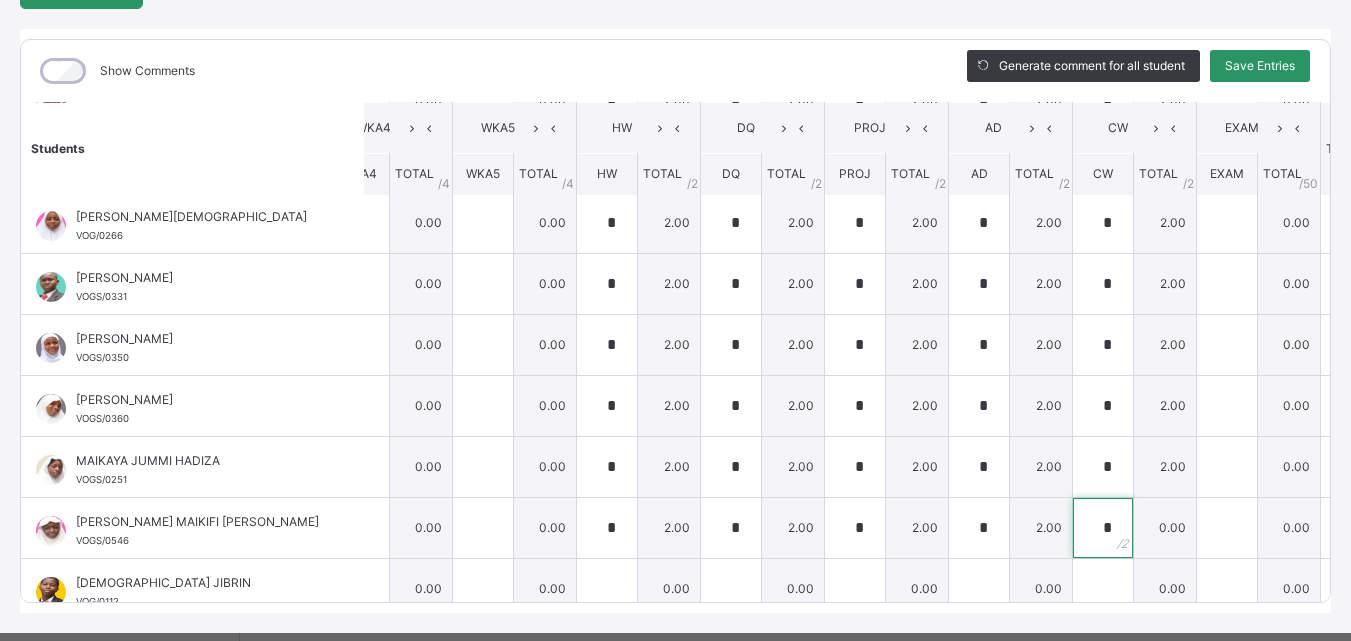type on "*" 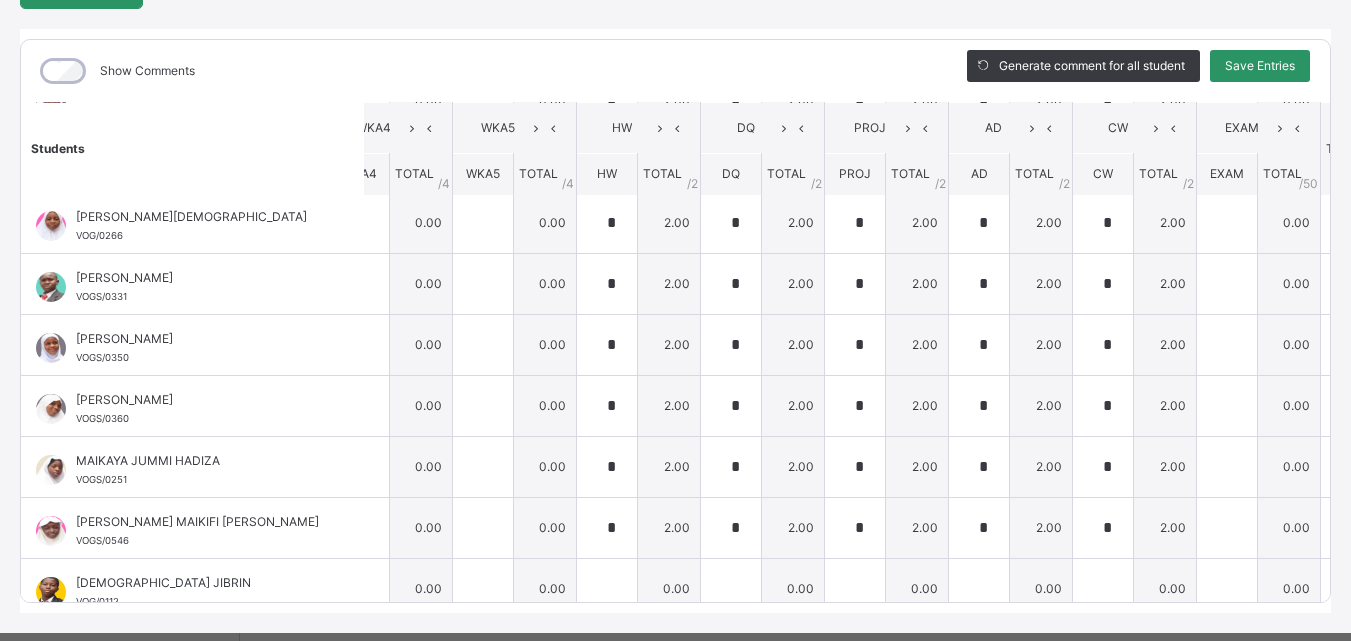 scroll, scrollTop: 645, scrollLeft: 0, axis: vertical 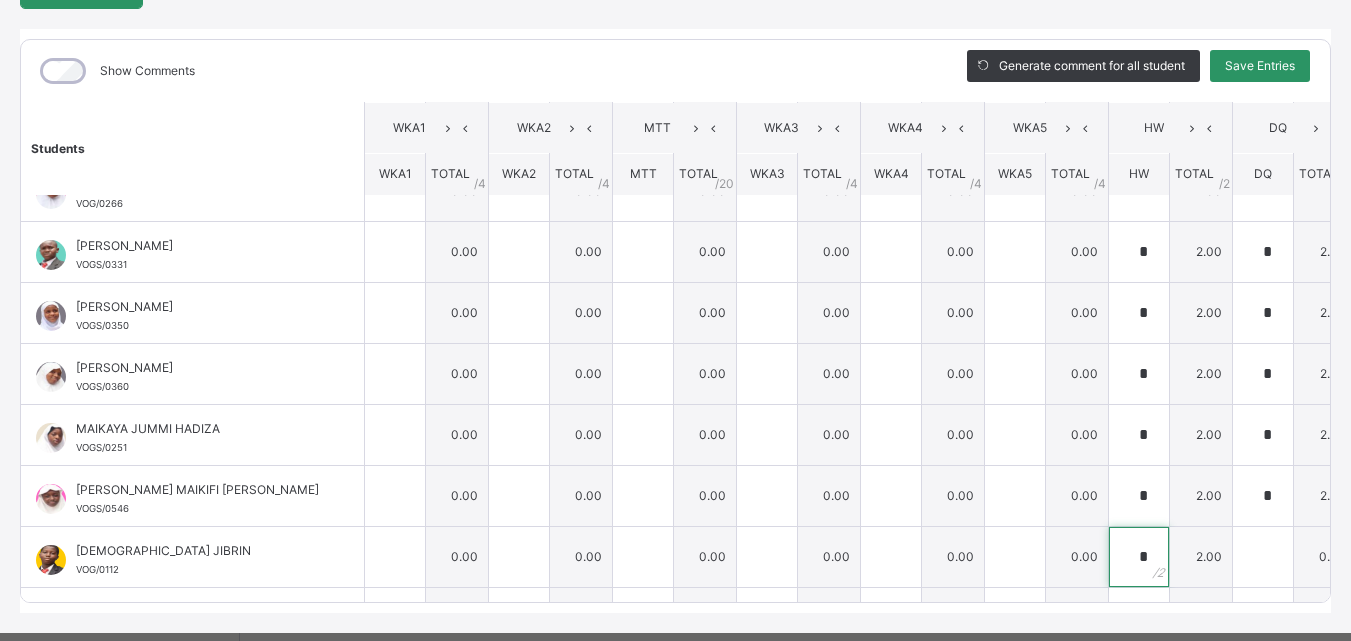 type on "*" 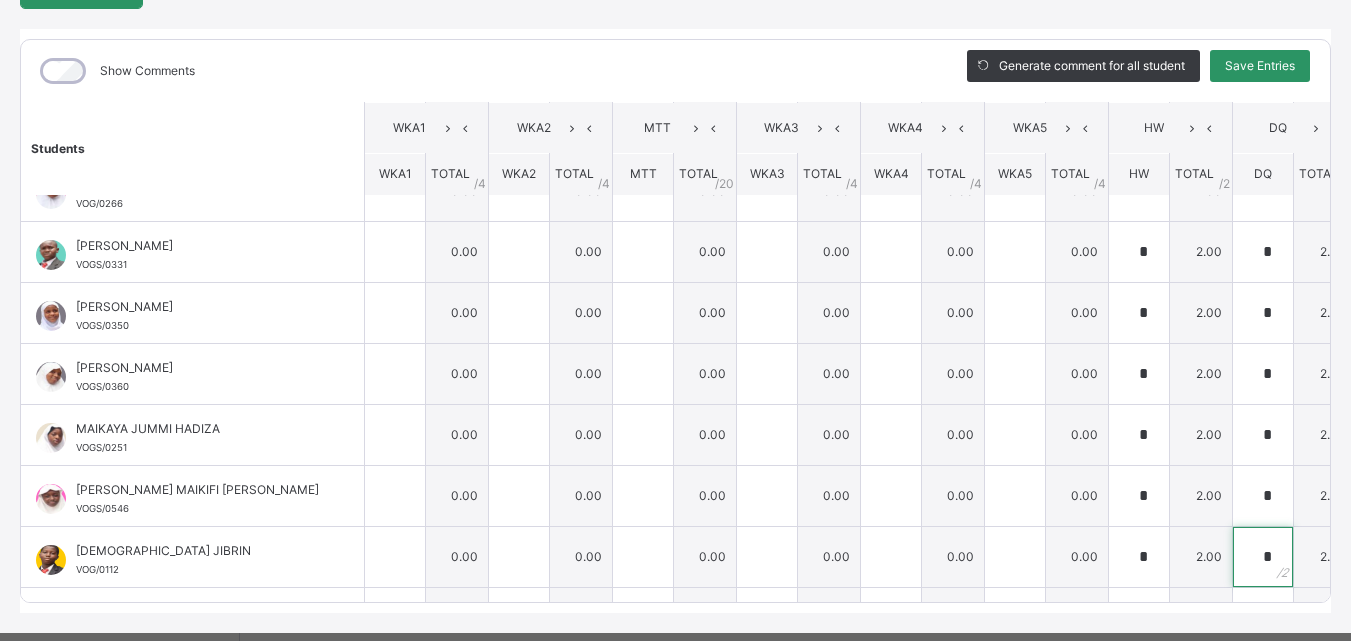 type on "*" 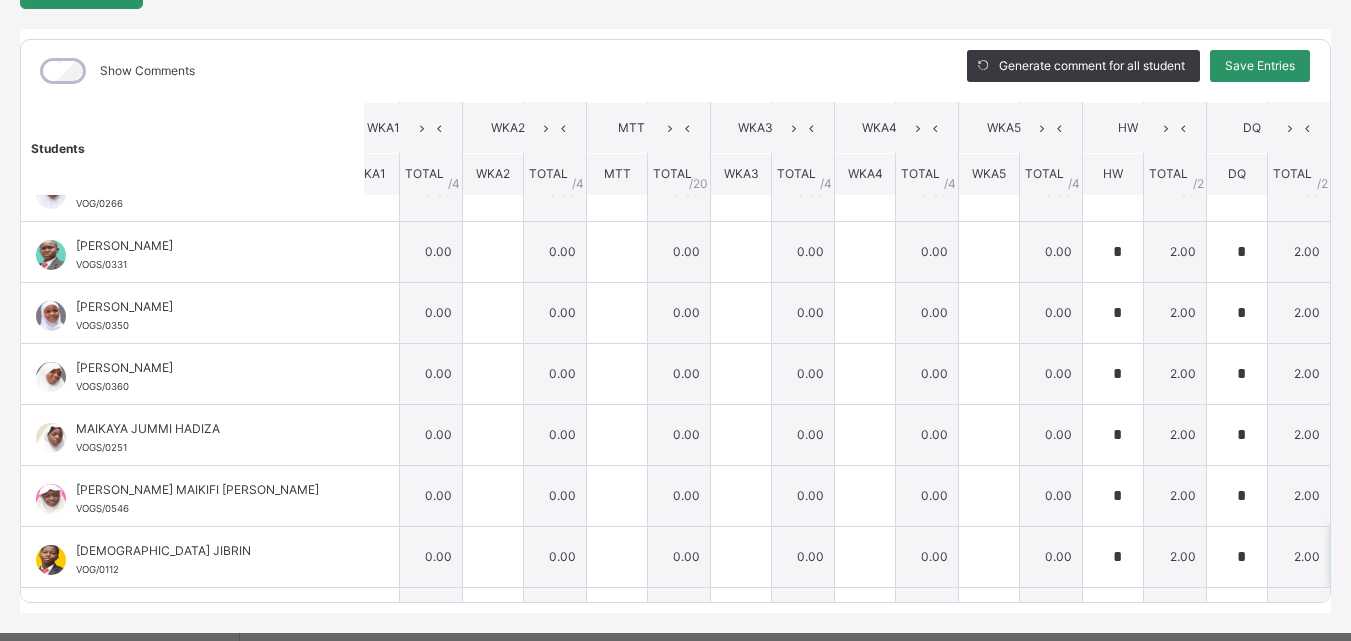 type on "*" 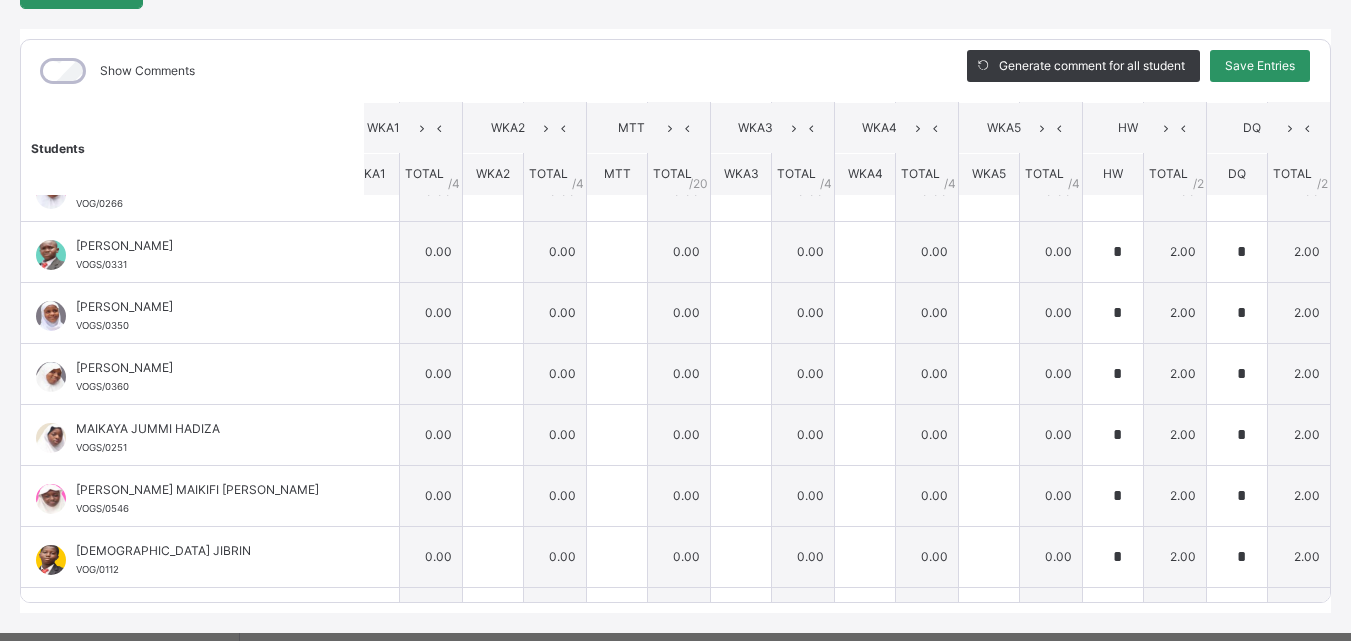 scroll, scrollTop: 645, scrollLeft: 532, axis: both 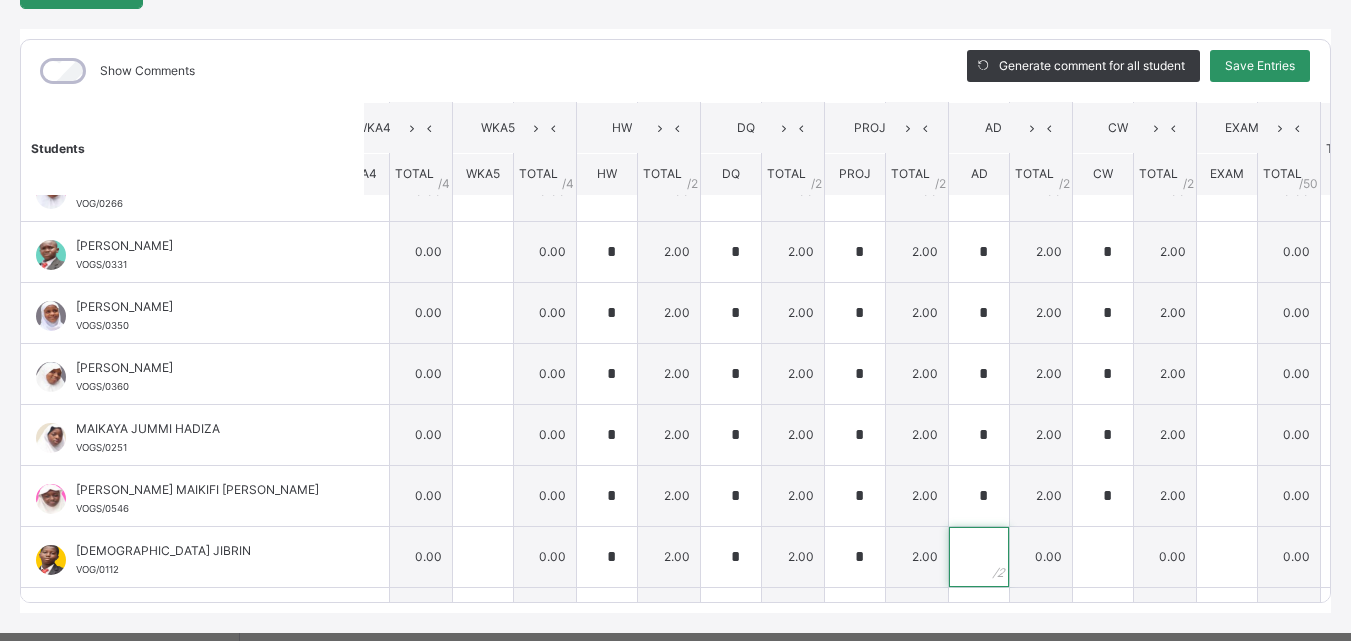type on "*" 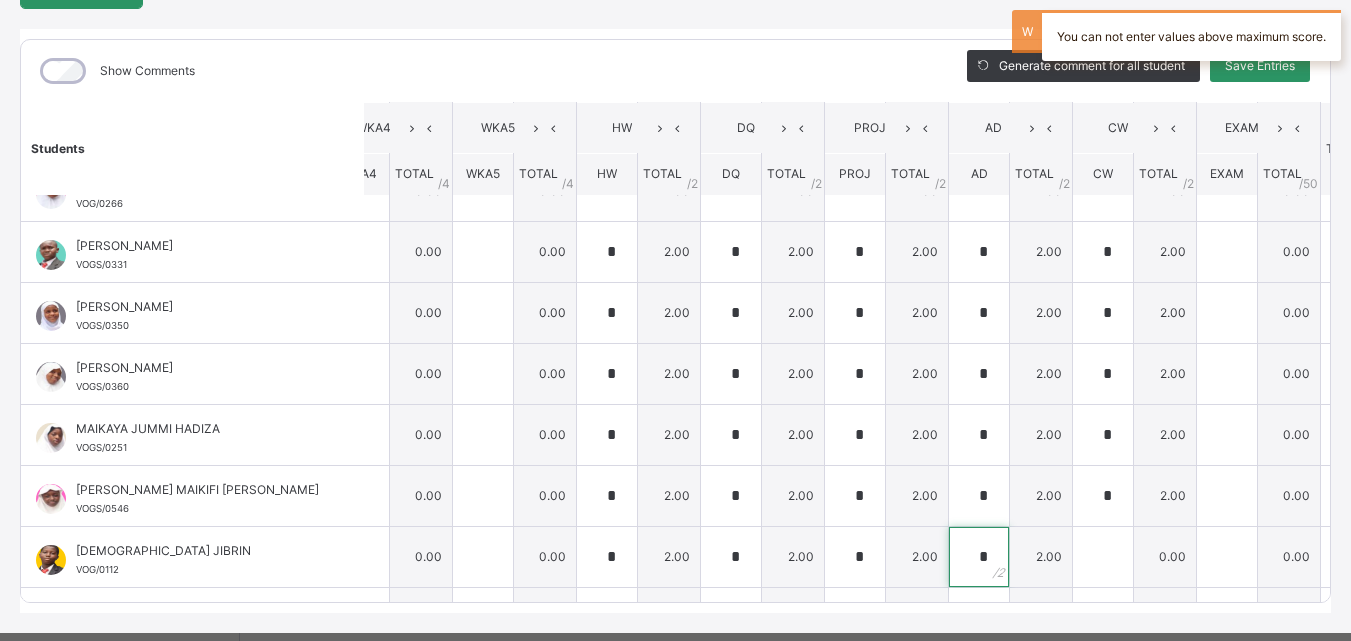 type on "*" 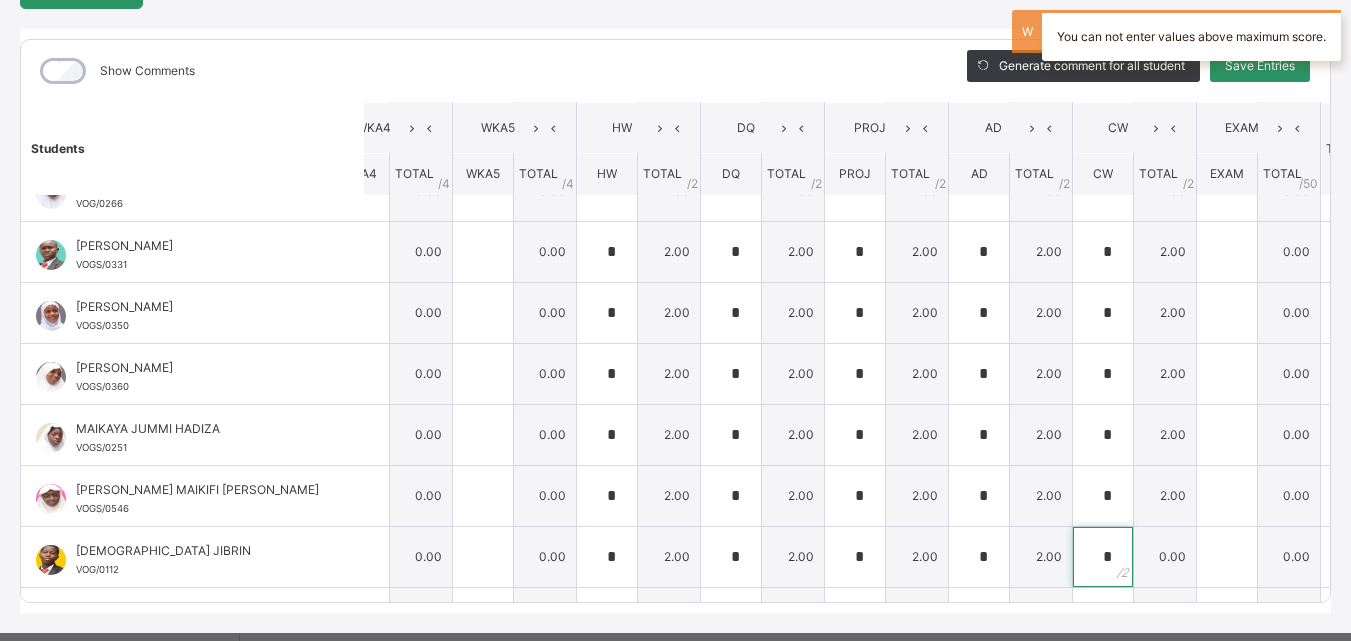 type on "*" 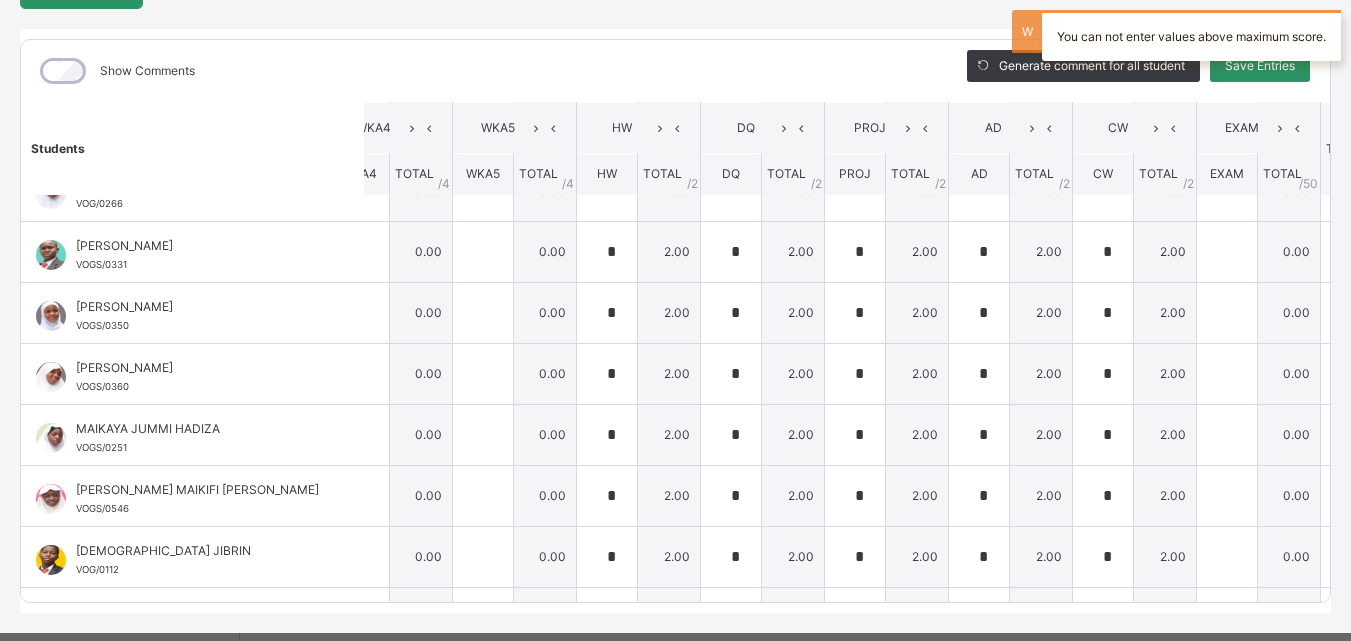 scroll, scrollTop: 829, scrollLeft: 0, axis: vertical 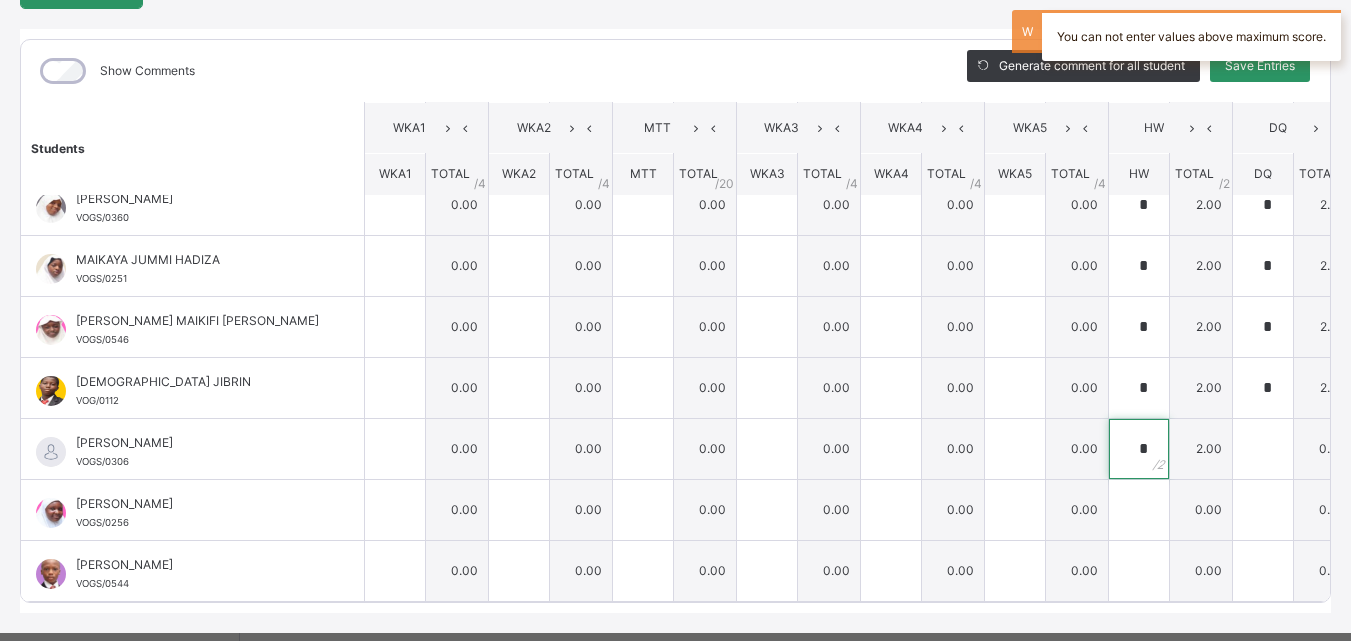 type on "*" 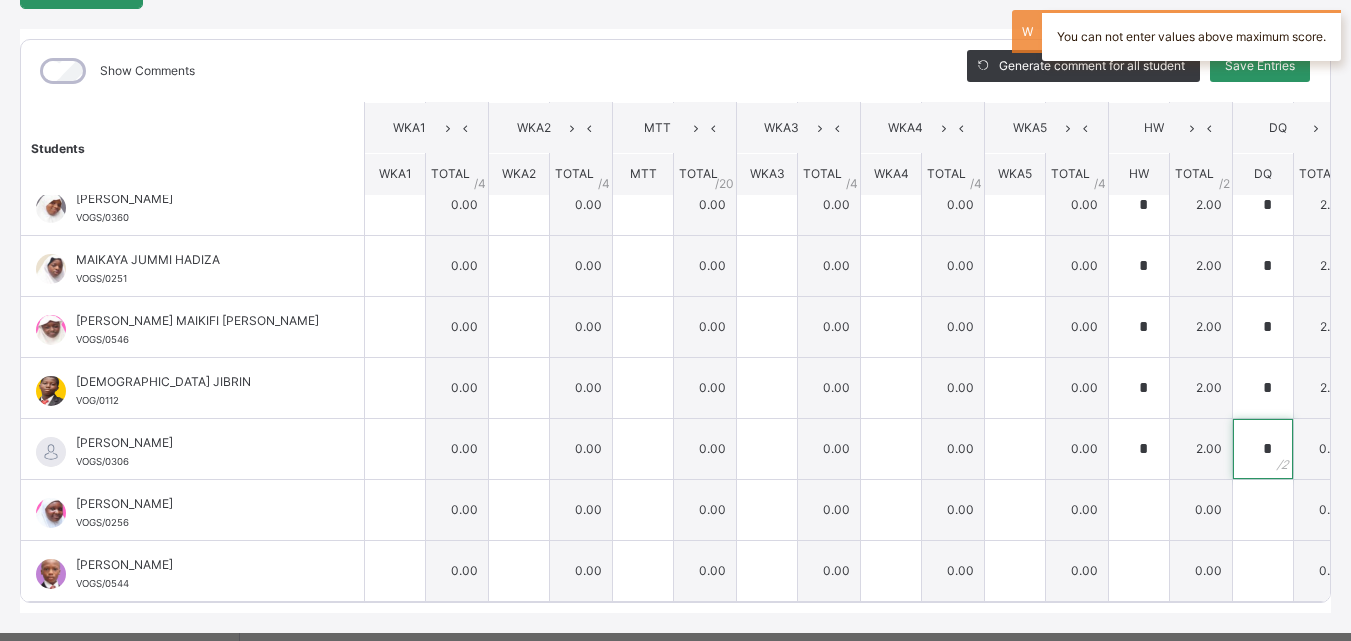 type on "*" 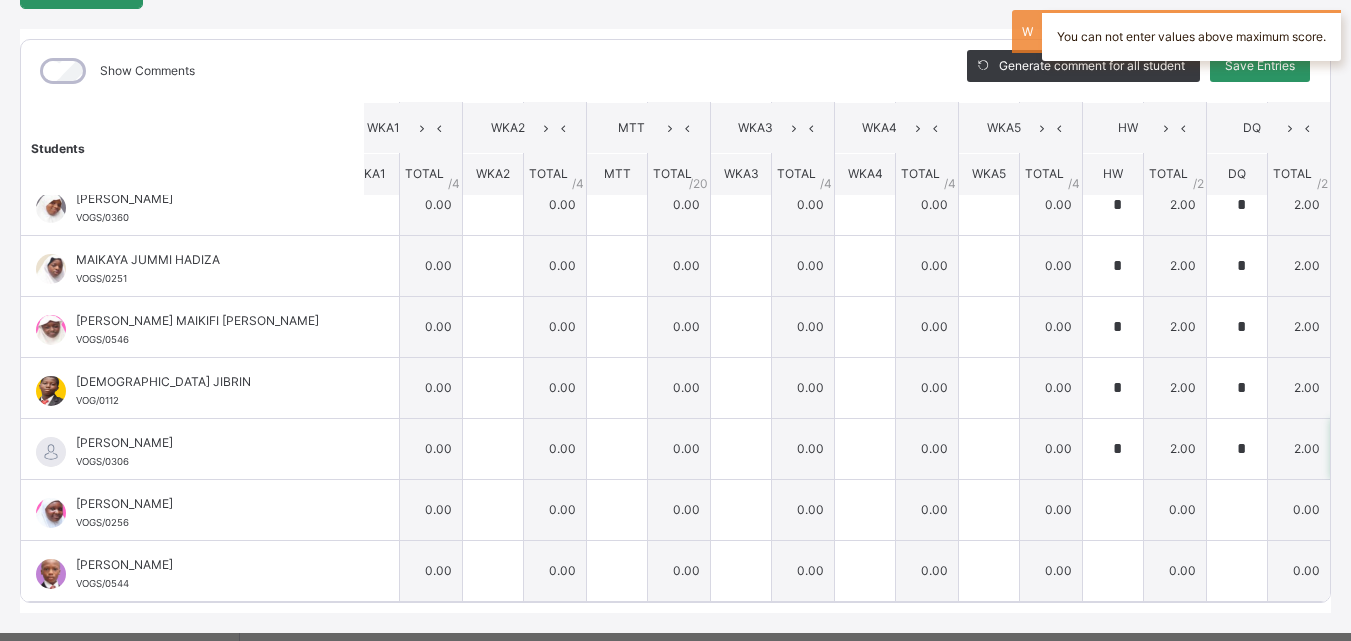 type on "*" 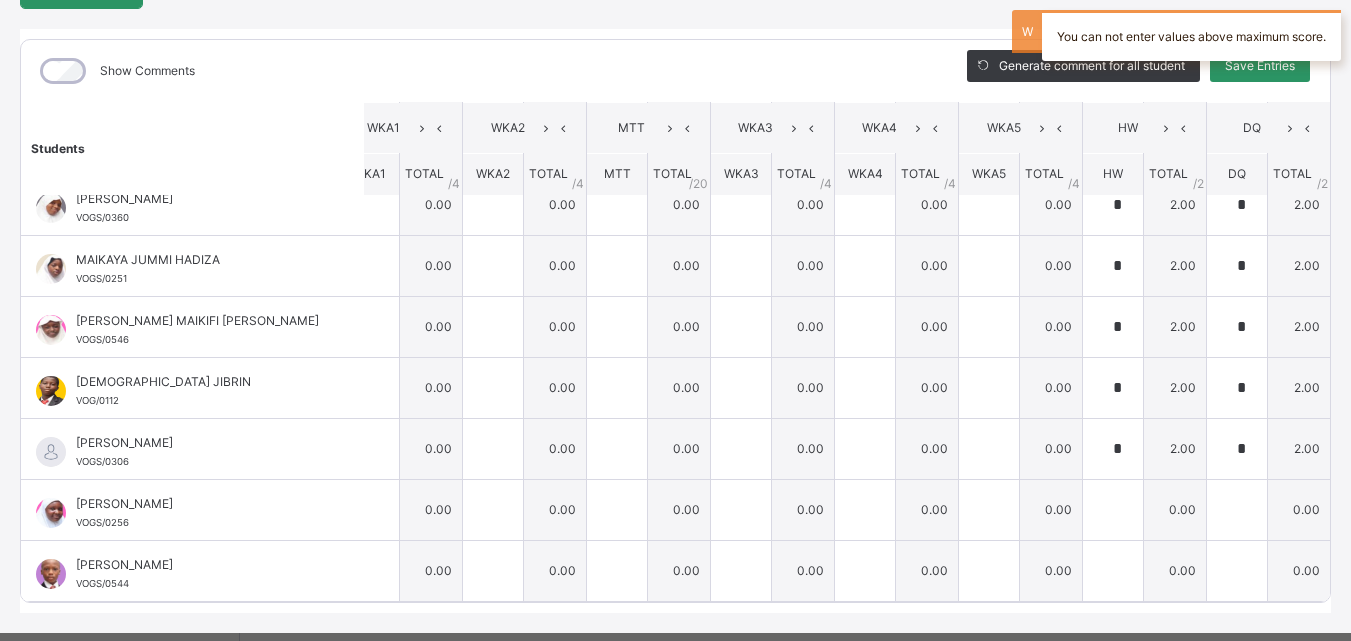 scroll, scrollTop: 829, scrollLeft: 532, axis: both 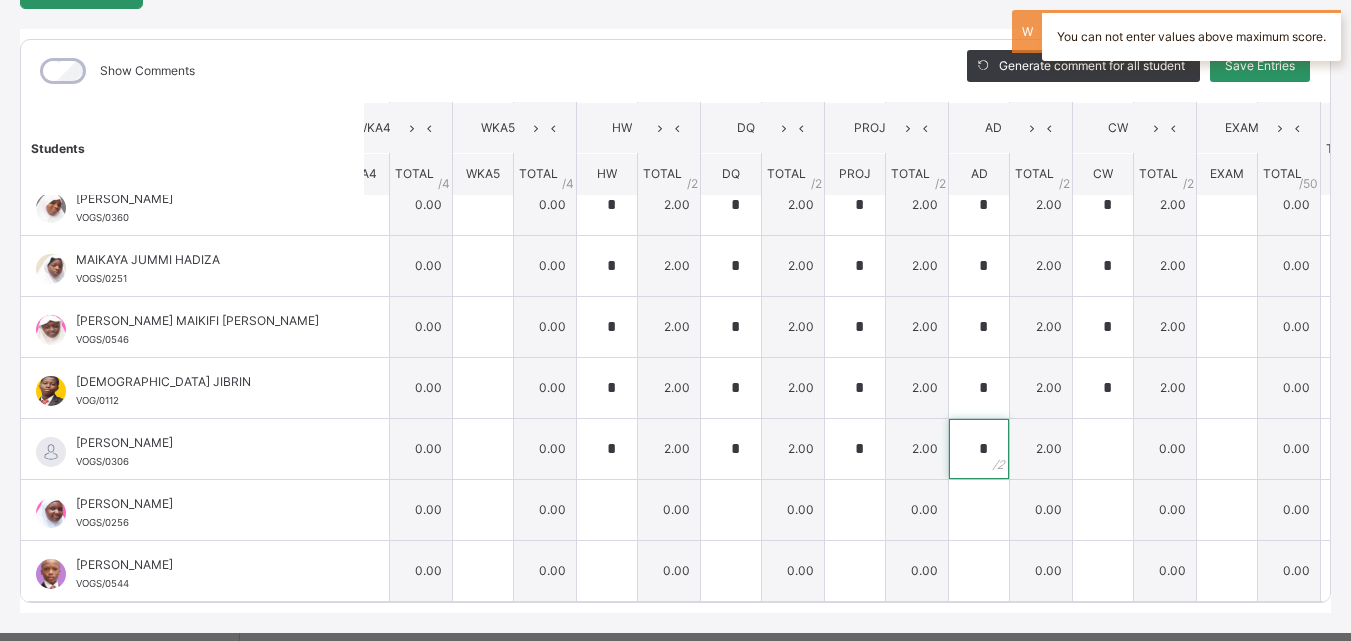 type on "*" 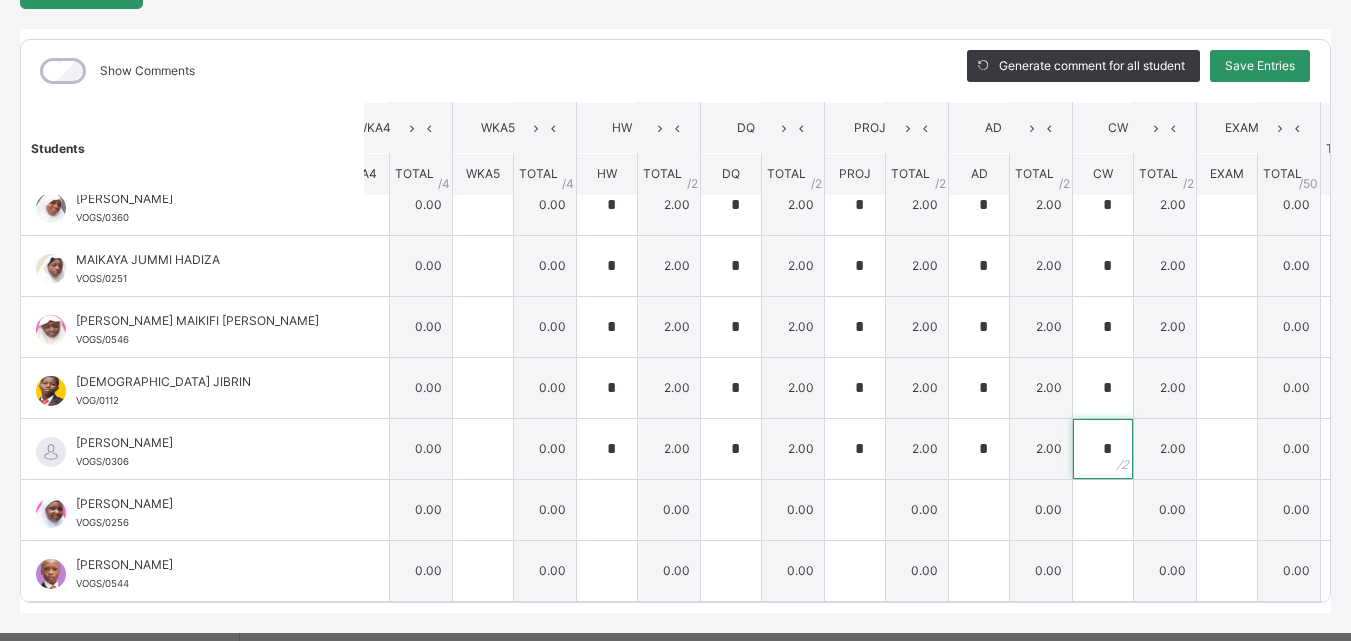 type on "*" 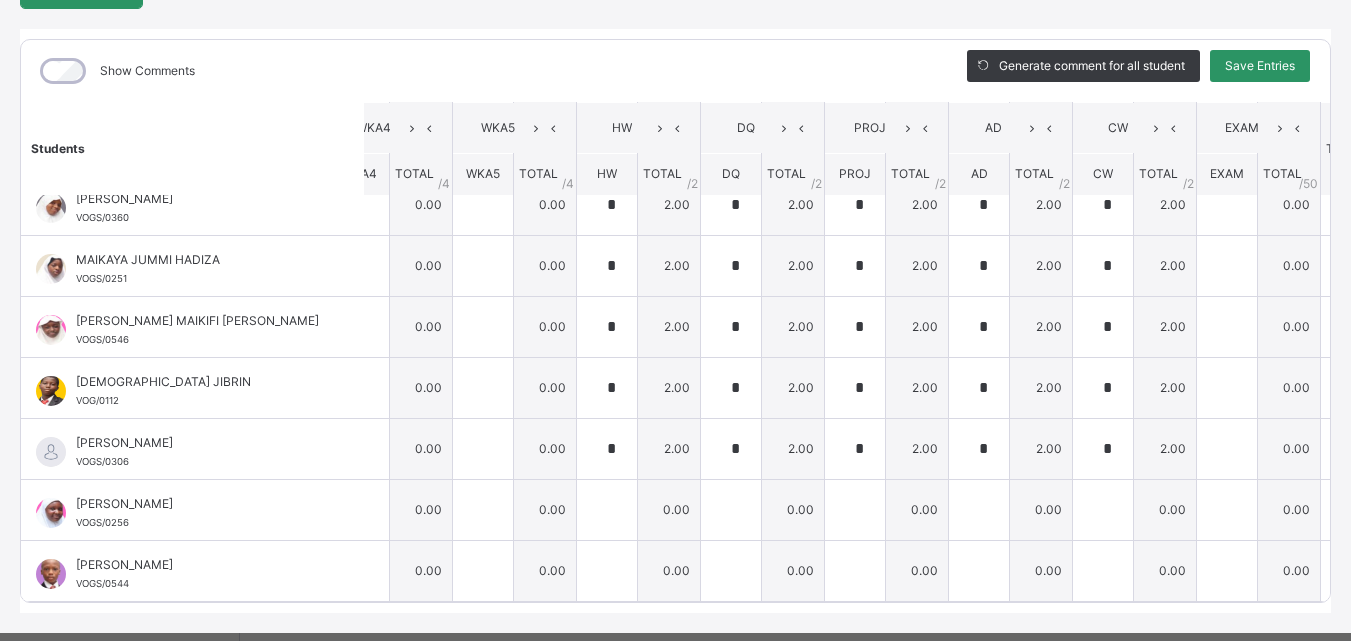 scroll, scrollTop: 829, scrollLeft: 0, axis: vertical 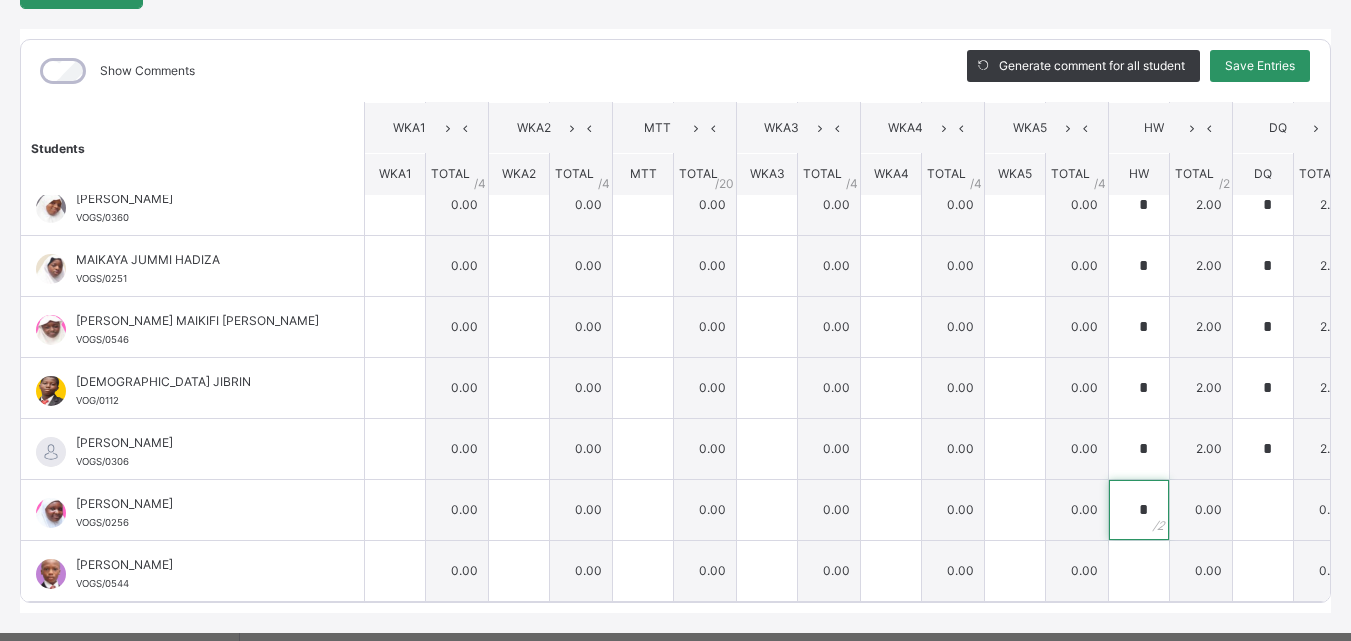 type on "*" 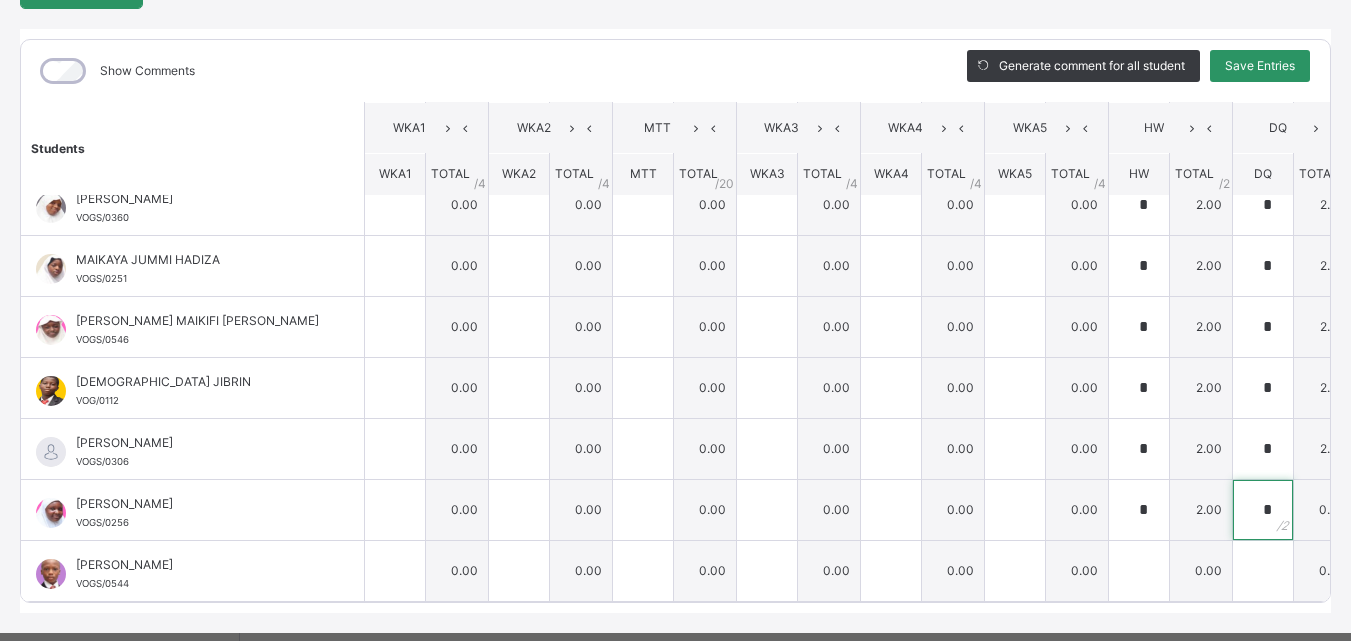 type on "*" 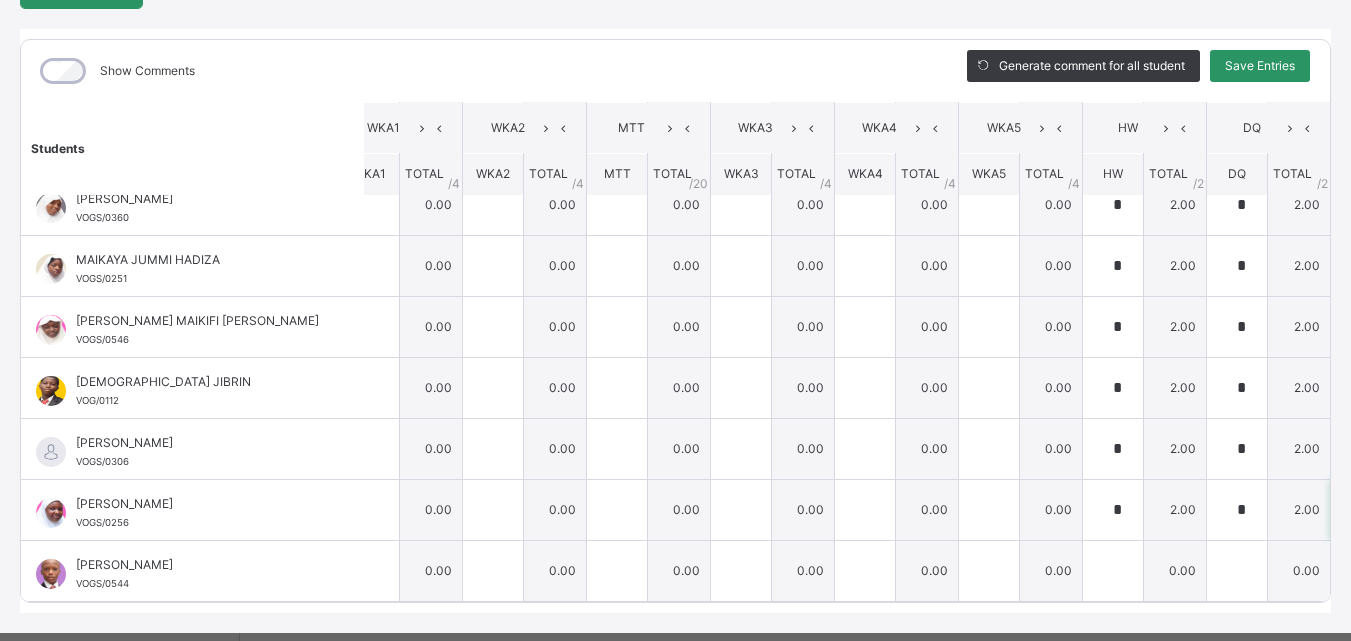 type on "*" 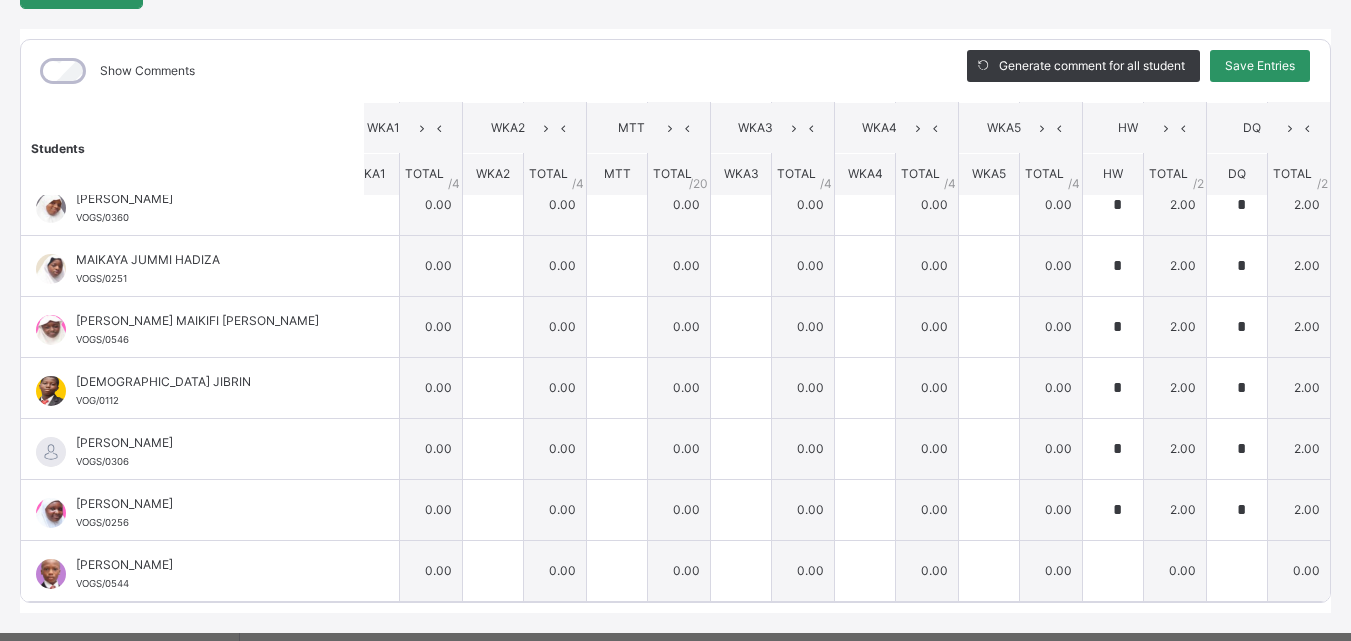 scroll, scrollTop: 829, scrollLeft: 532, axis: both 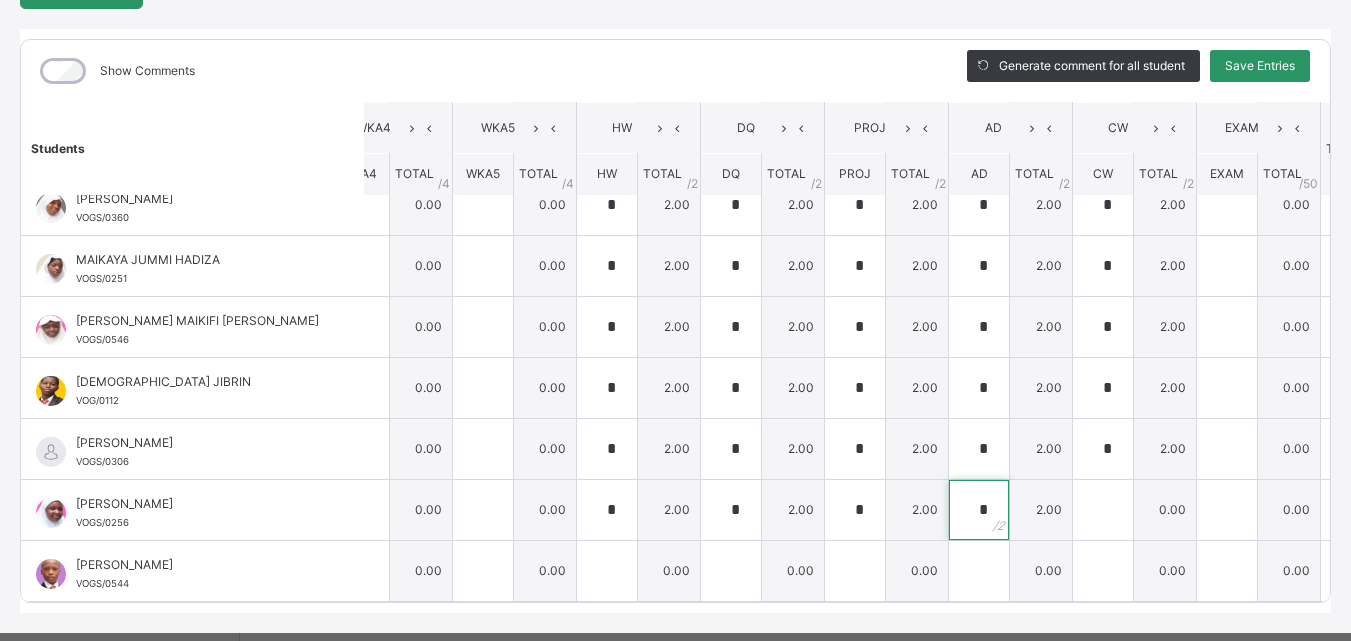 type on "*" 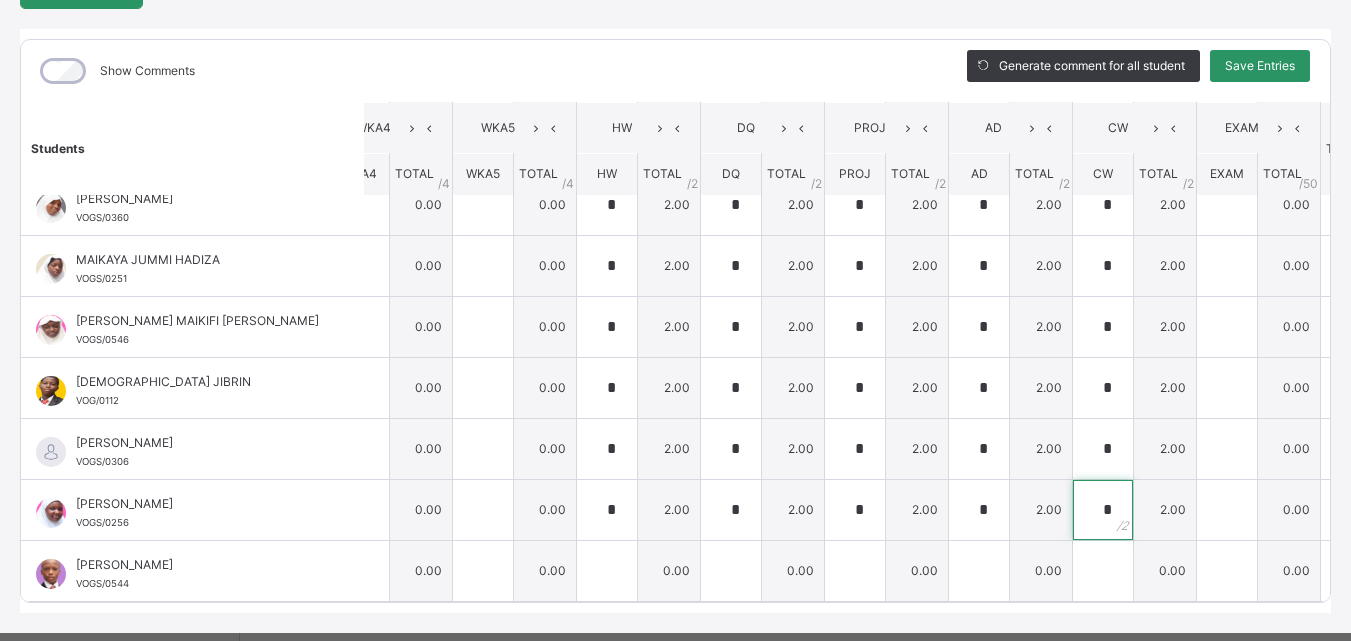 type on "*" 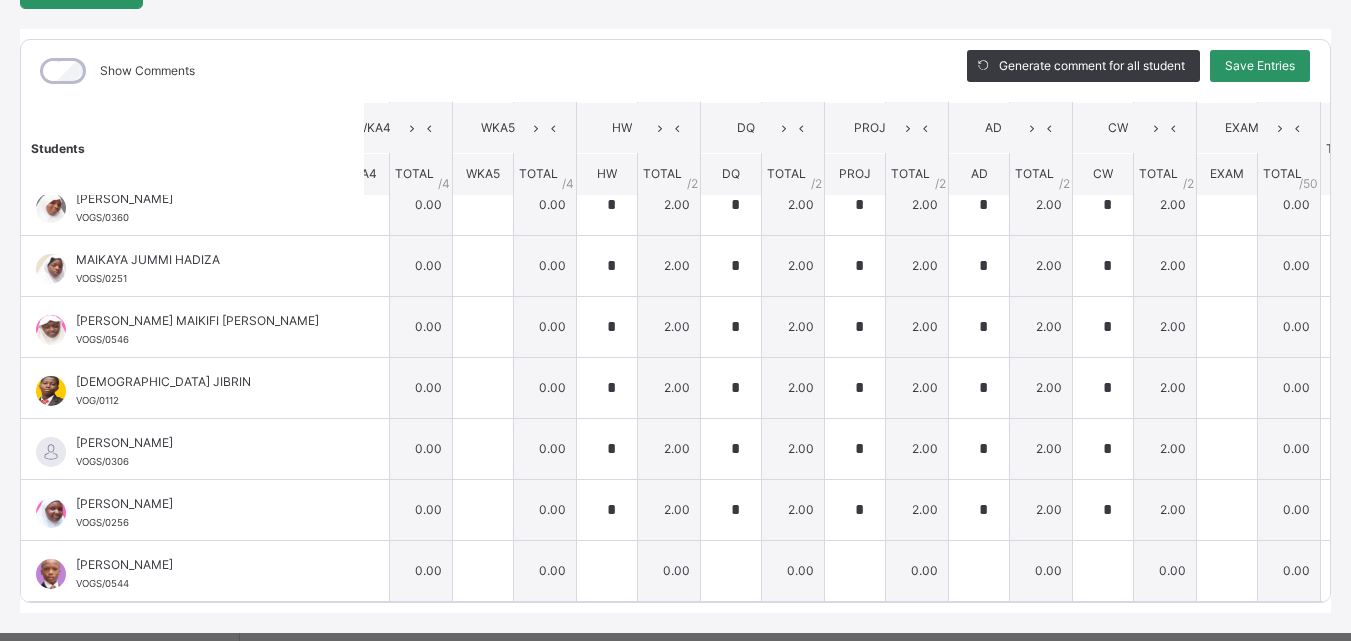 scroll, scrollTop: 829, scrollLeft: 0, axis: vertical 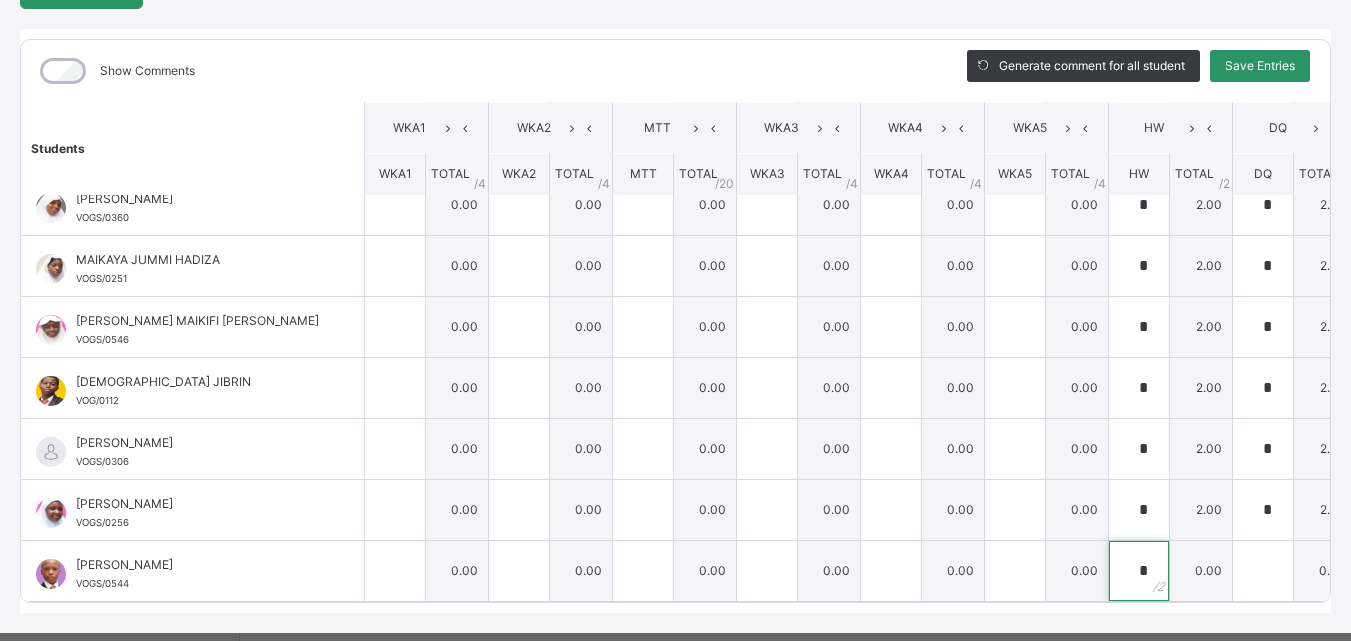 type on "*" 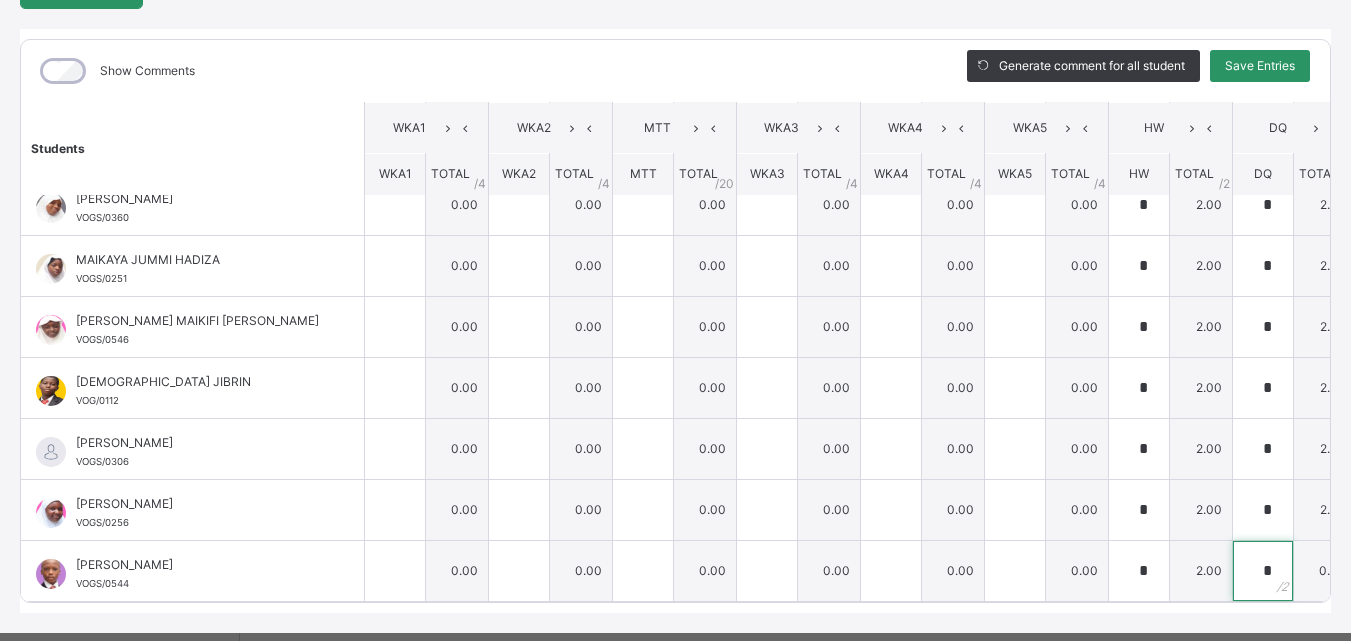 type on "*" 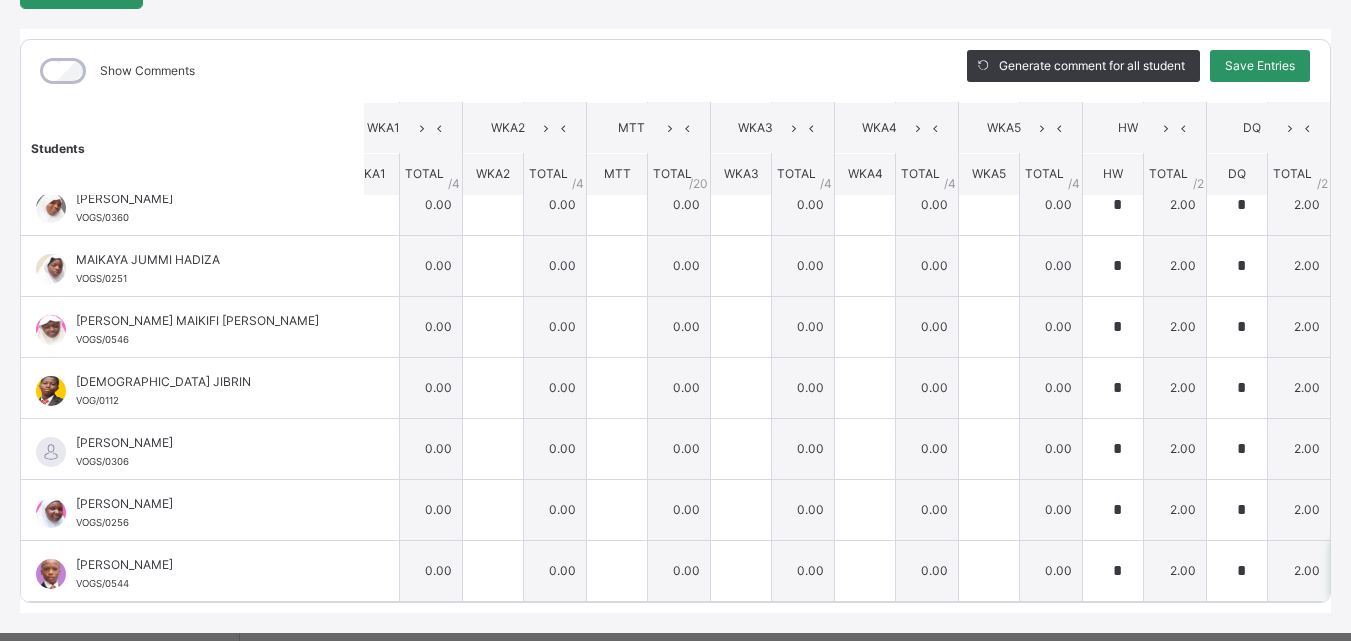 type on "*" 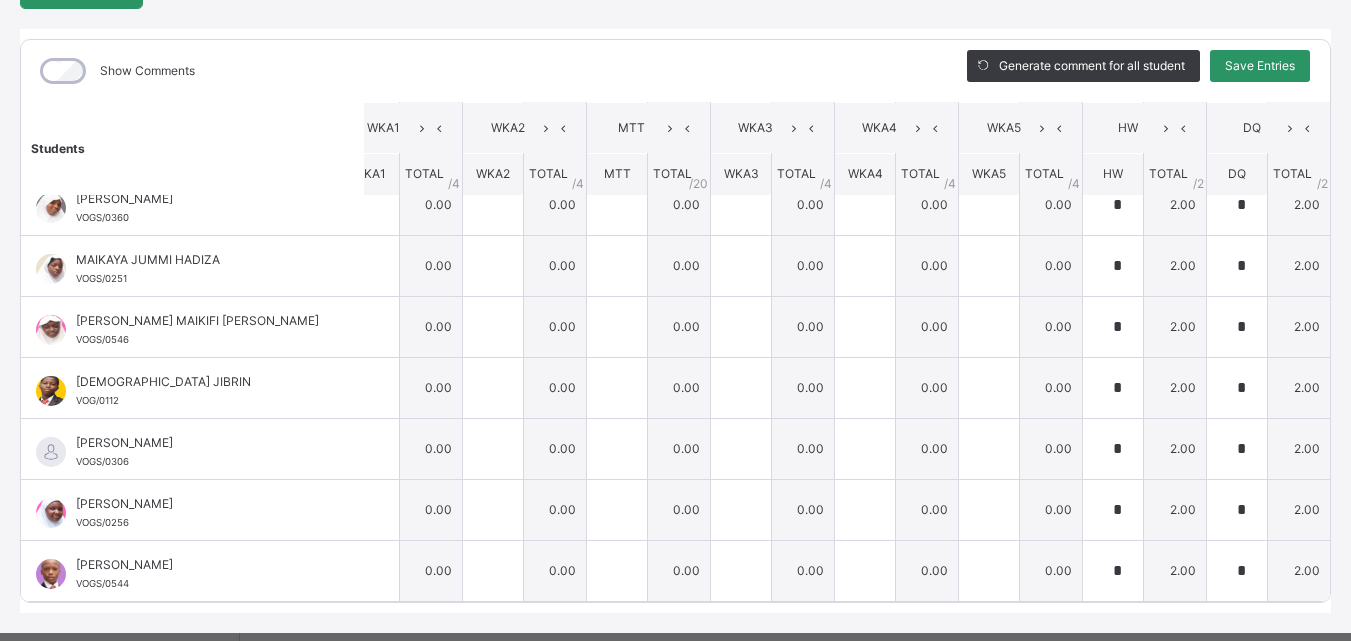 scroll, scrollTop: 829, scrollLeft: 532, axis: both 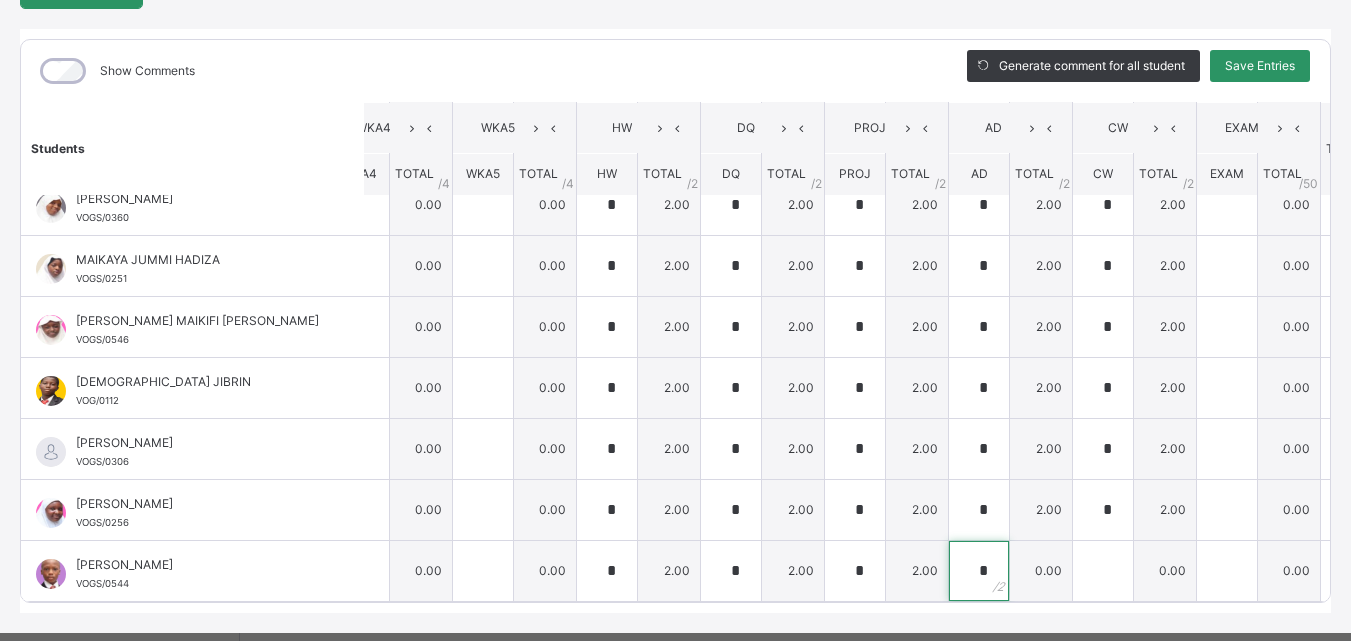 type on "*" 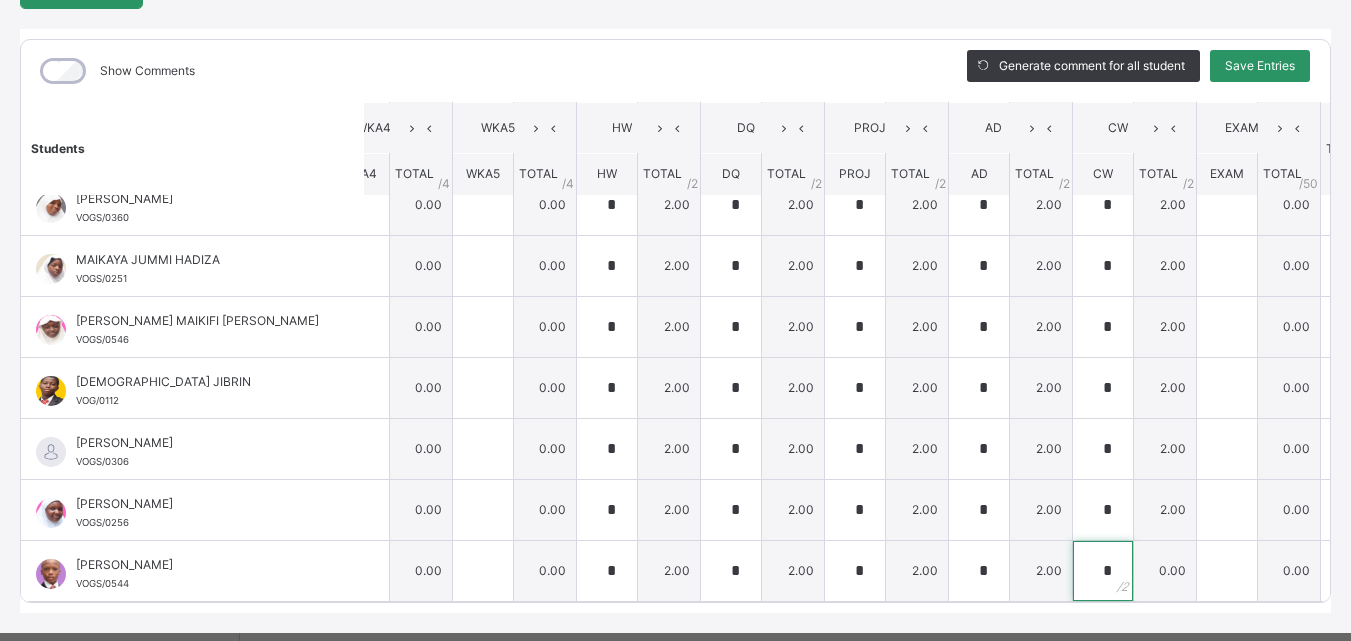type on "*" 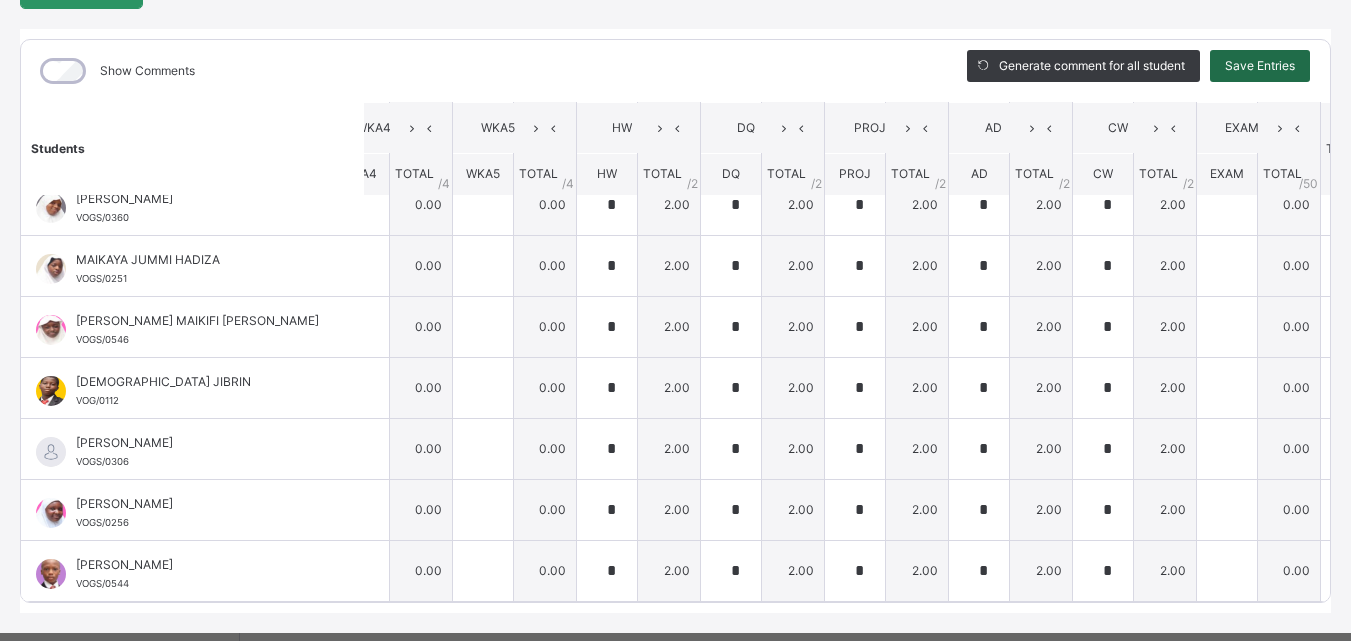 click on "Save Entries" at bounding box center [1260, 66] 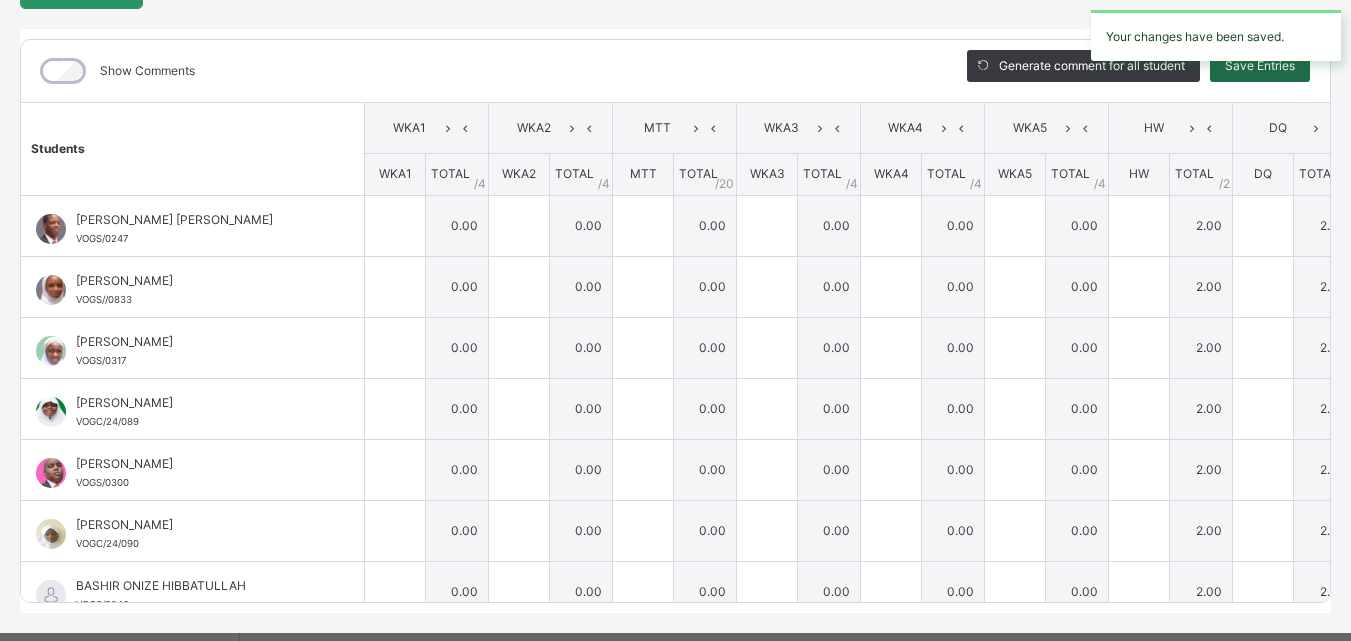 type on "*" 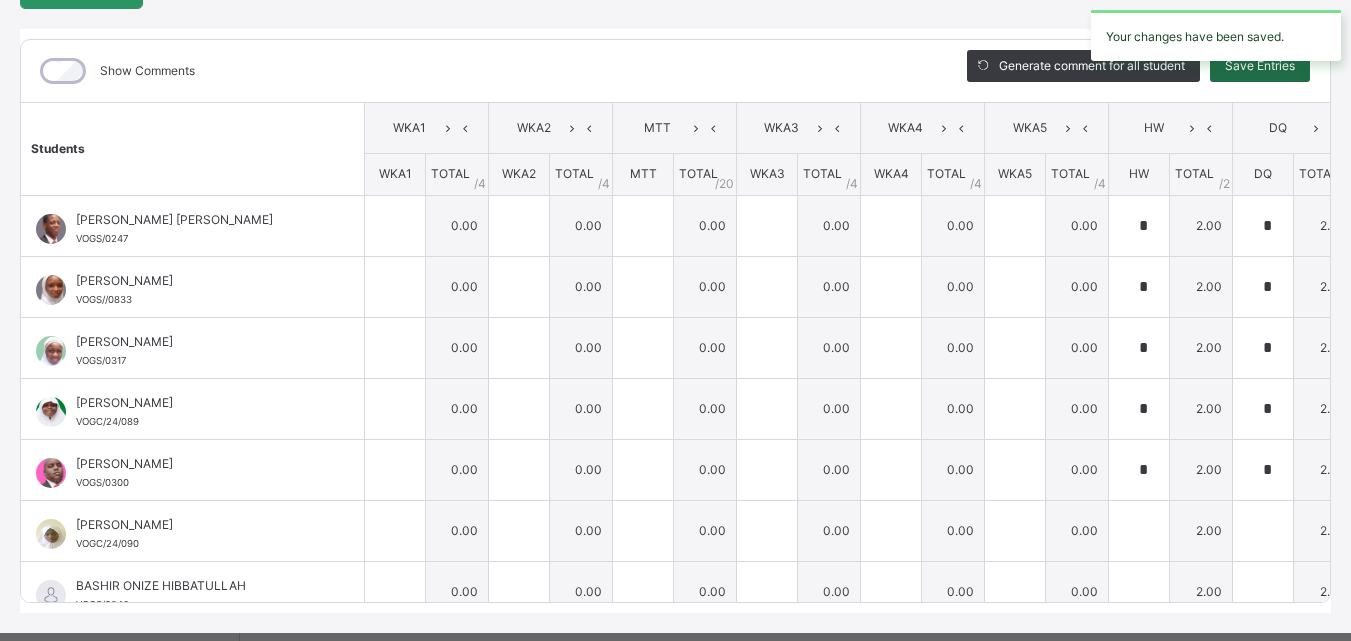 type on "*" 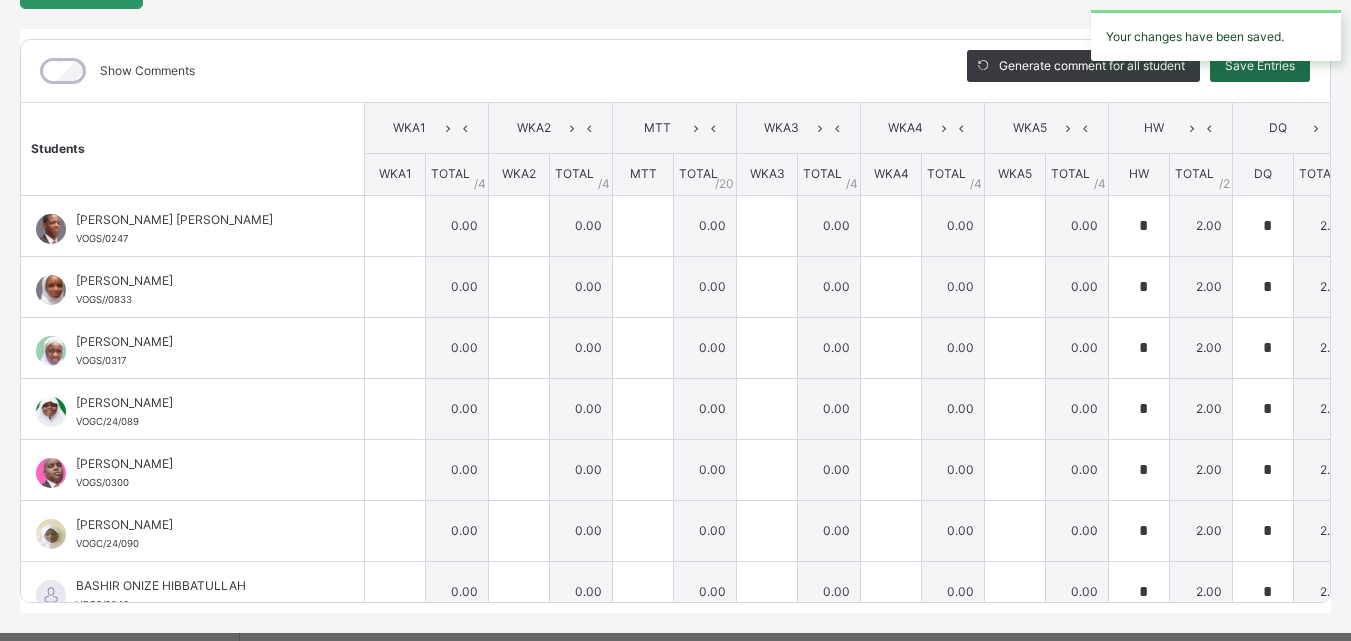 type on "*" 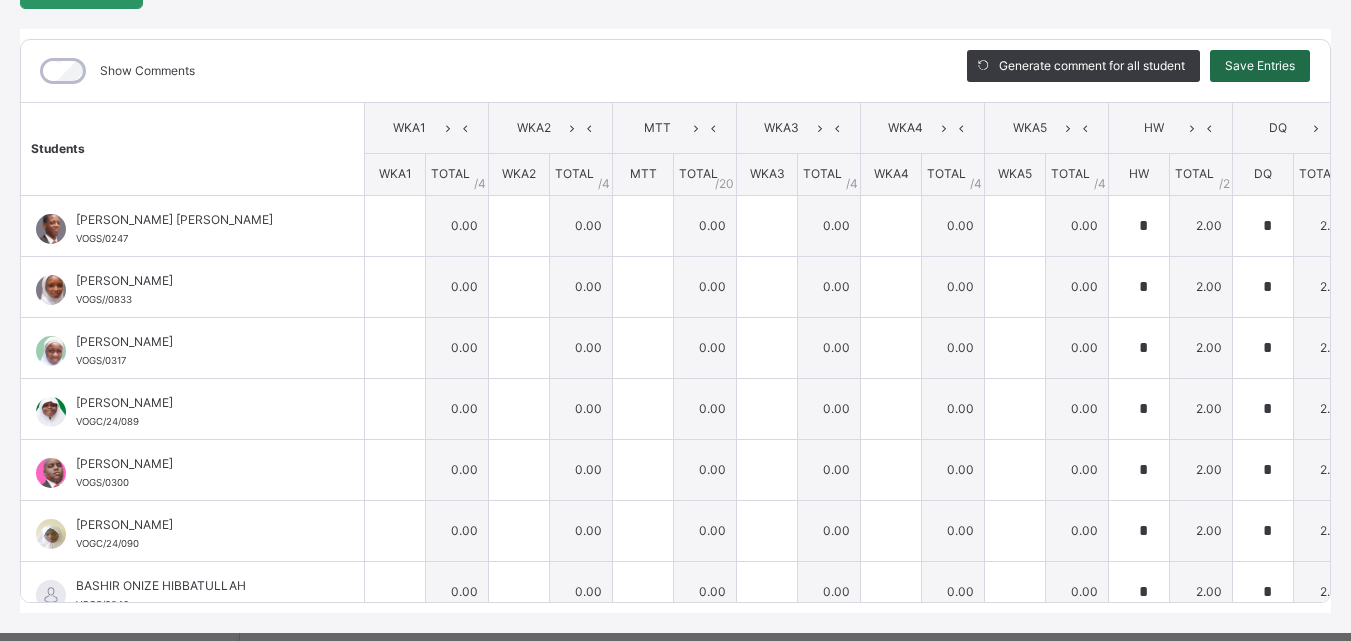click on "Save Entries" at bounding box center [1260, 66] 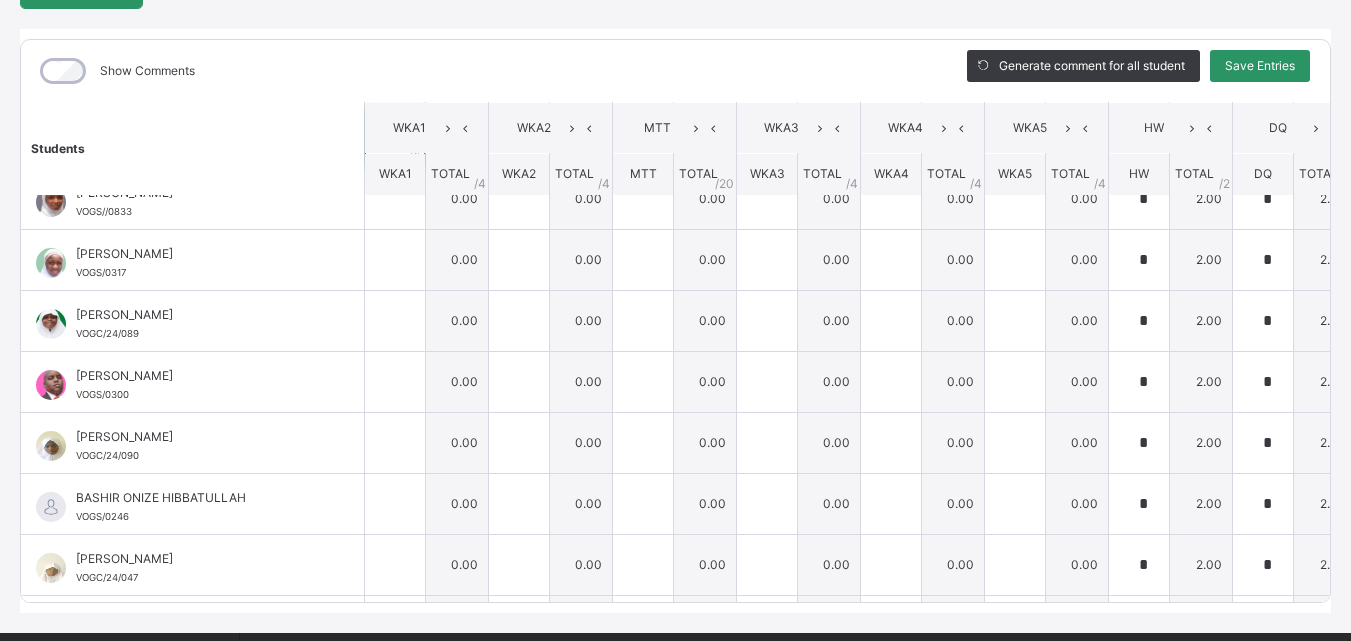 scroll, scrollTop: 0, scrollLeft: 0, axis: both 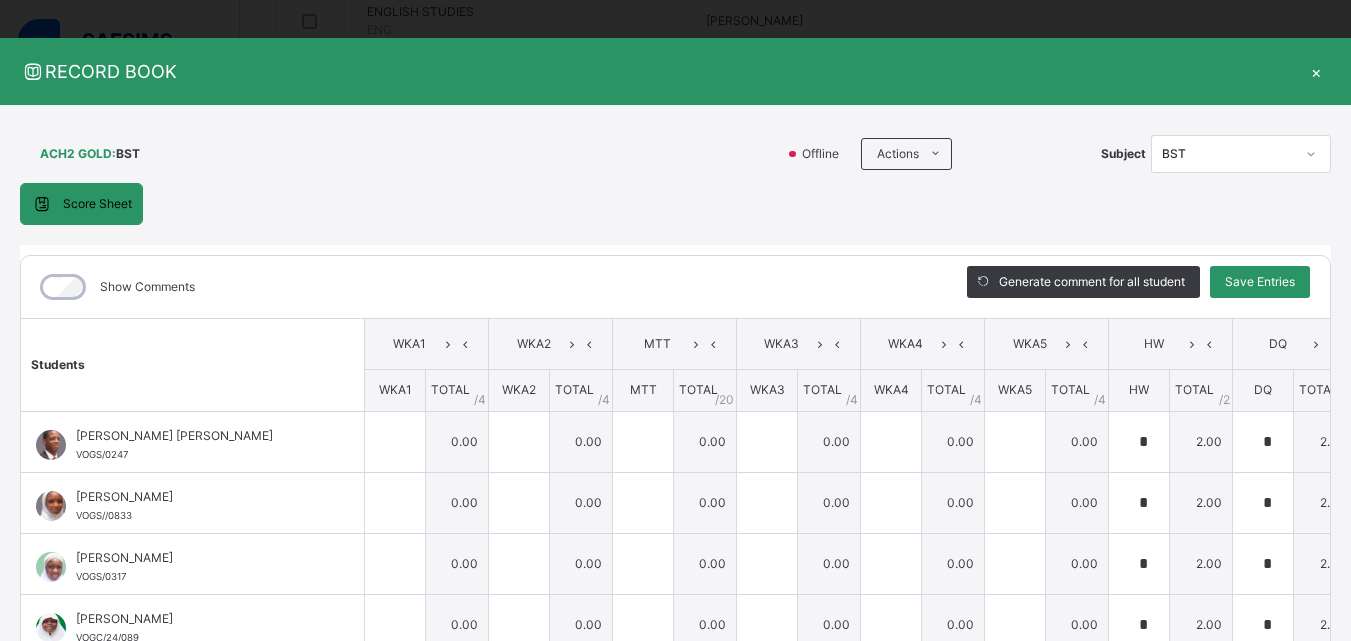 click on "×" at bounding box center [1316, 71] 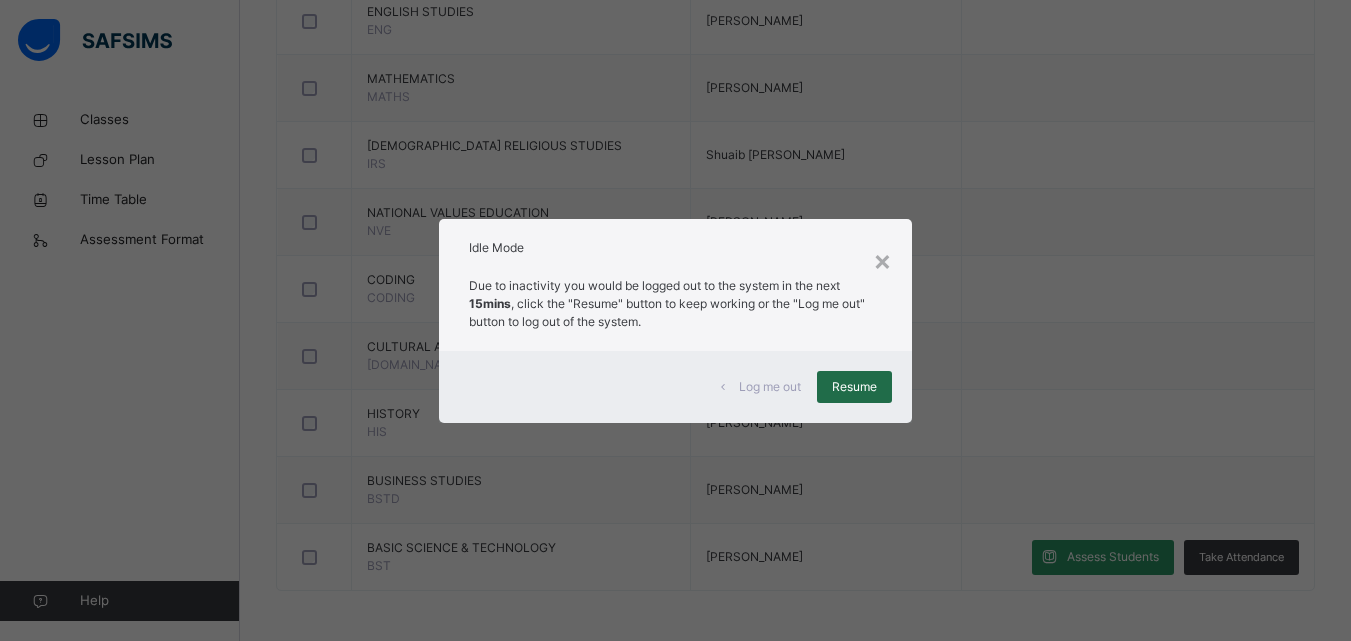 click on "Resume" at bounding box center (854, 387) 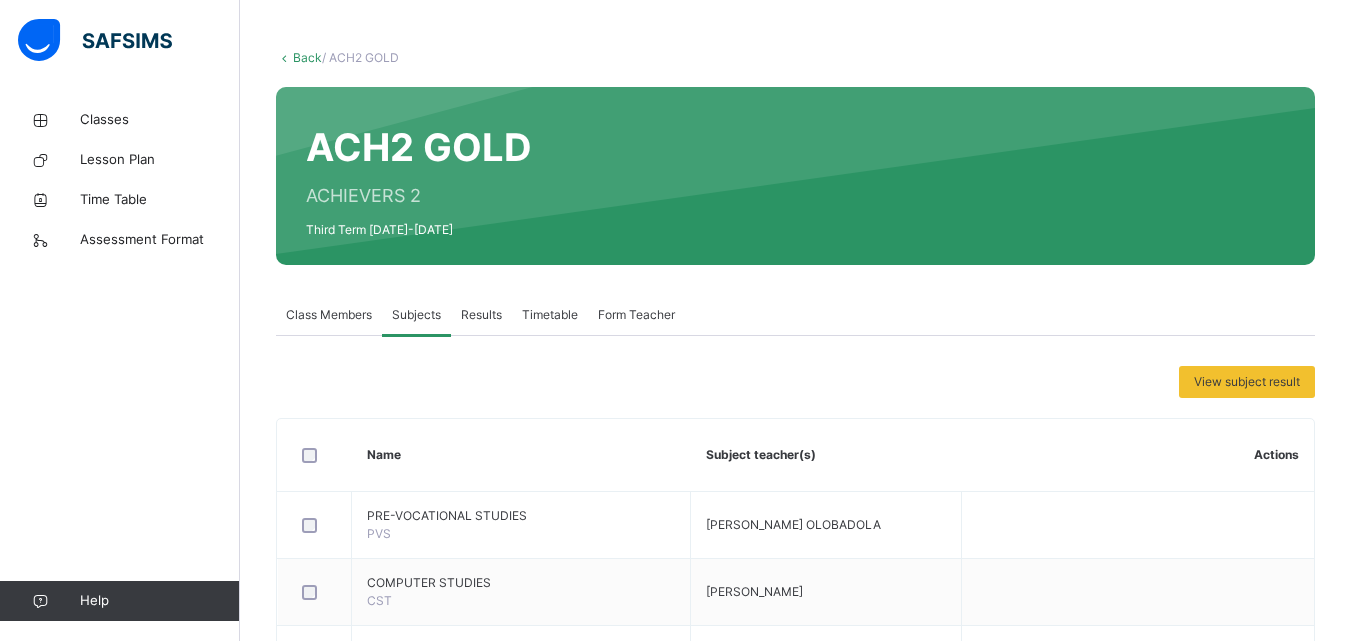scroll, scrollTop: 0, scrollLeft: 0, axis: both 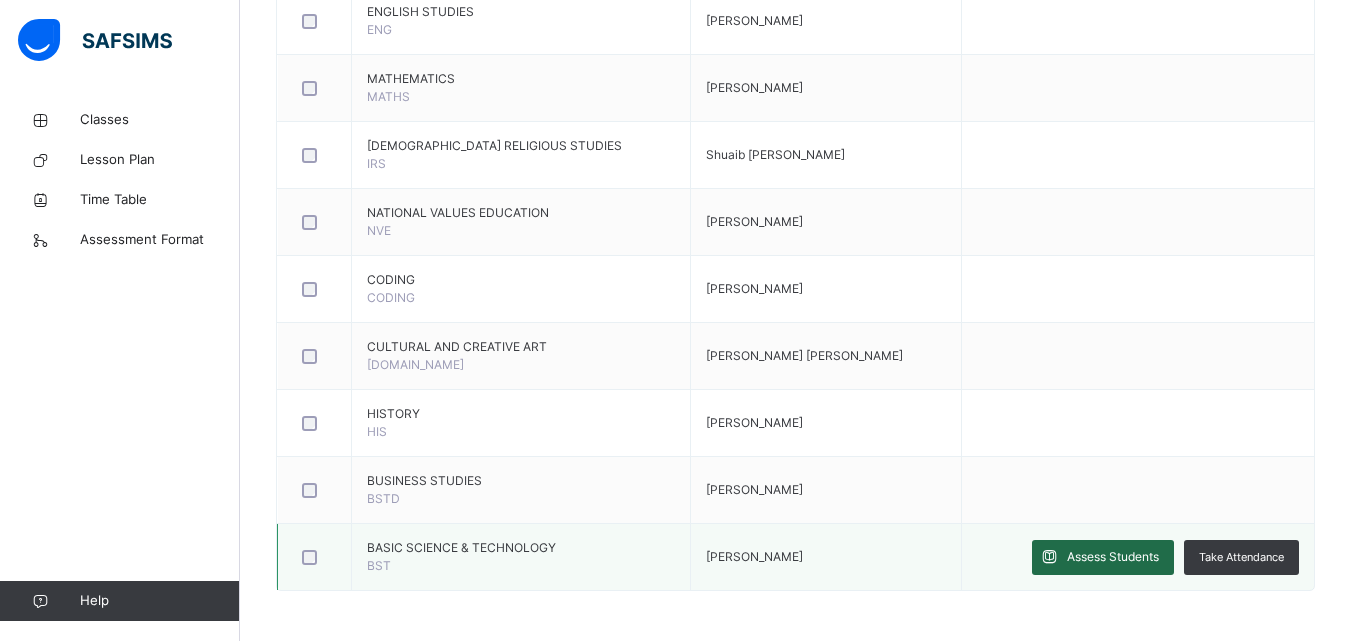 click on "Assess Students" at bounding box center [1113, 557] 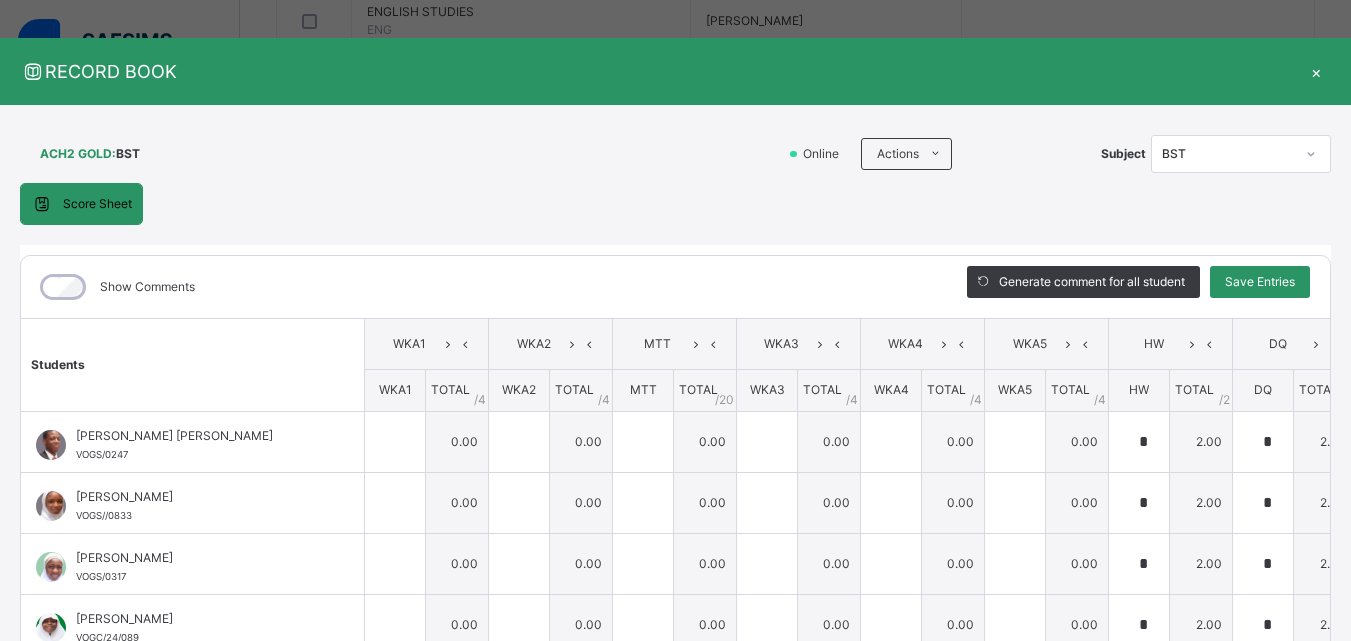 scroll, scrollTop: 424, scrollLeft: 0, axis: vertical 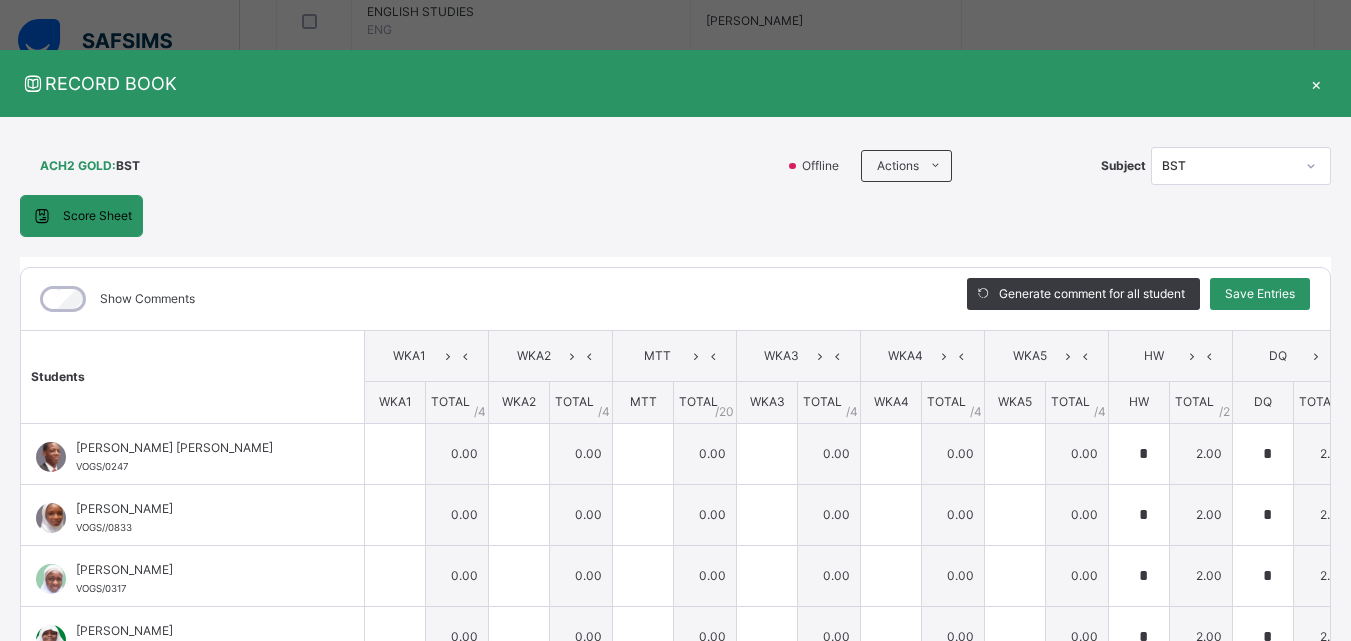 click on "×" at bounding box center (1316, 83) 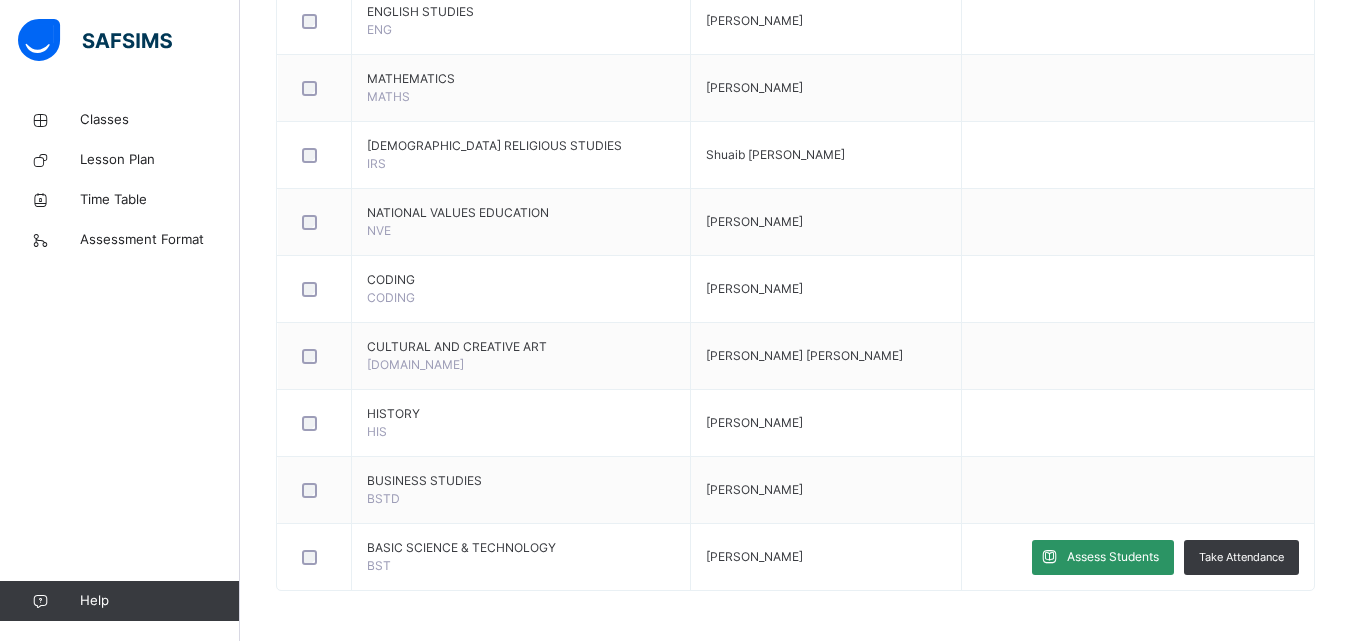 scroll, scrollTop: 159, scrollLeft: 0, axis: vertical 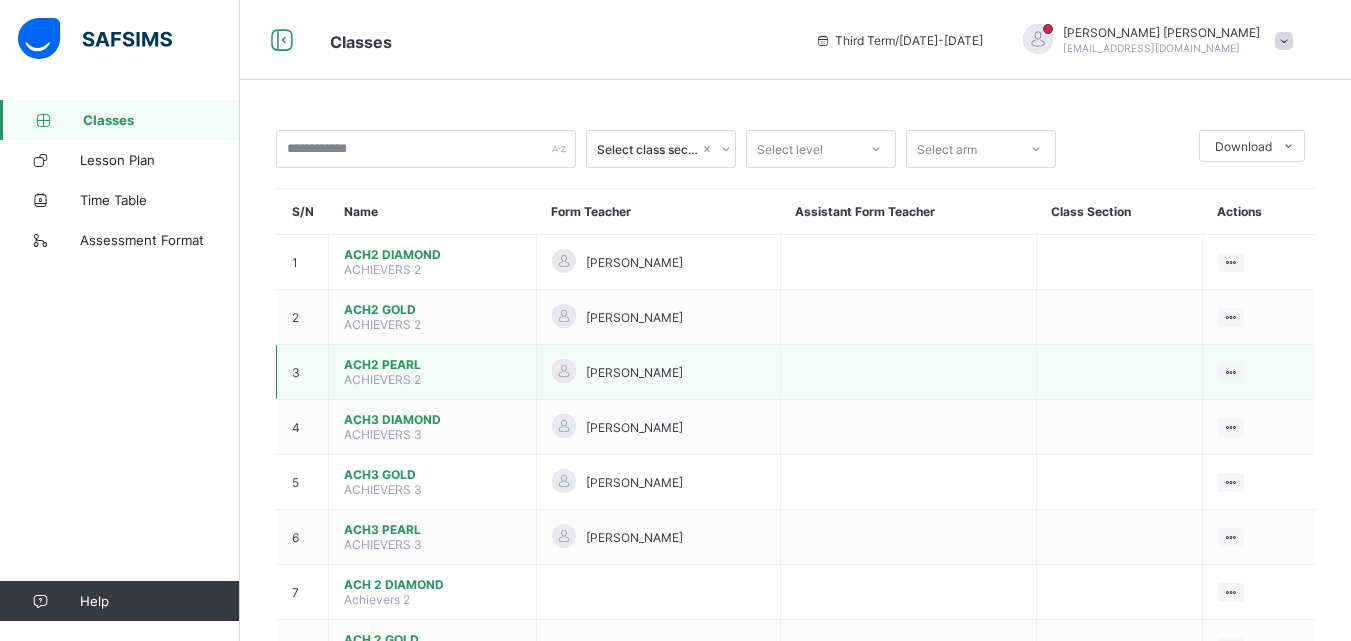 click on "ACH2   PEARL" at bounding box center [432, 364] 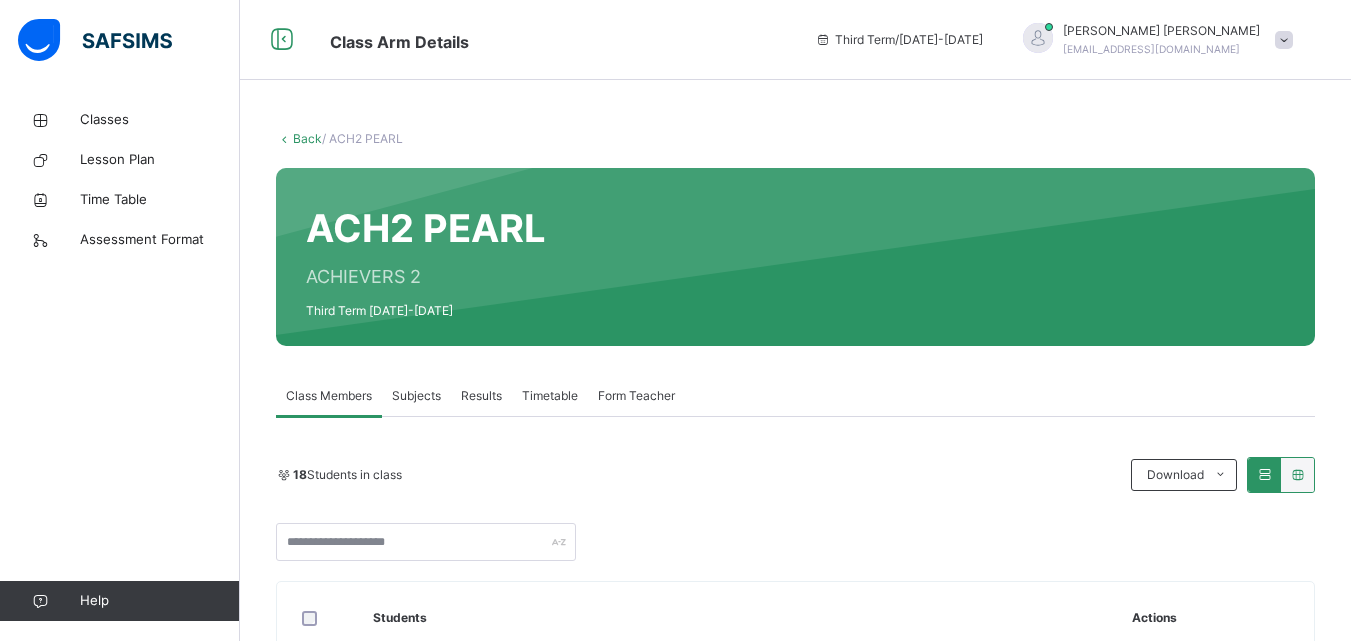 click on "Subjects" at bounding box center [416, 396] 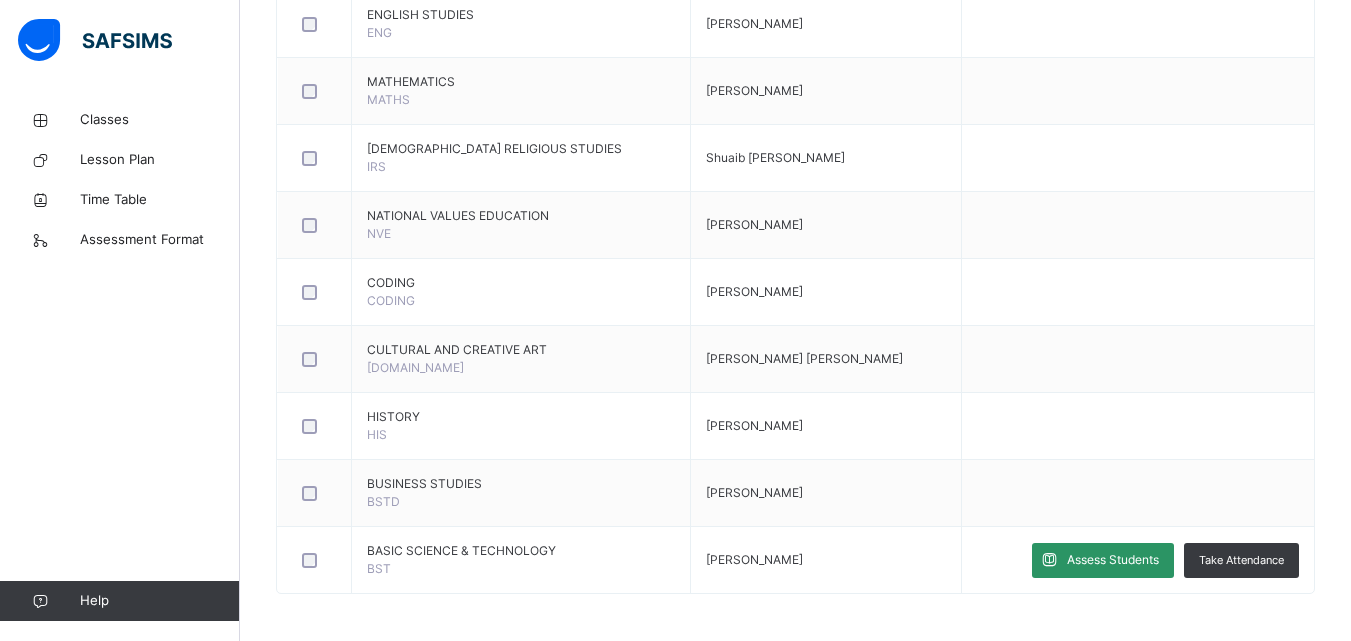 scroll, scrollTop: 719, scrollLeft: 0, axis: vertical 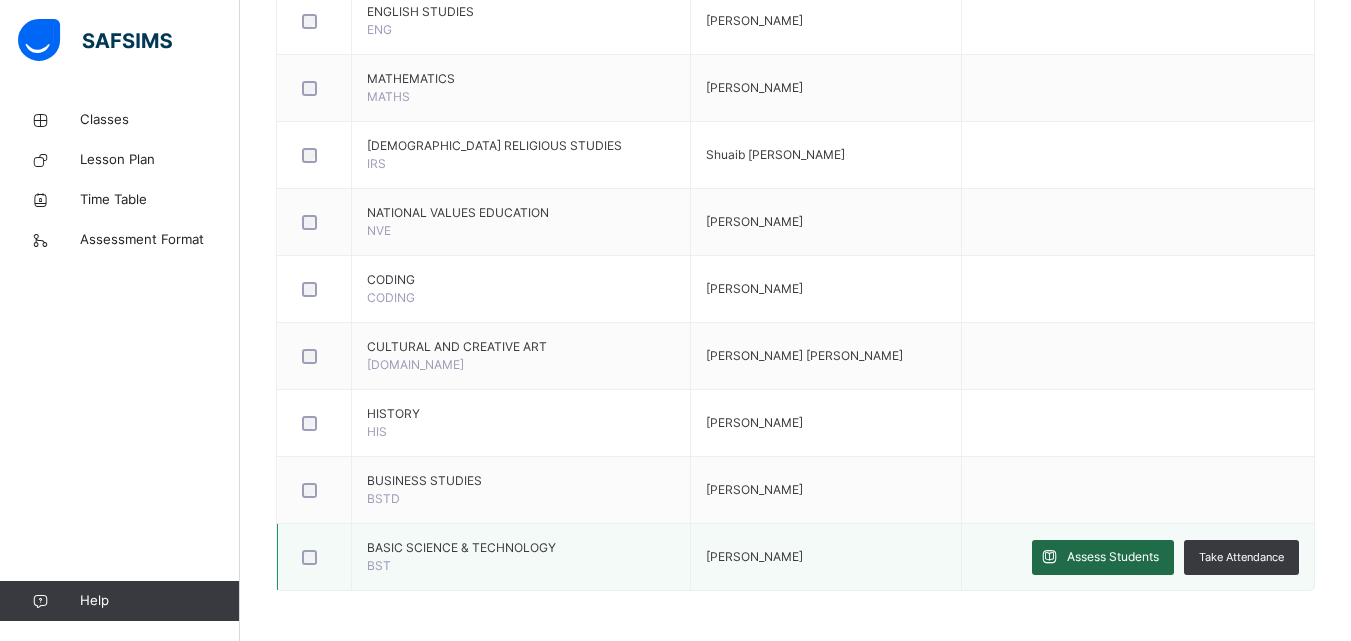 click on "Assess Students" at bounding box center [1113, 557] 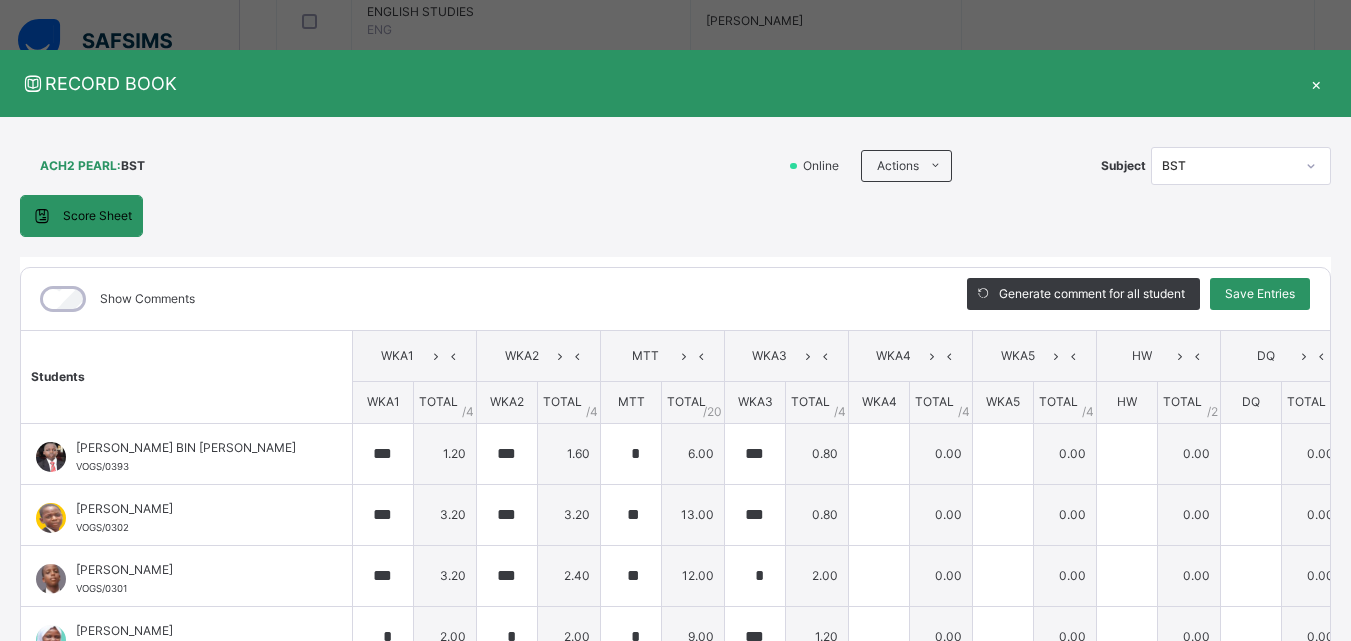 type on "***" 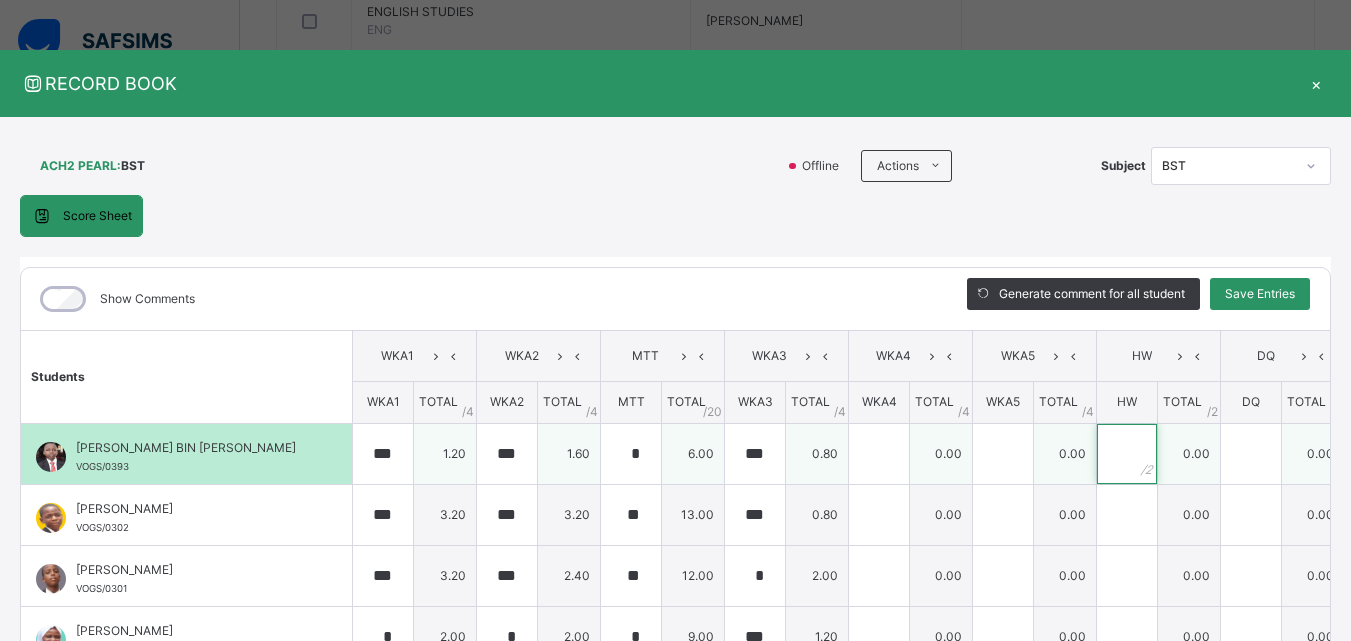 click at bounding box center (1127, 454) 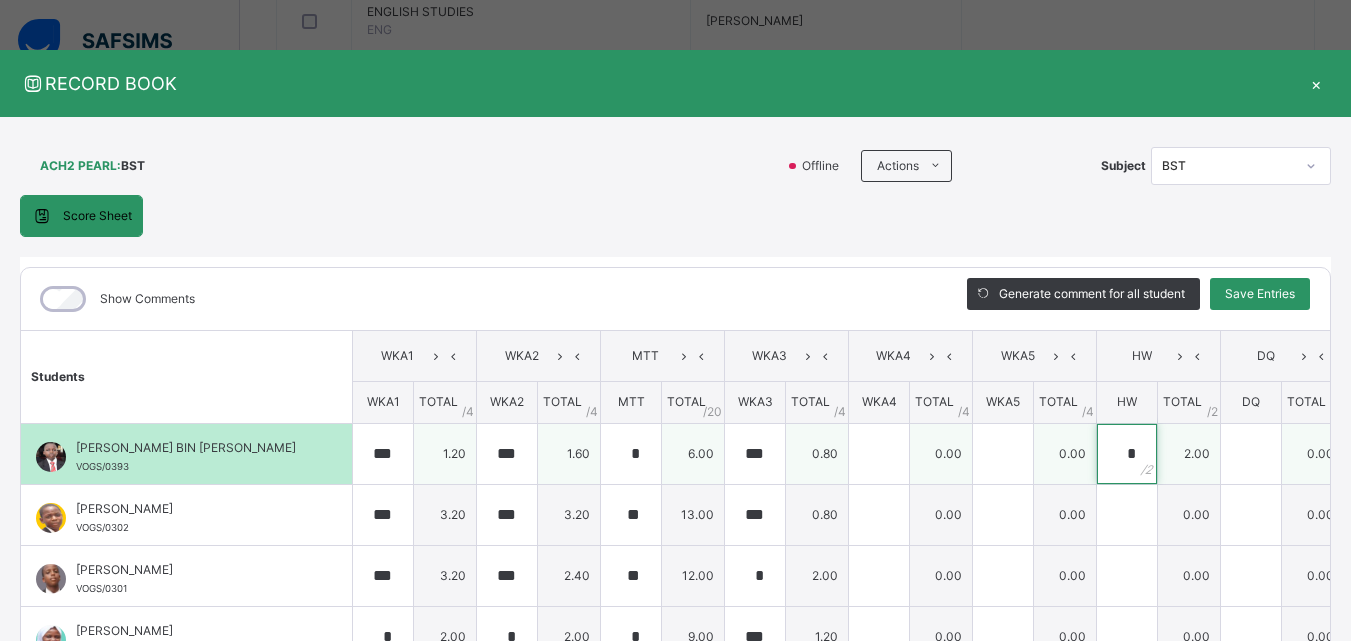 type on "*" 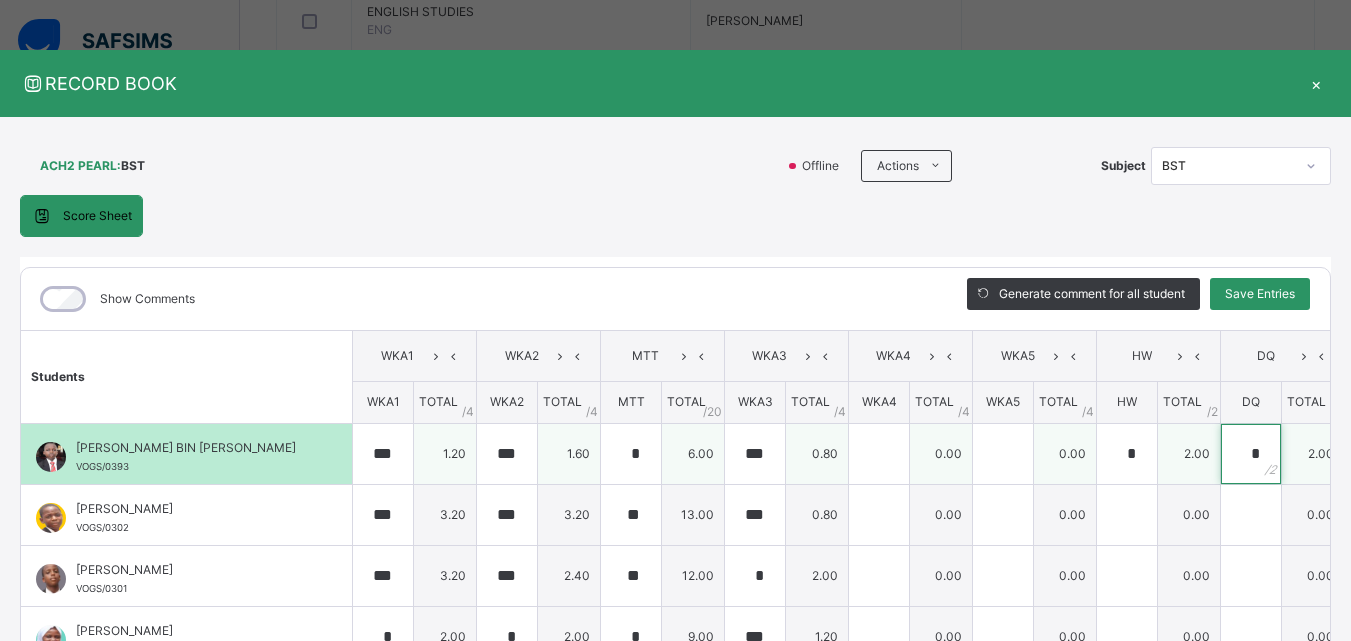 type on "*" 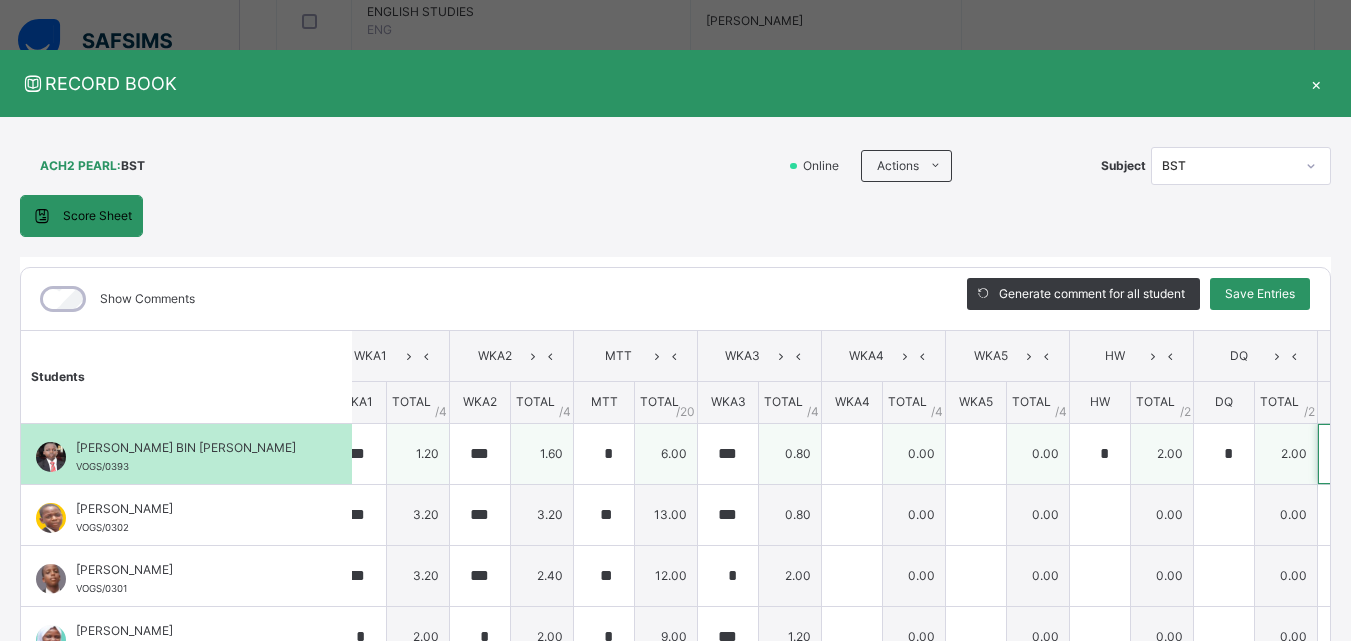 type on "*" 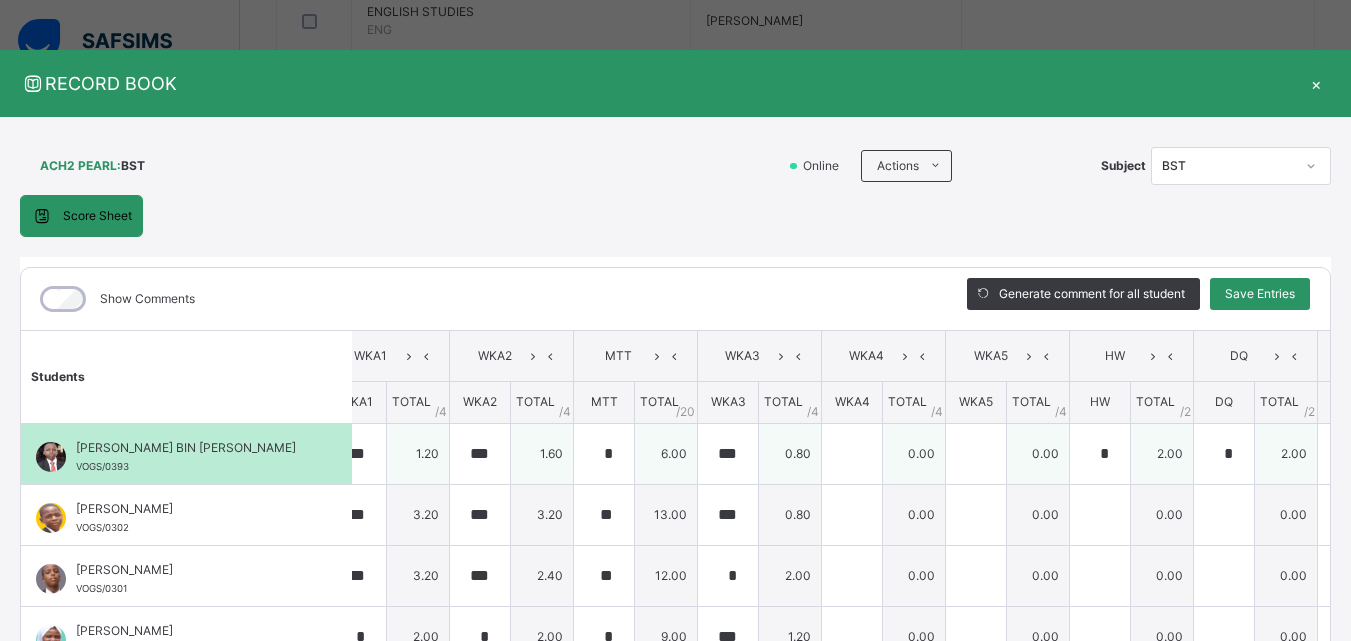 scroll, scrollTop: 0, scrollLeft: 533, axis: horizontal 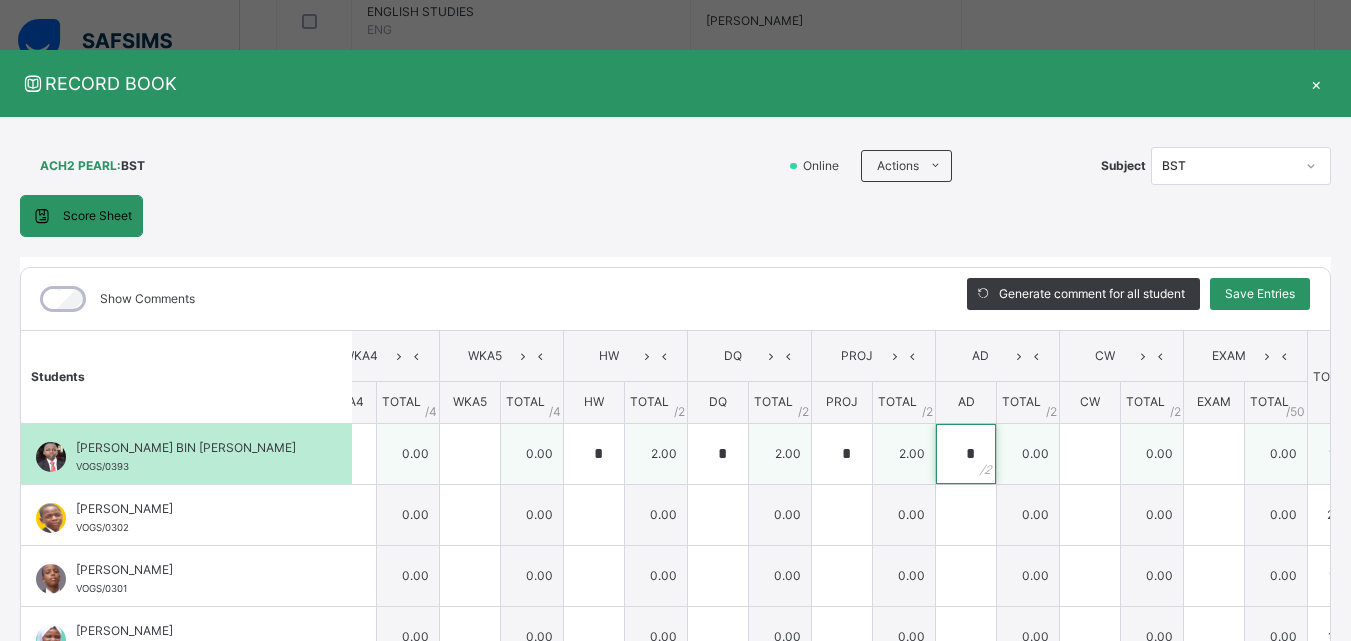 type on "*" 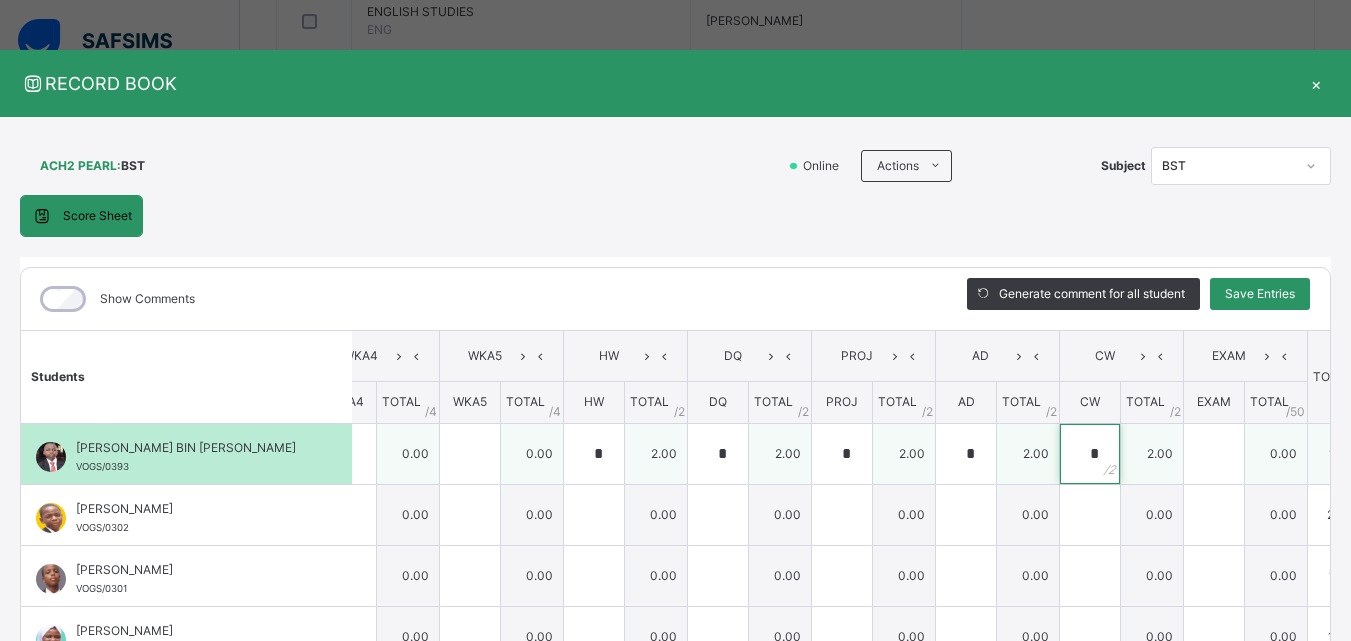 type on "*" 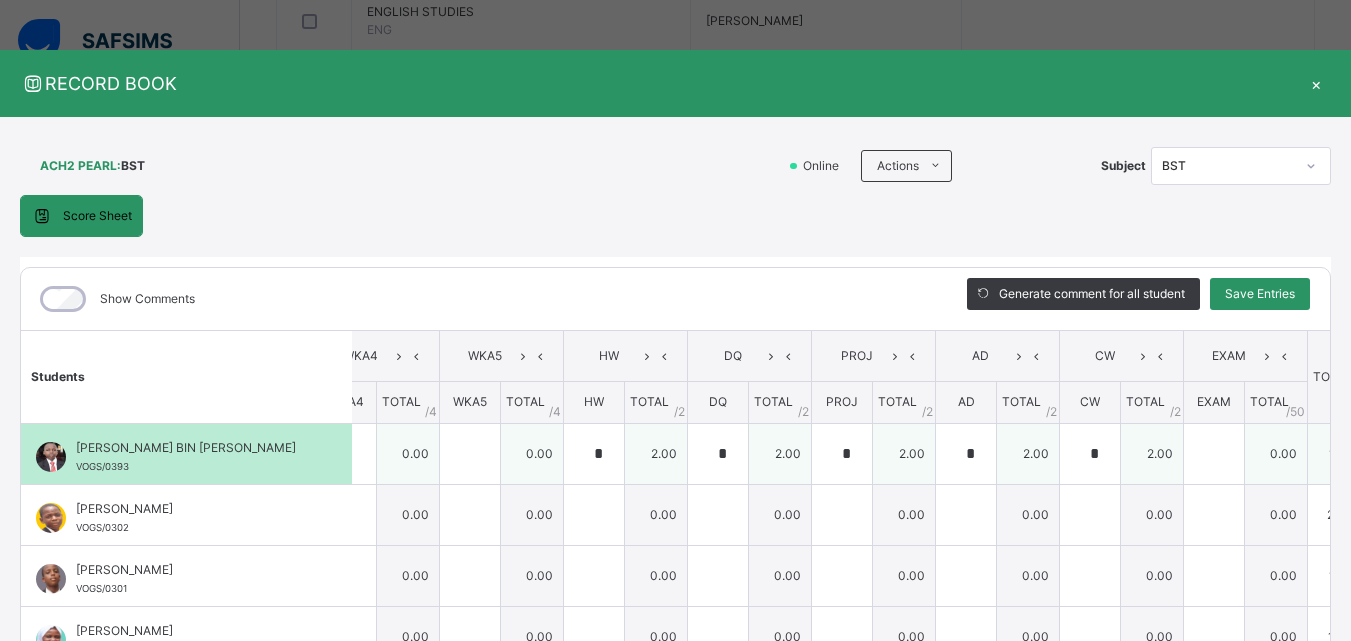 scroll, scrollTop: 0, scrollLeft: 0, axis: both 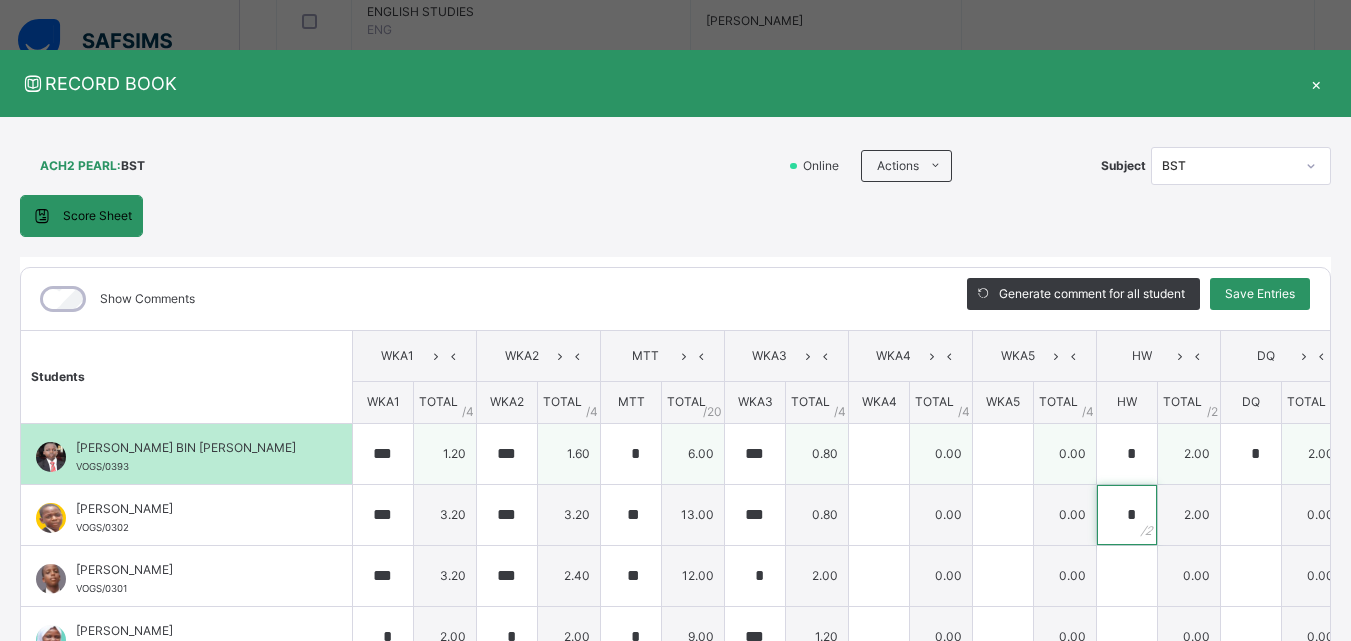 type on "*" 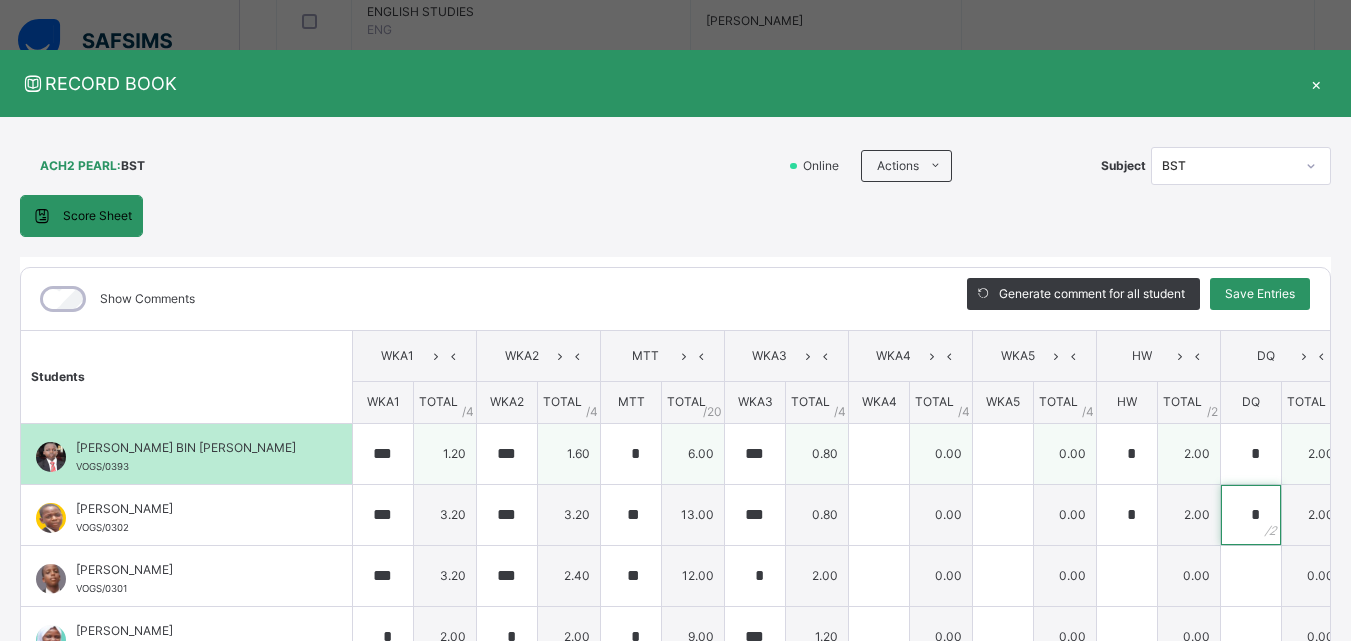 type on "*" 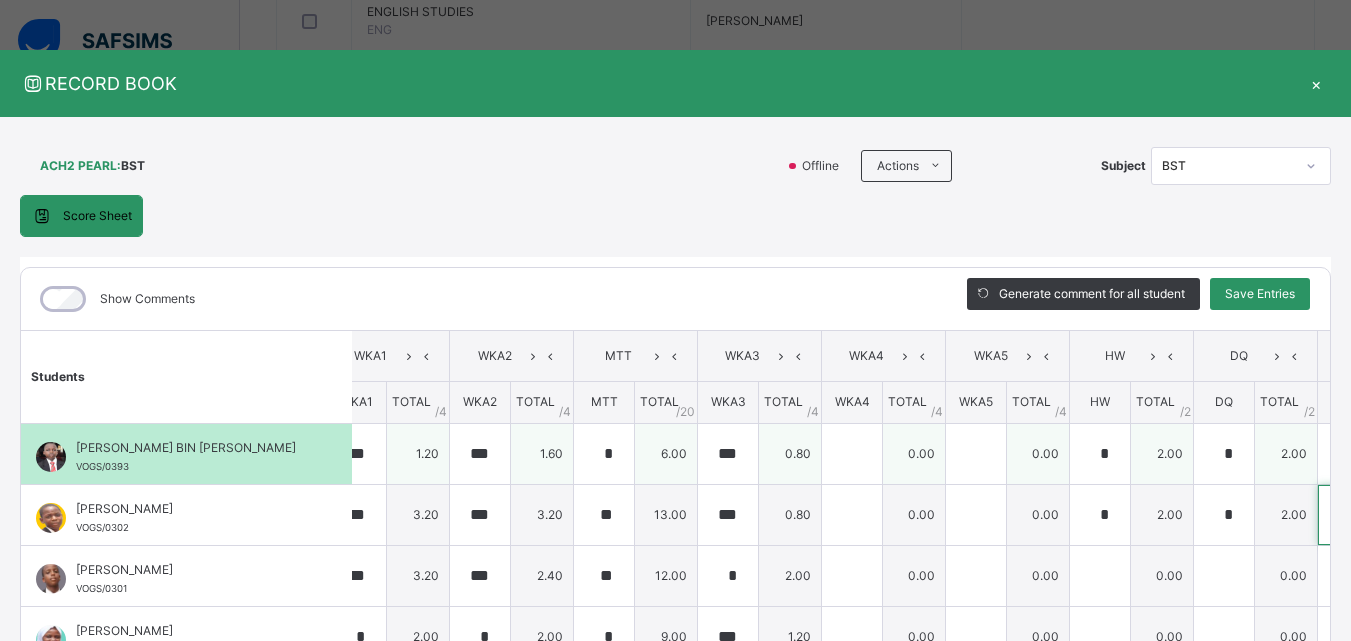 type on "*" 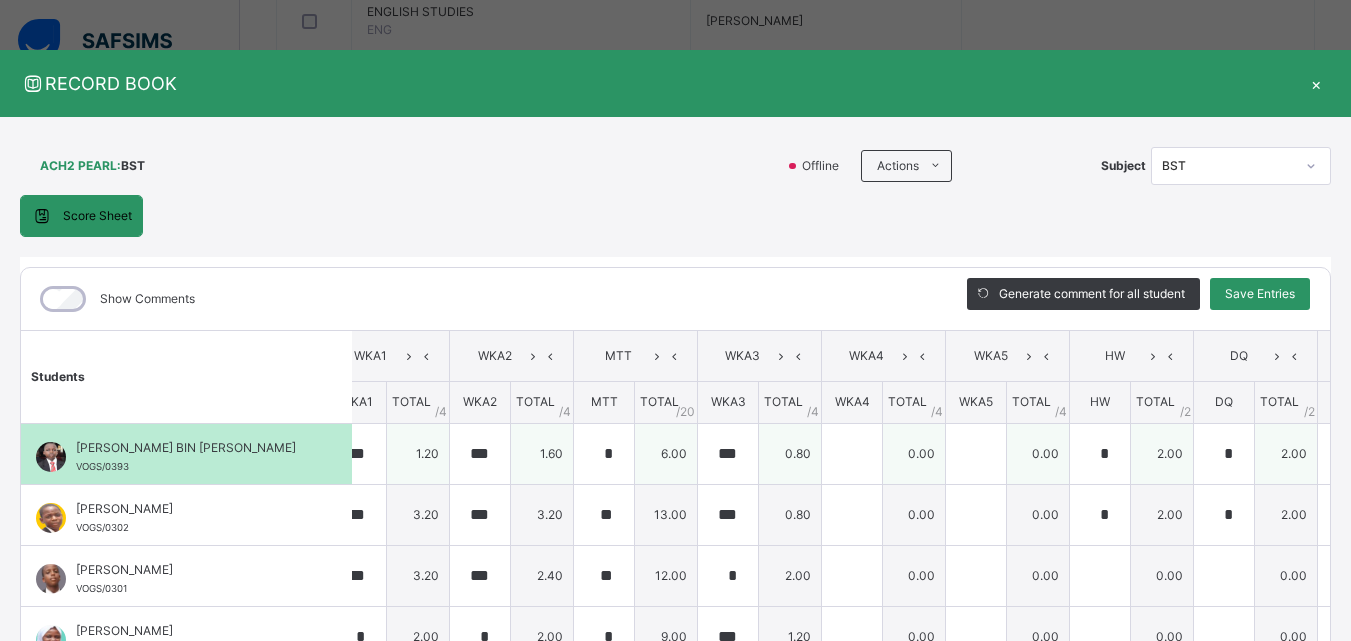 scroll, scrollTop: 0, scrollLeft: 533, axis: horizontal 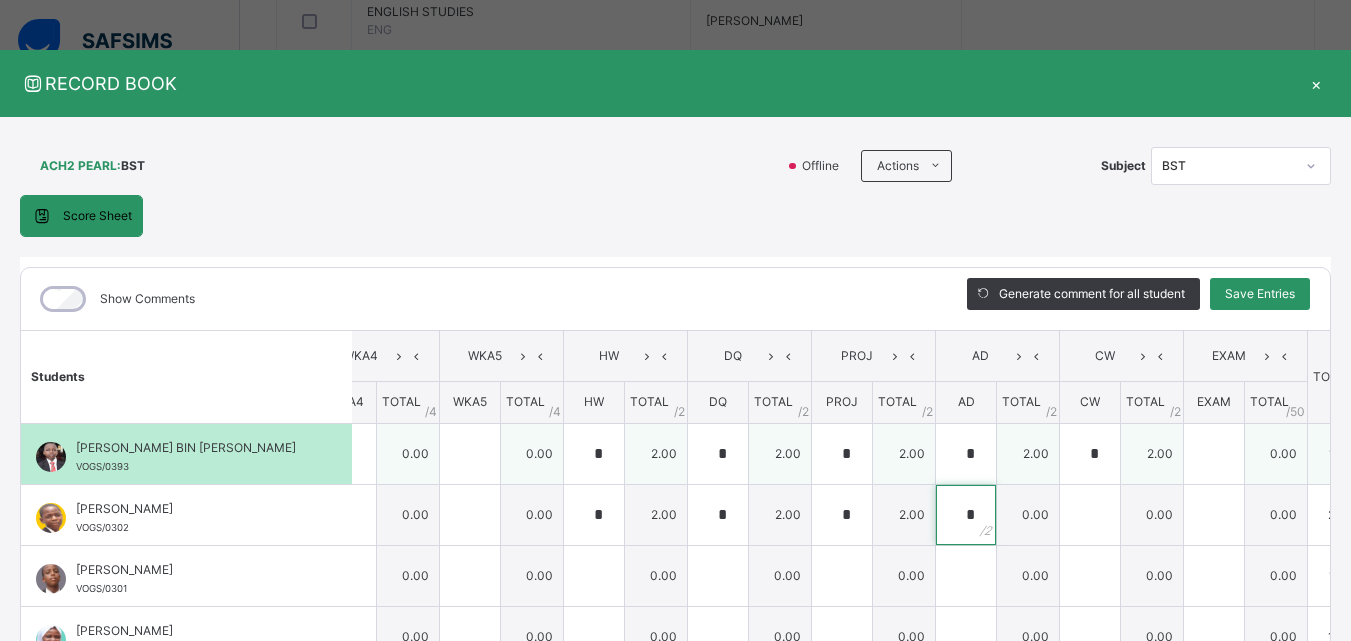 type on "*" 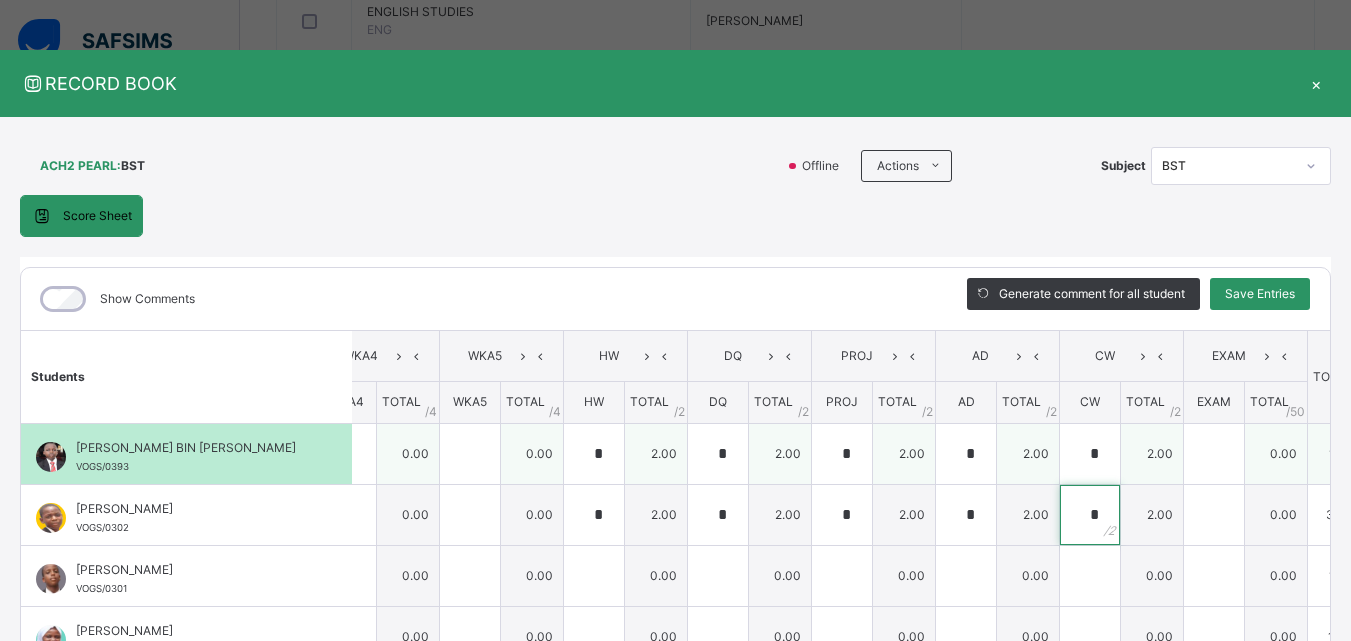 type on "*" 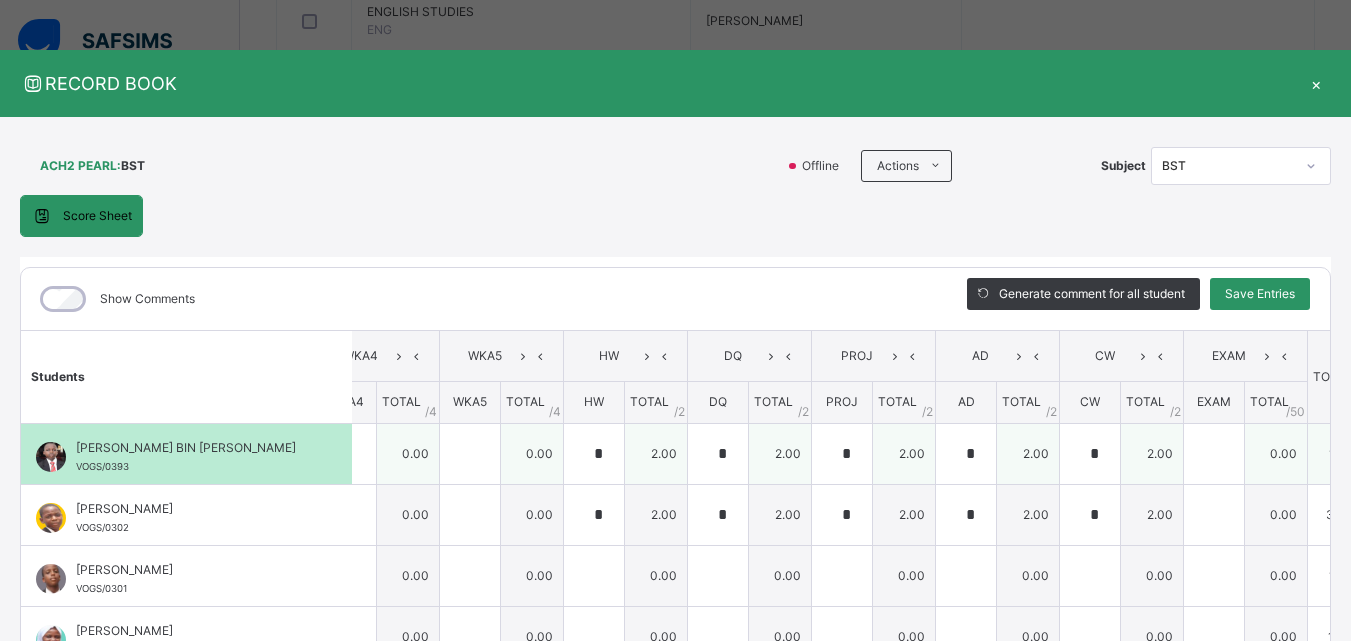 scroll, scrollTop: 0, scrollLeft: 0, axis: both 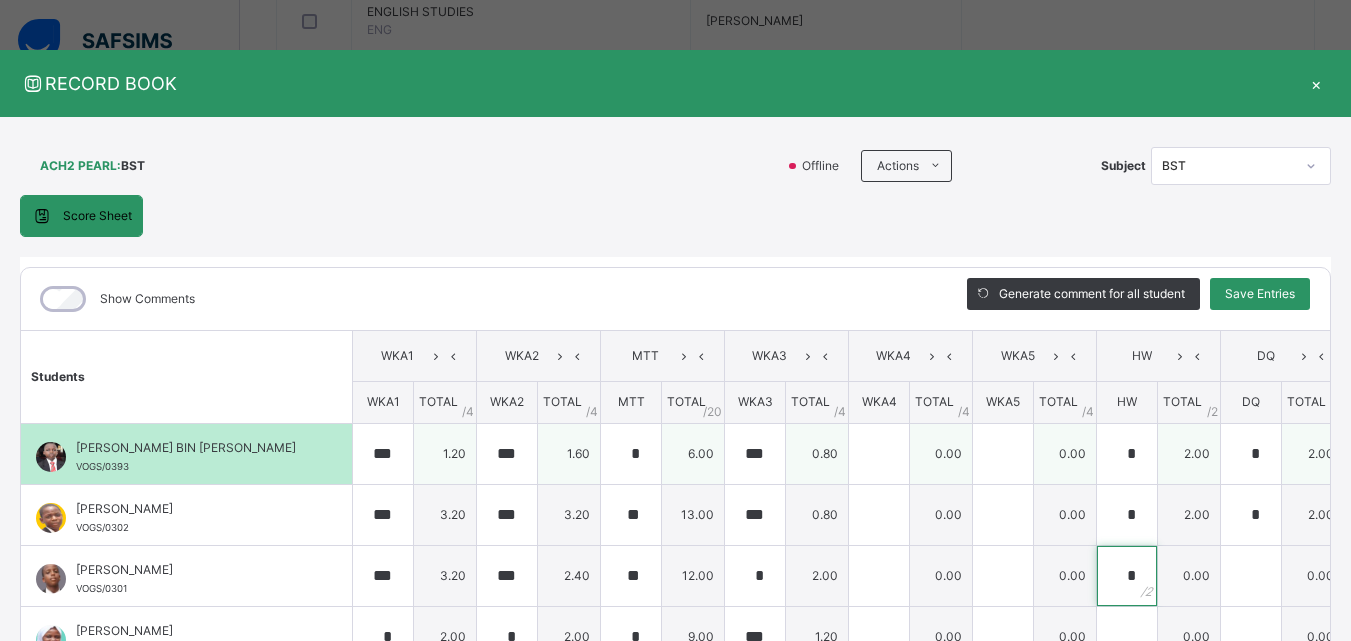 type on "*" 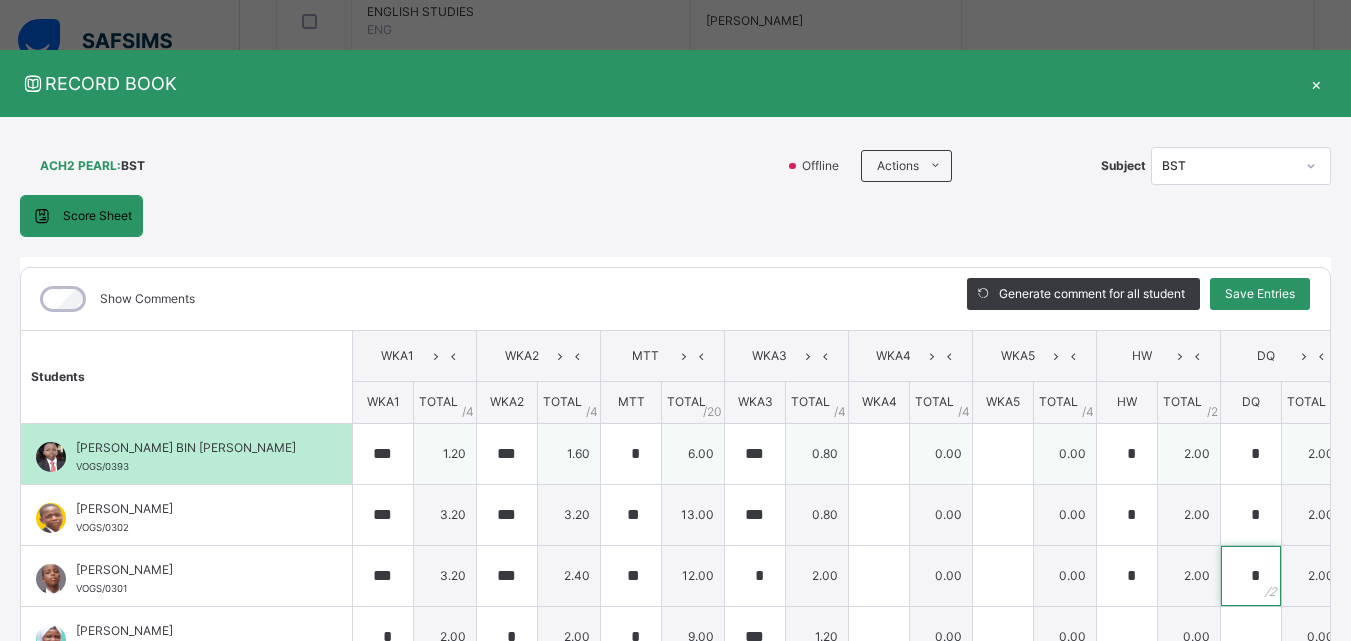 type on "*" 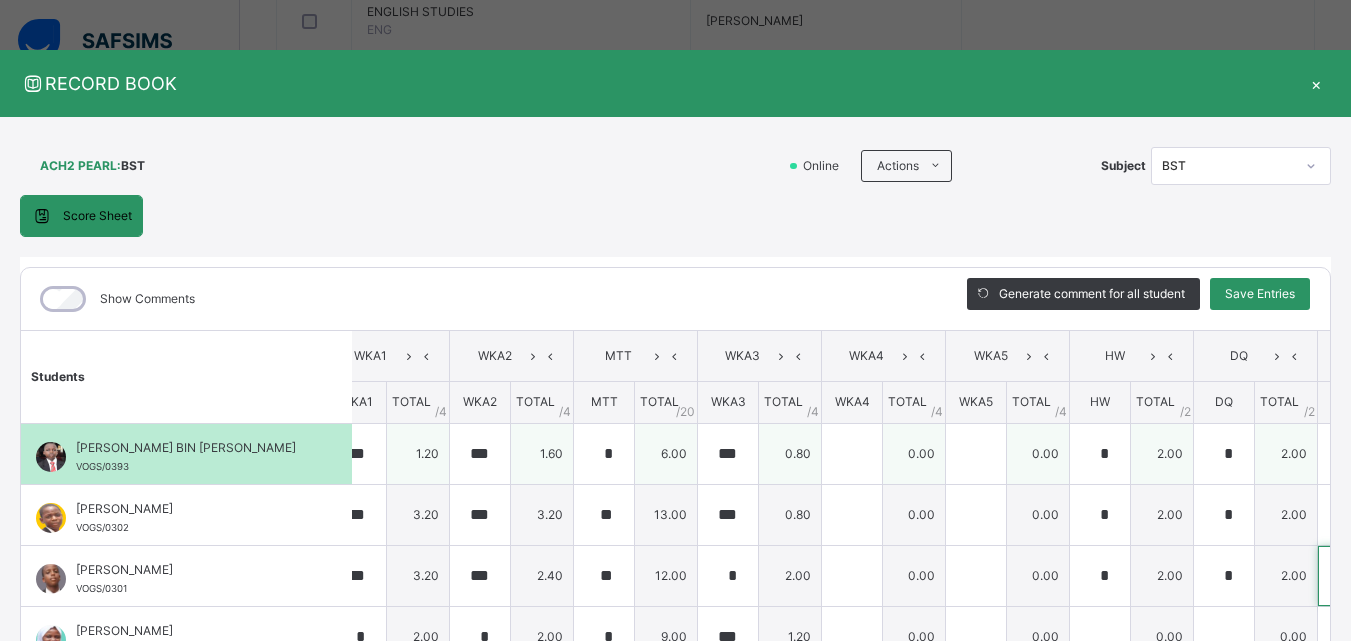 type on "*" 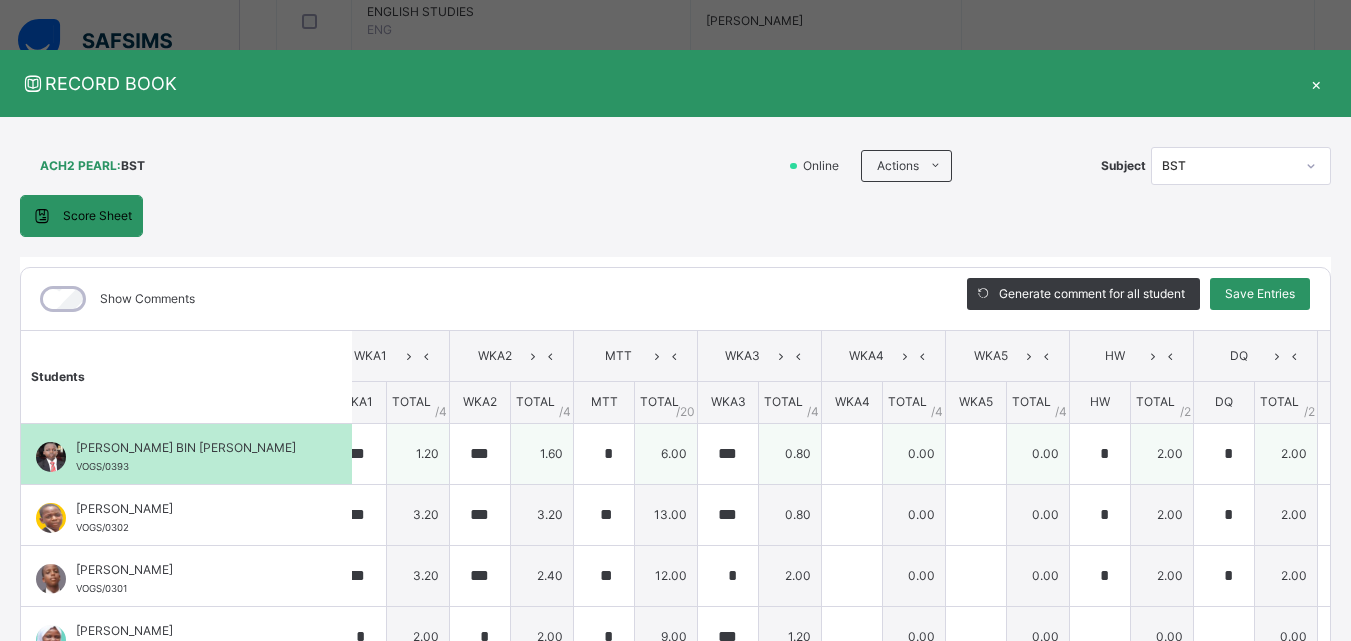 scroll, scrollTop: 0, scrollLeft: 533, axis: horizontal 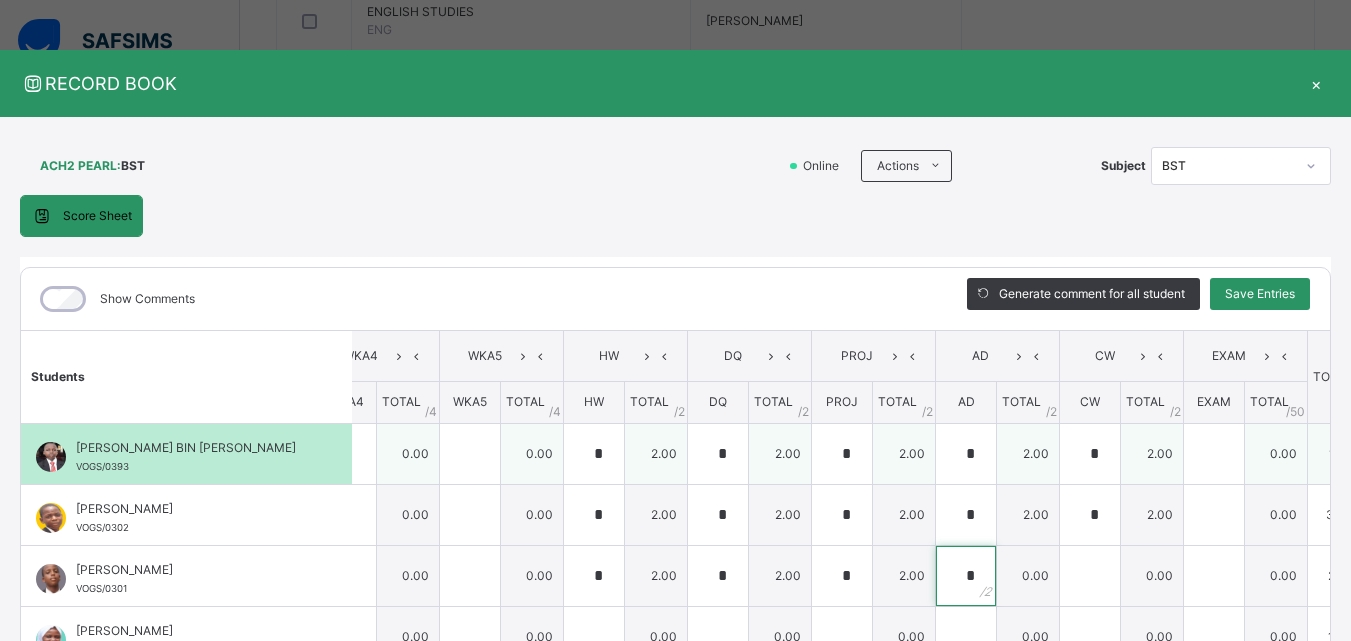 type on "*" 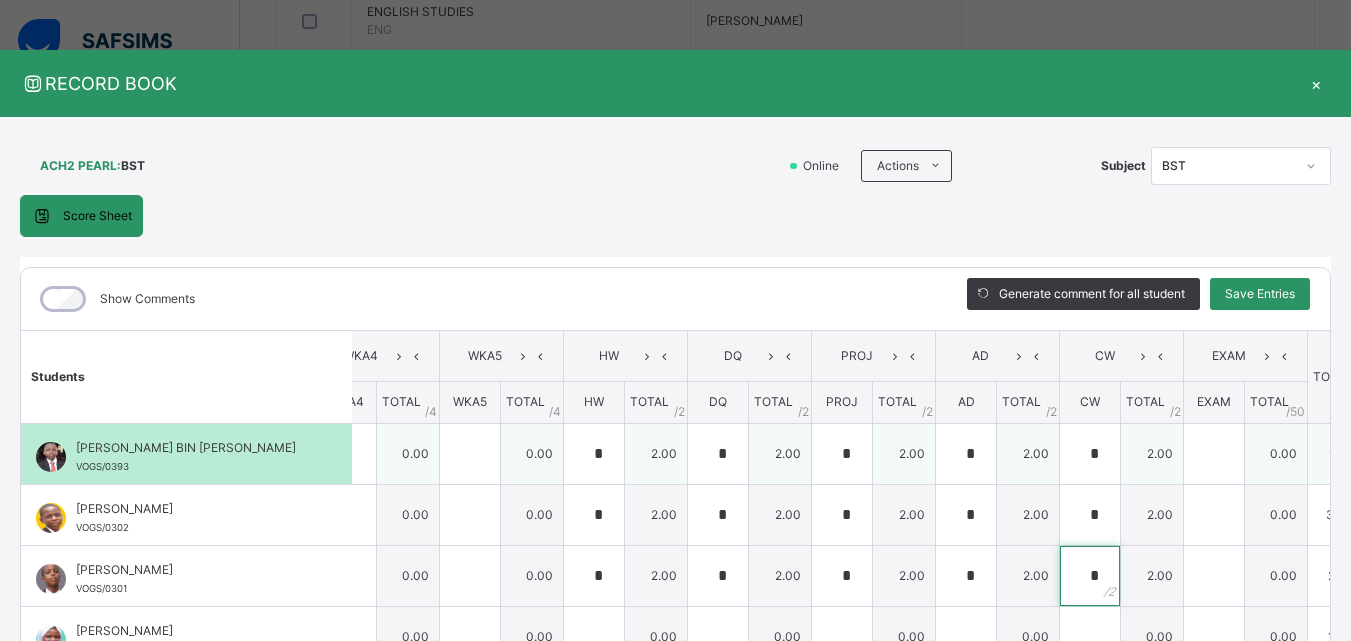 type on "*" 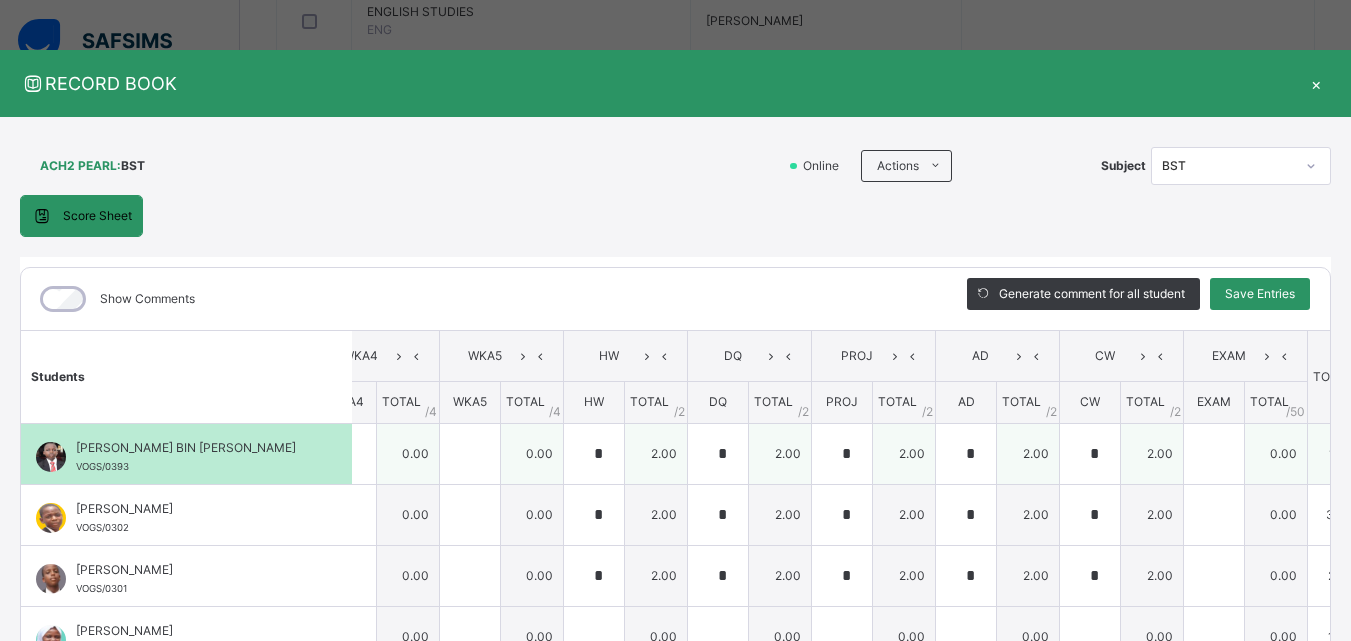scroll, scrollTop: 0, scrollLeft: 0, axis: both 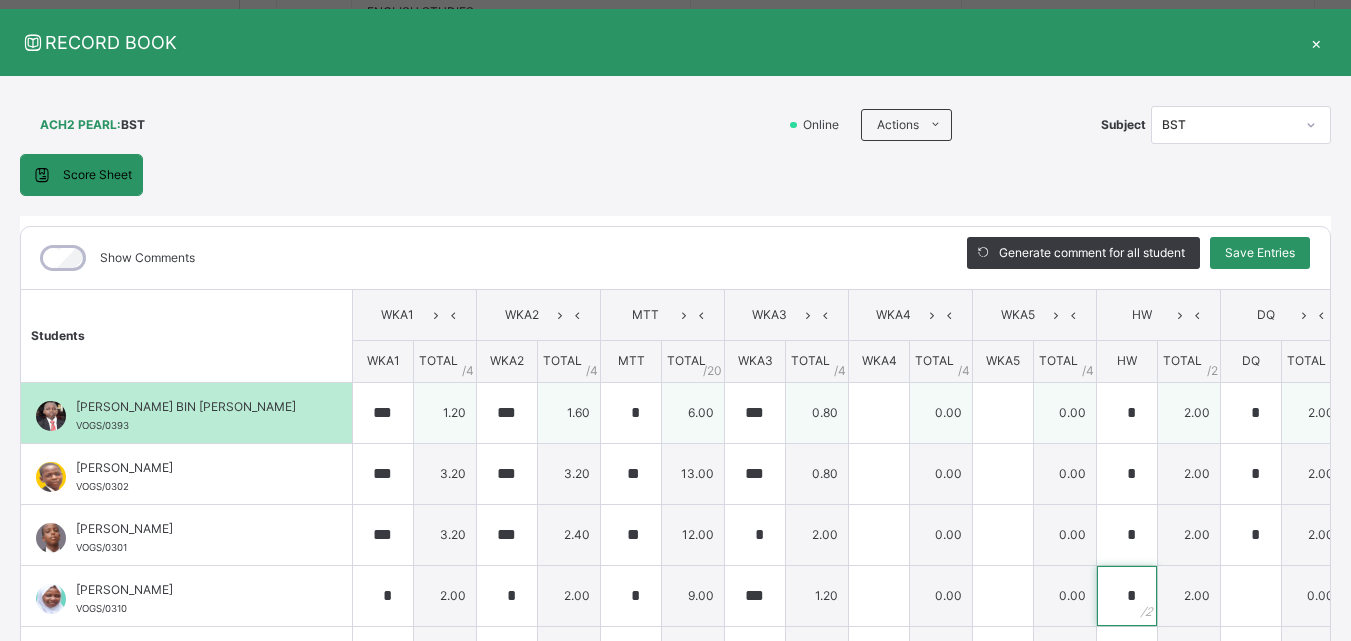 type on "*" 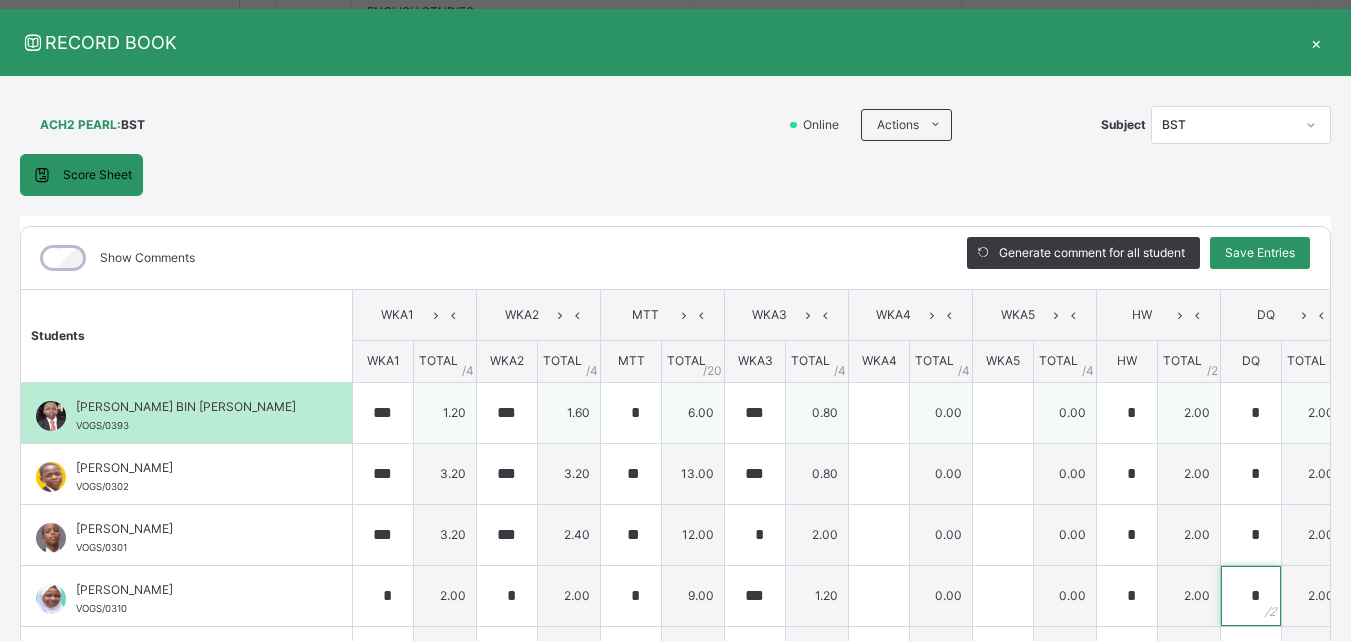 type on "*" 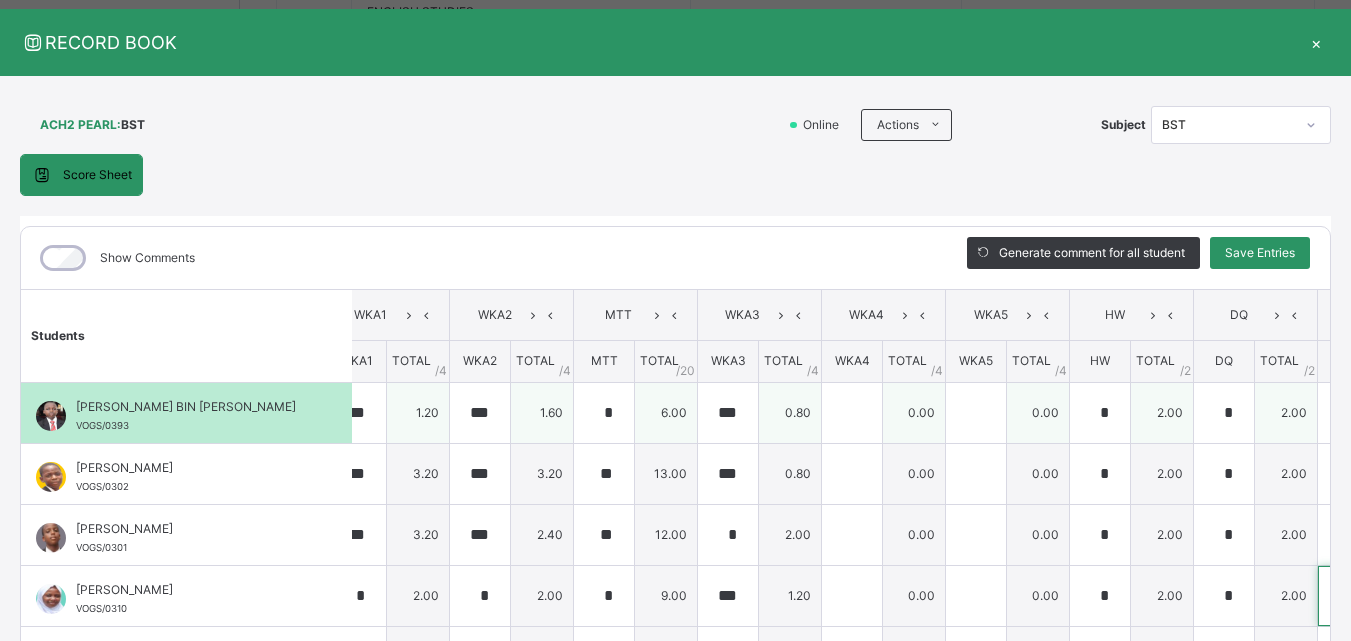 type on "*" 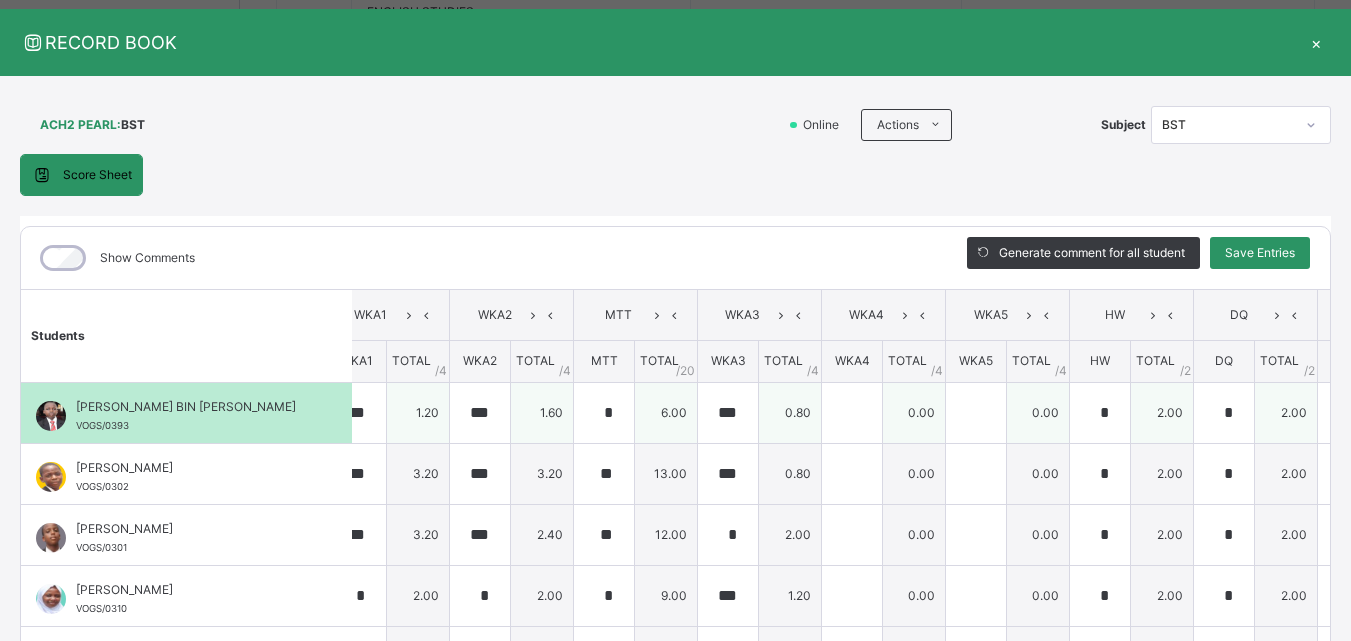 scroll, scrollTop: 0, scrollLeft: 533, axis: horizontal 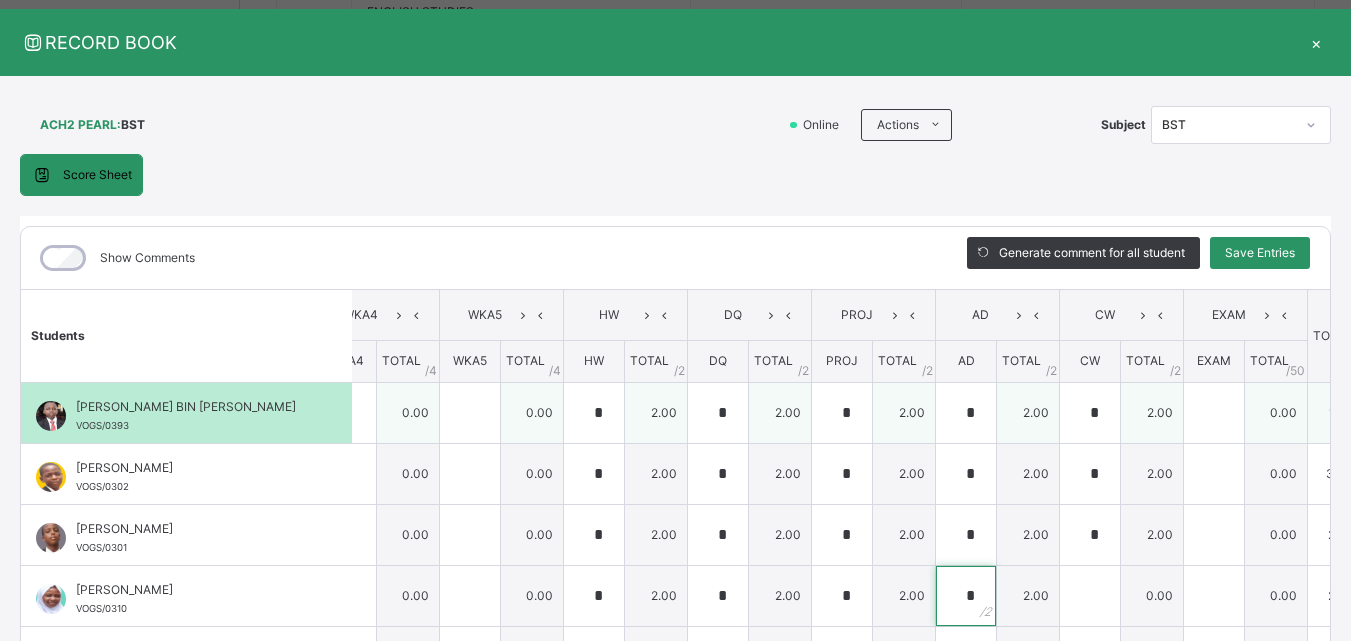 type on "*" 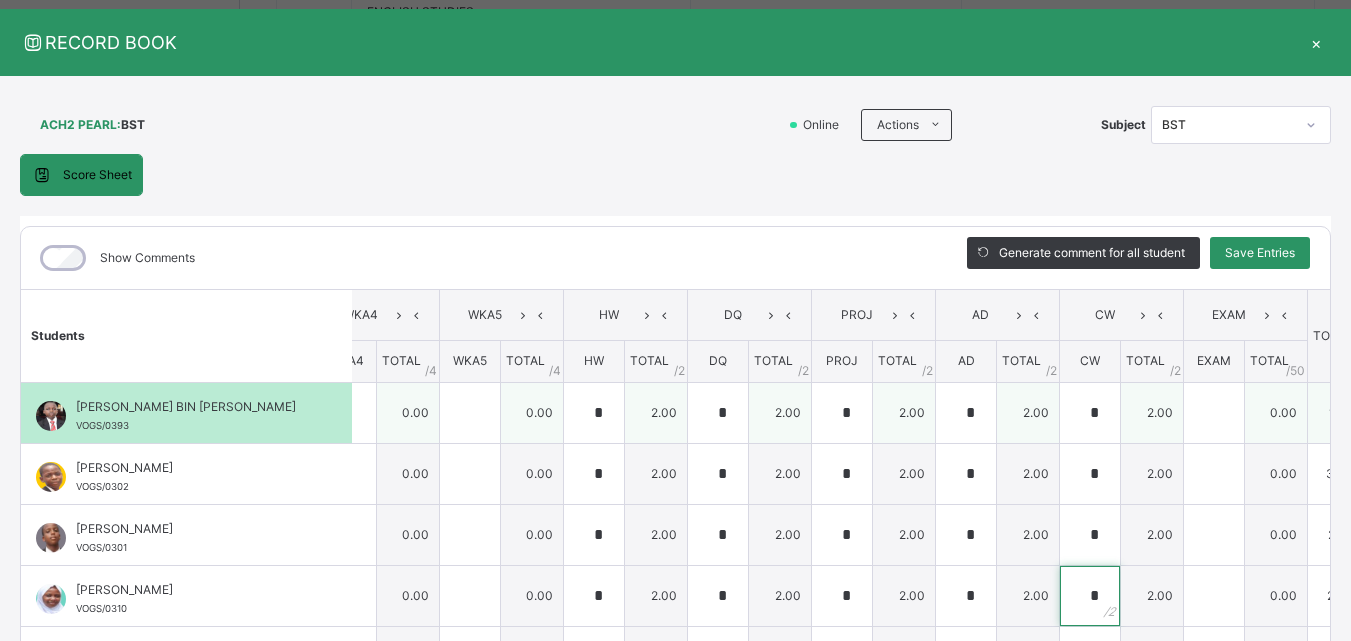 type on "*" 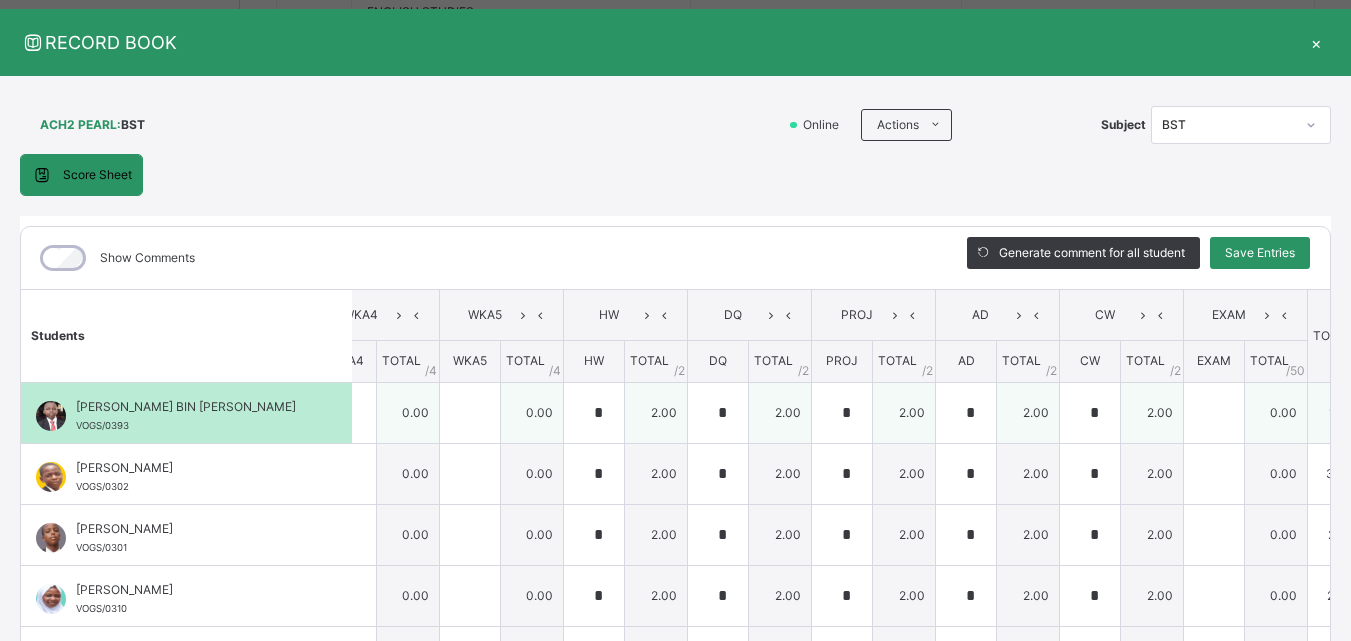 scroll, scrollTop: 0, scrollLeft: 0, axis: both 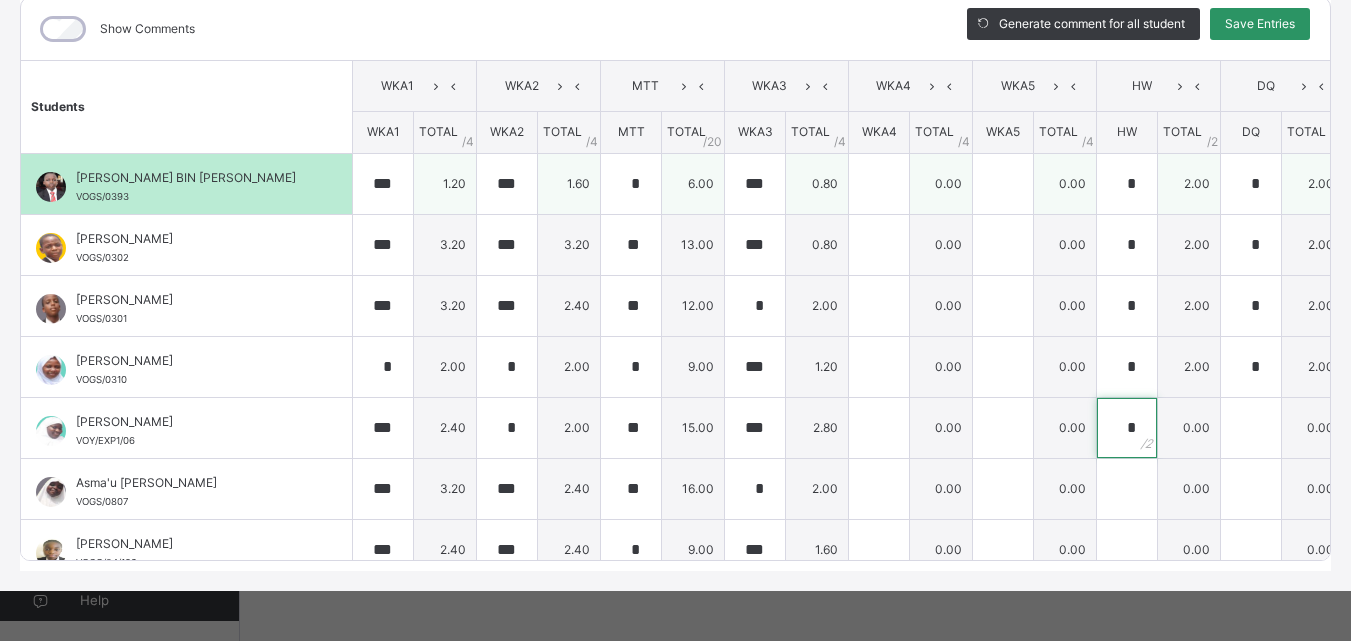 type on "*" 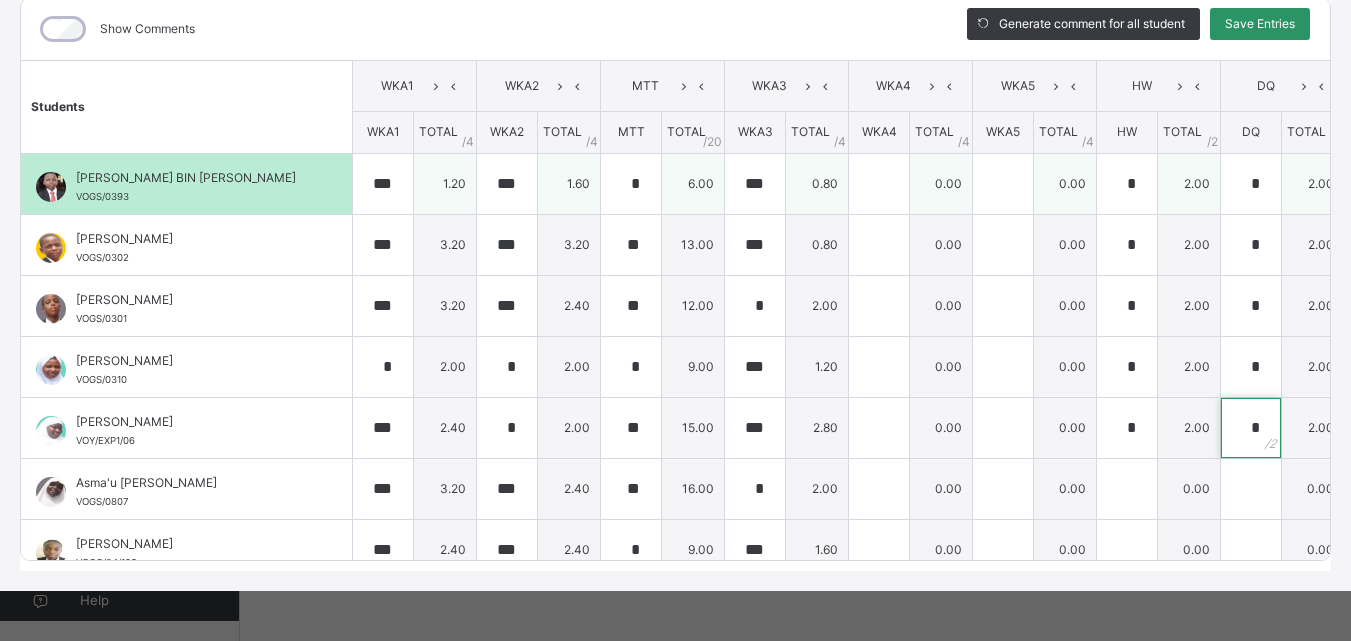 type on "*" 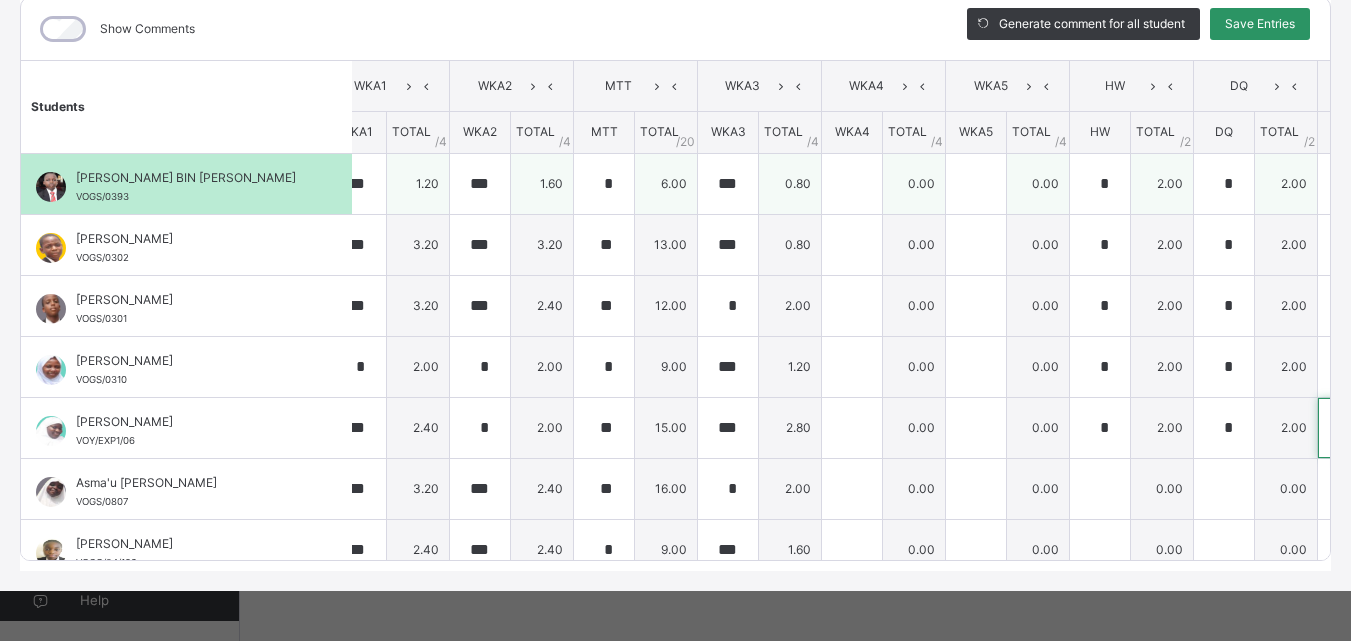 type on "*" 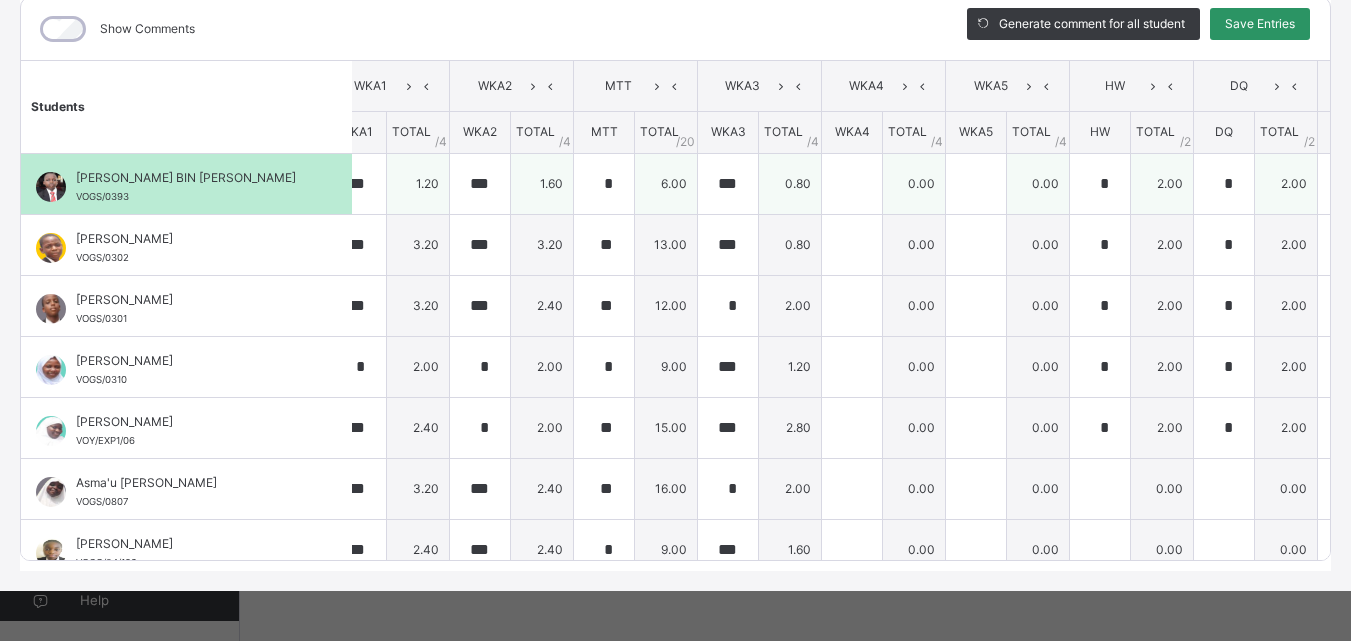 scroll, scrollTop: 0, scrollLeft: 533, axis: horizontal 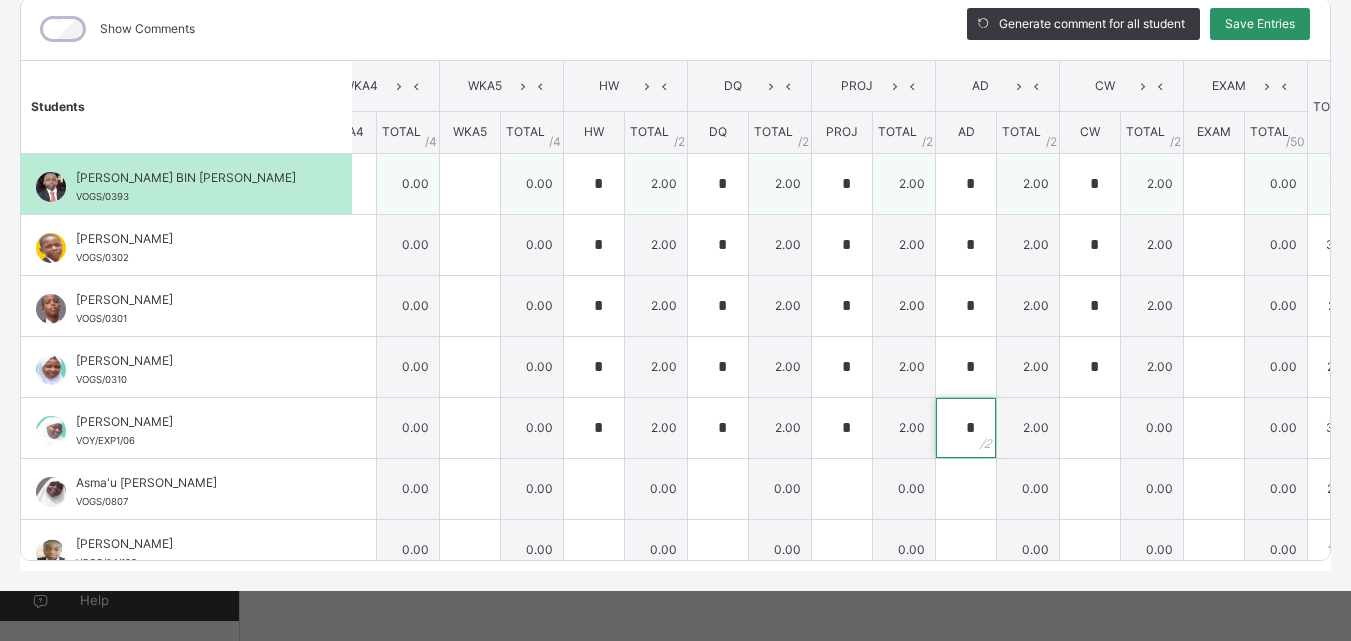 type on "*" 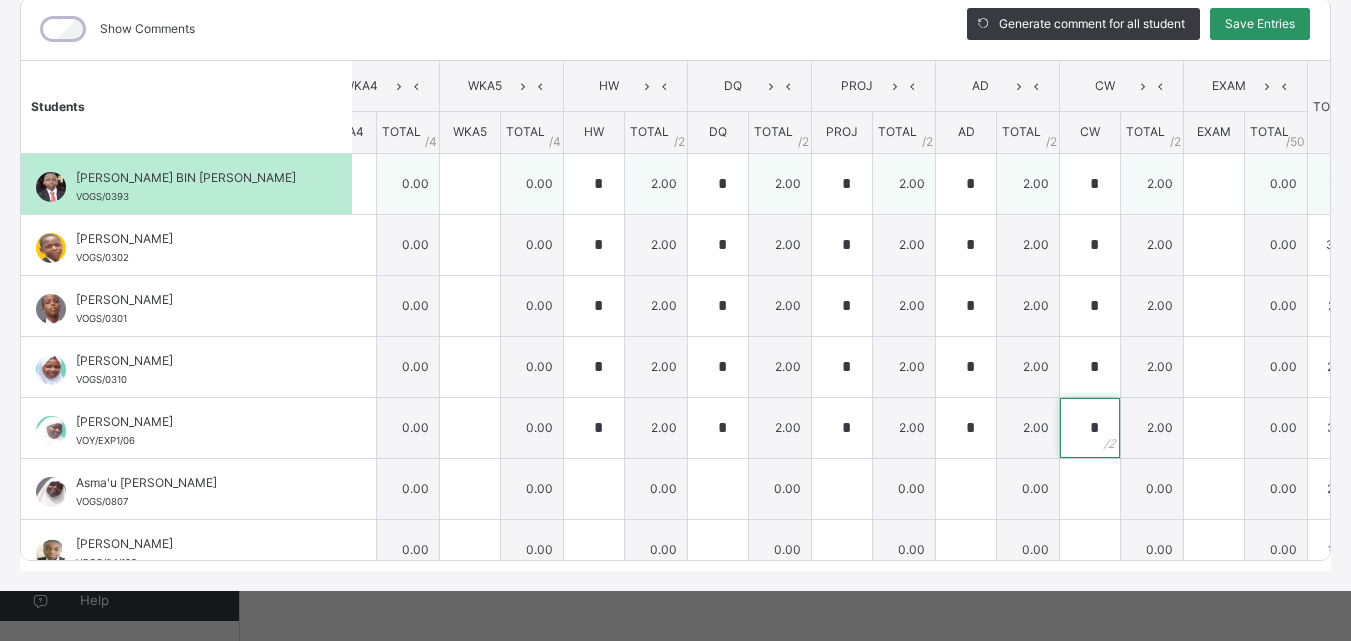 type on "*" 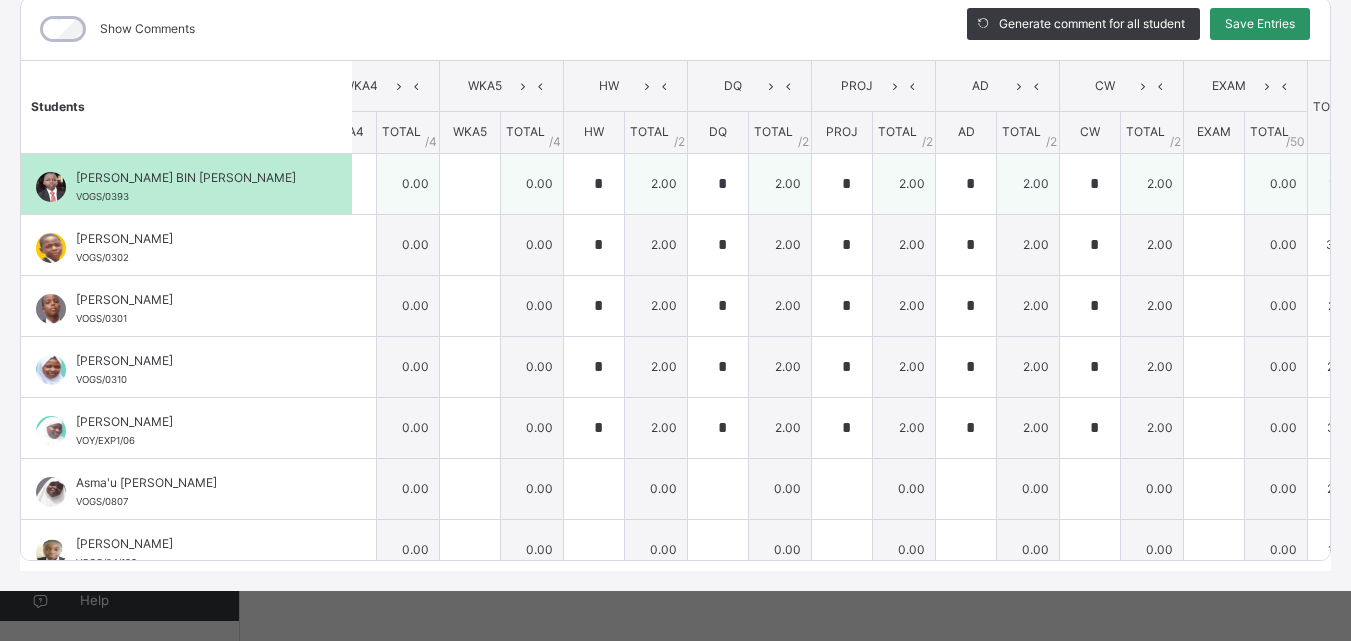 scroll, scrollTop: 0, scrollLeft: 0, axis: both 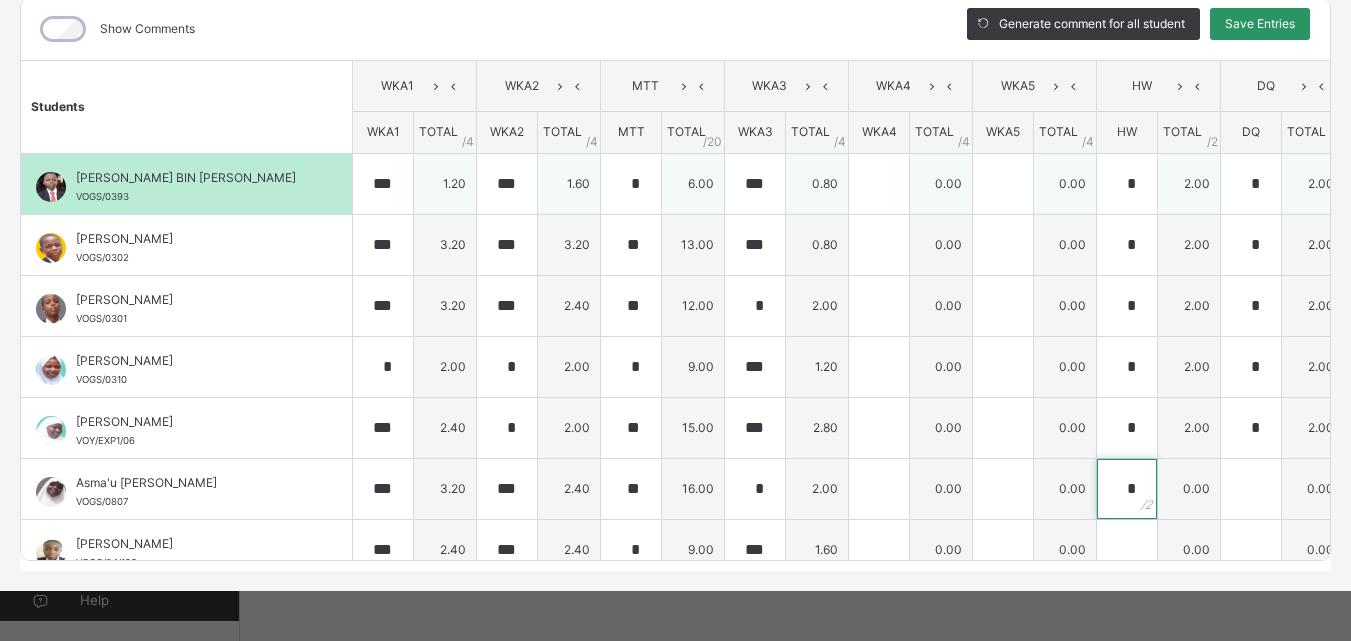 type on "*" 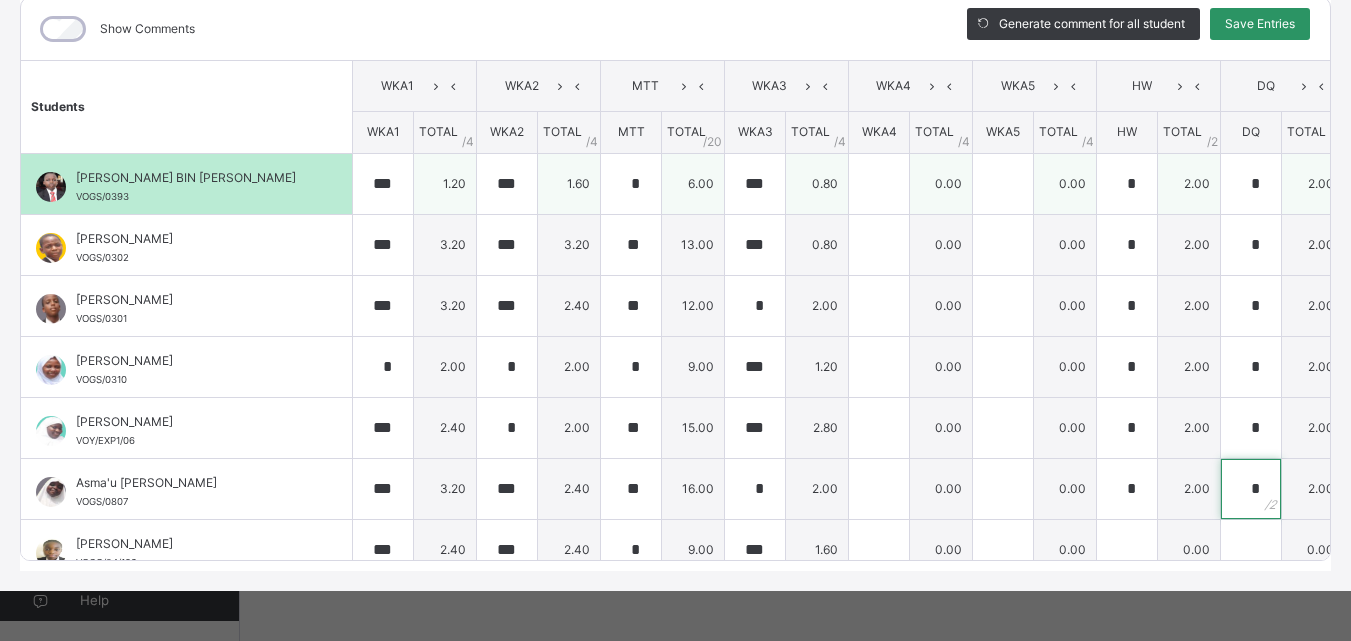 type on "*" 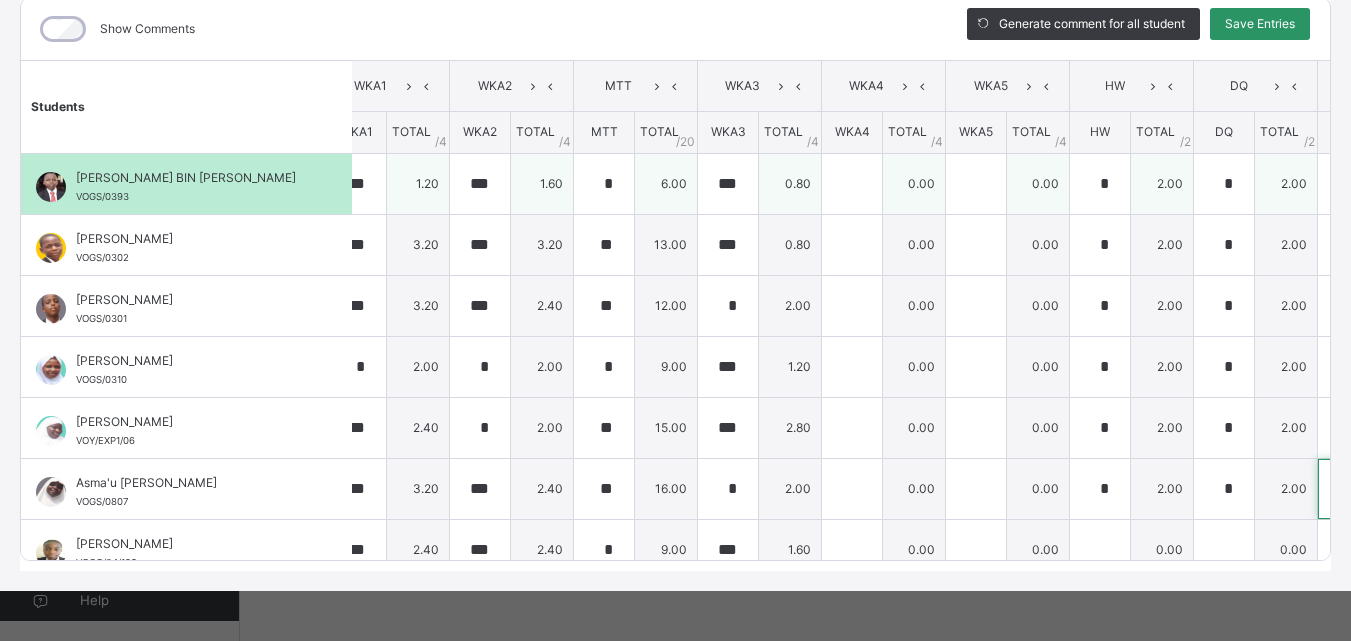 type on "*" 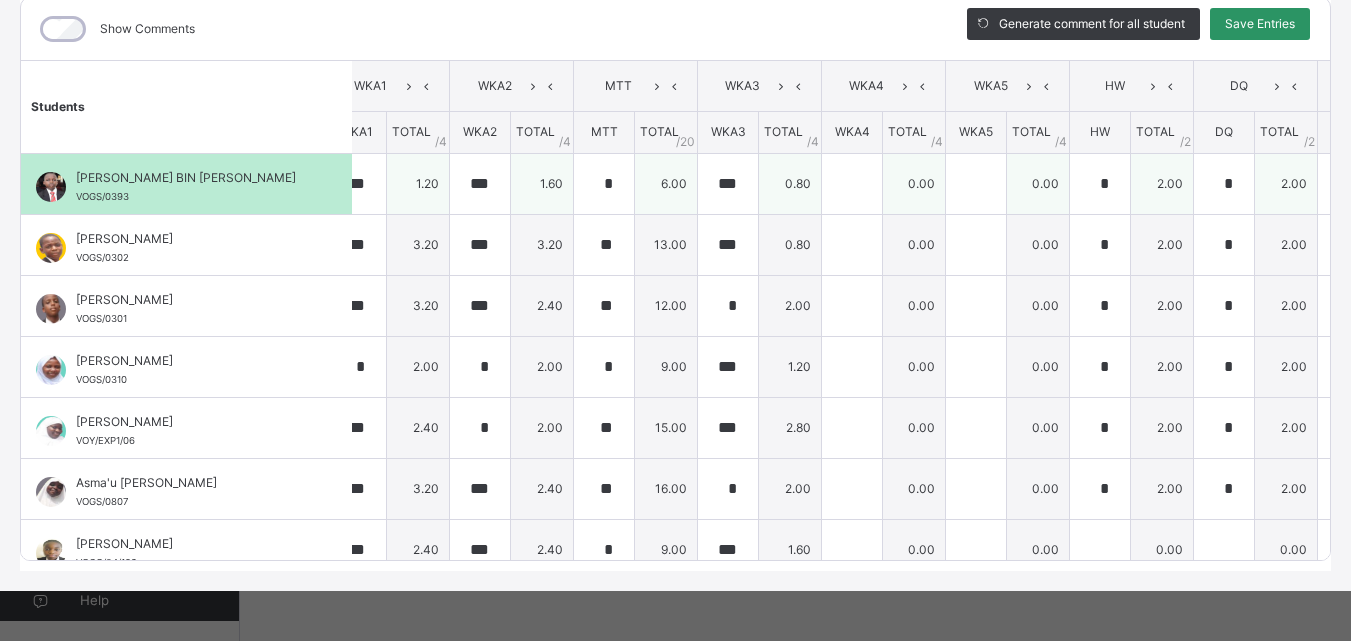 scroll, scrollTop: 0, scrollLeft: 533, axis: horizontal 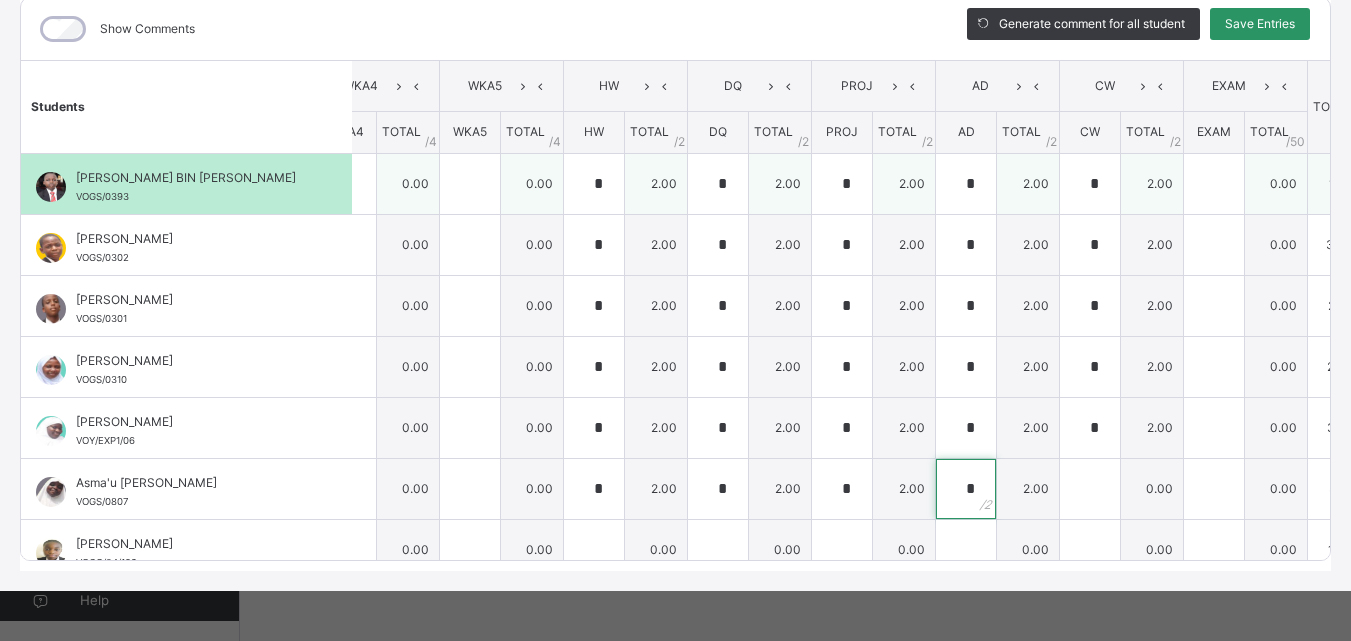 type on "*" 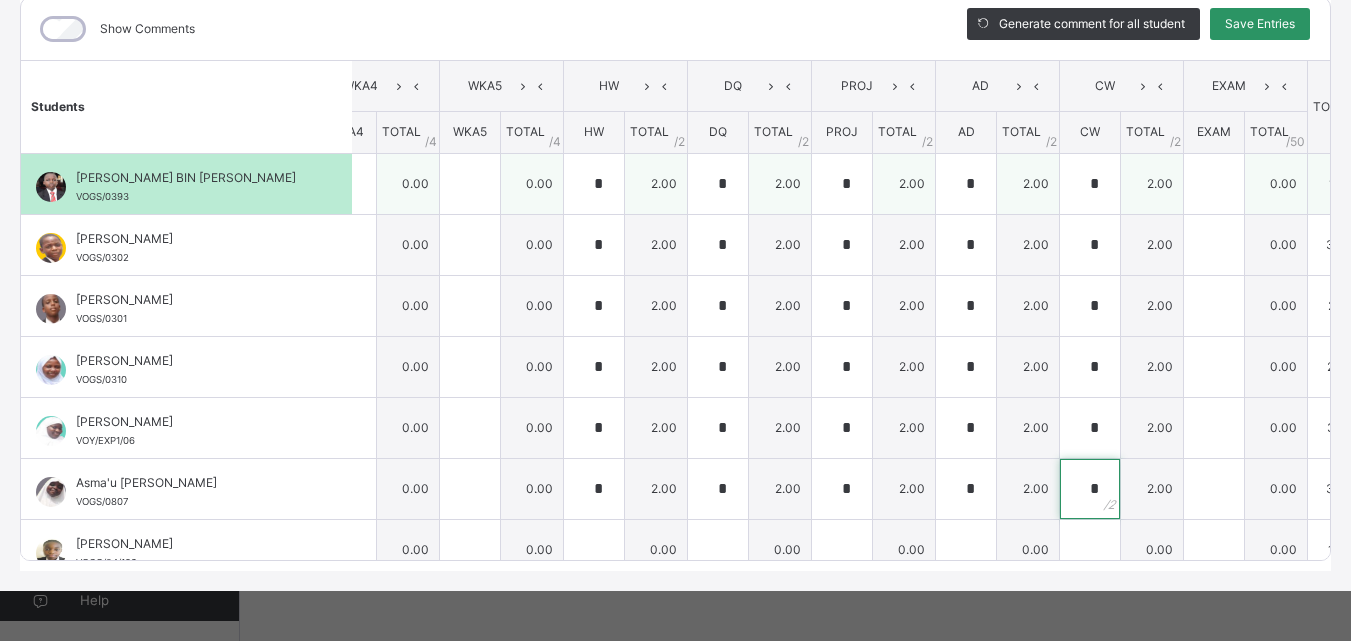 type on "*" 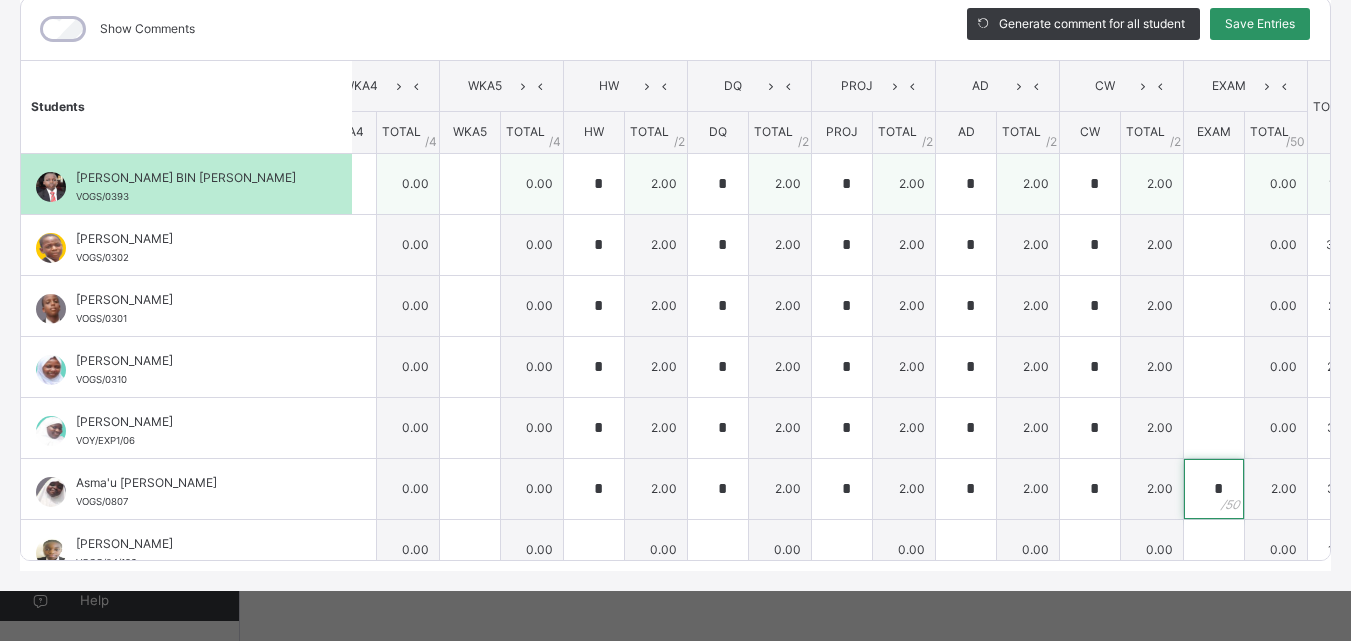 type on "**" 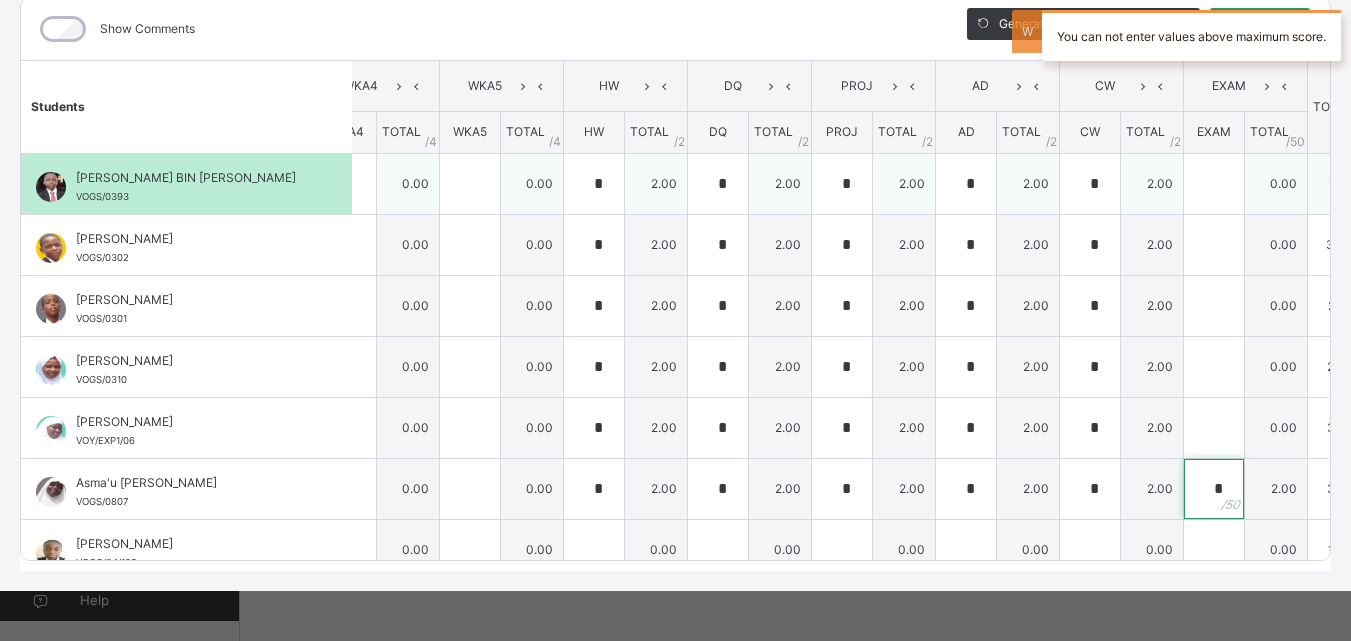 type on "**" 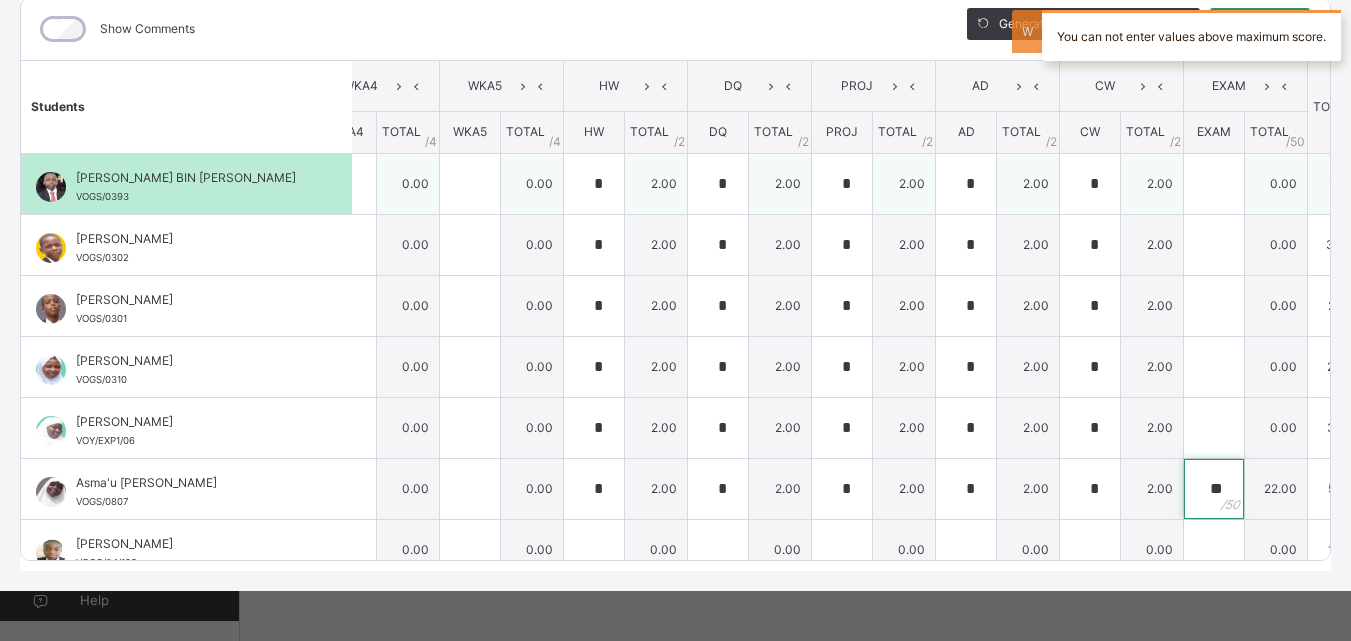 type 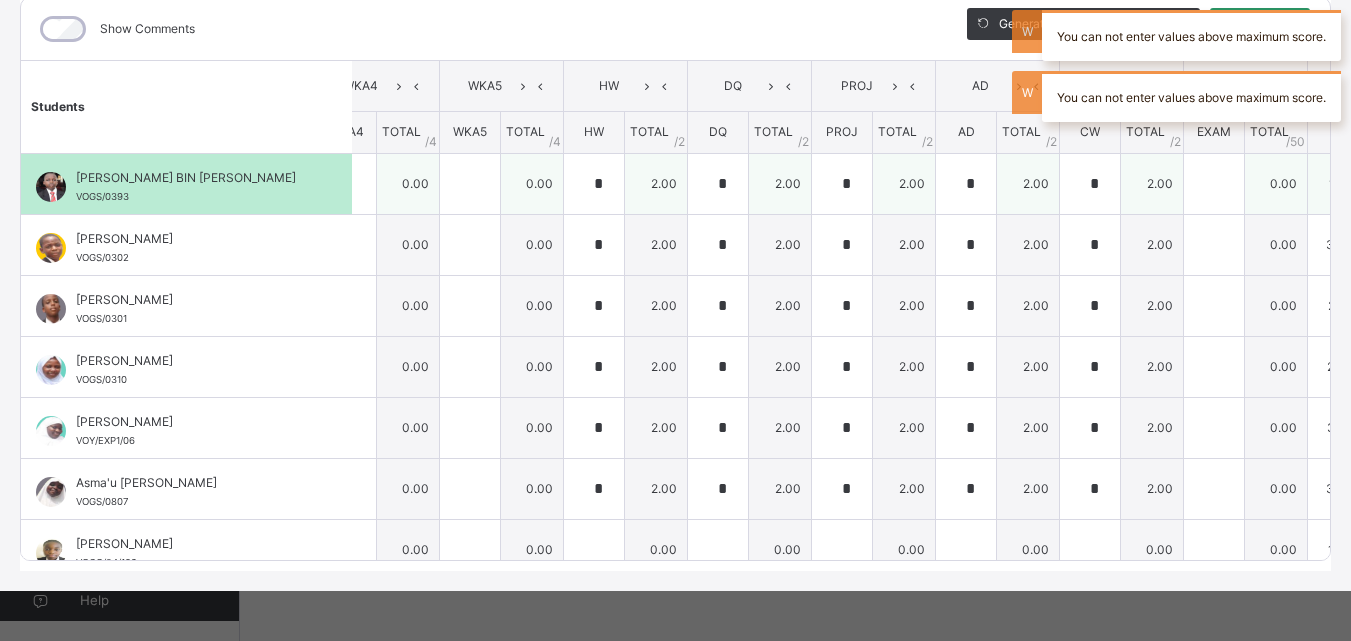 scroll, scrollTop: 35, scrollLeft: 0, axis: vertical 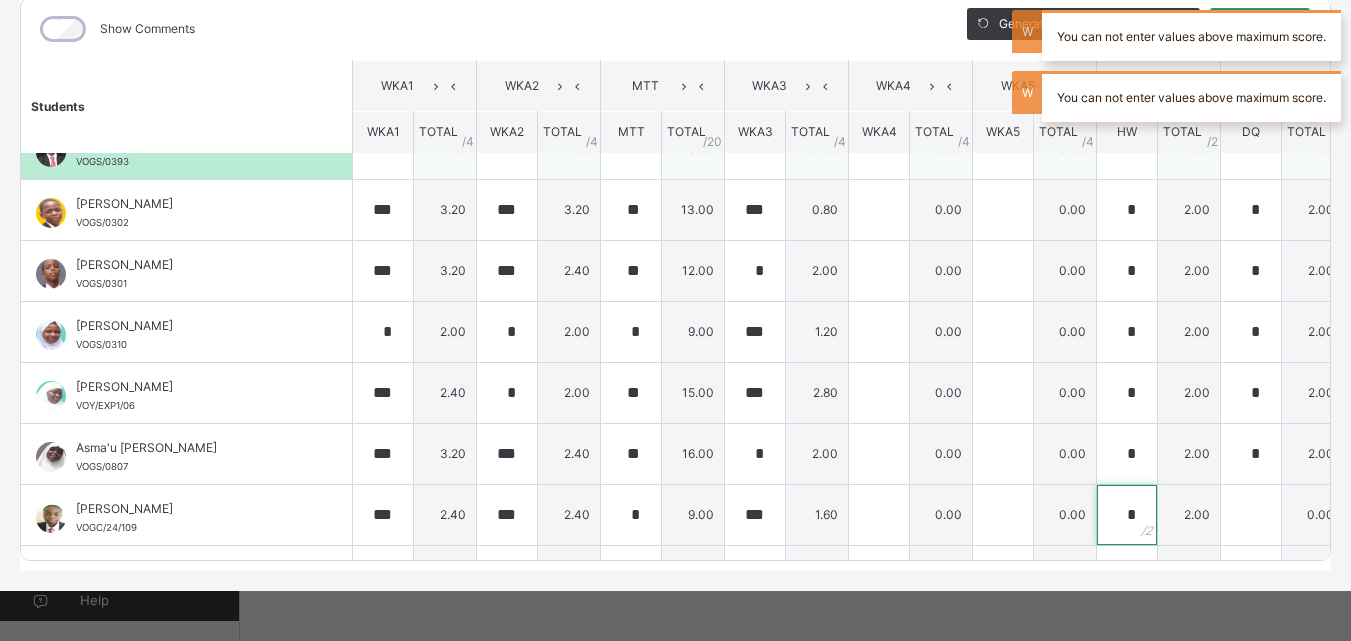 type on "*" 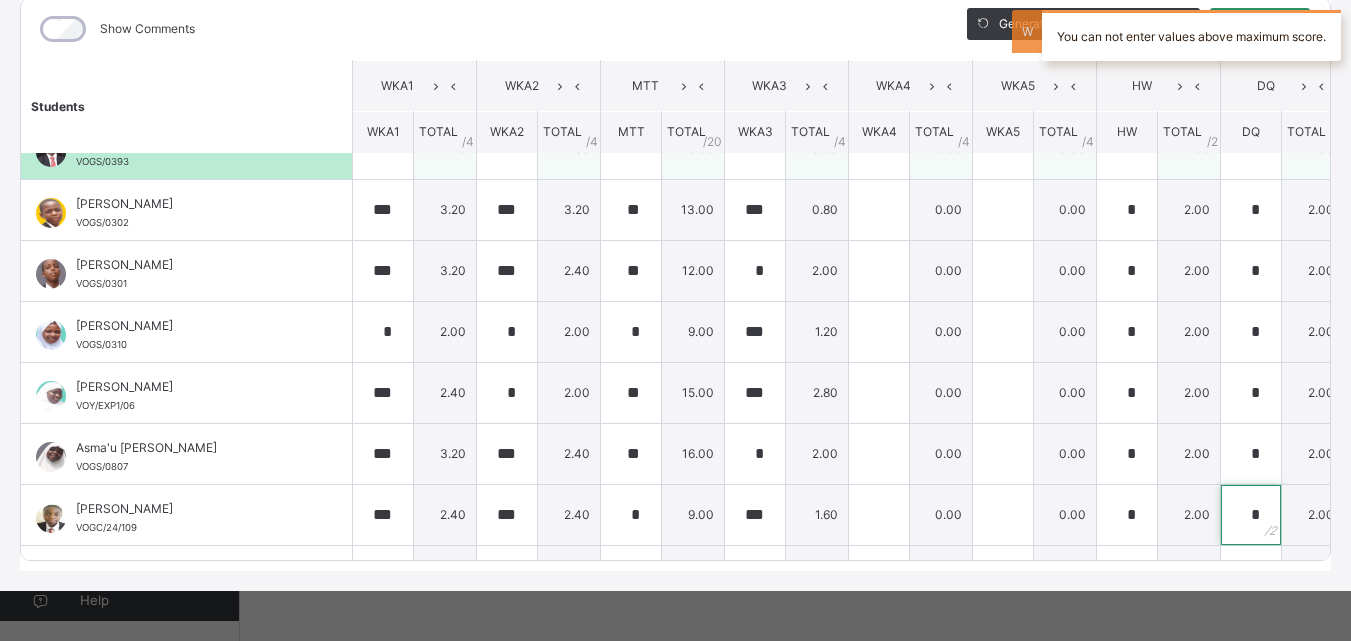 type on "*" 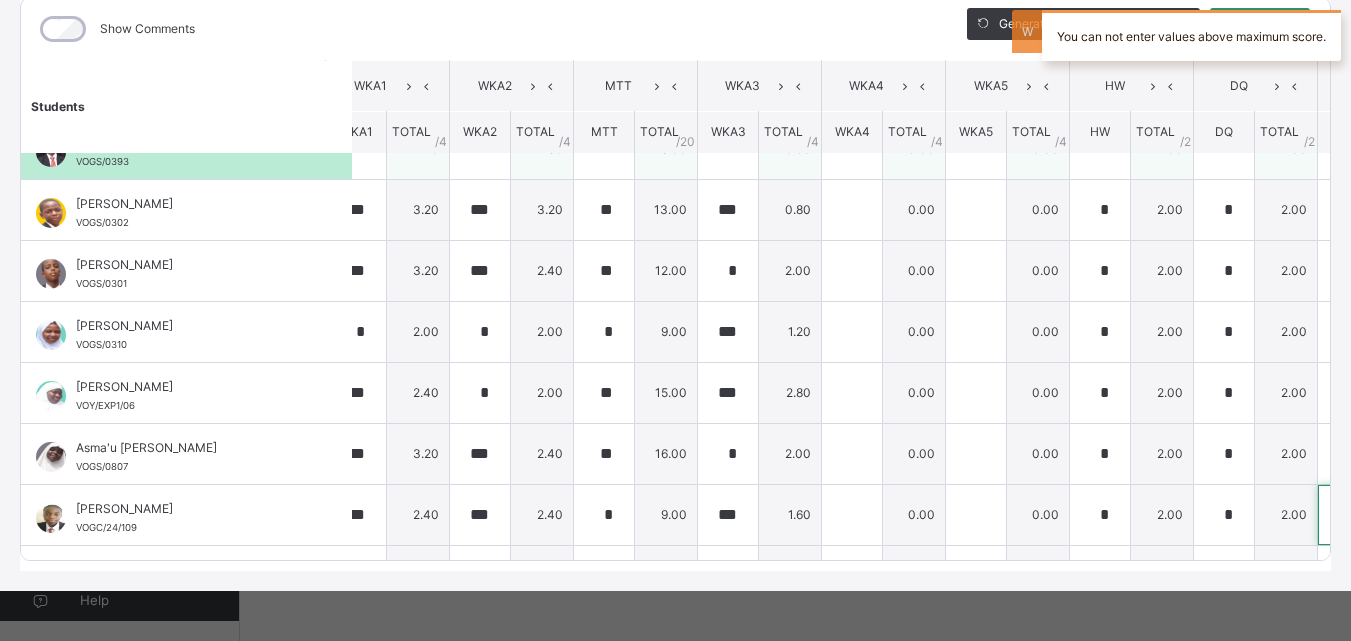 type on "*" 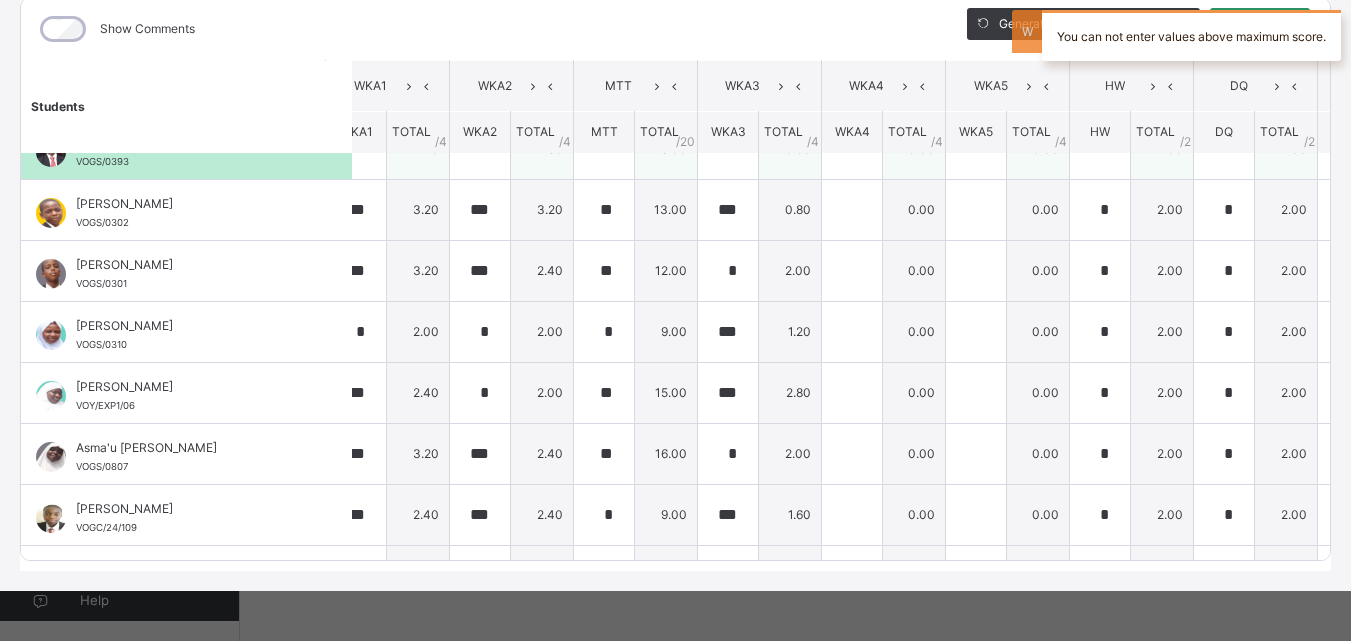 scroll, scrollTop: 35, scrollLeft: 533, axis: both 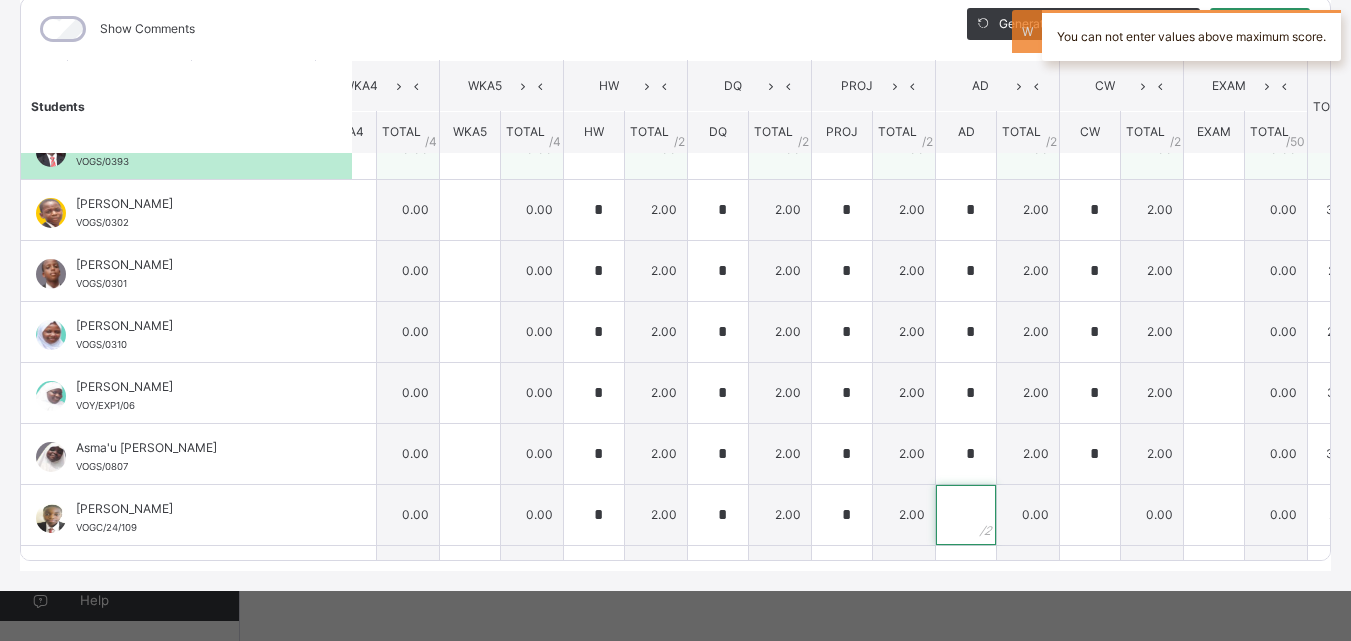 type on "*" 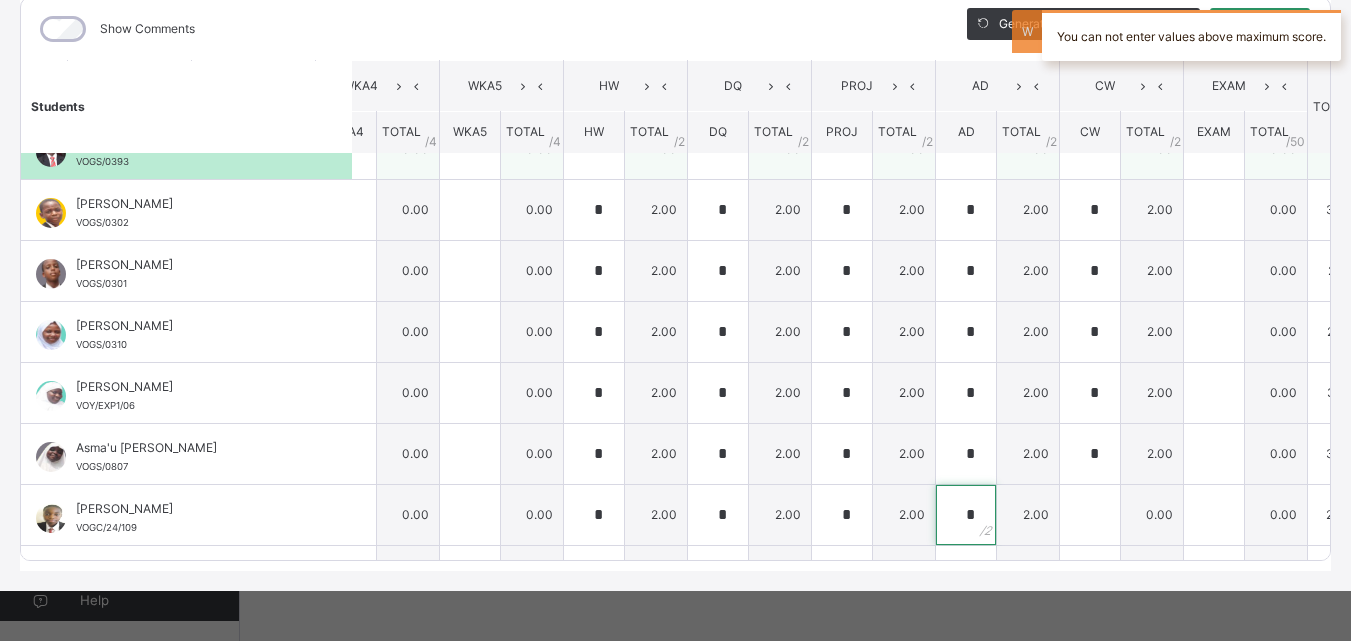 type on "*" 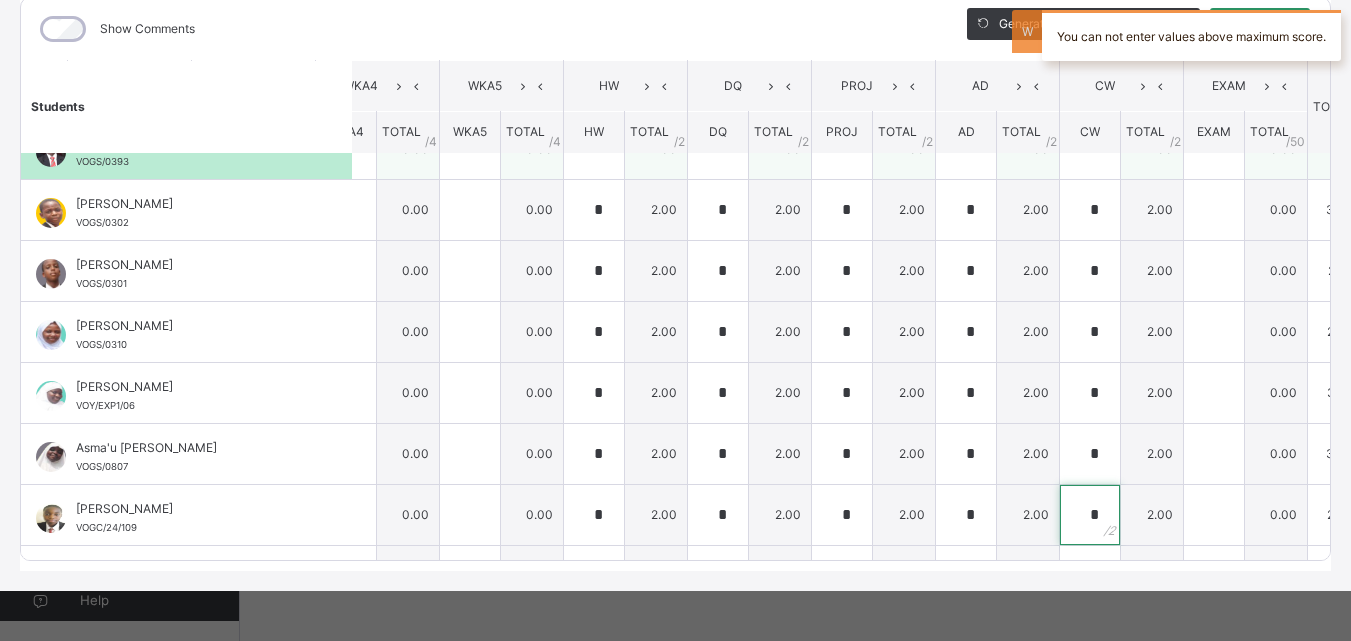 type on "*" 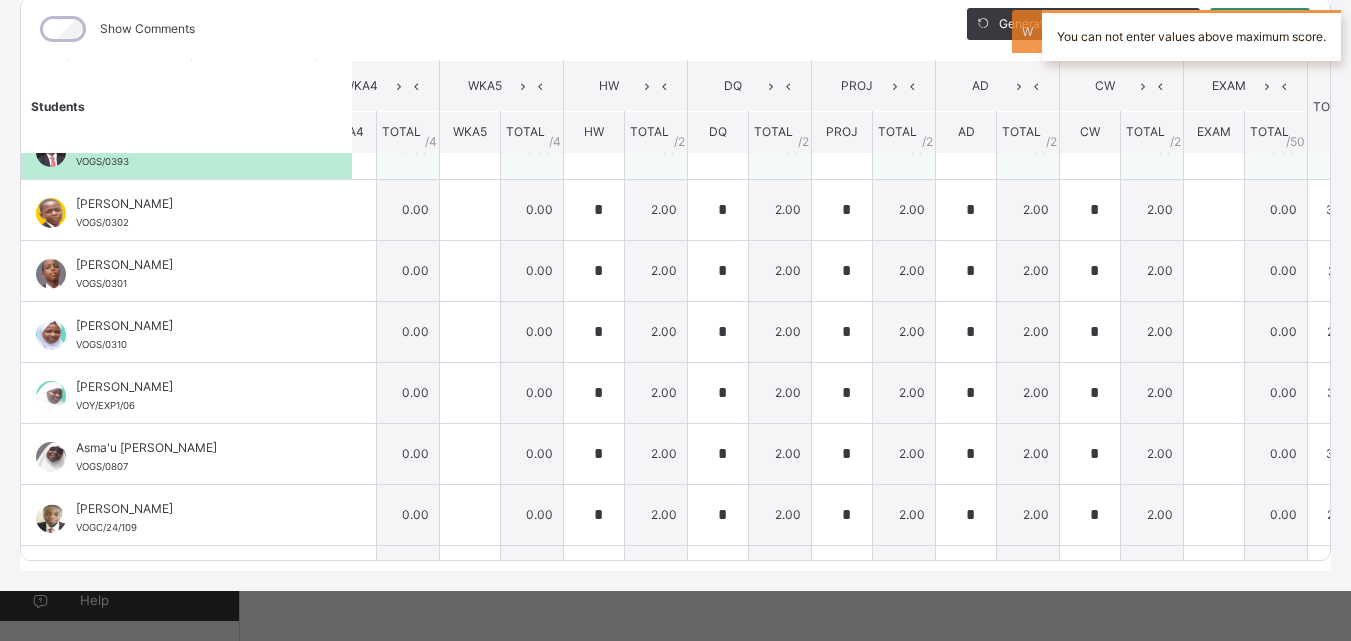 scroll, scrollTop: 308, scrollLeft: 0, axis: vertical 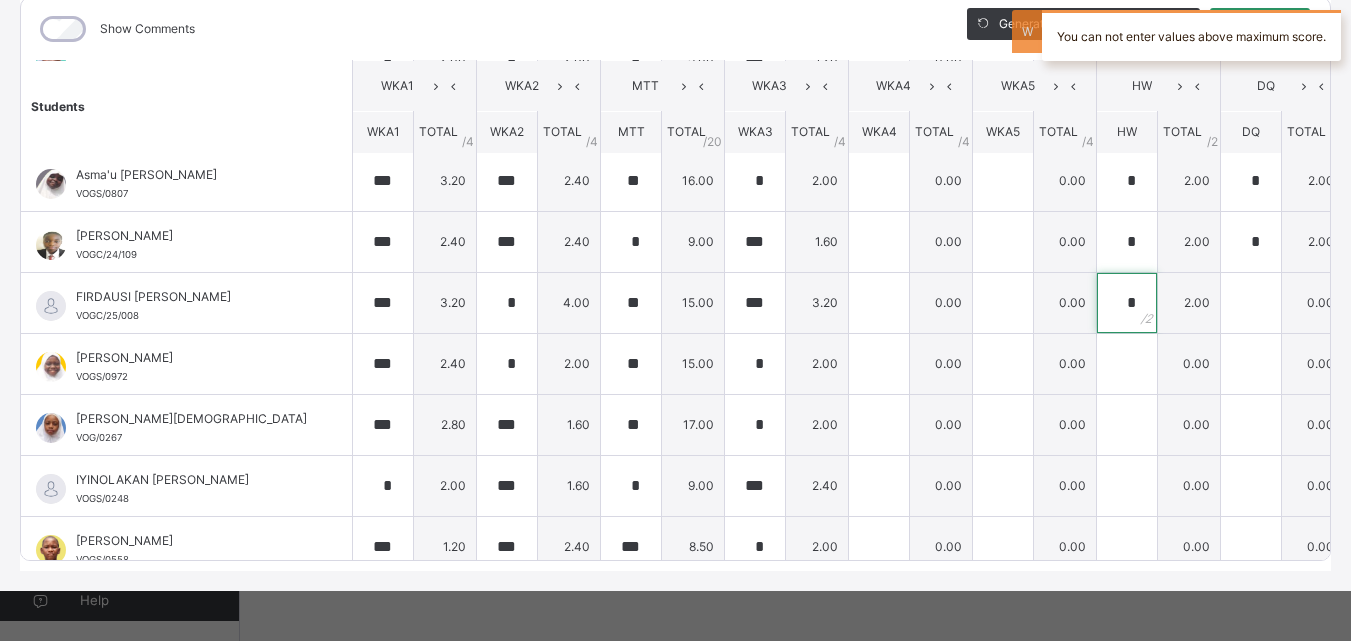 type on "*" 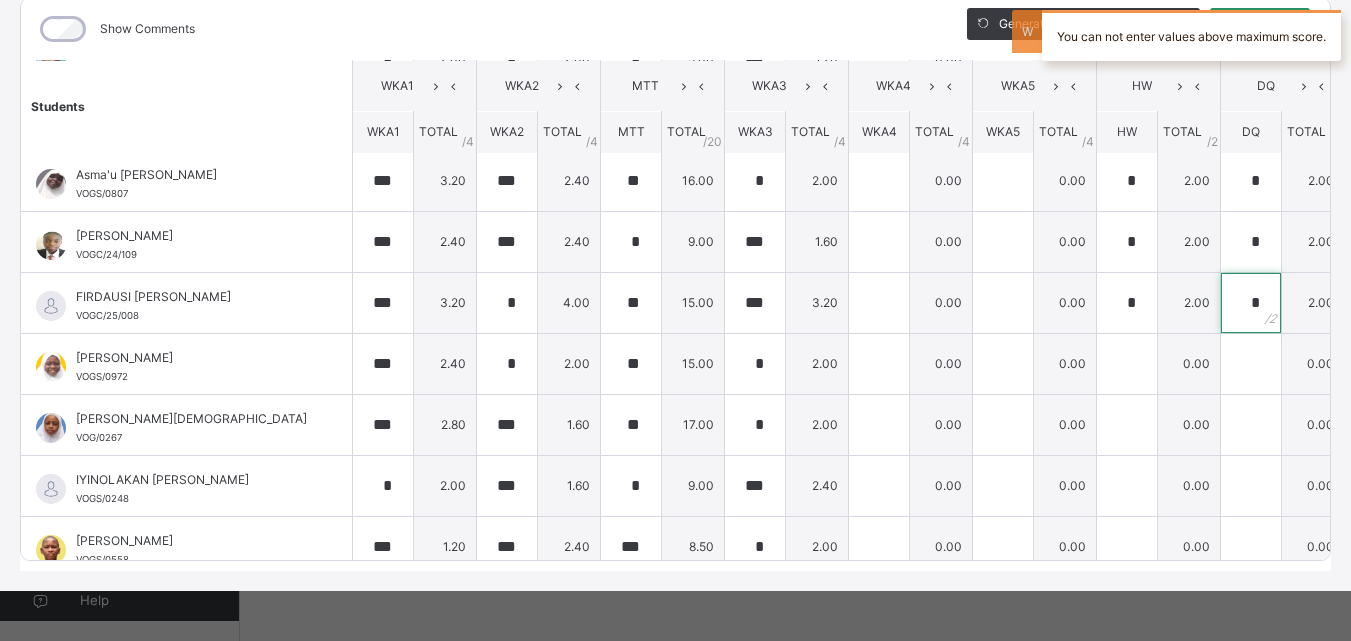 type on "*" 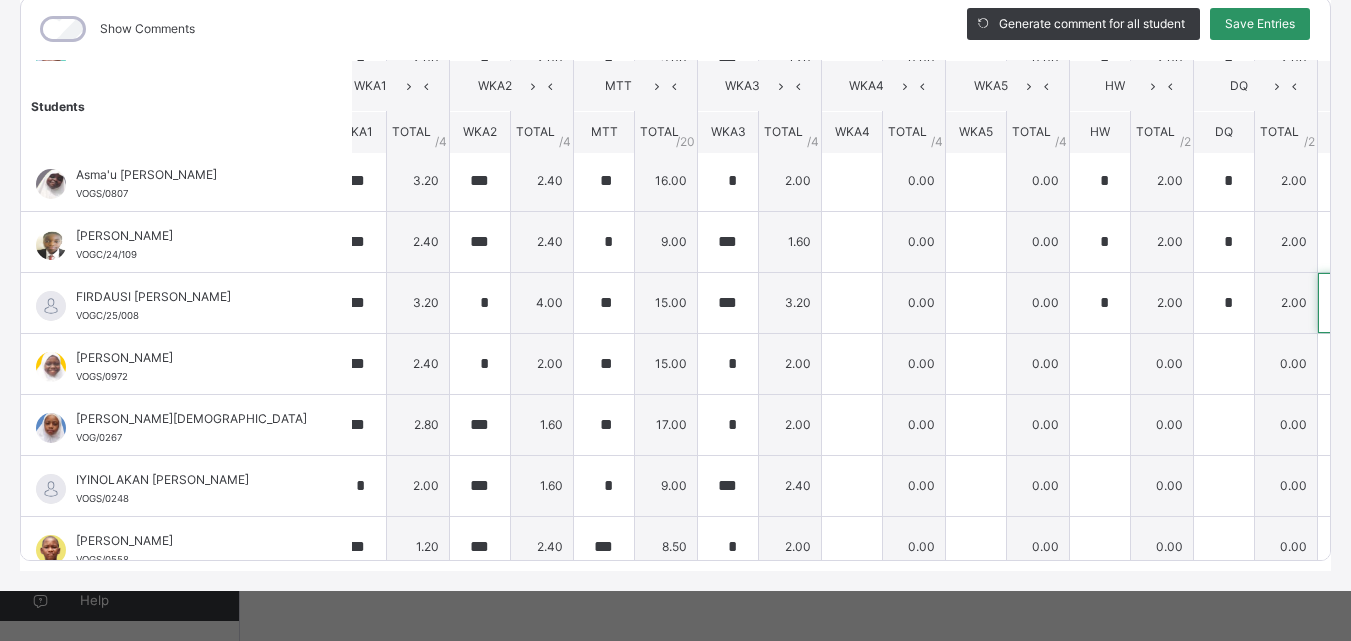 type on "*" 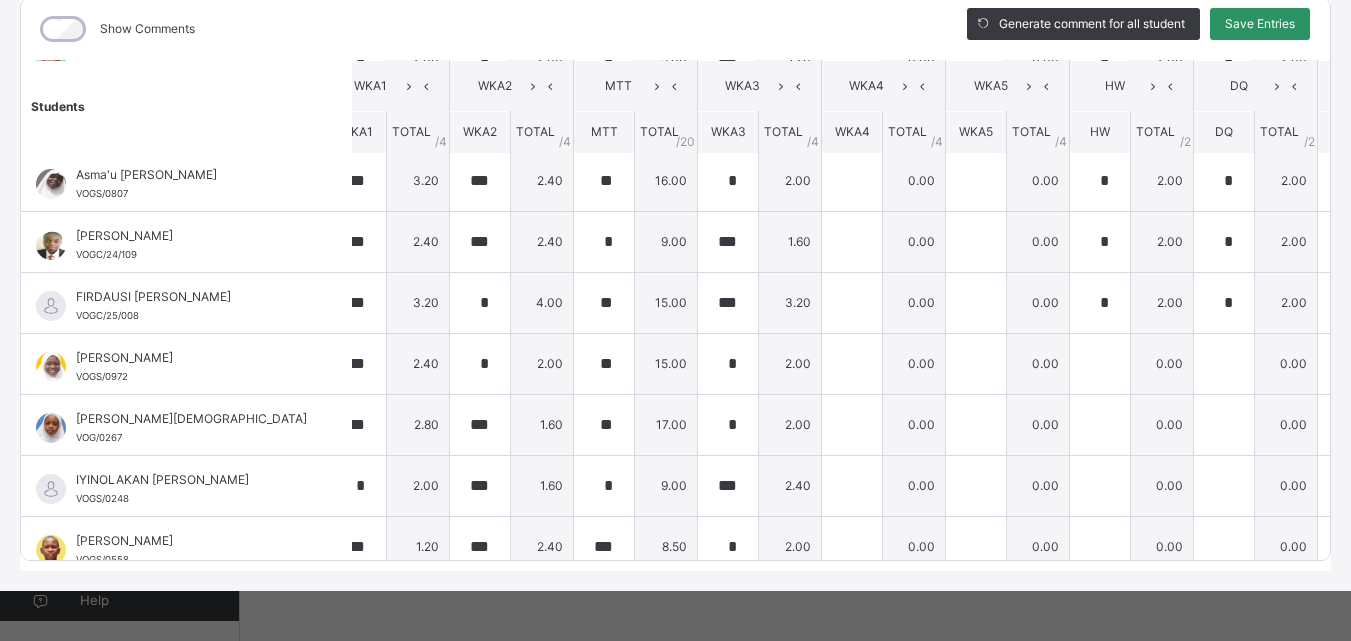scroll, scrollTop: 308, scrollLeft: 533, axis: both 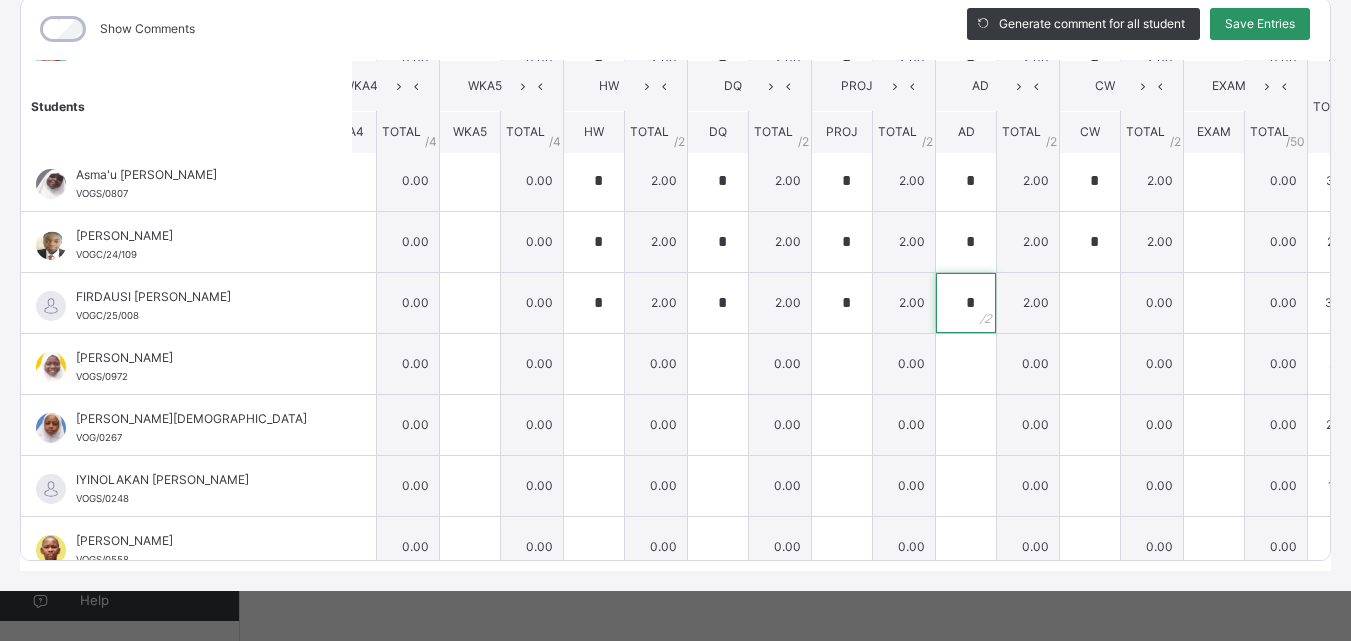 type on "*" 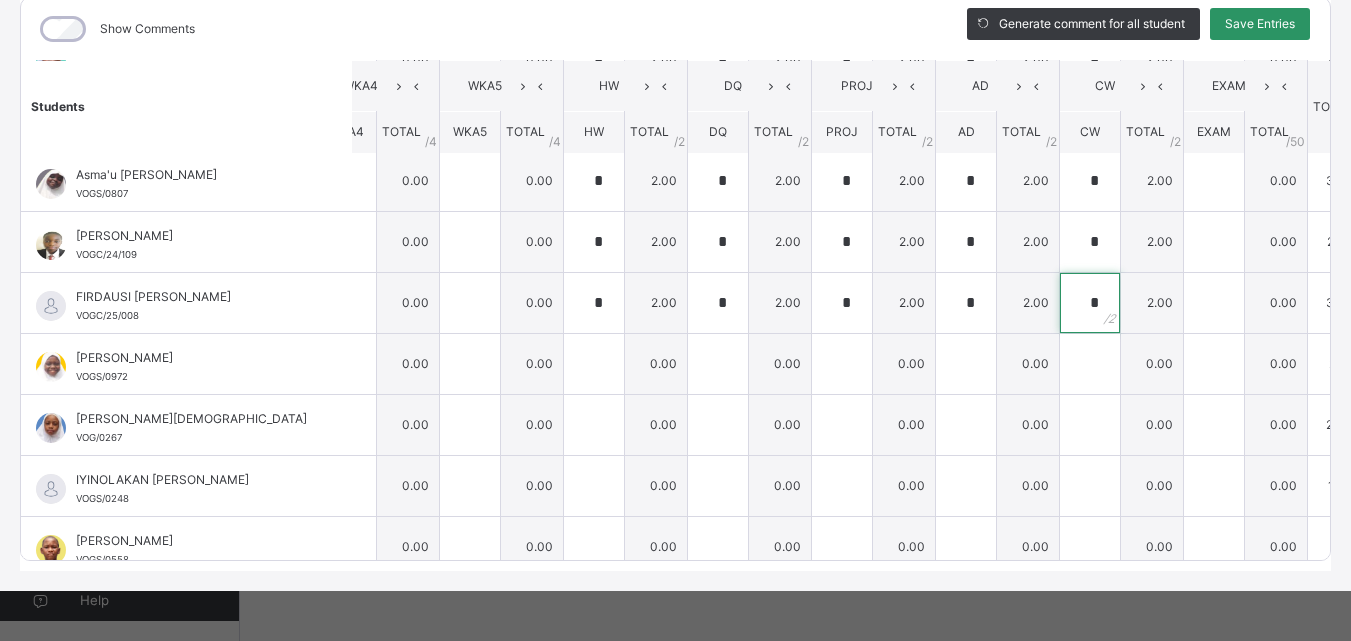 type on "*" 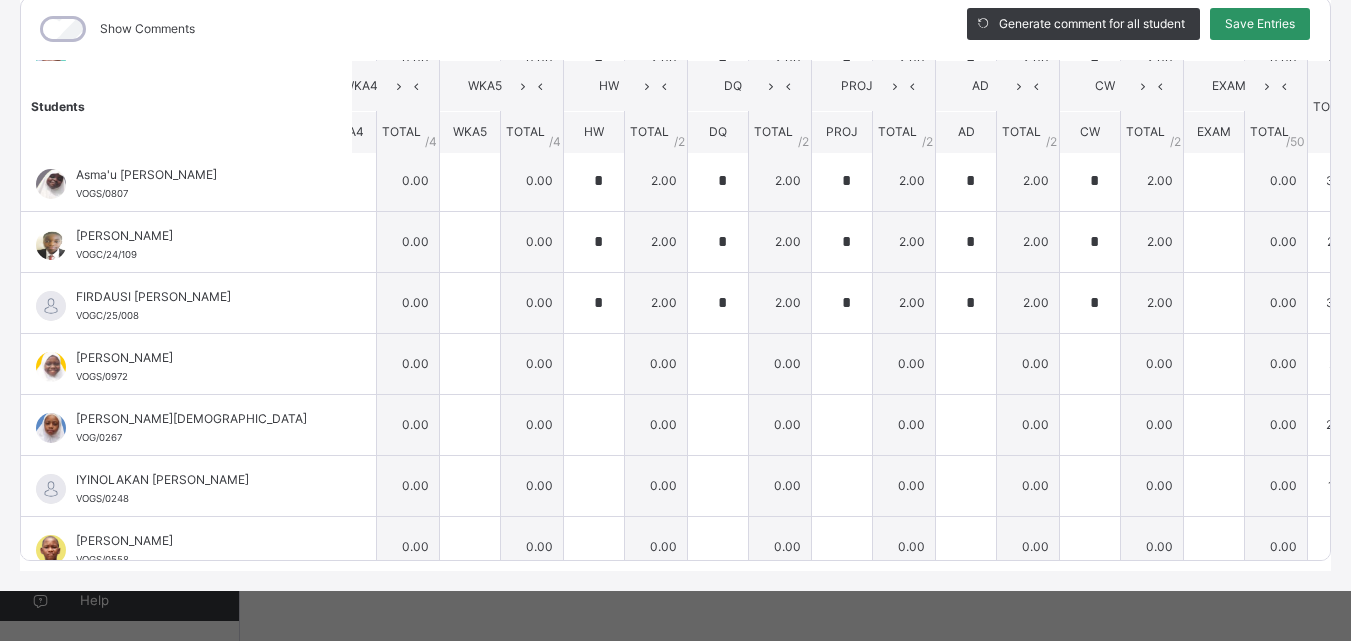 scroll, scrollTop: 308, scrollLeft: 0, axis: vertical 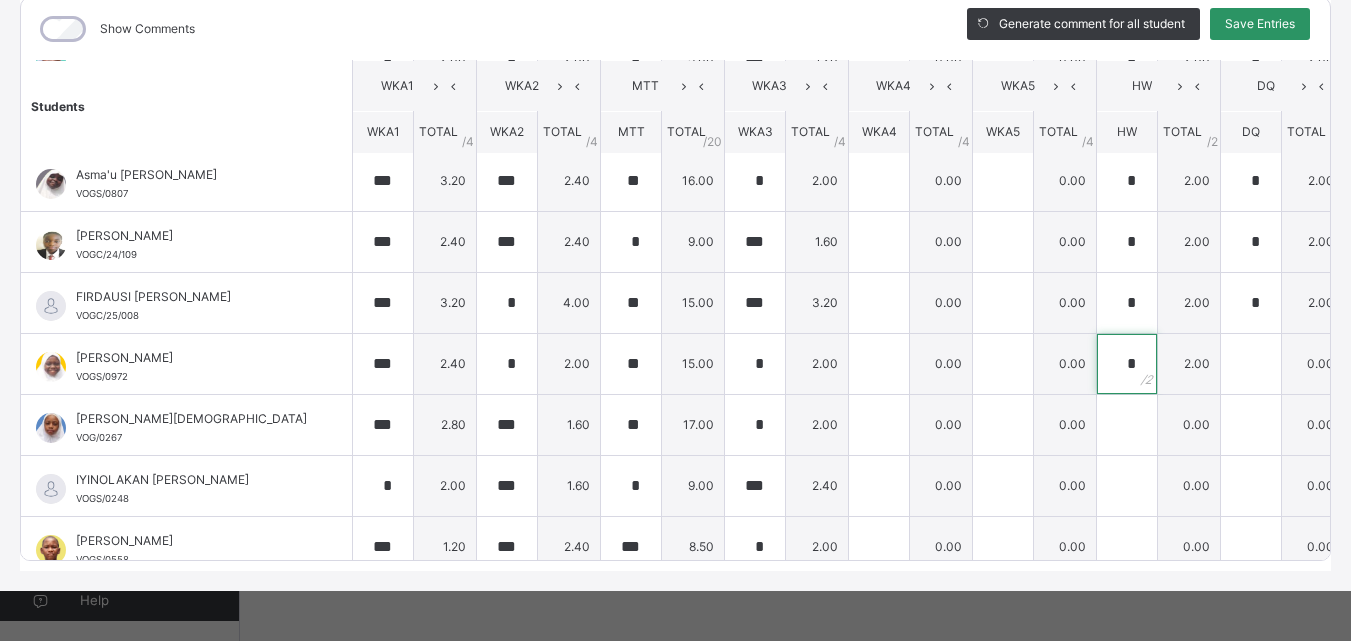type on "*" 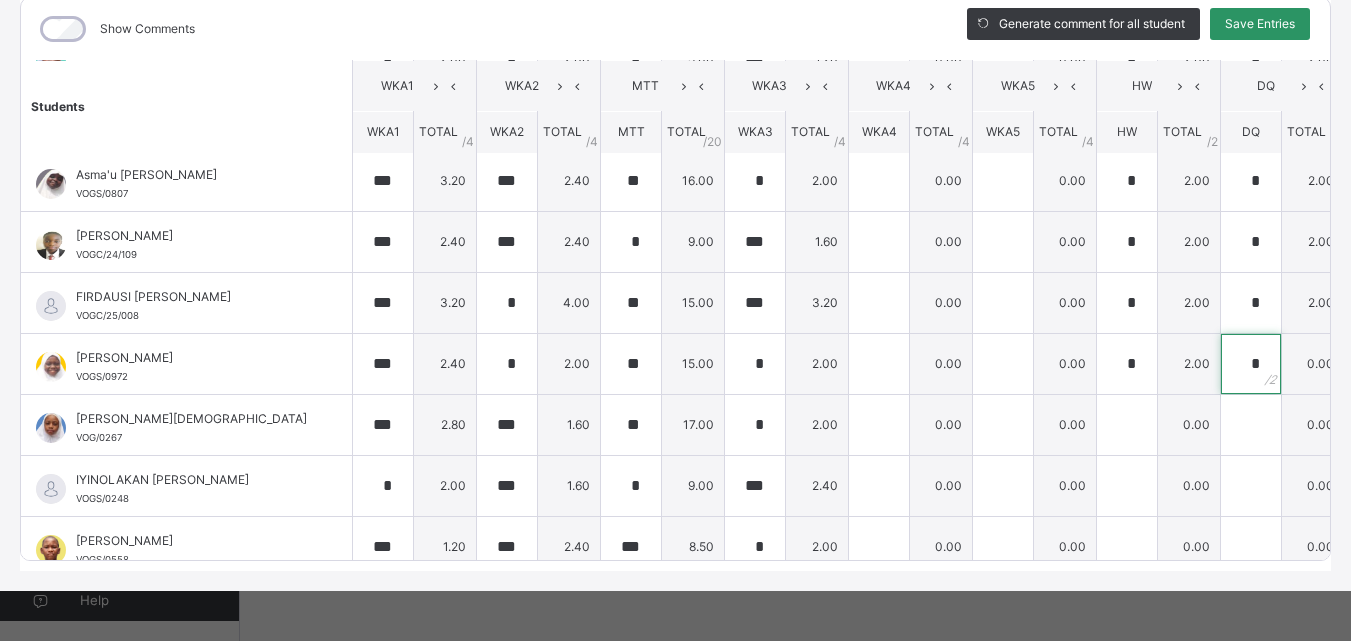 type on "*" 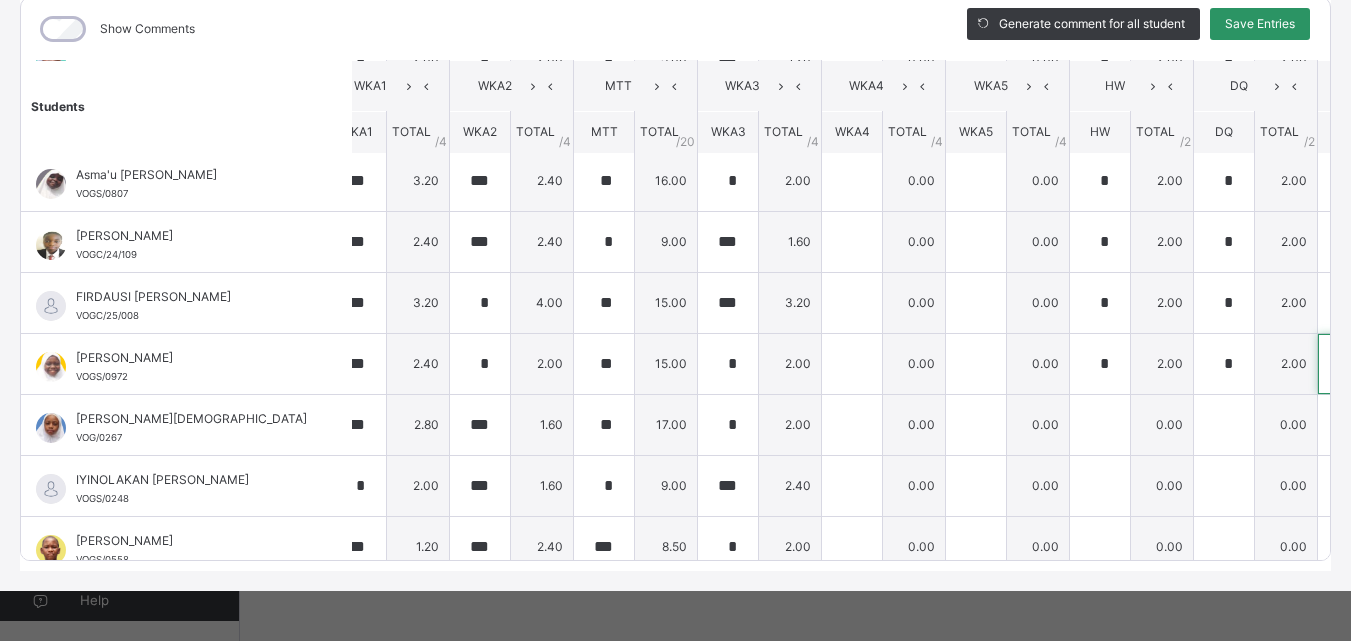 type on "*" 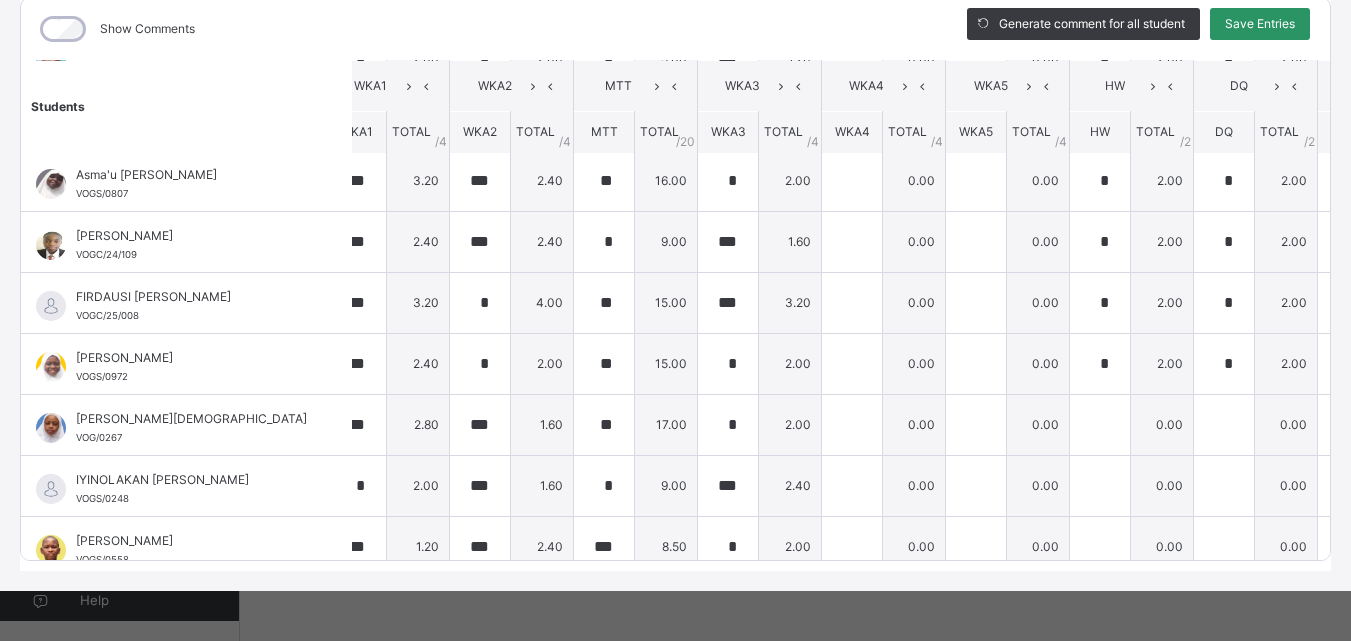 scroll, scrollTop: 308, scrollLeft: 533, axis: both 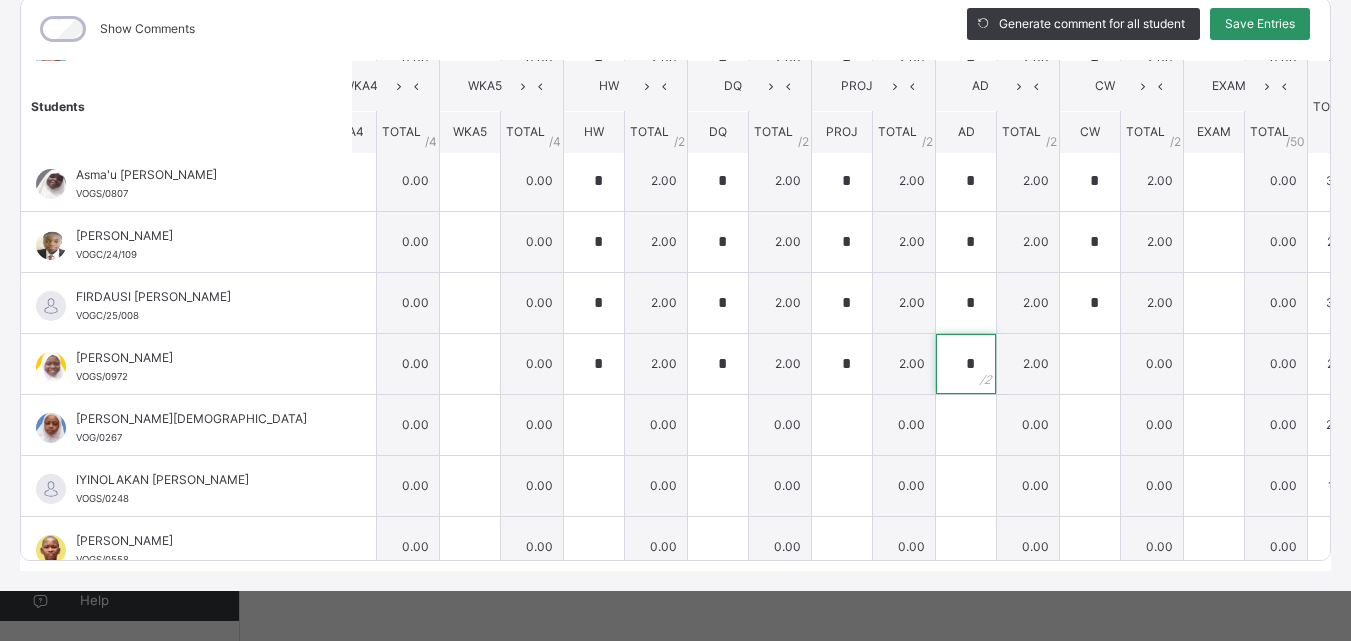 type on "*" 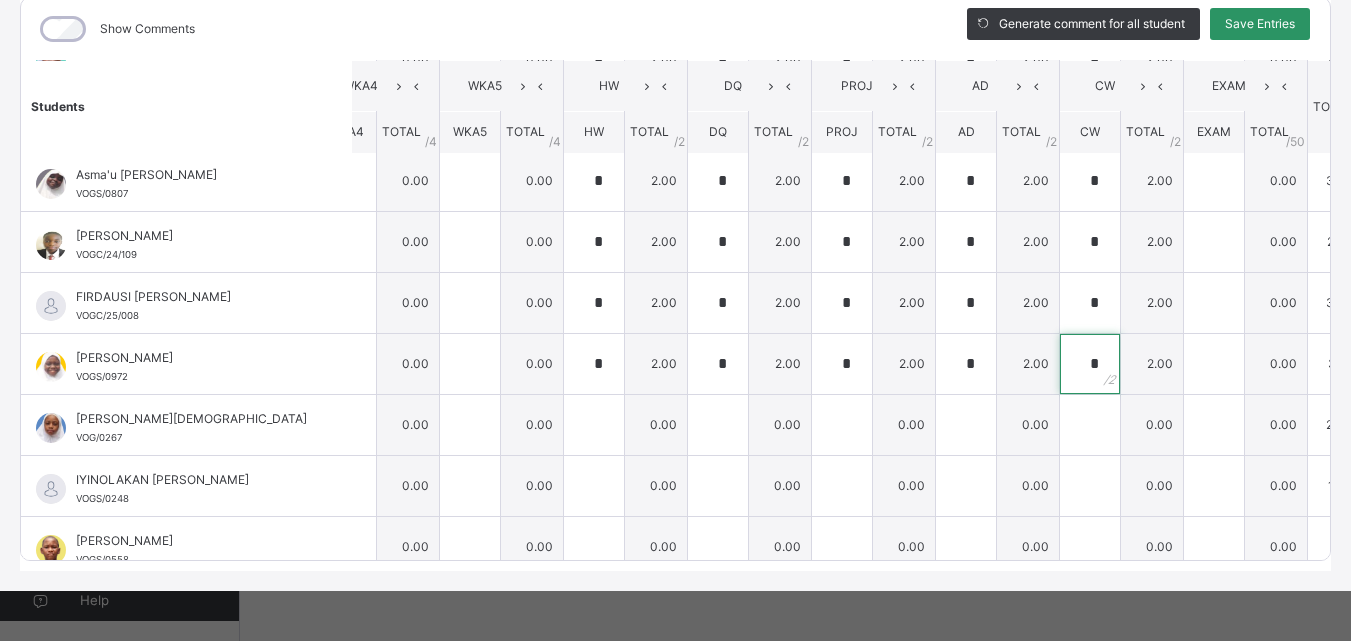 type on "*" 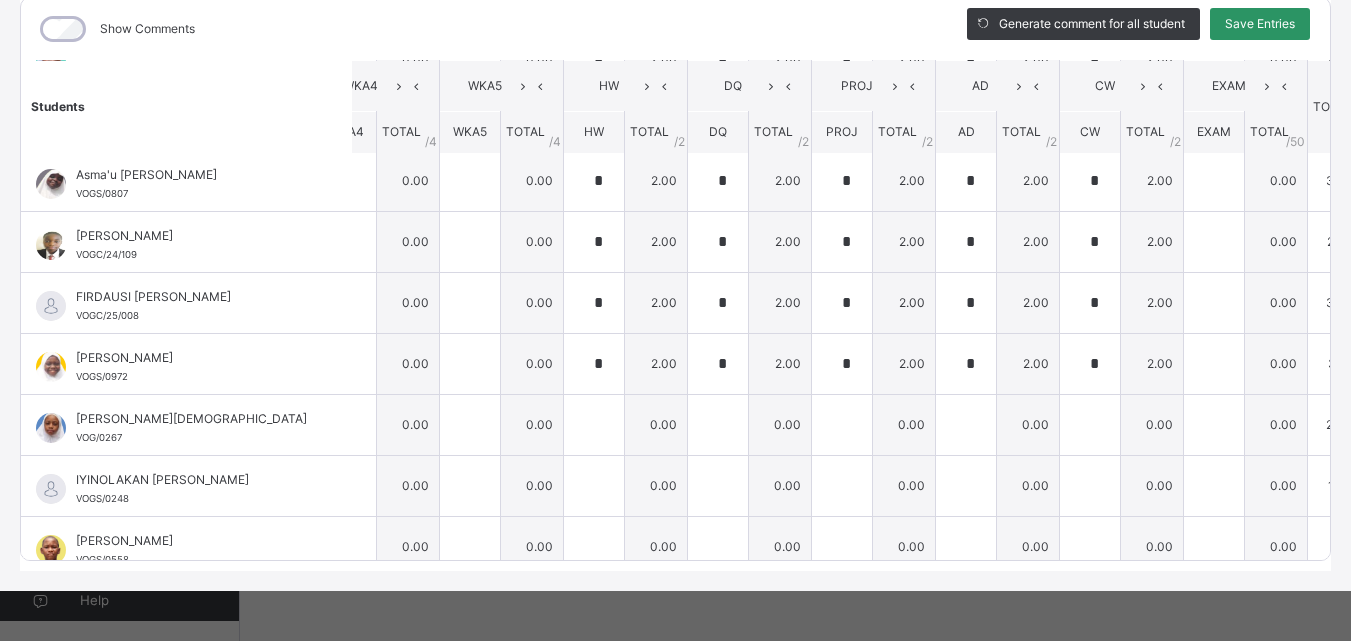 scroll, scrollTop: 308, scrollLeft: 0, axis: vertical 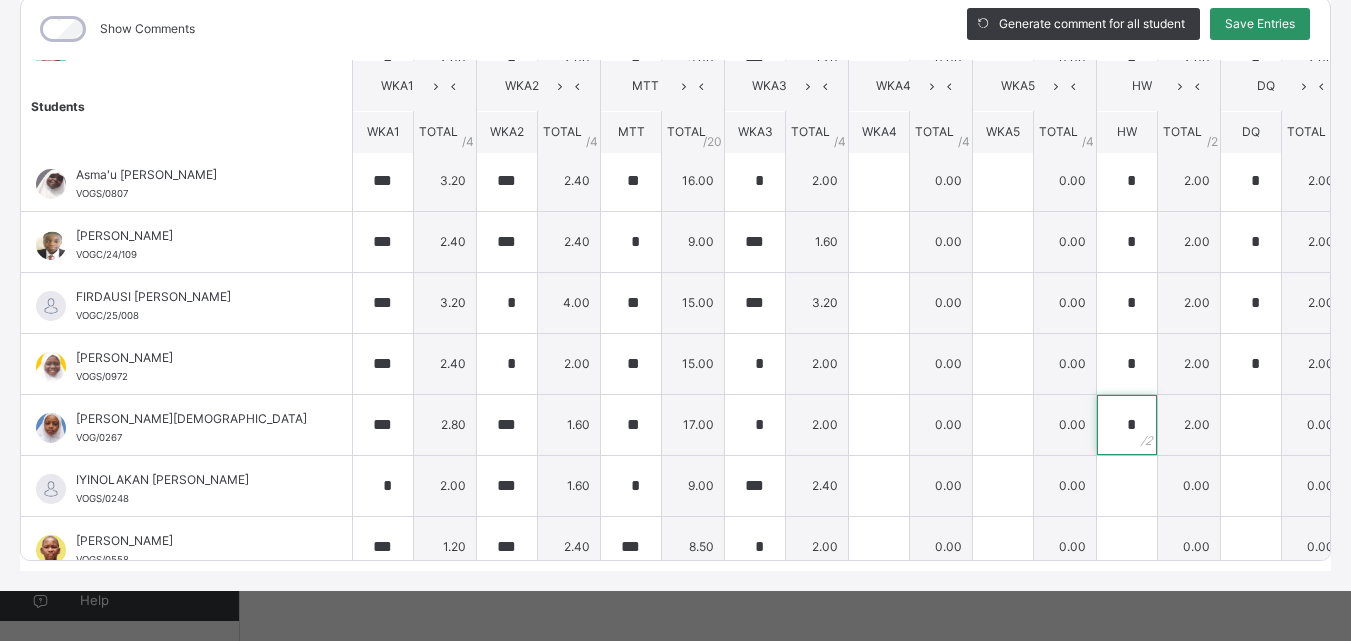 type on "*" 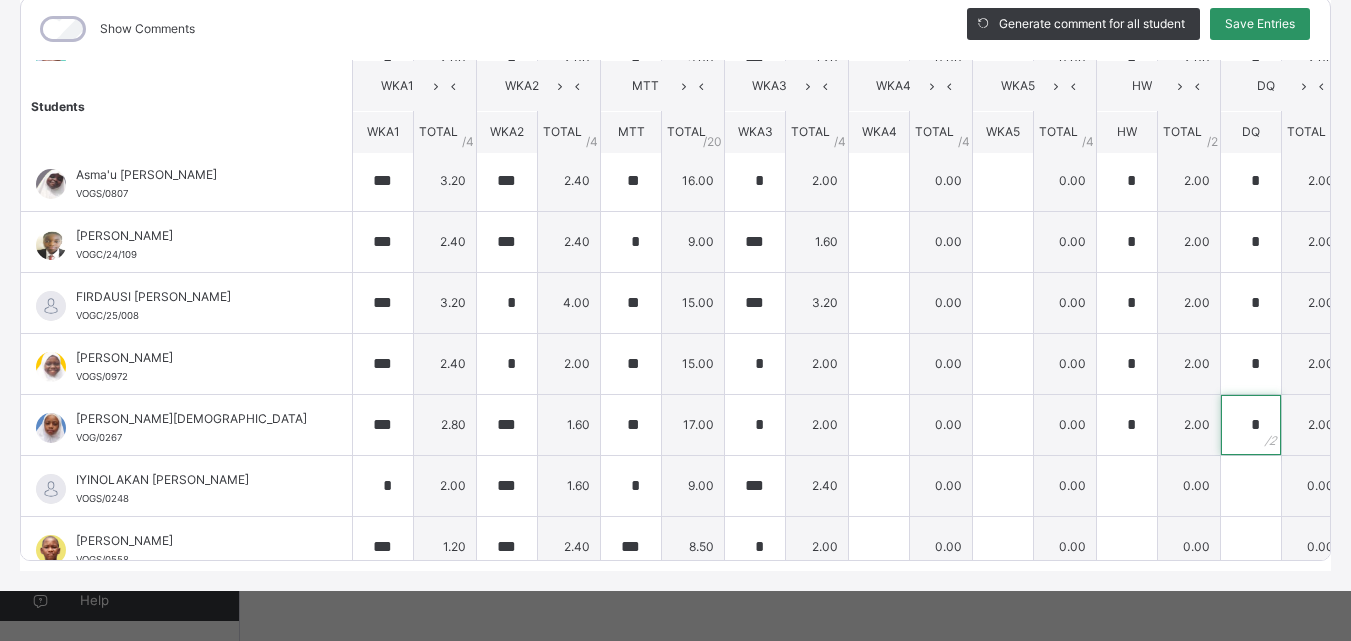 type on "*" 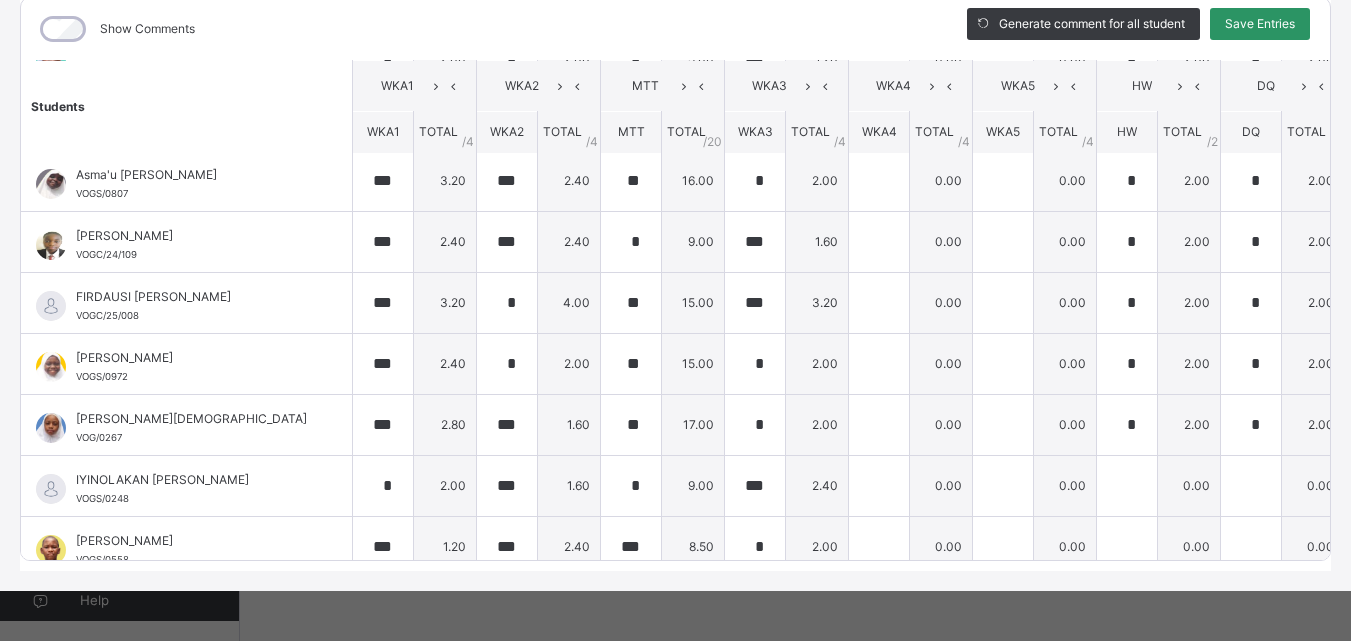 scroll, scrollTop: 308, scrollLeft: 27, axis: both 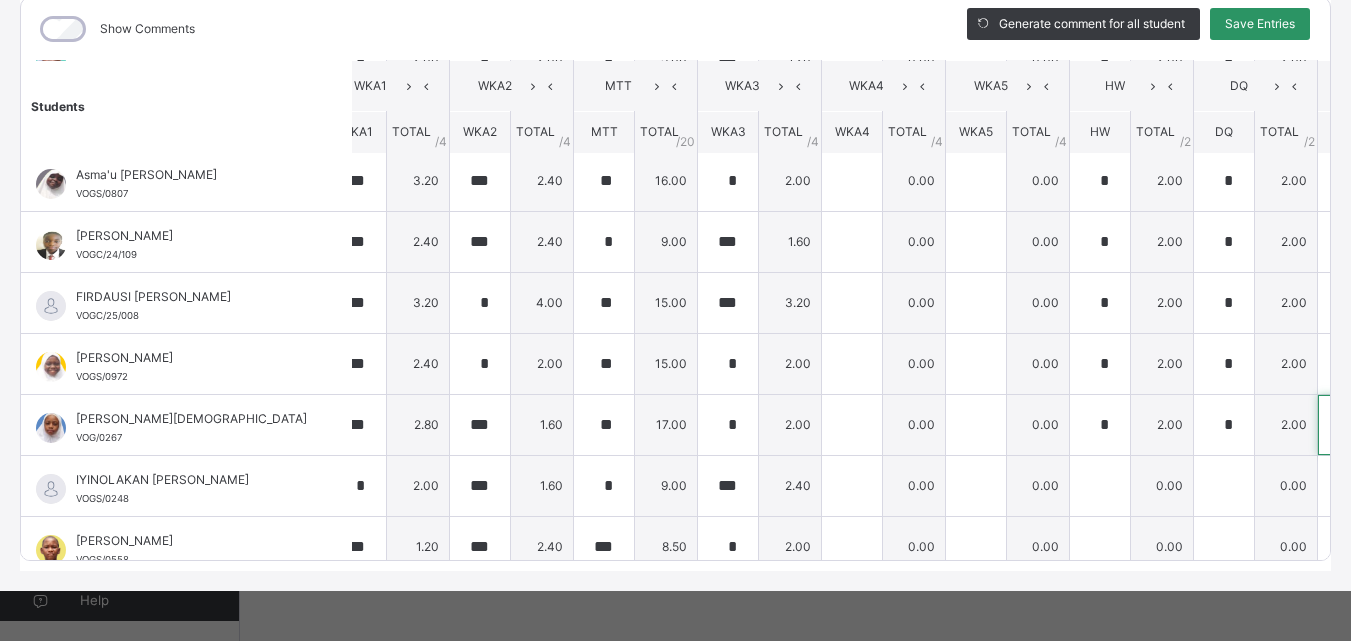 type on "*" 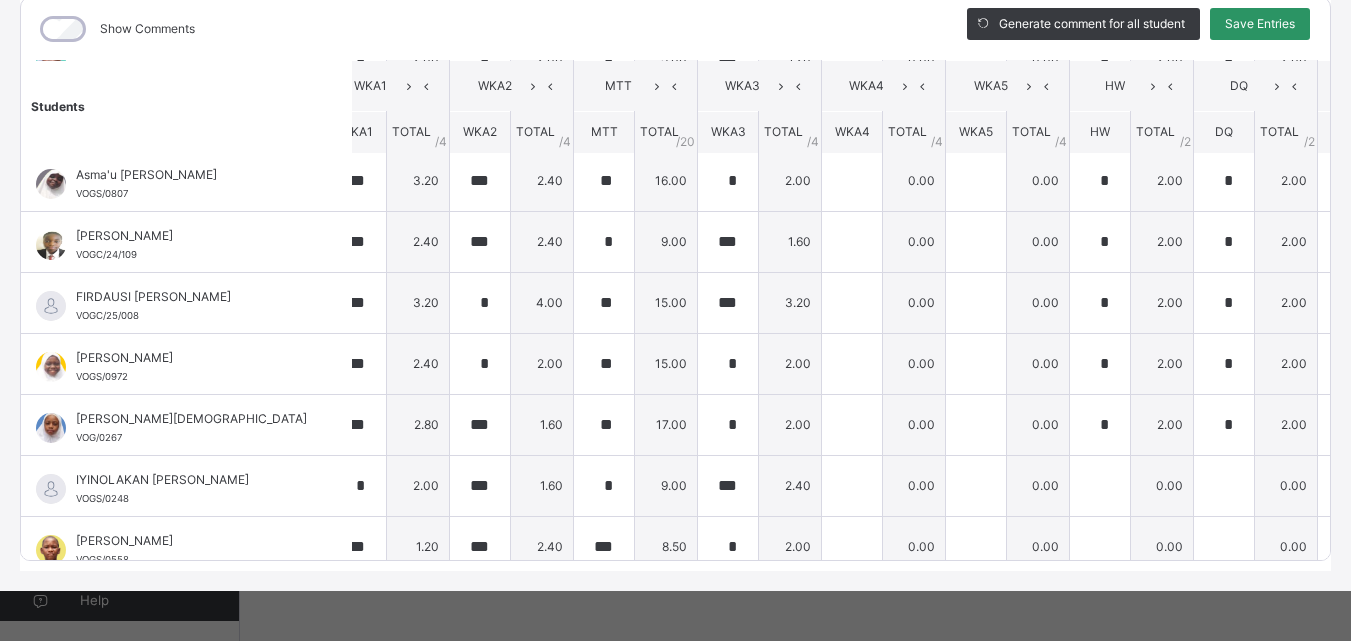 scroll, scrollTop: 308, scrollLeft: 533, axis: both 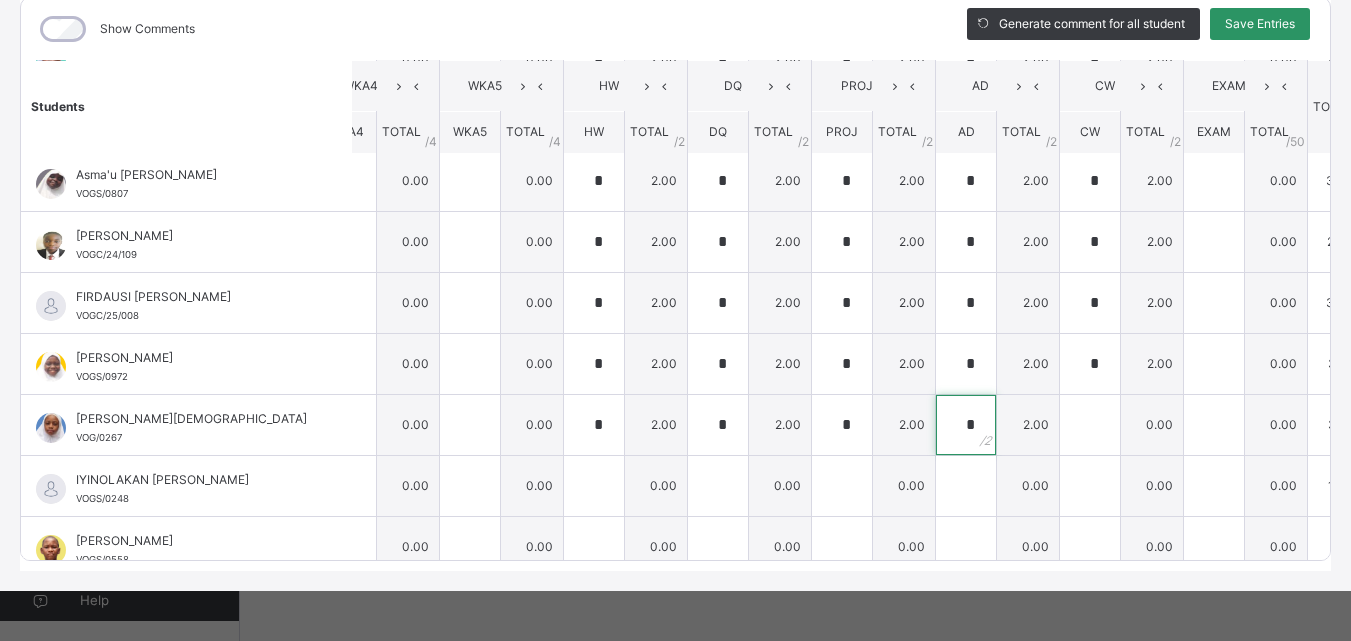 type on "*" 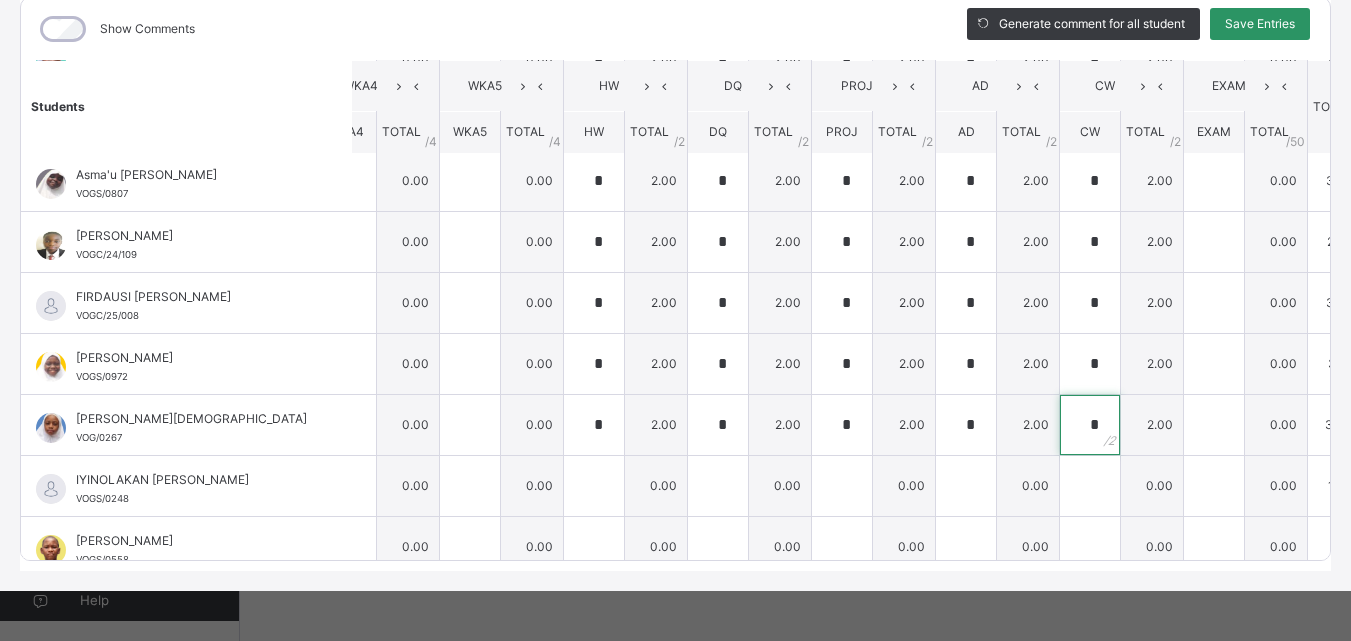 type on "*" 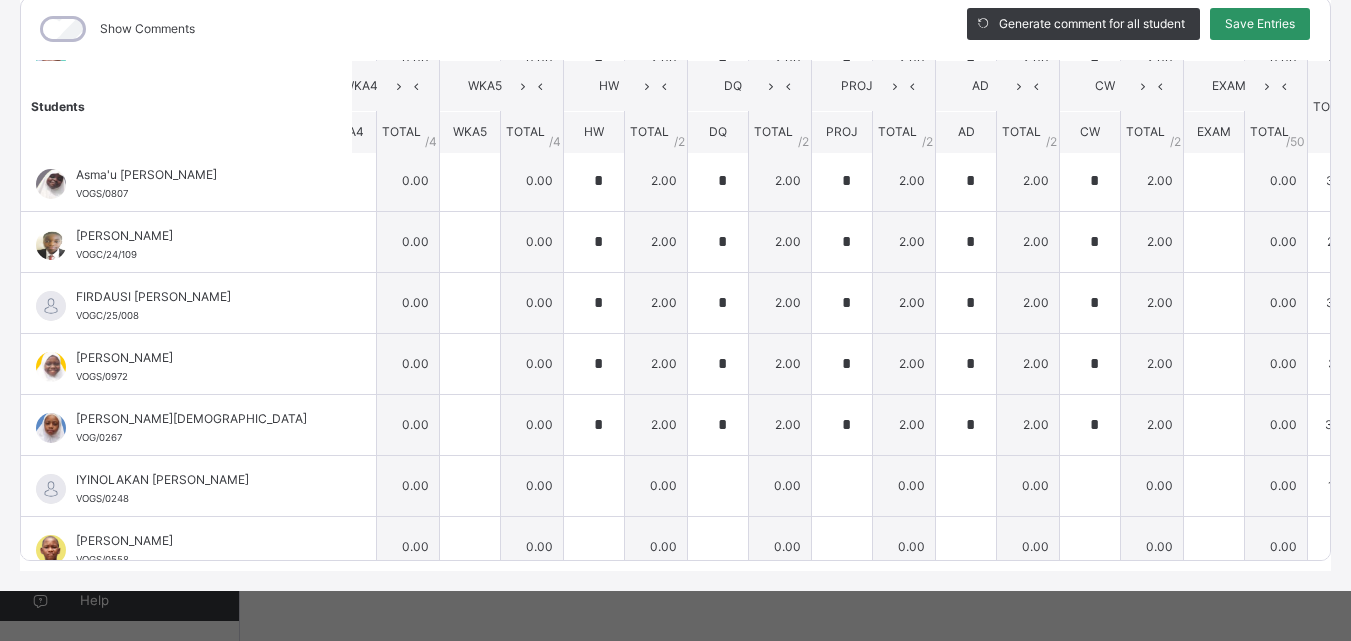 scroll, scrollTop: 308, scrollLeft: 0, axis: vertical 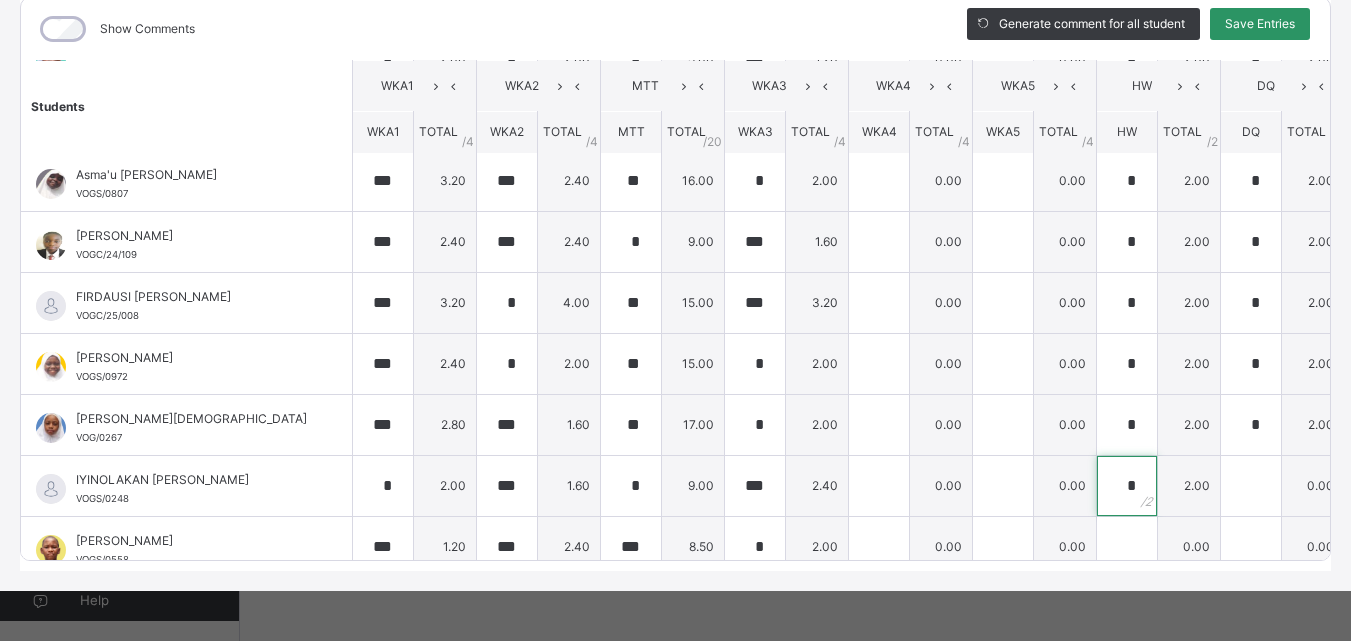 type on "*" 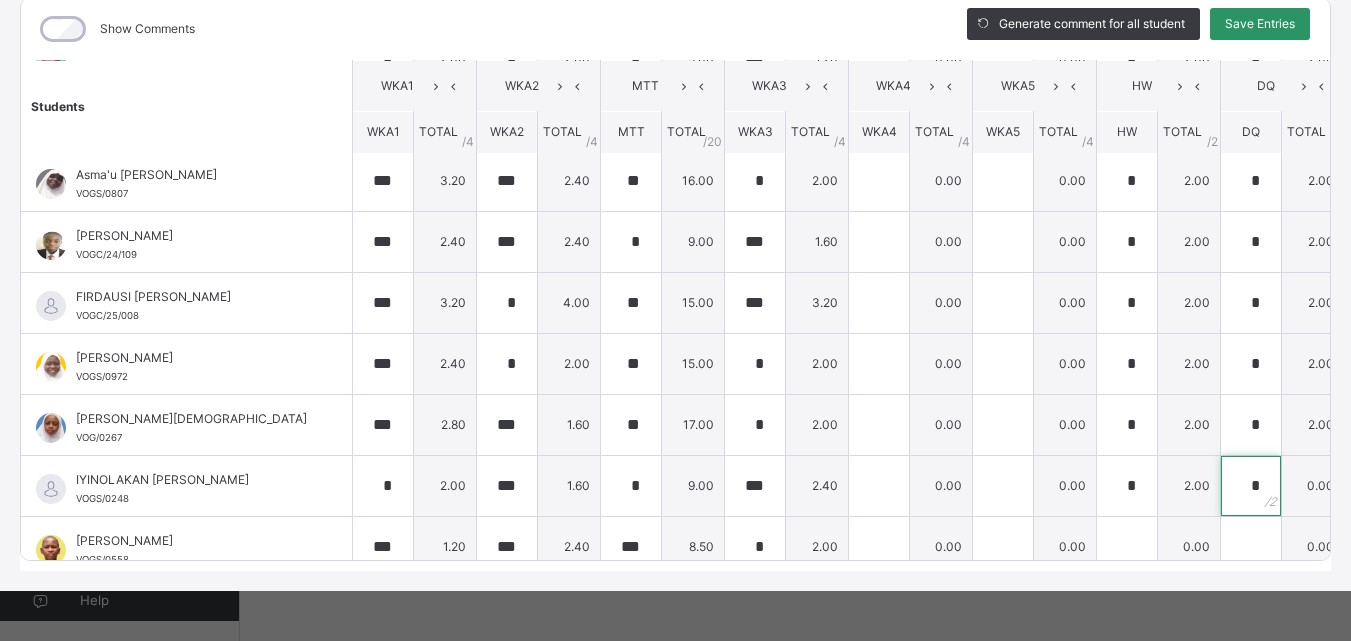 type on "*" 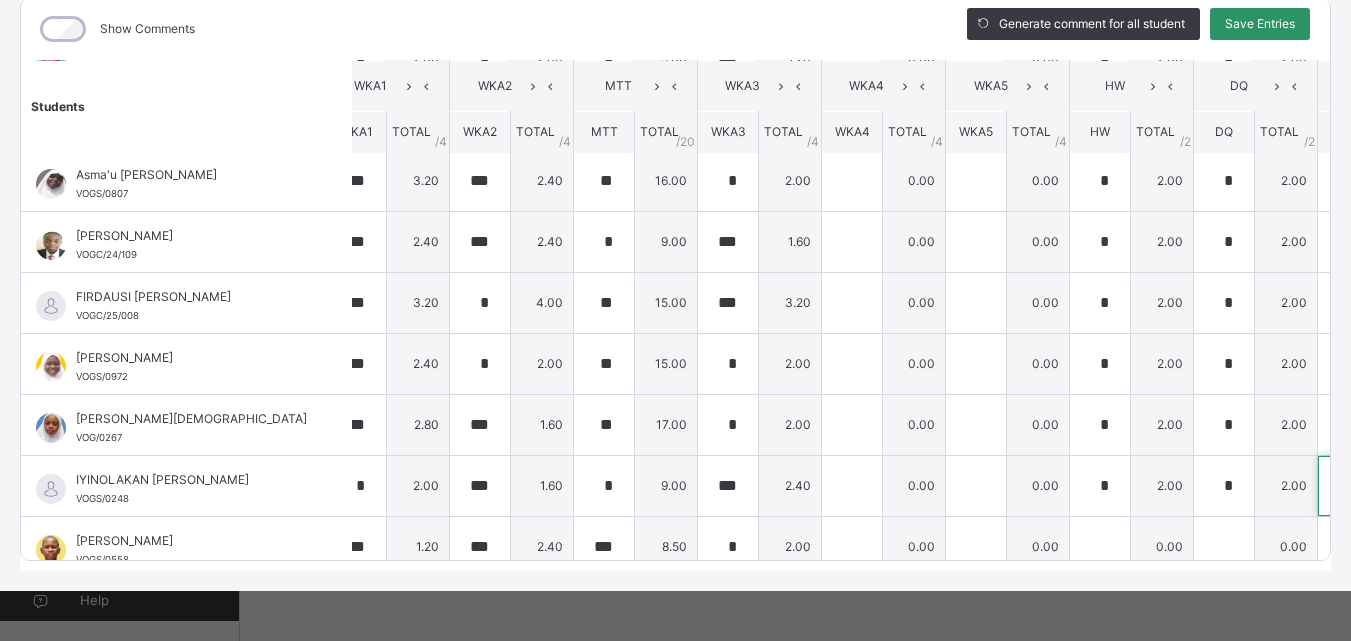 type on "*" 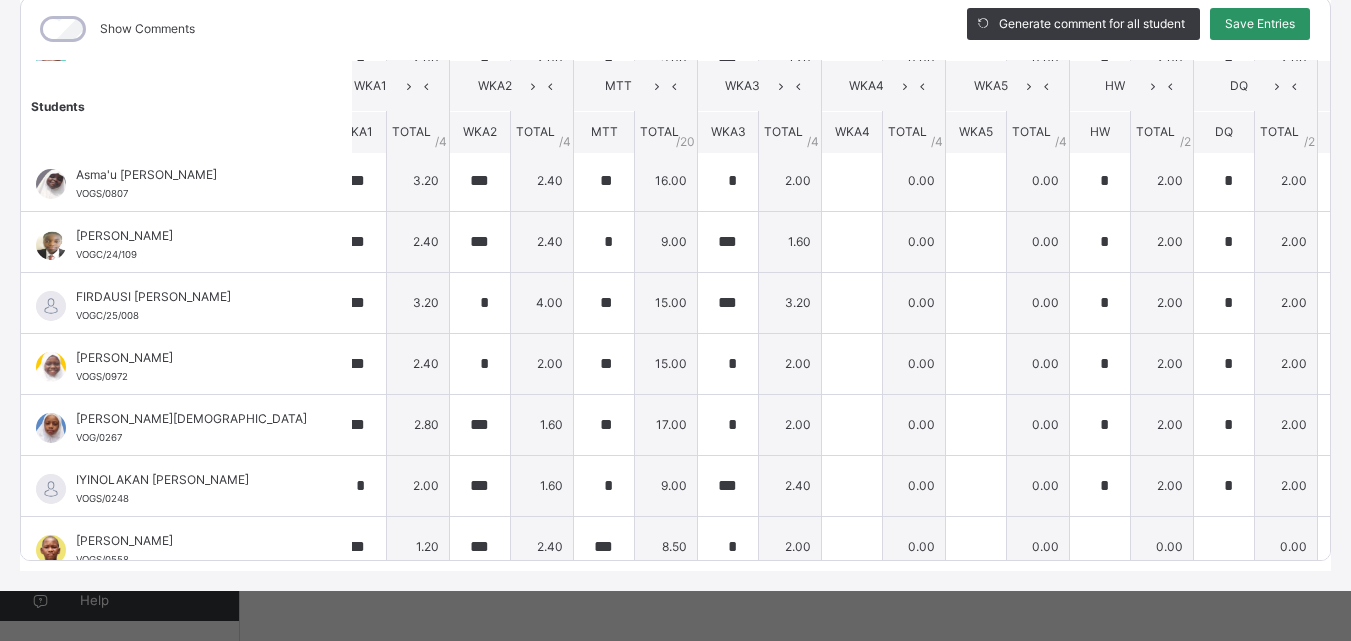 scroll, scrollTop: 308, scrollLeft: 533, axis: both 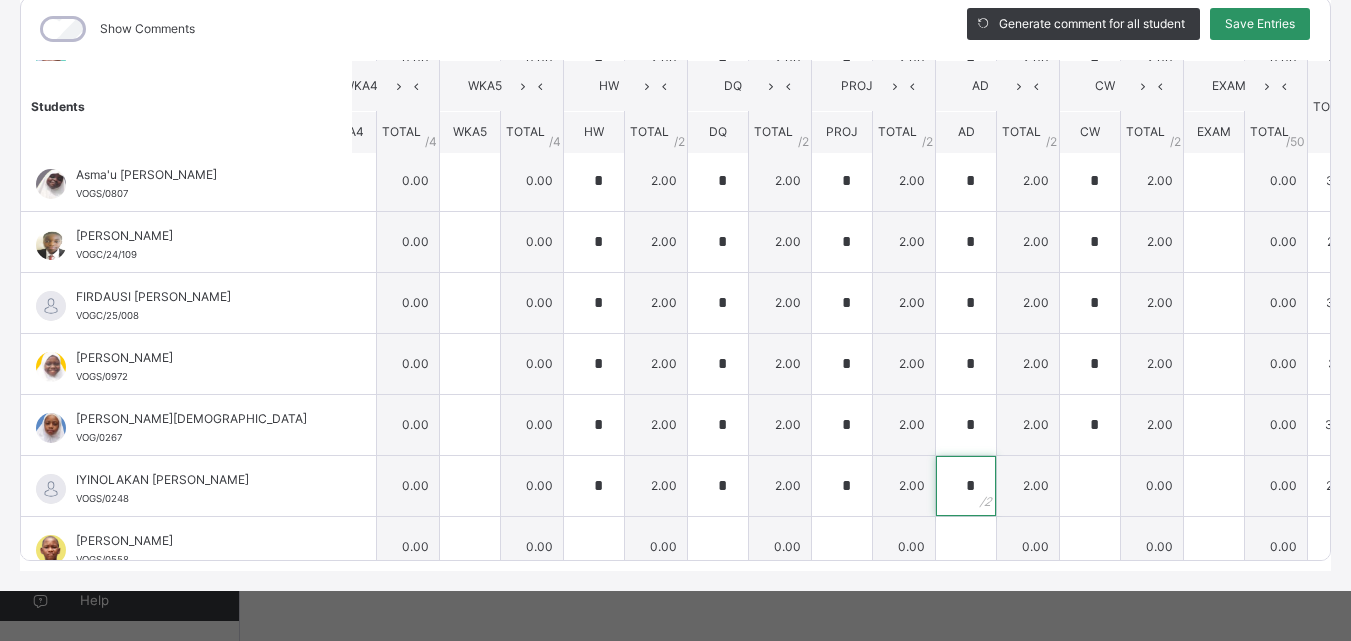 type on "*" 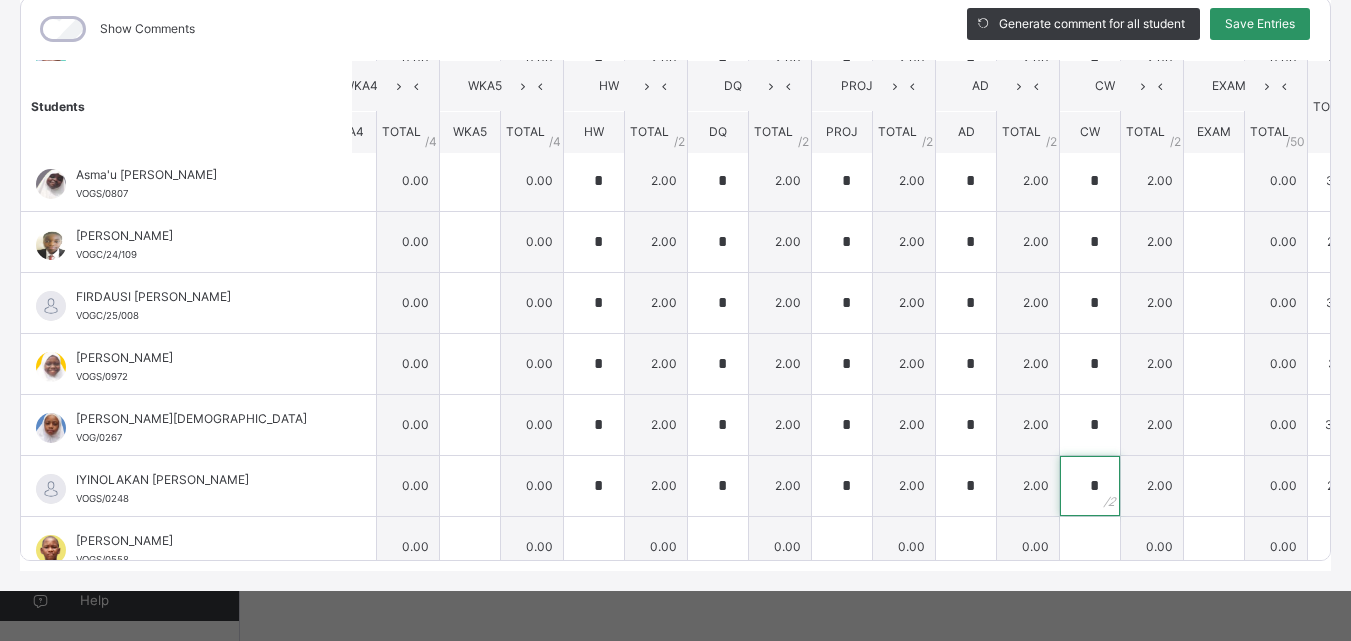 type on "*" 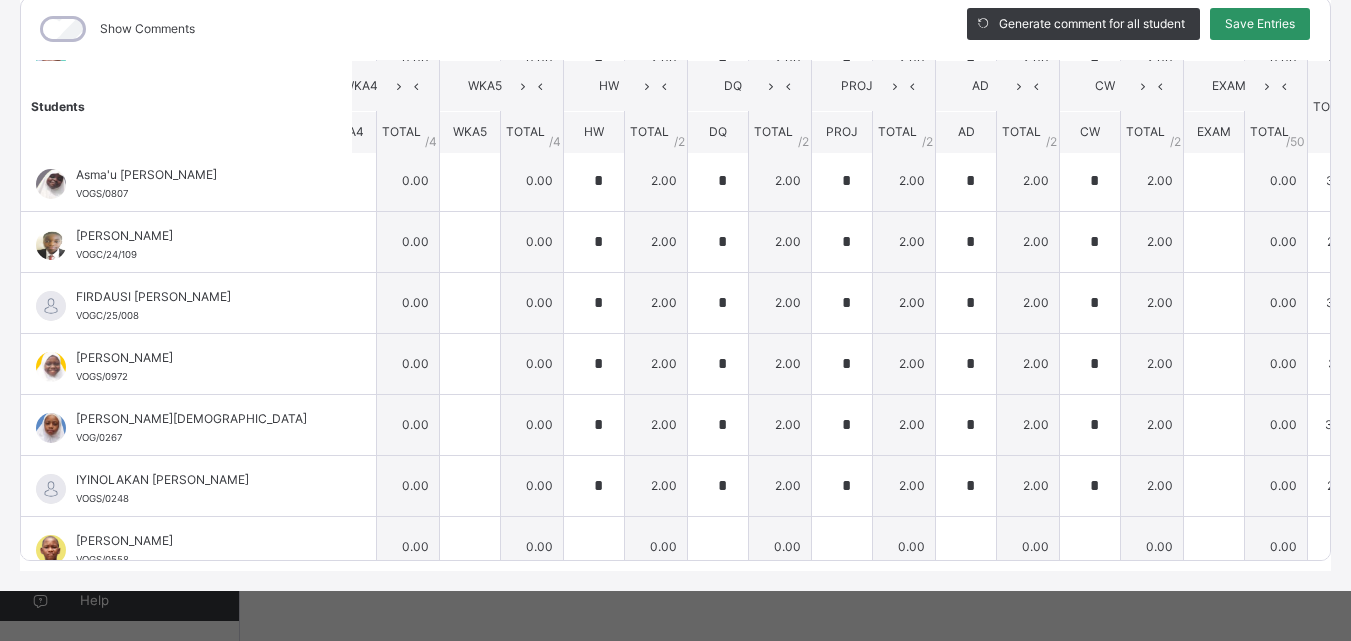 scroll, scrollTop: 340, scrollLeft: 0, axis: vertical 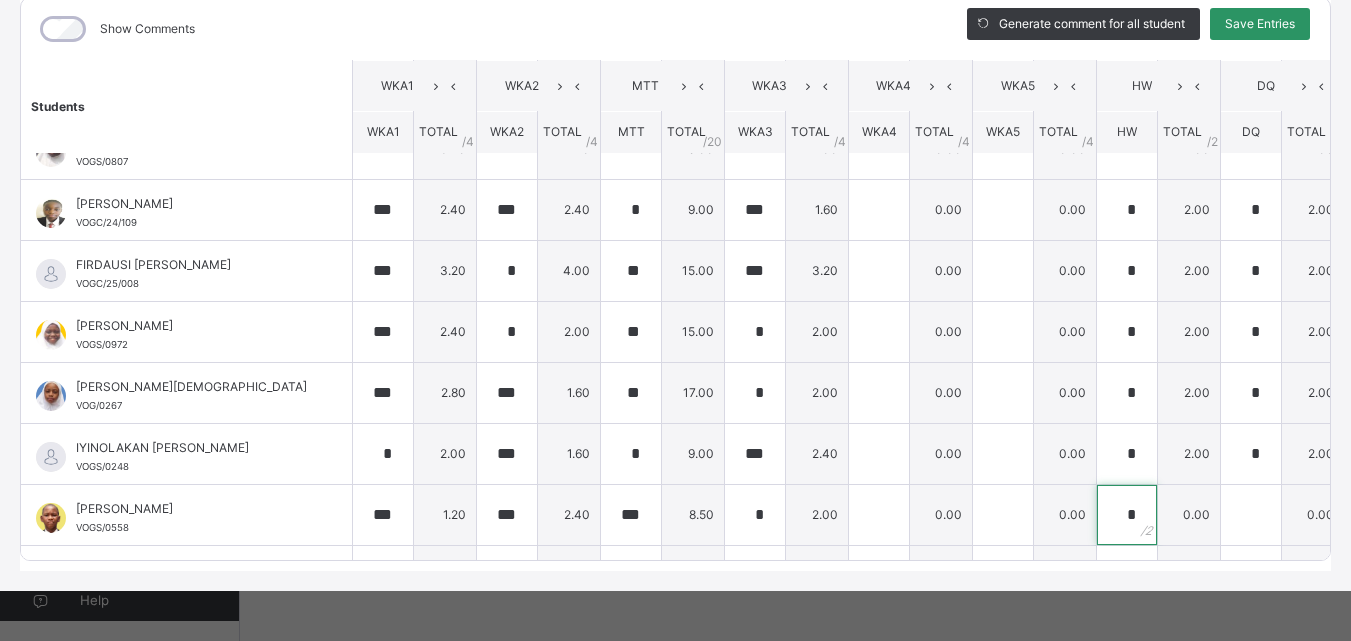 type on "*" 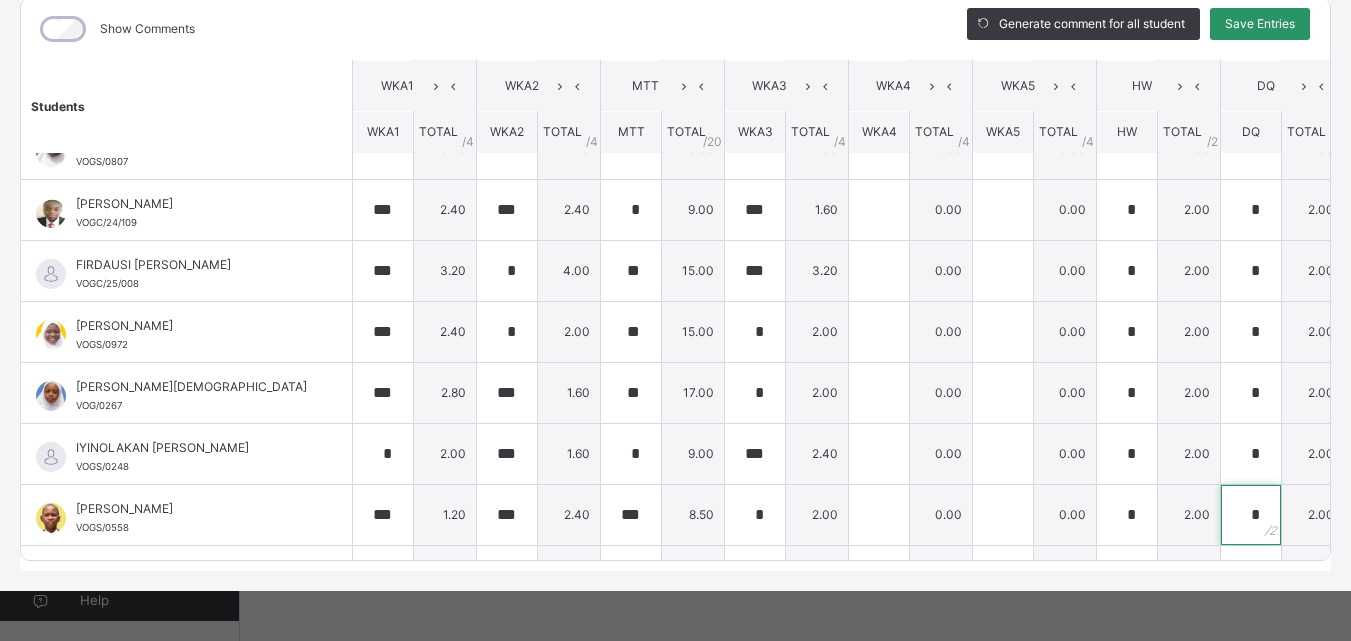 type on "*" 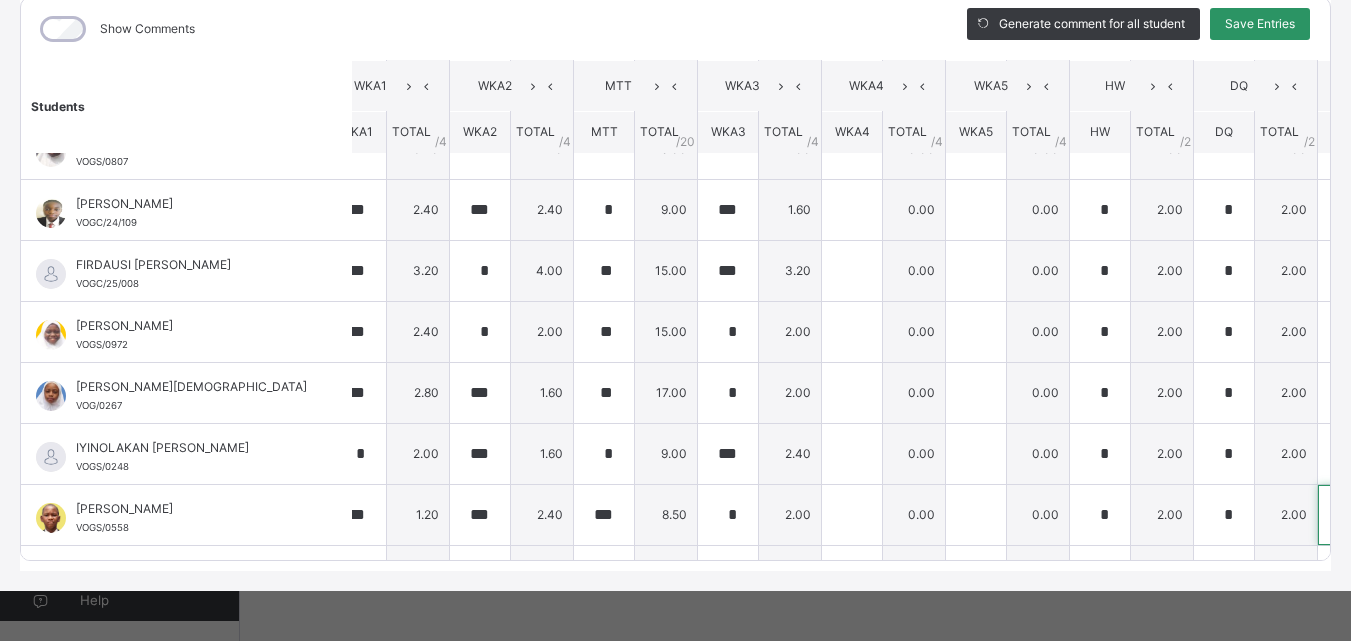 type on "*" 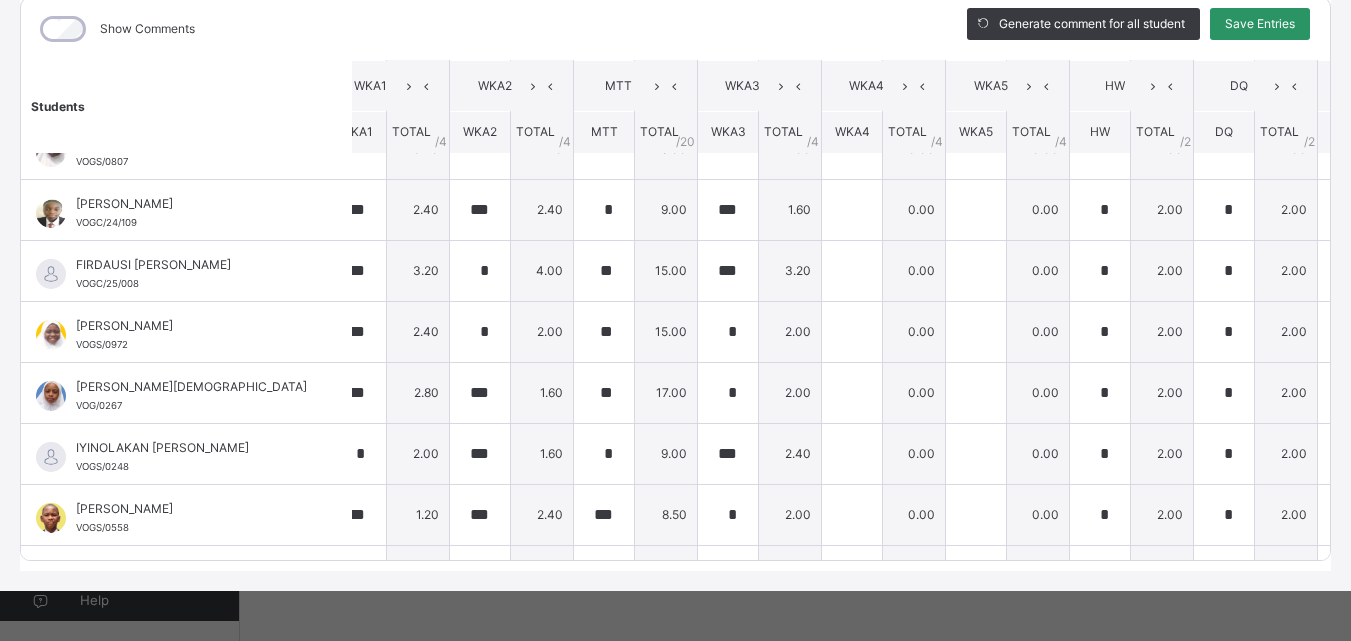 scroll, scrollTop: 340, scrollLeft: 533, axis: both 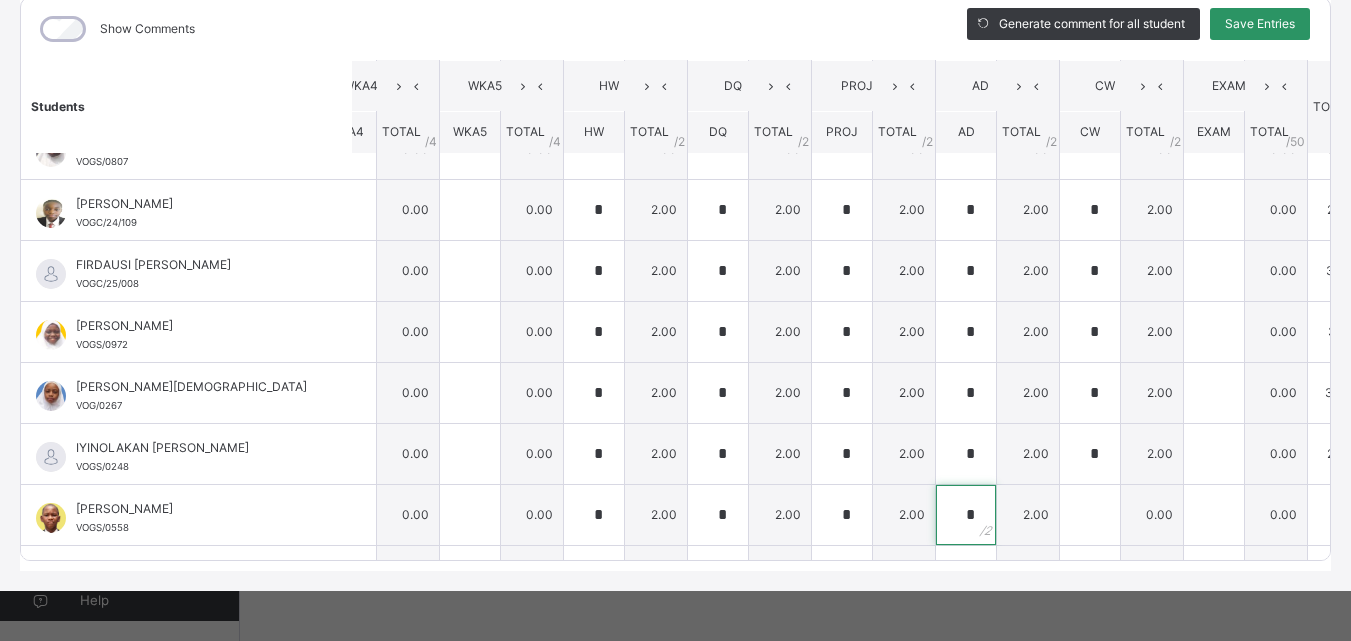type on "*" 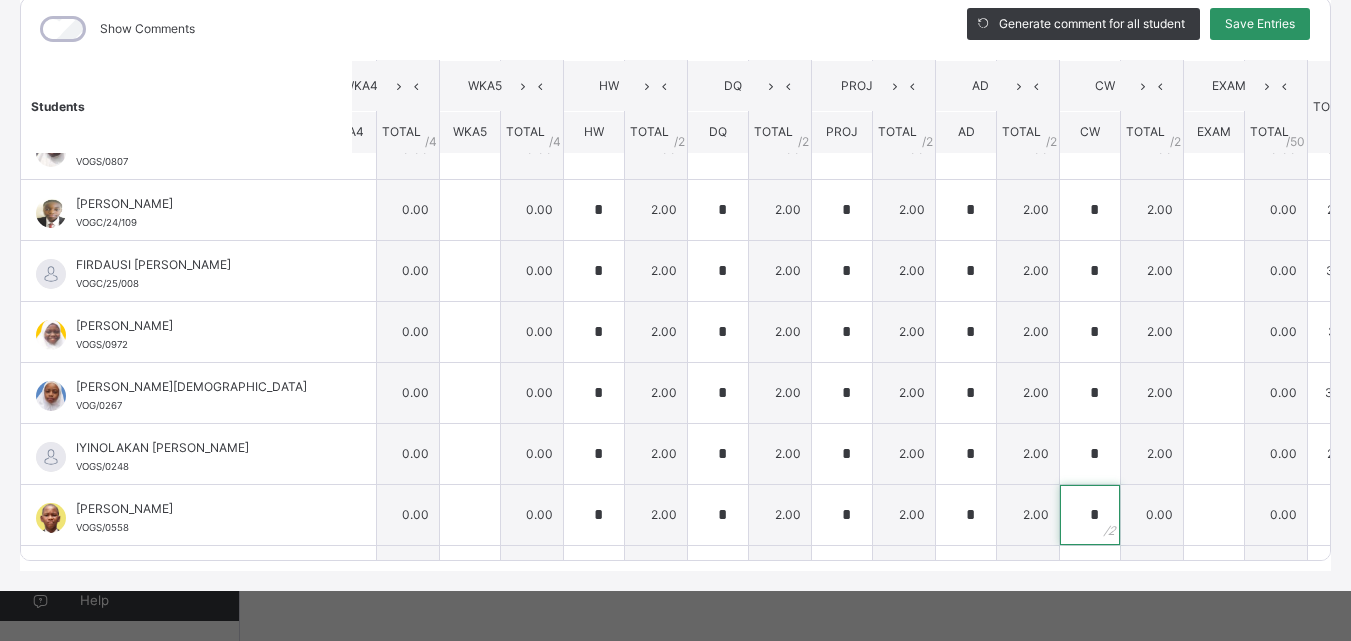 type on "*" 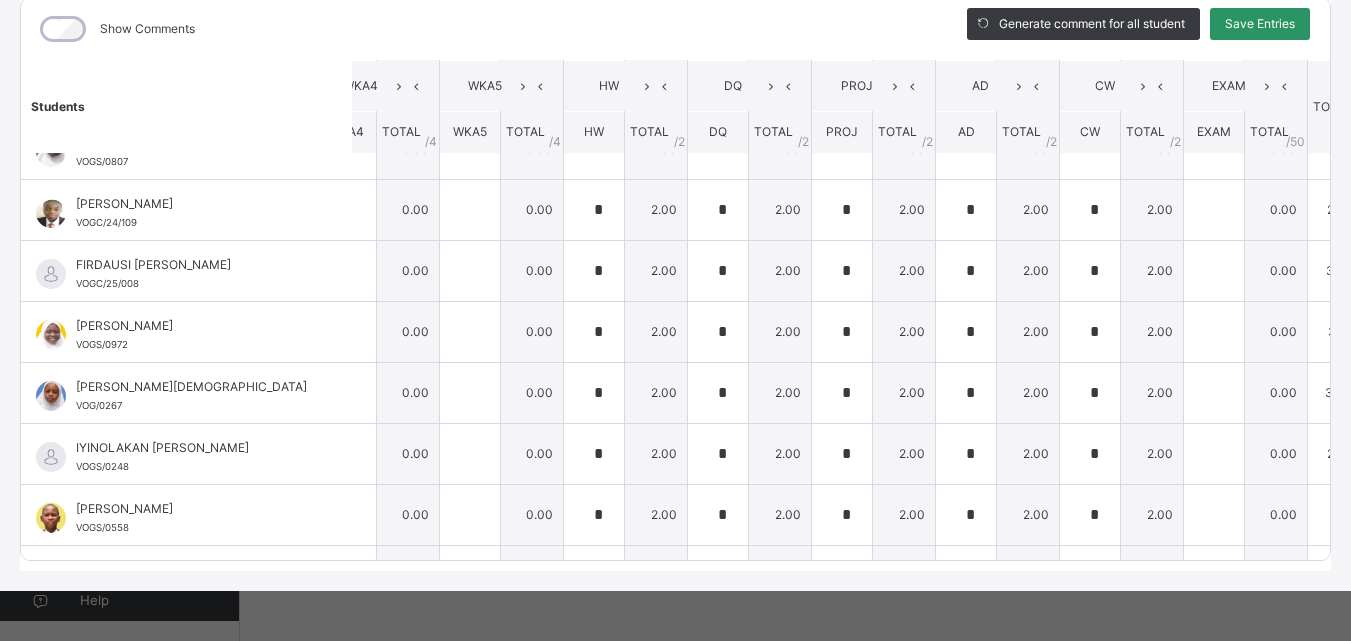 scroll, scrollTop: 613, scrollLeft: 0, axis: vertical 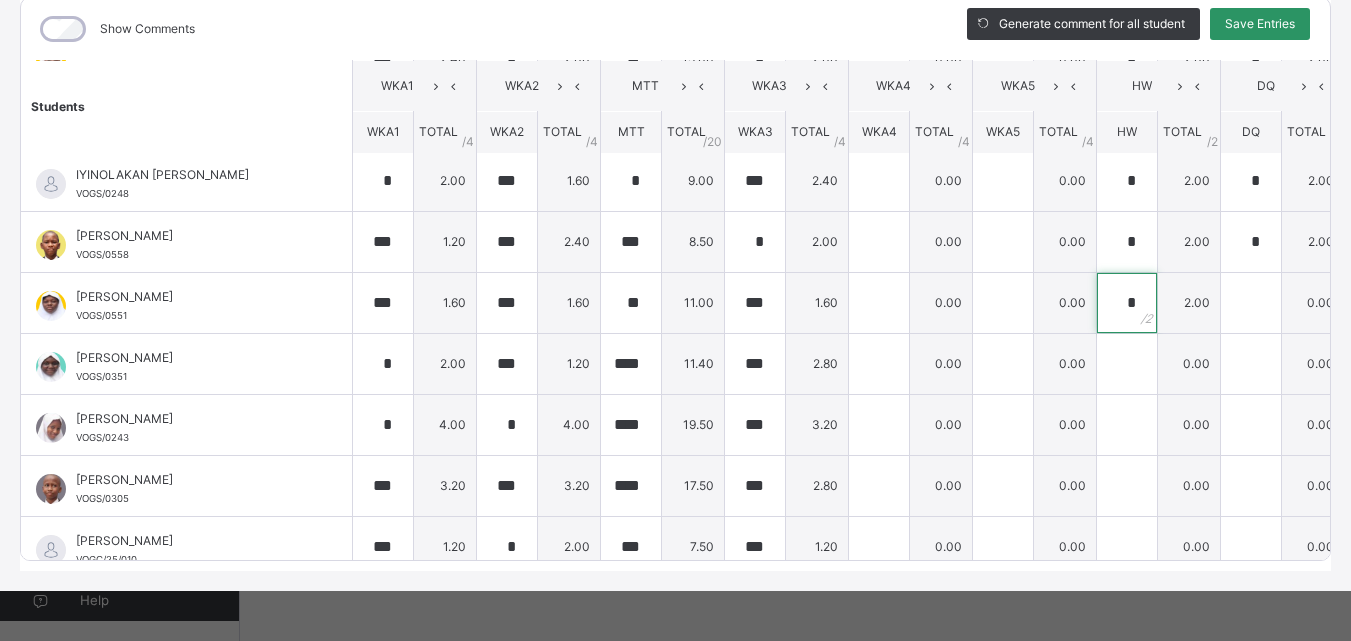 type on "*" 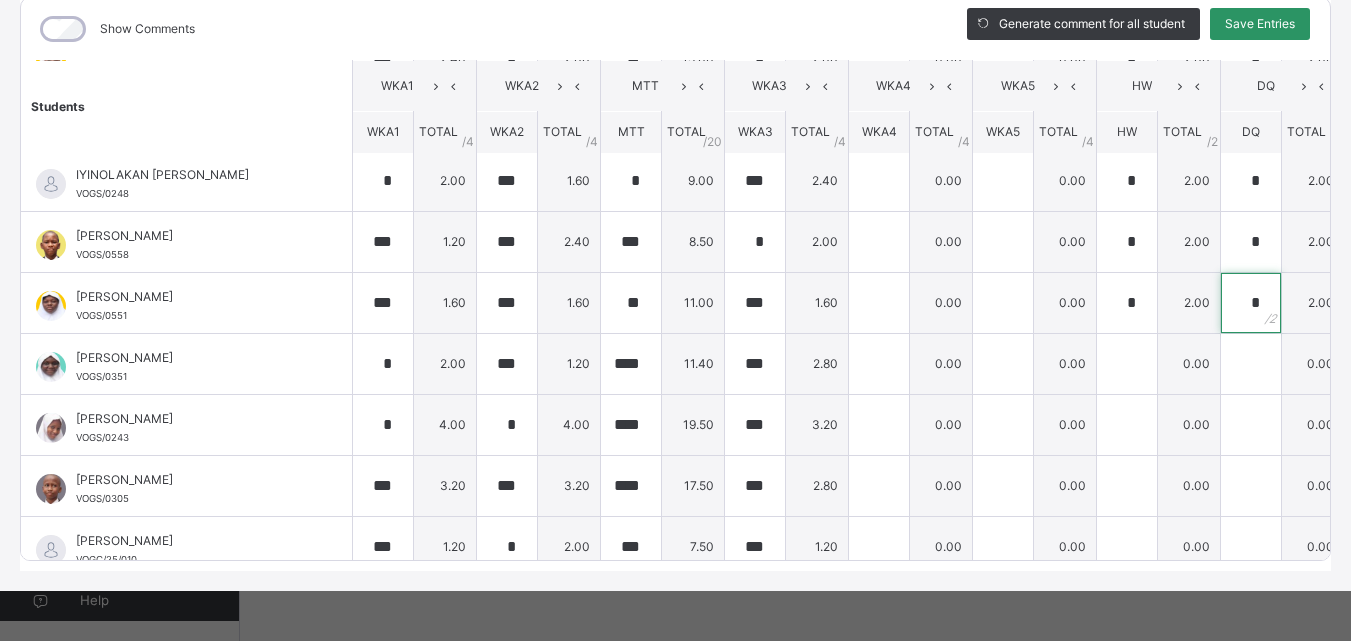 type on "*" 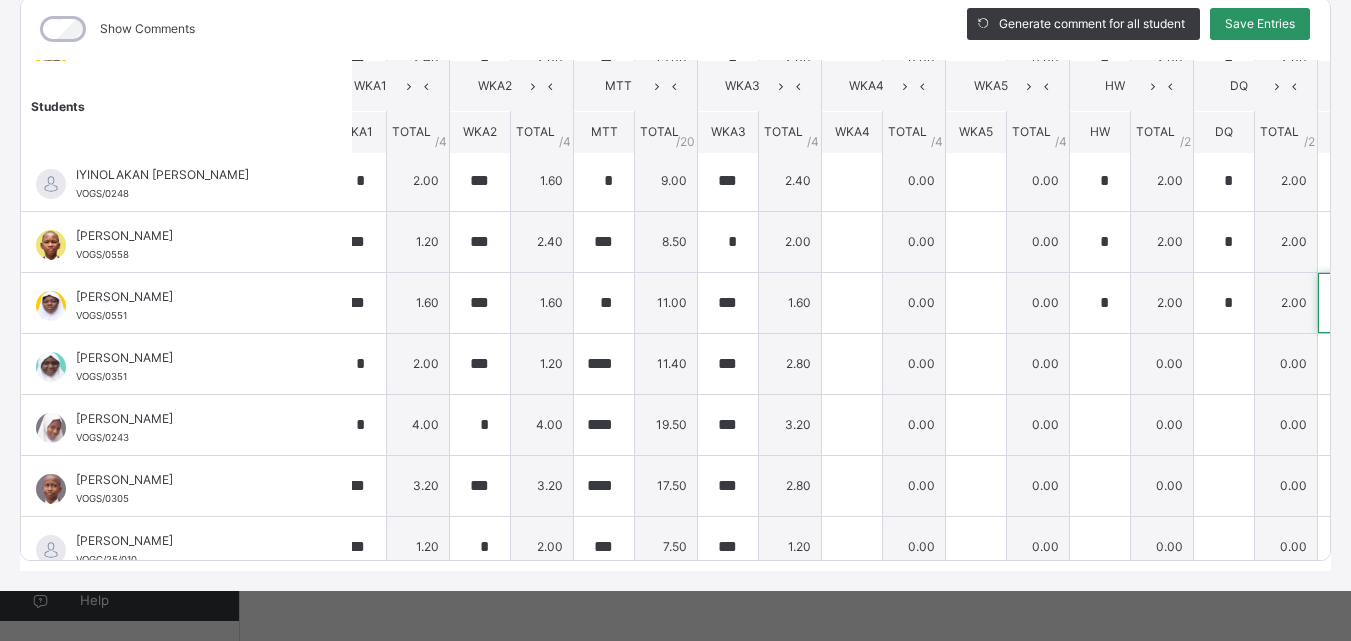 type on "*" 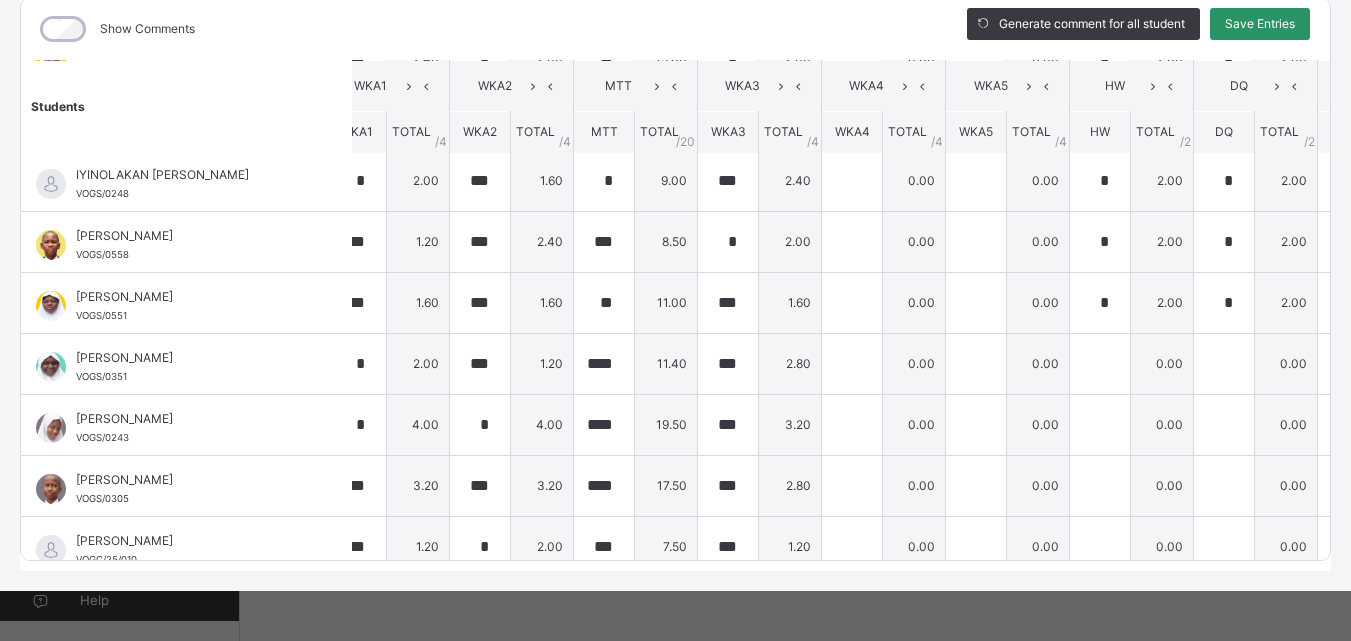 scroll, scrollTop: 613, scrollLeft: 533, axis: both 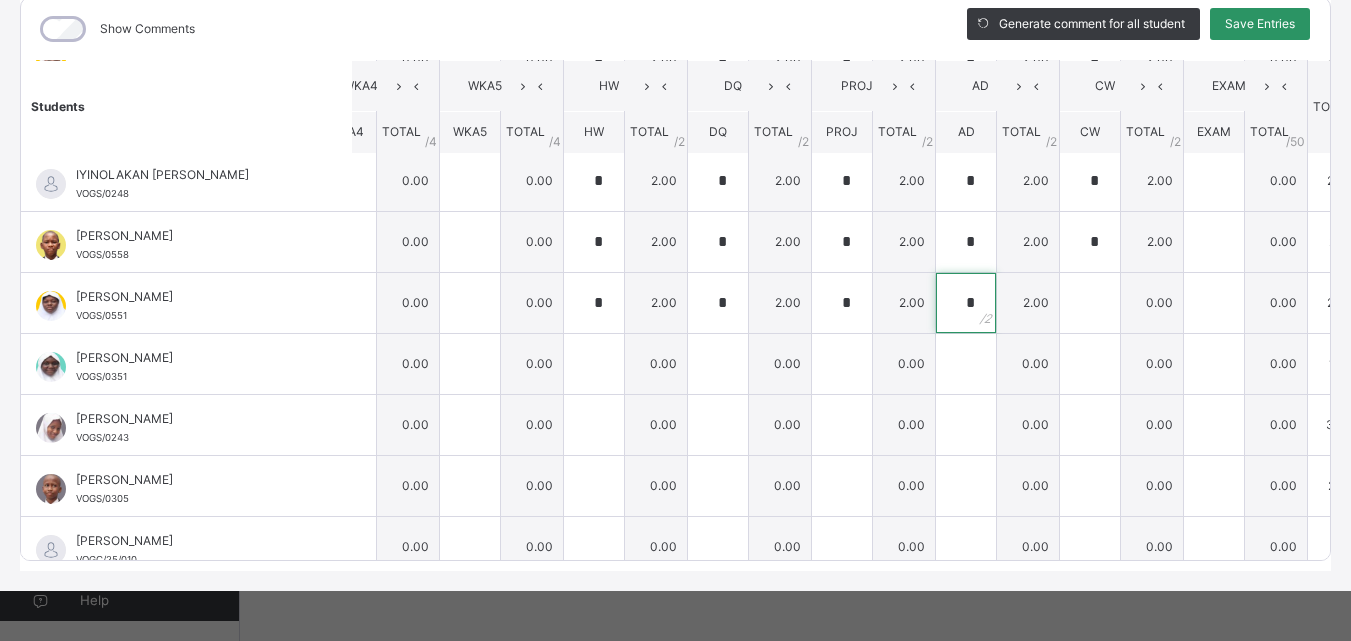 type on "*" 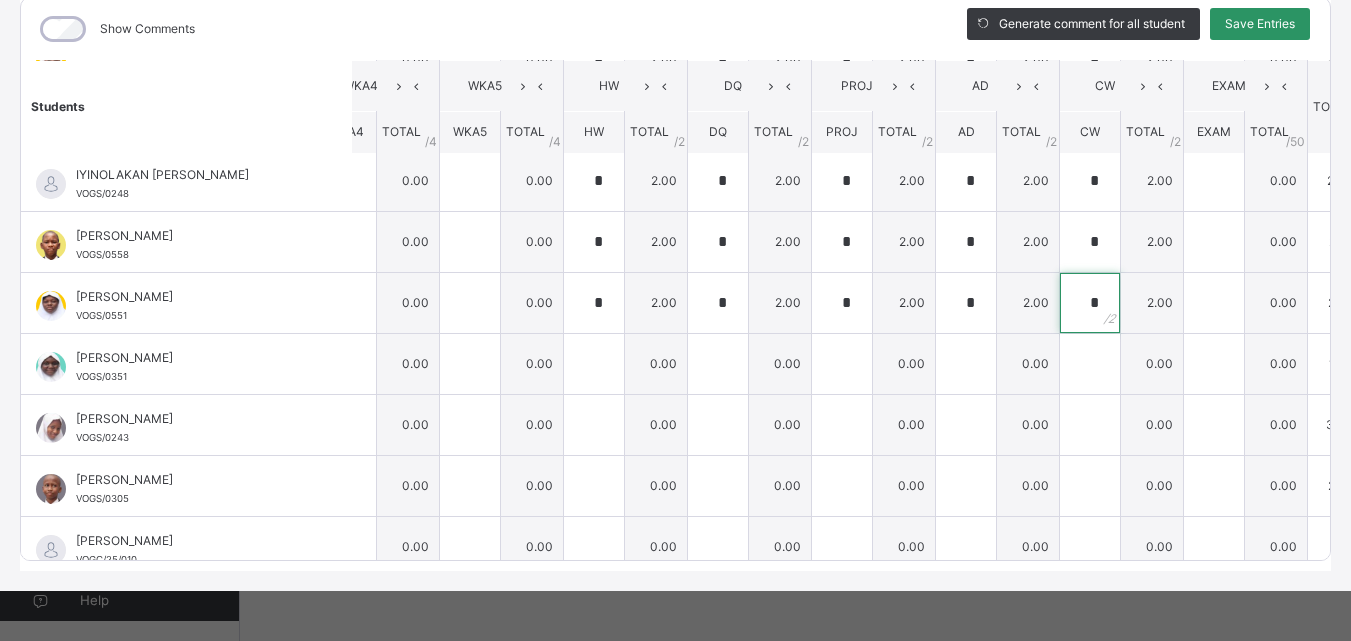 type on "*" 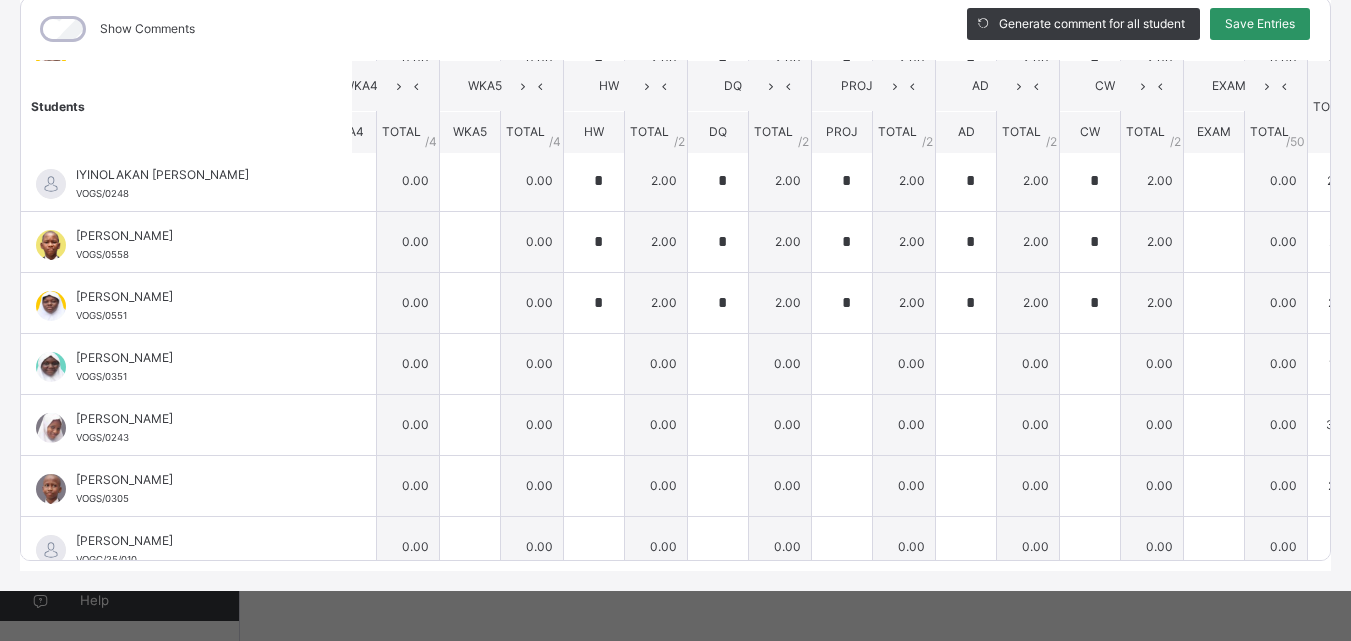 scroll, scrollTop: 613, scrollLeft: 0, axis: vertical 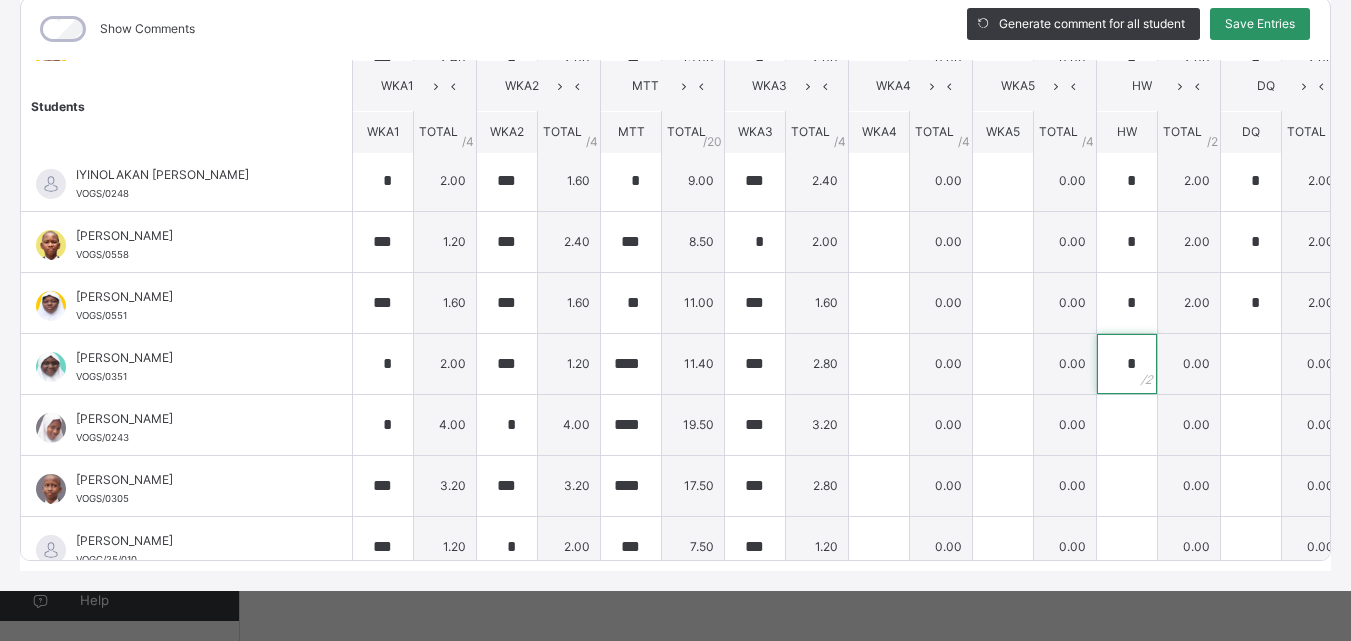 type on "*" 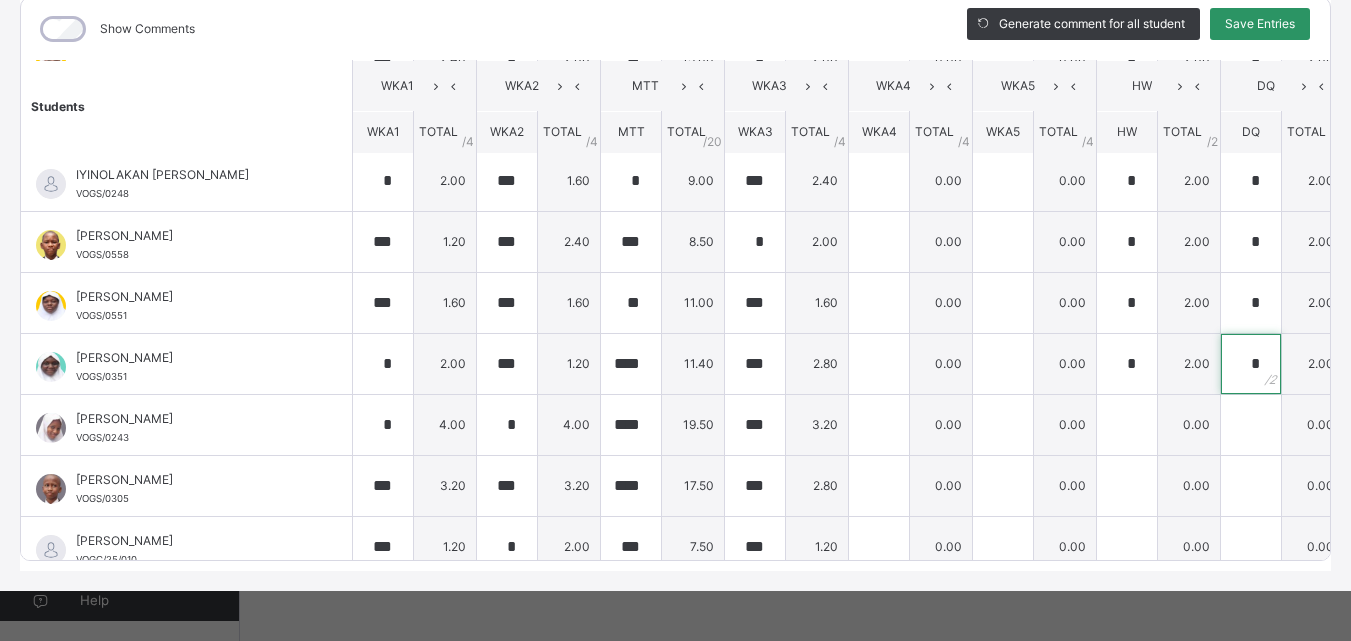 type on "*" 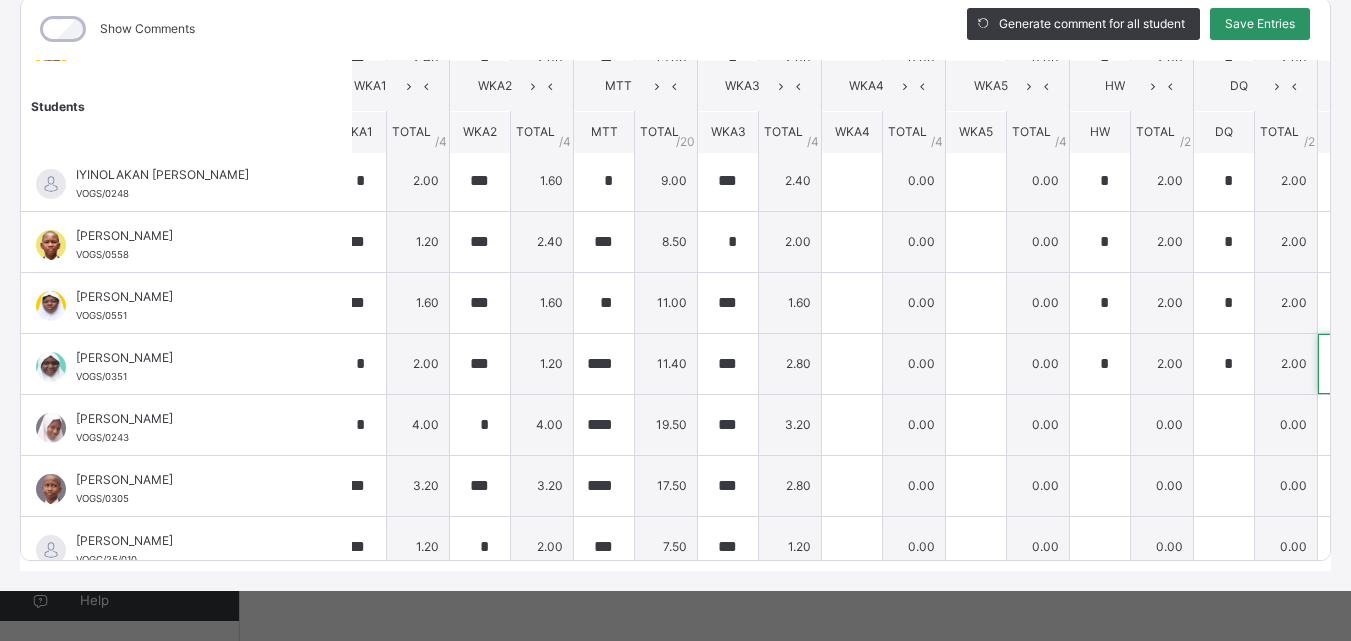 type on "*" 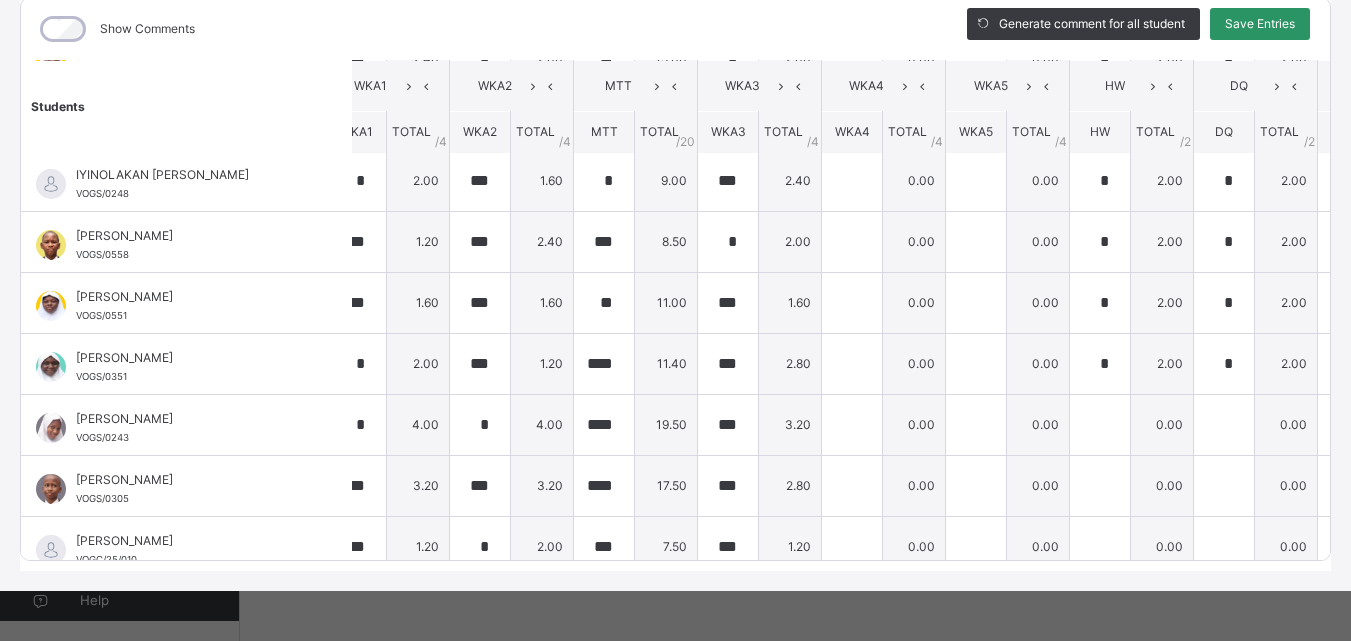 scroll, scrollTop: 613, scrollLeft: 533, axis: both 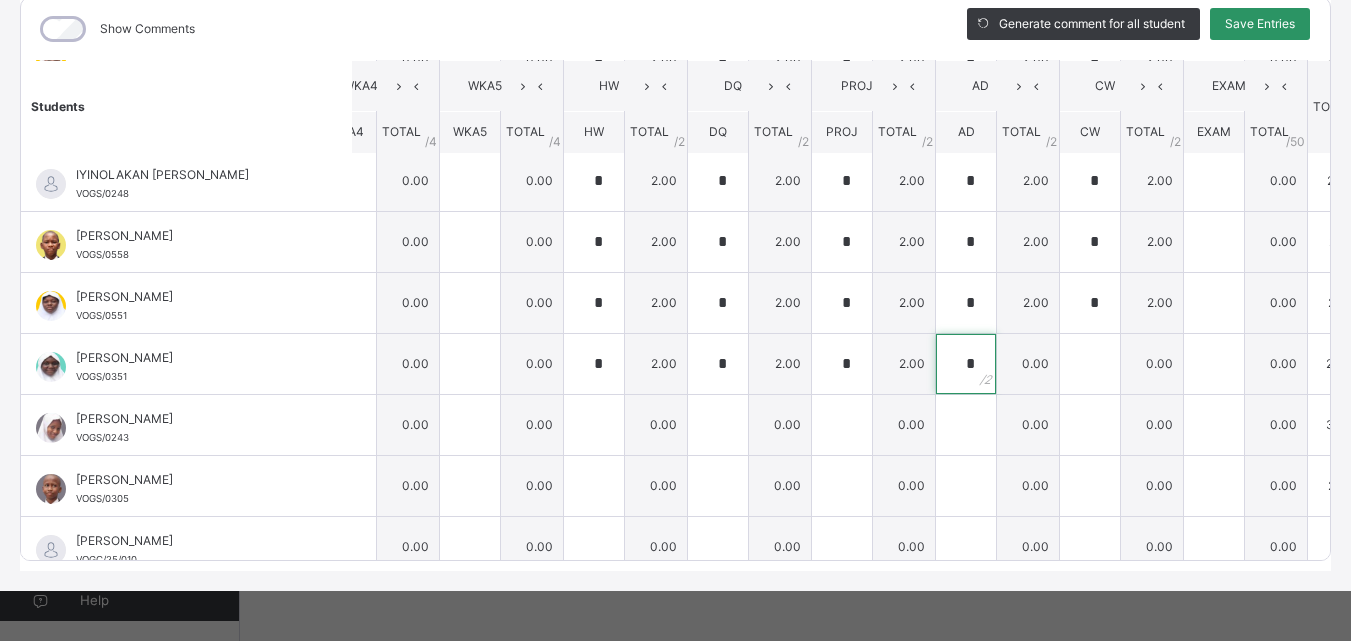 type on "*" 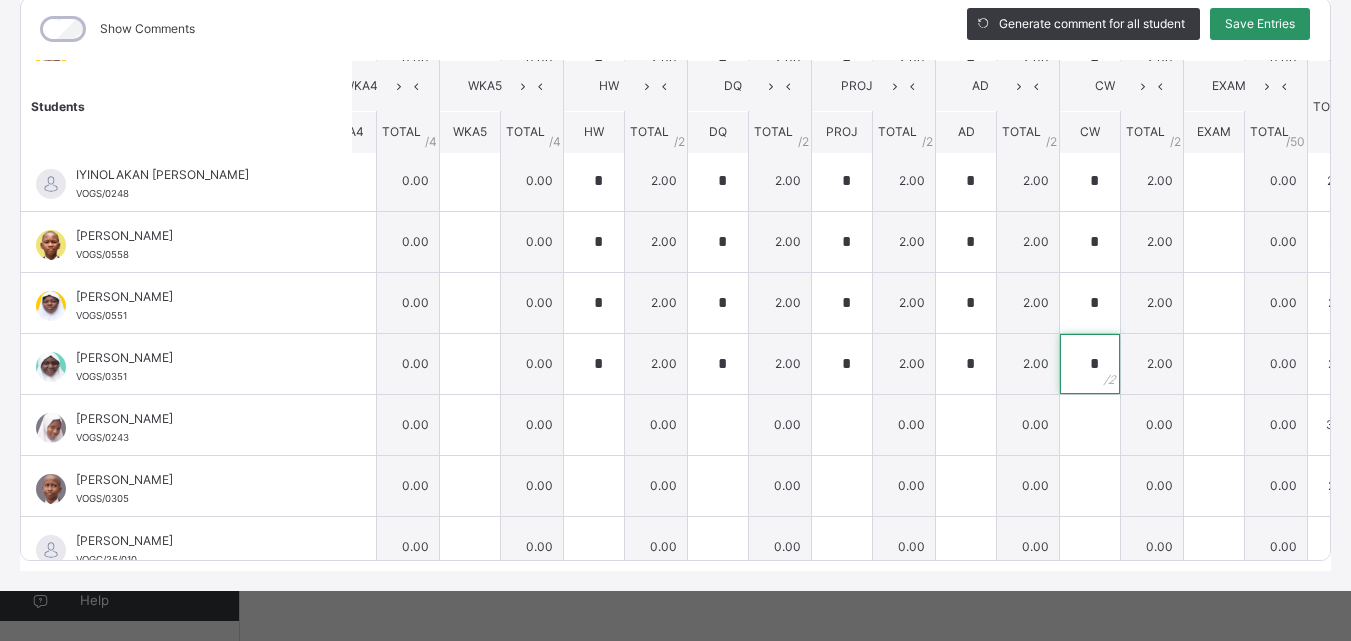 type on "*" 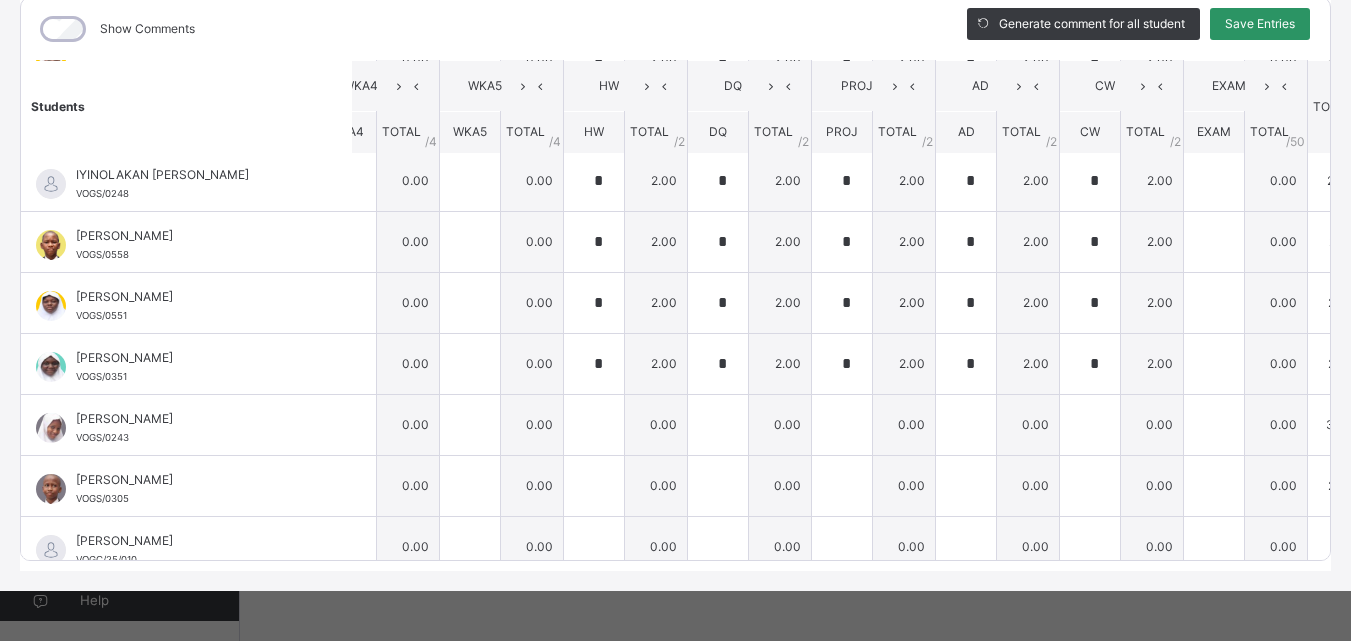 scroll, scrollTop: 613, scrollLeft: 0, axis: vertical 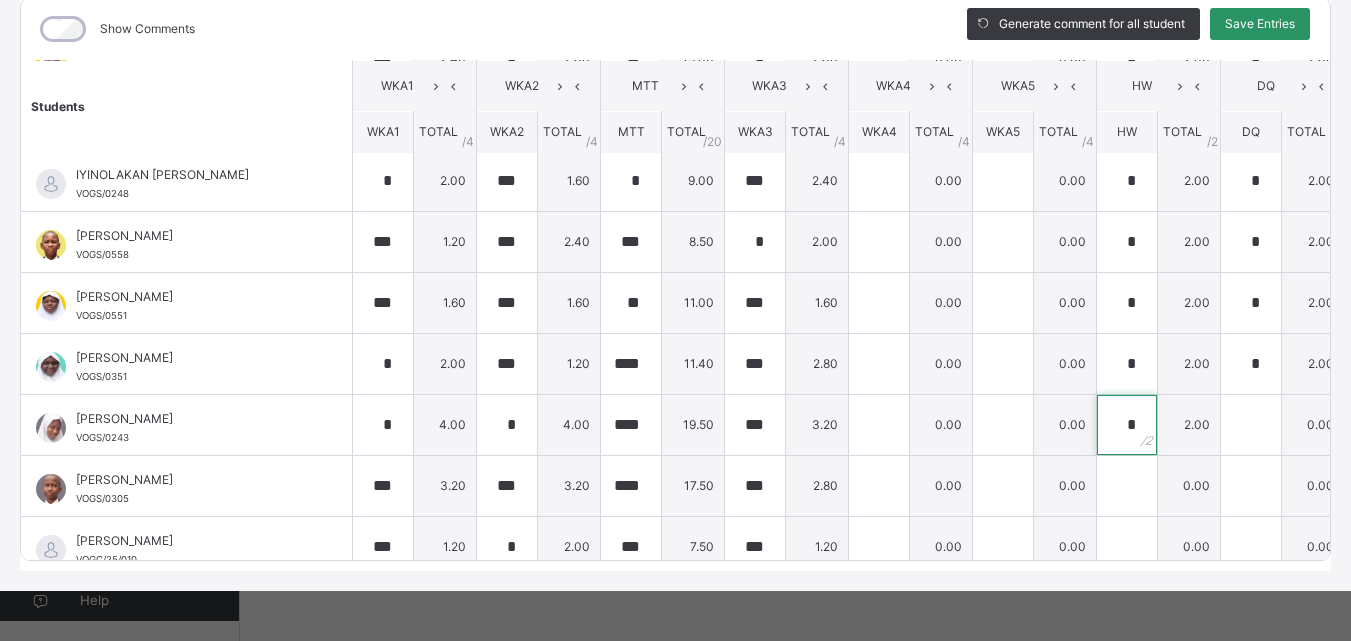 type on "*" 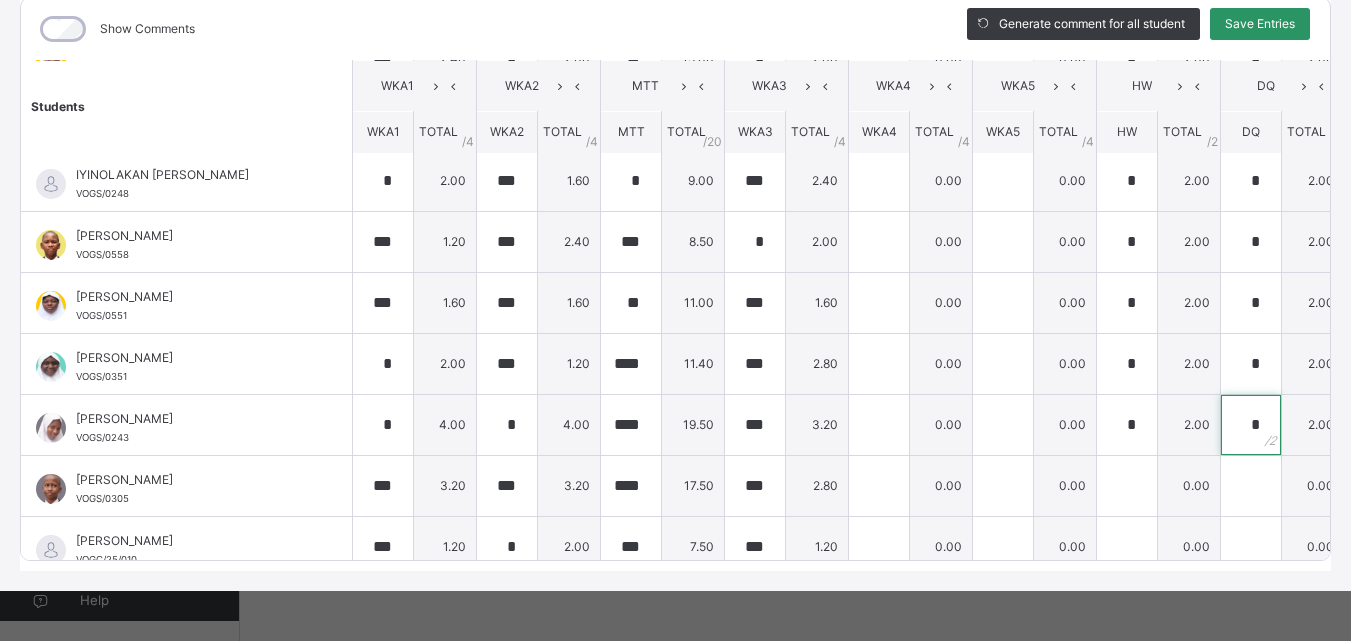 type on "*" 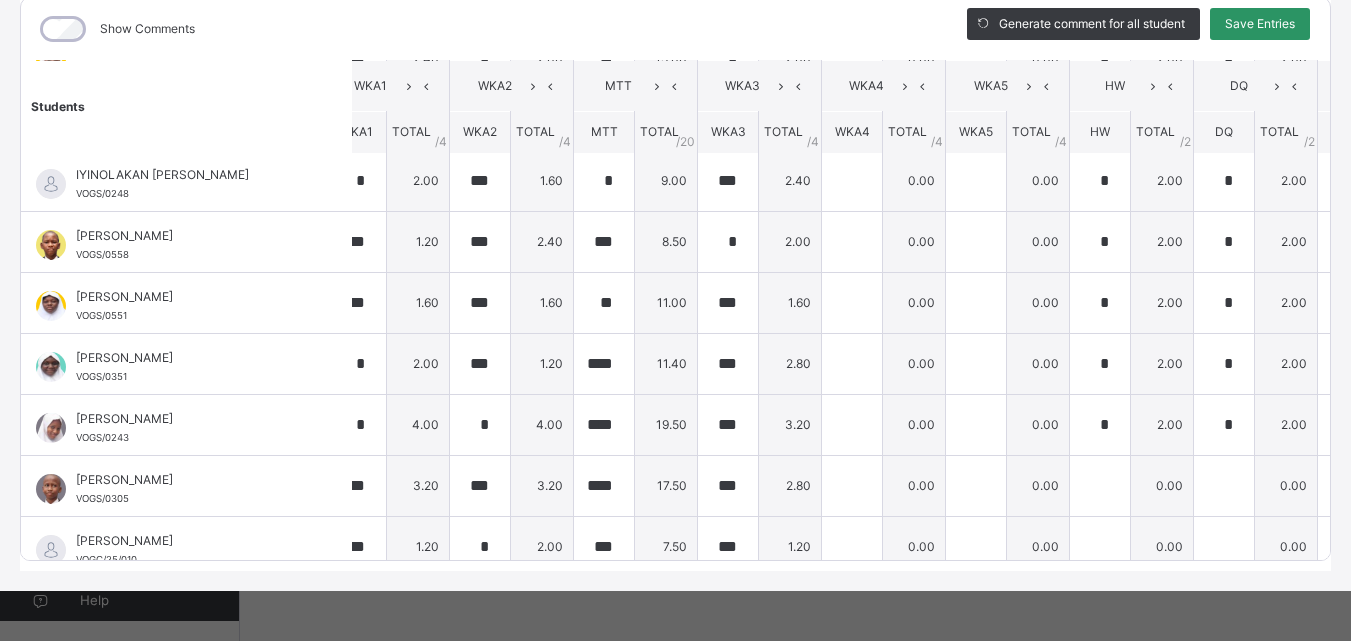 scroll, scrollTop: 613, scrollLeft: 533, axis: both 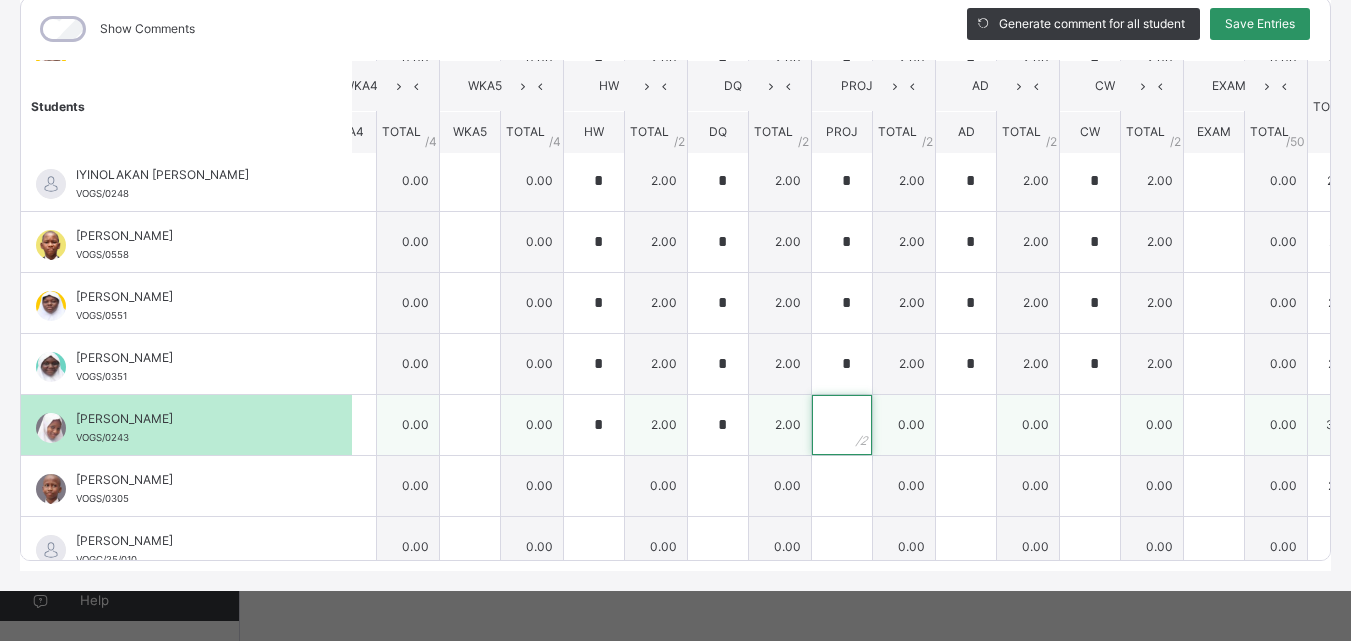 click at bounding box center (842, 425) 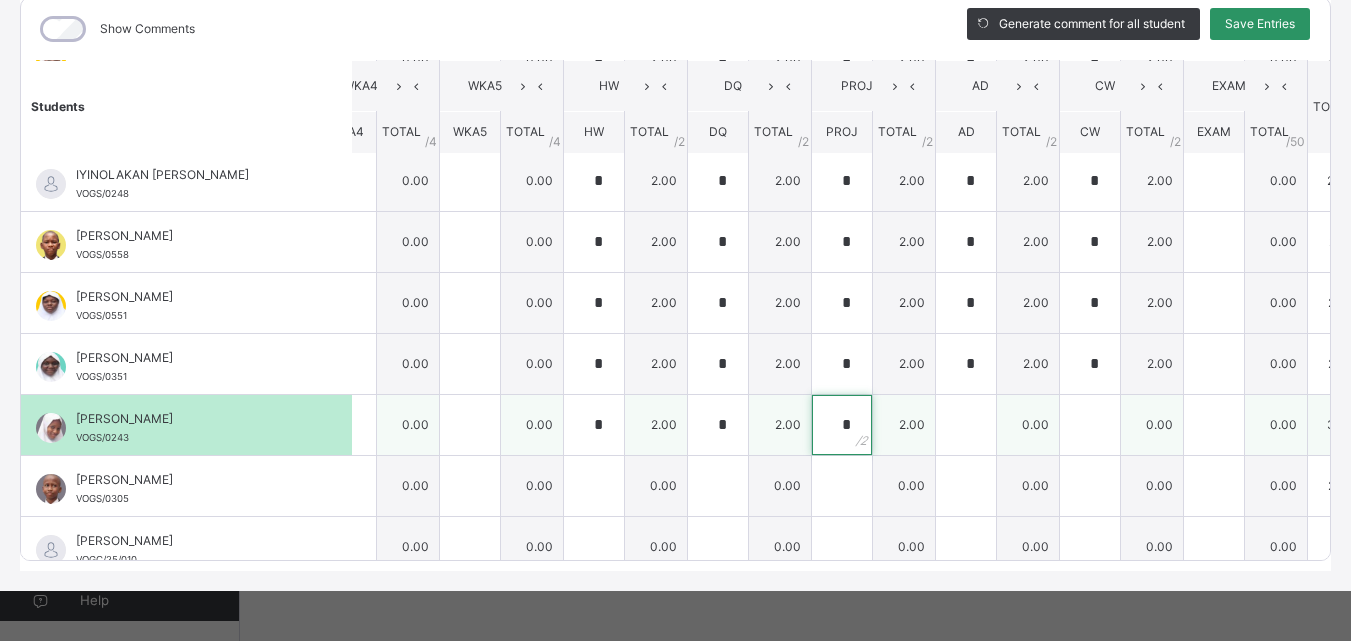 type on "*" 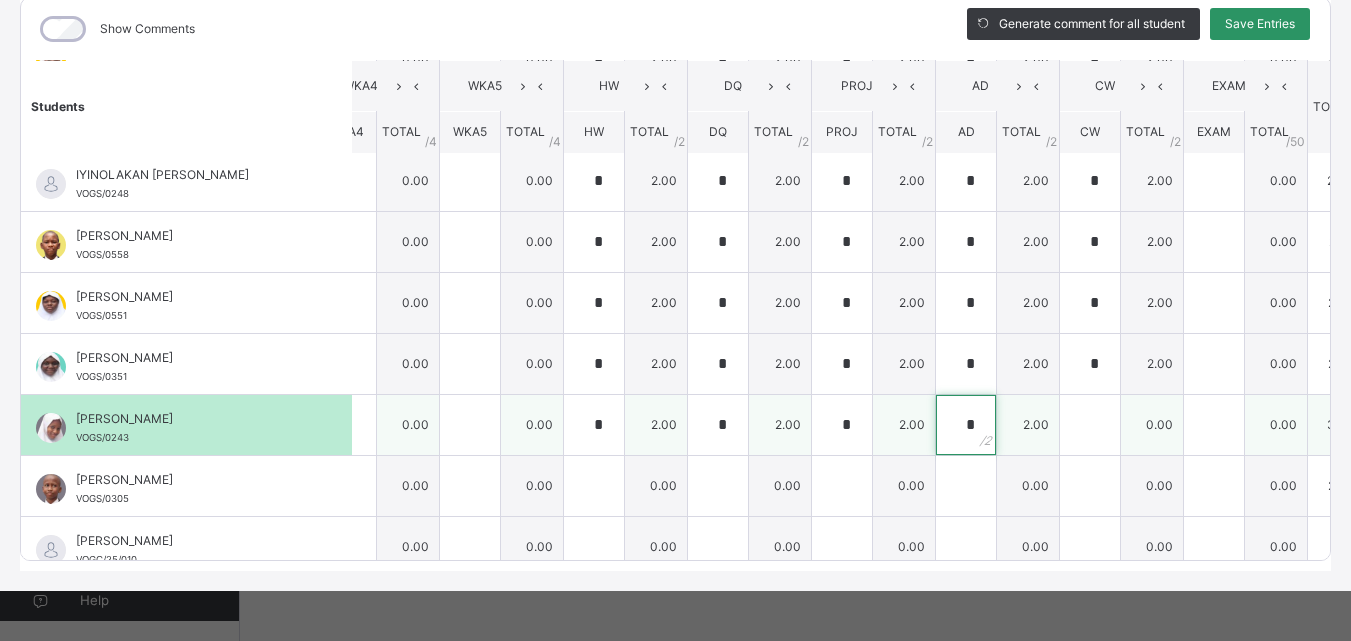 type on "*" 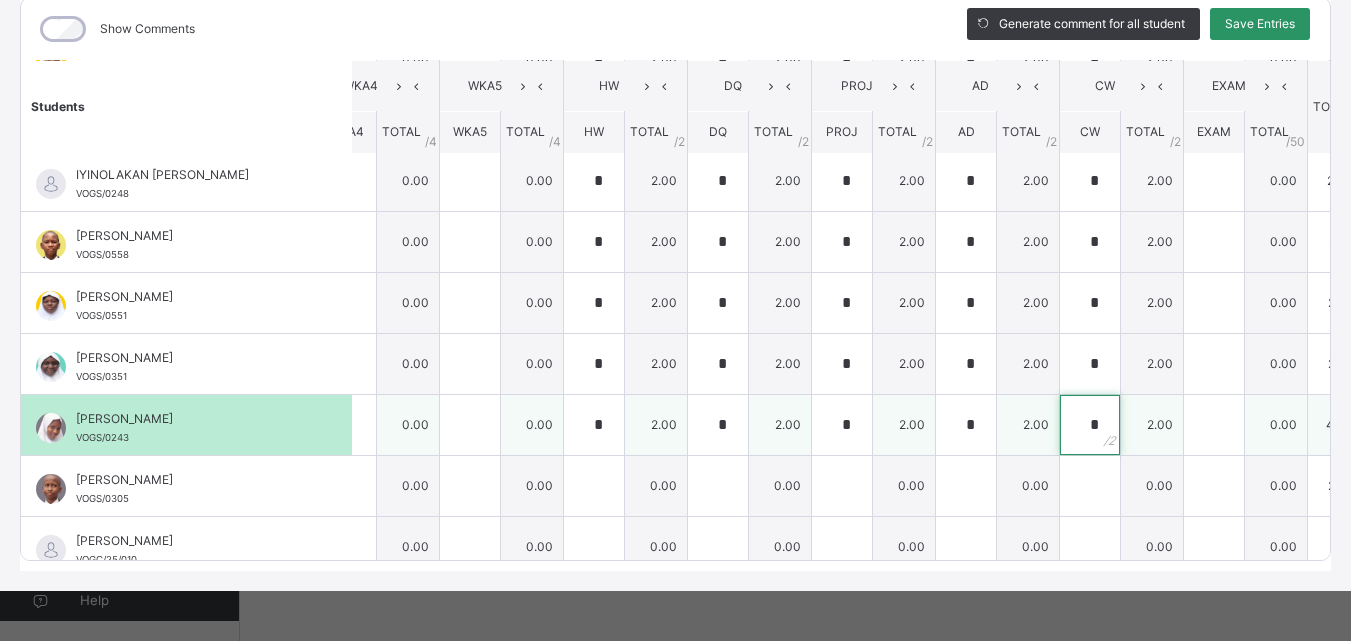 type on "*" 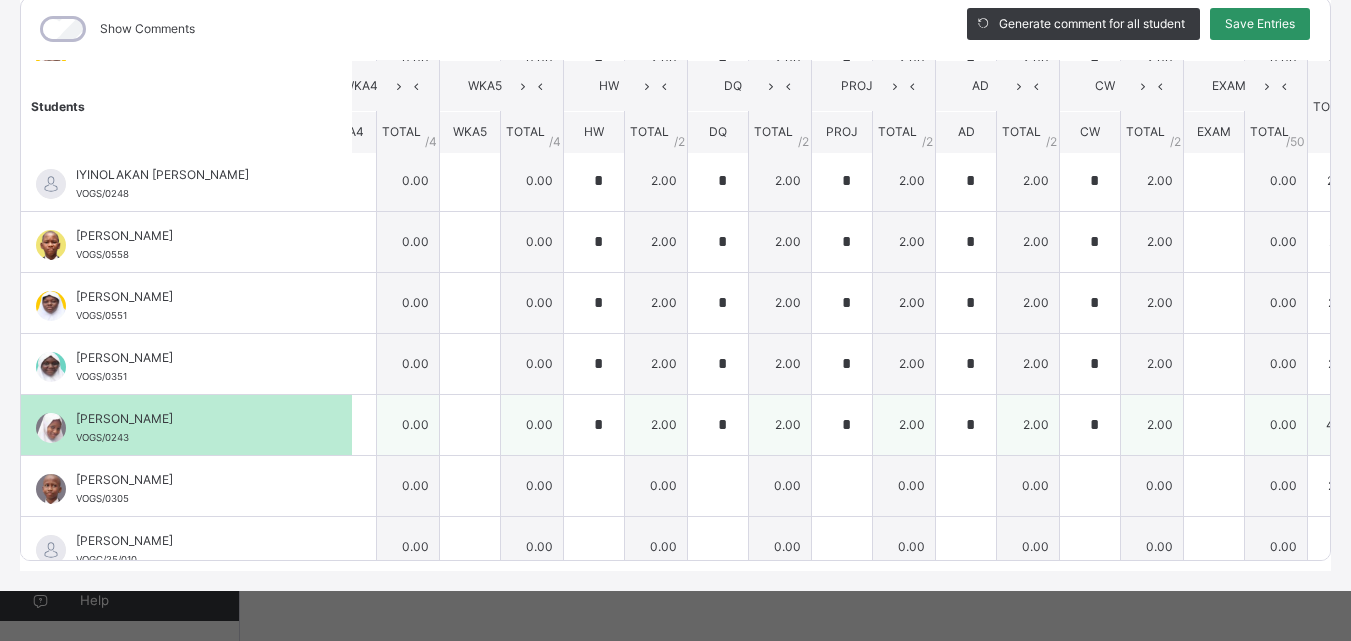 scroll, scrollTop: 613, scrollLeft: 0, axis: vertical 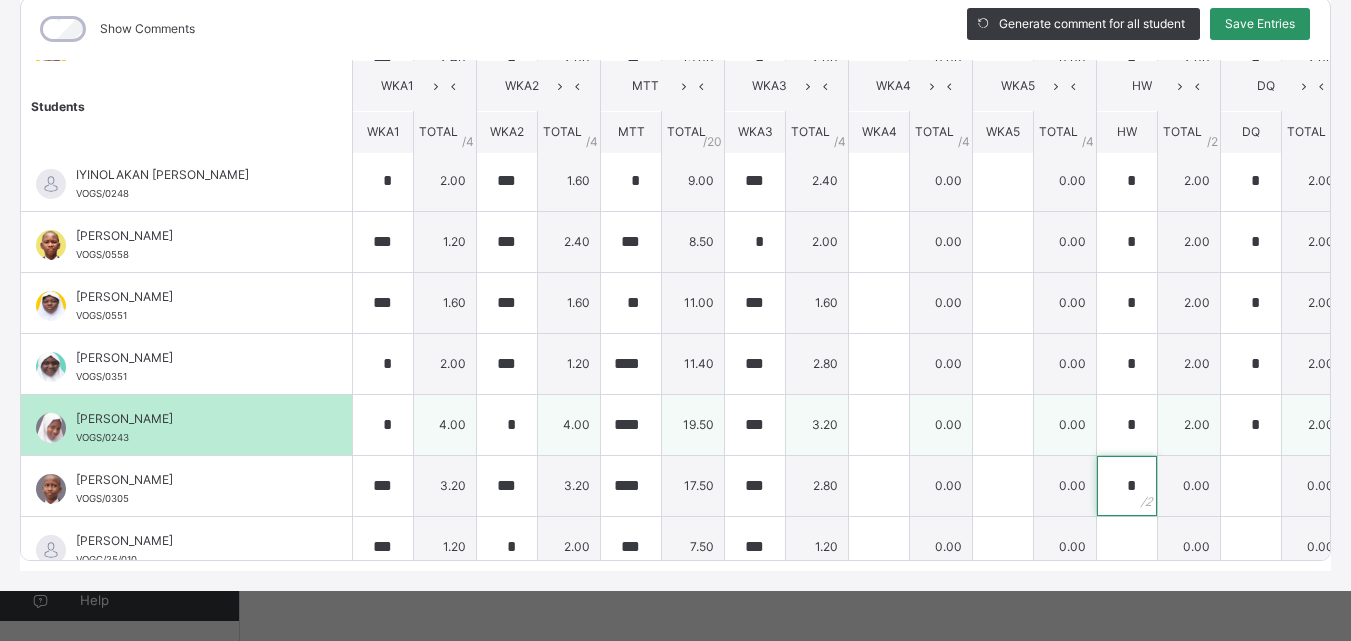 type on "*" 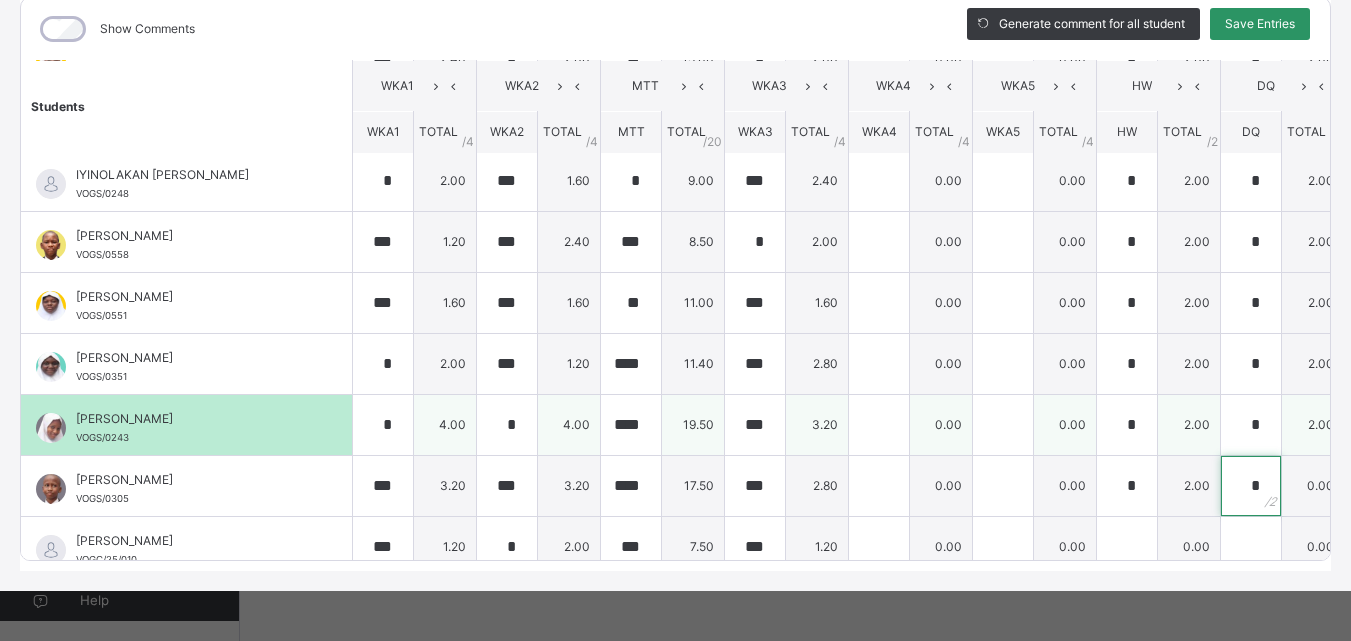 type on "*" 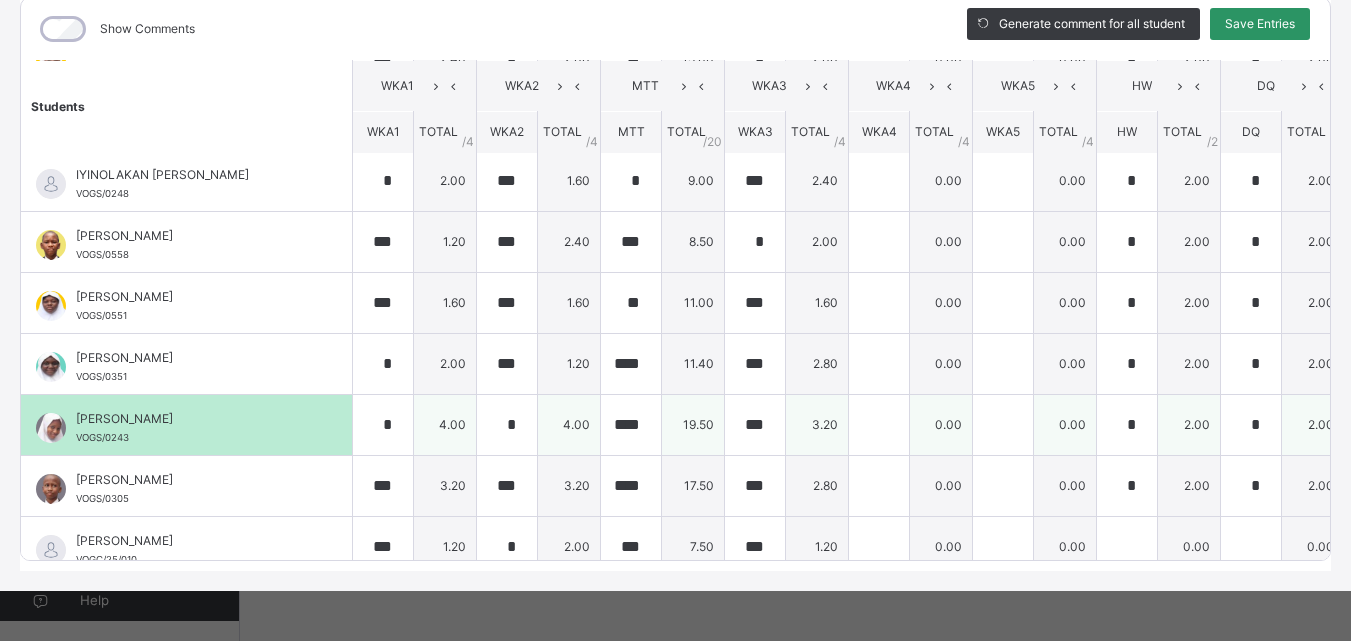 scroll, scrollTop: 613, scrollLeft: 27, axis: both 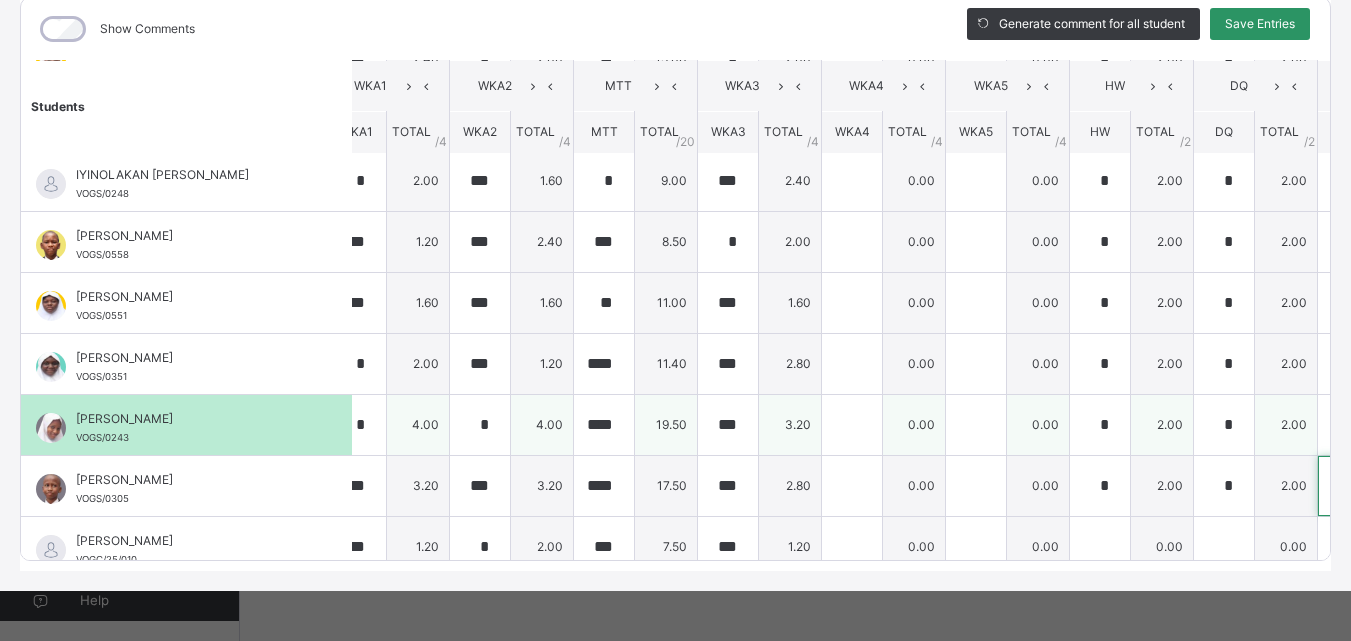 type on "*" 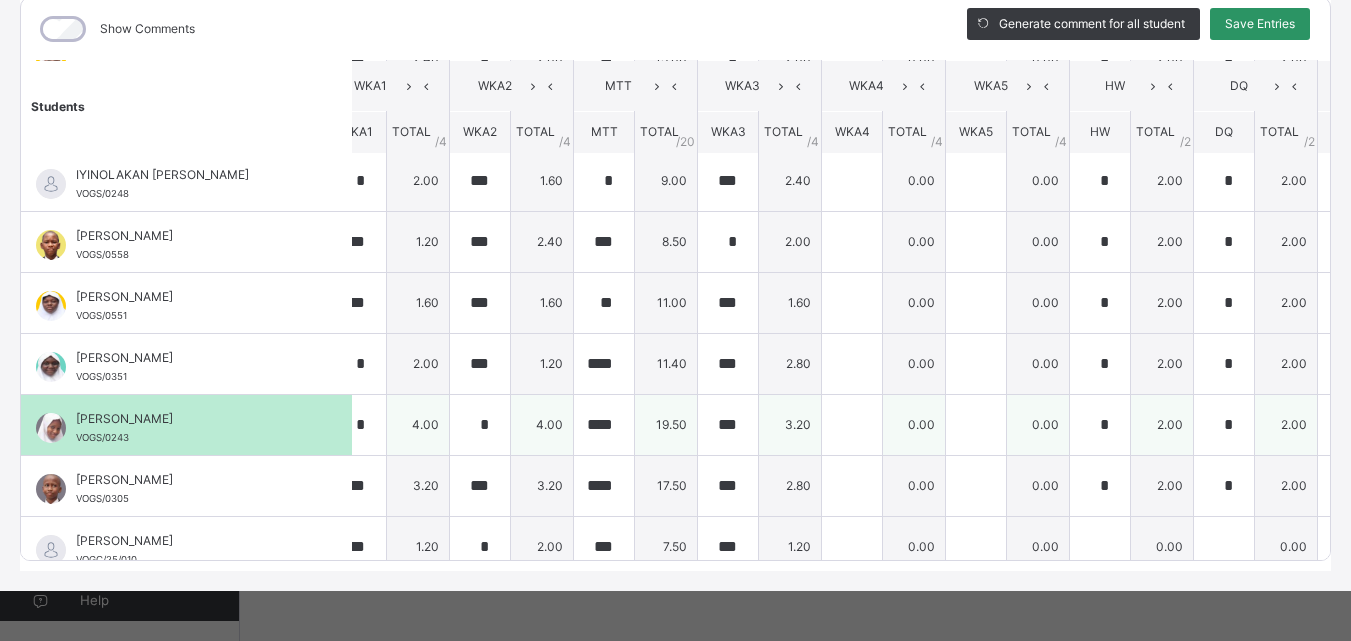 scroll, scrollTop: 613, scrollLeft: 533, axis: both 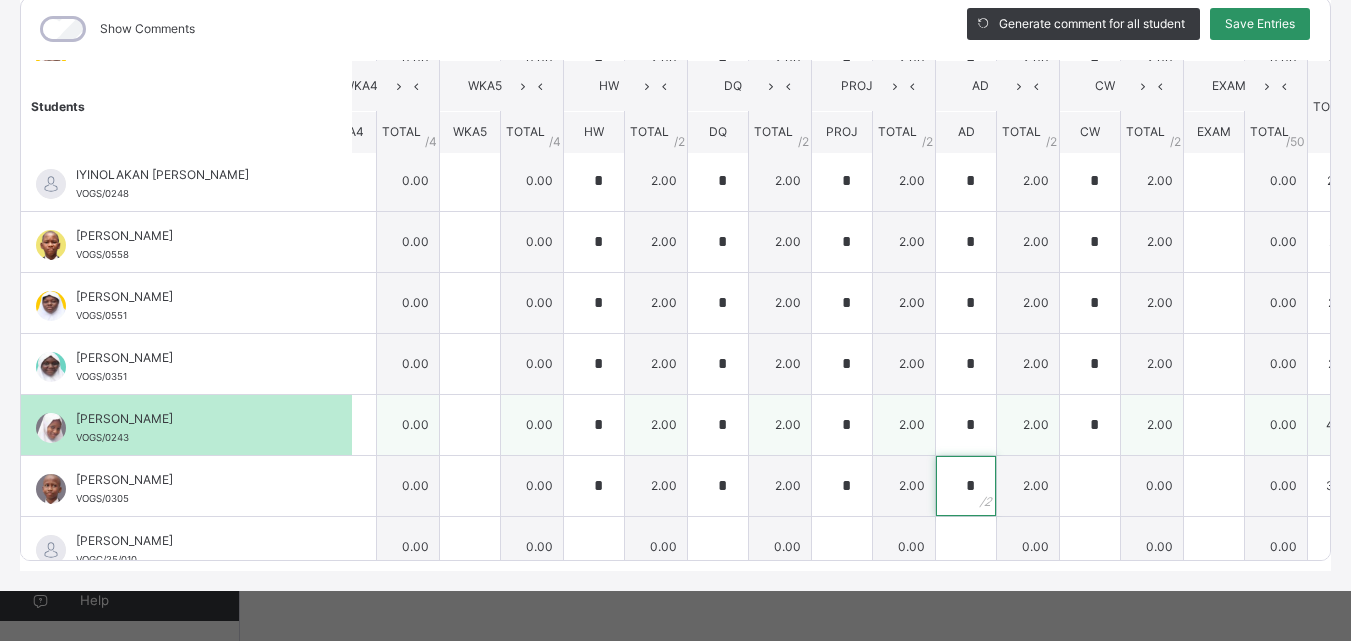 type on "*" 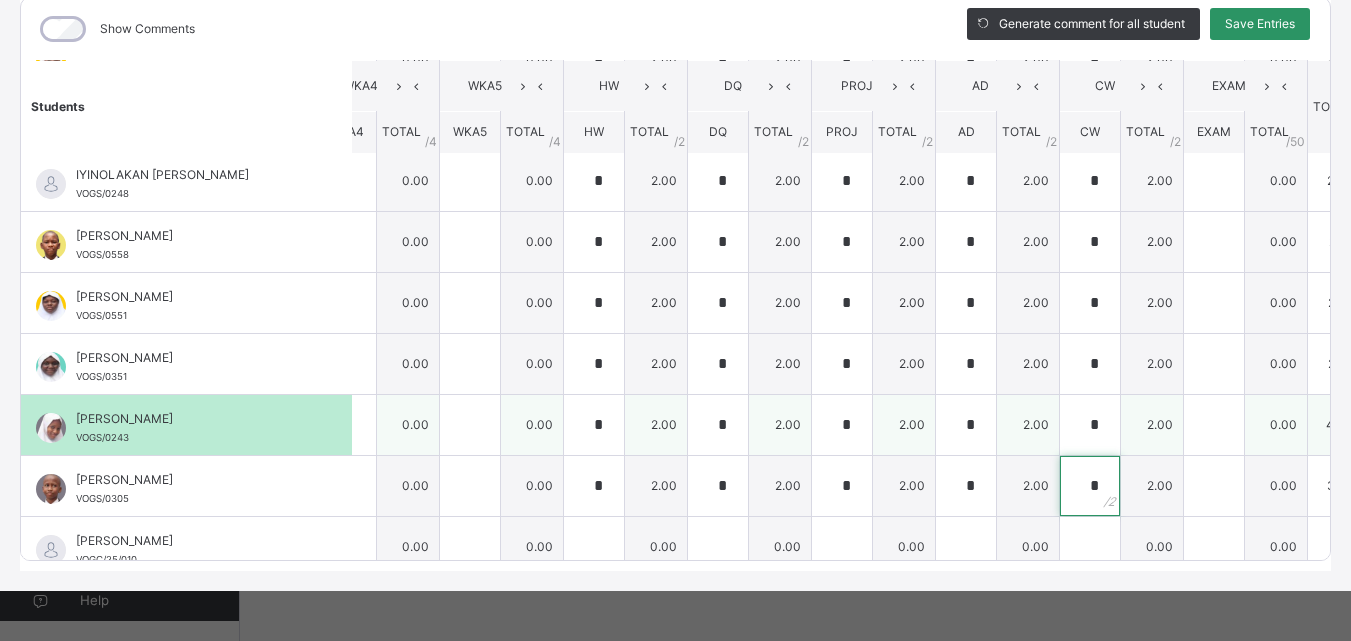 type on "*" 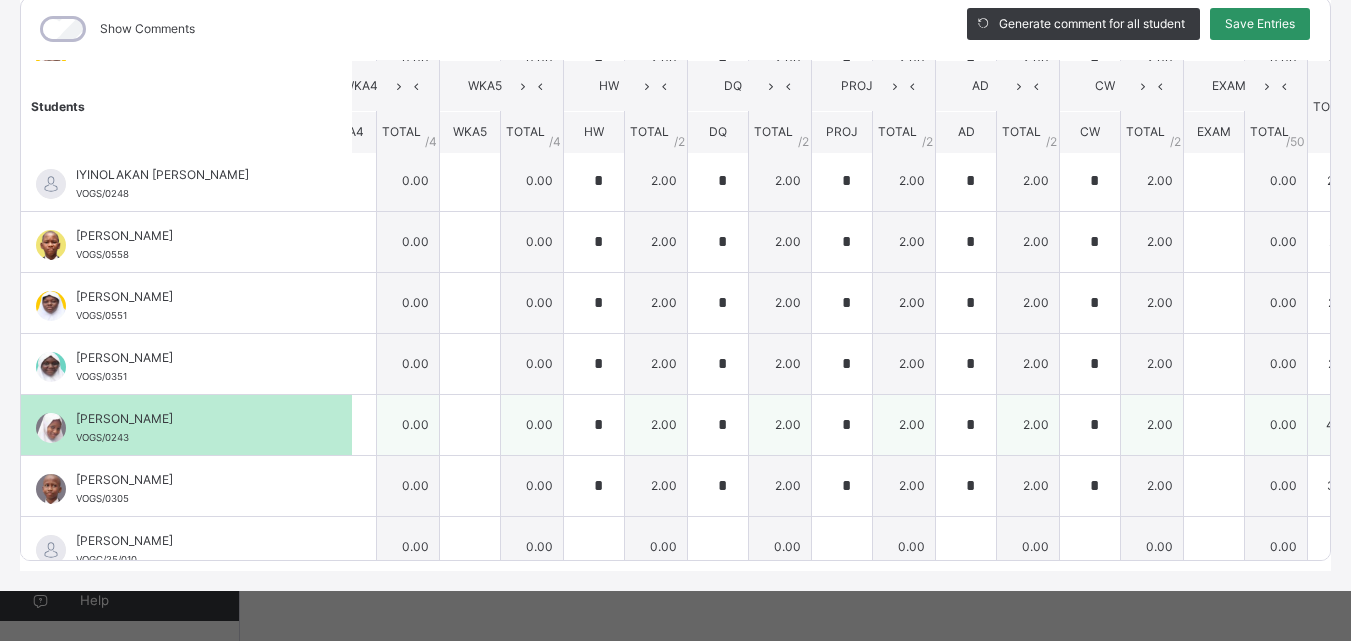 scroll, scrollTop: 645, scrollLeft: 0, axis: vertical 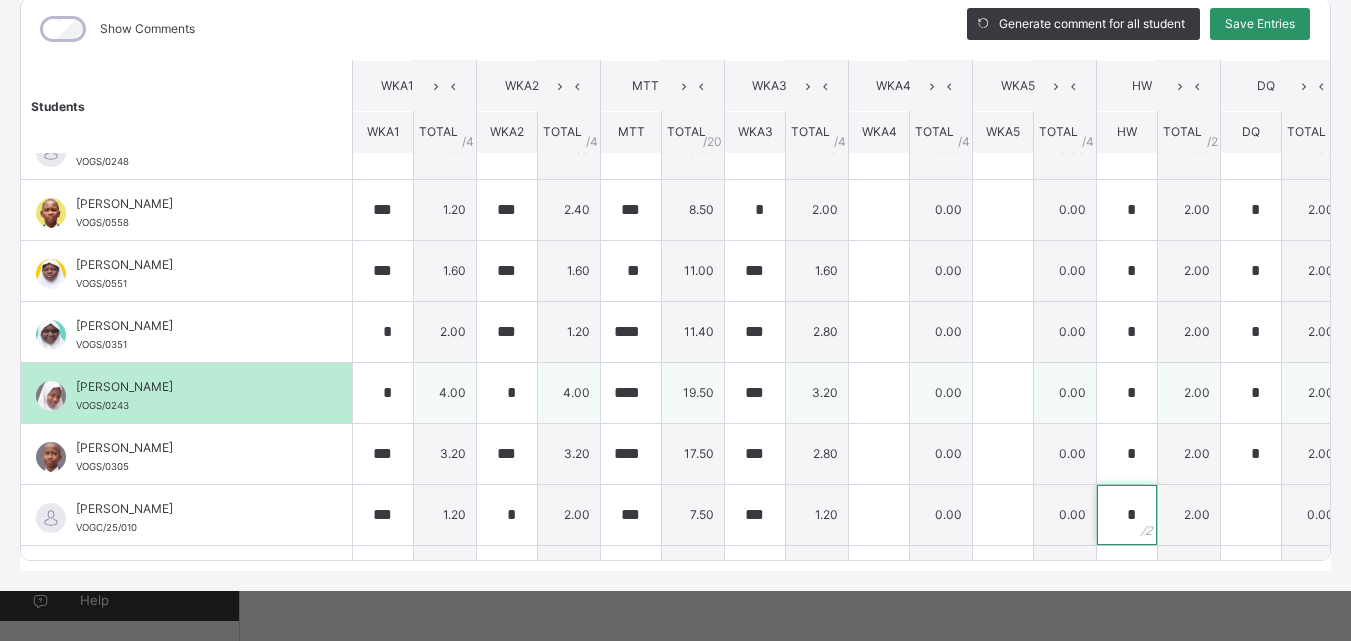 type on "*" 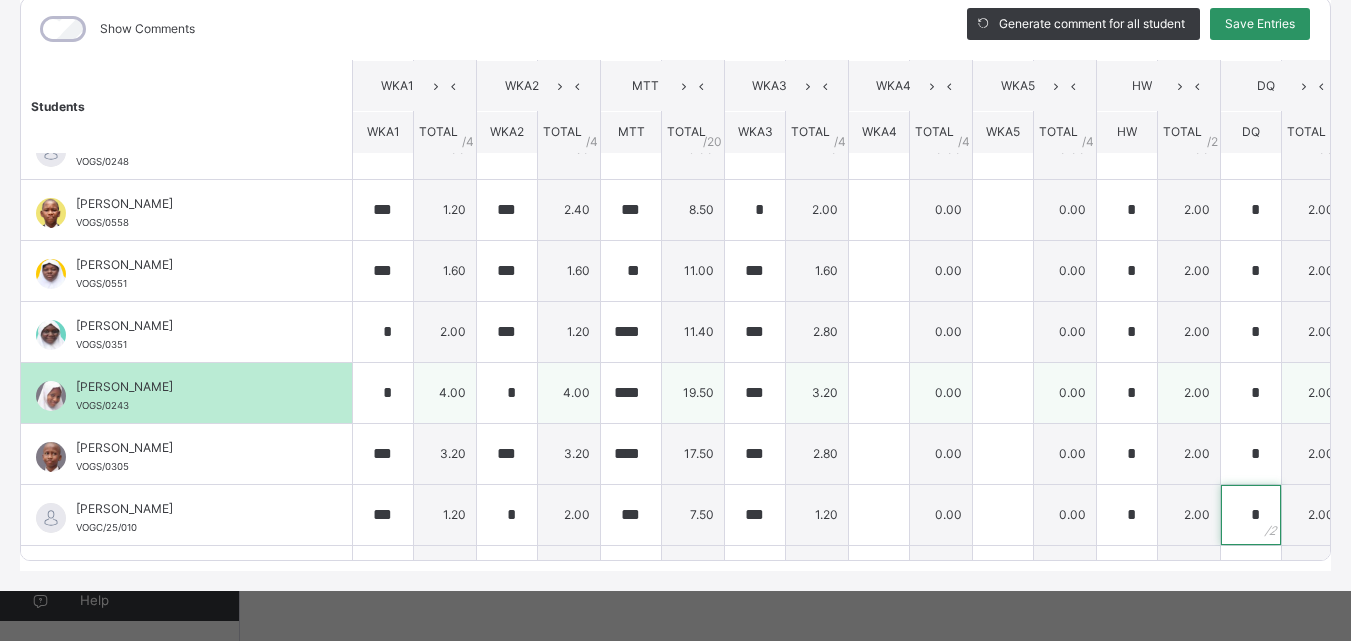 type on "*" 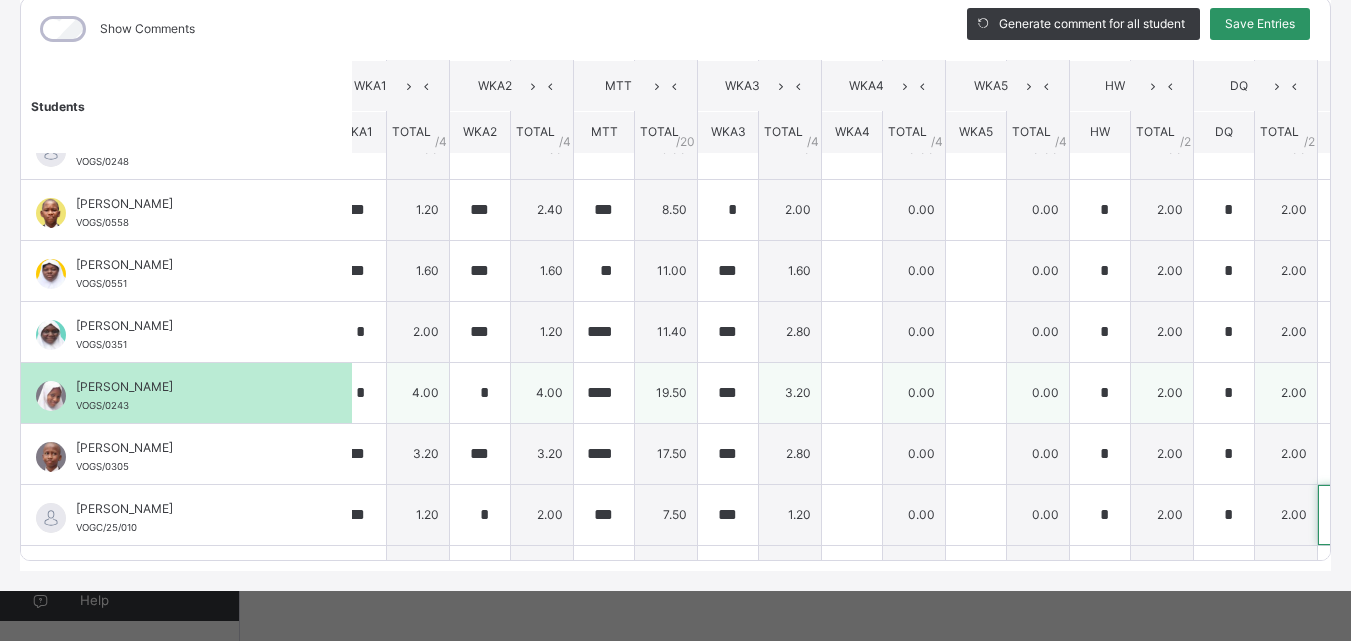 type on "*" 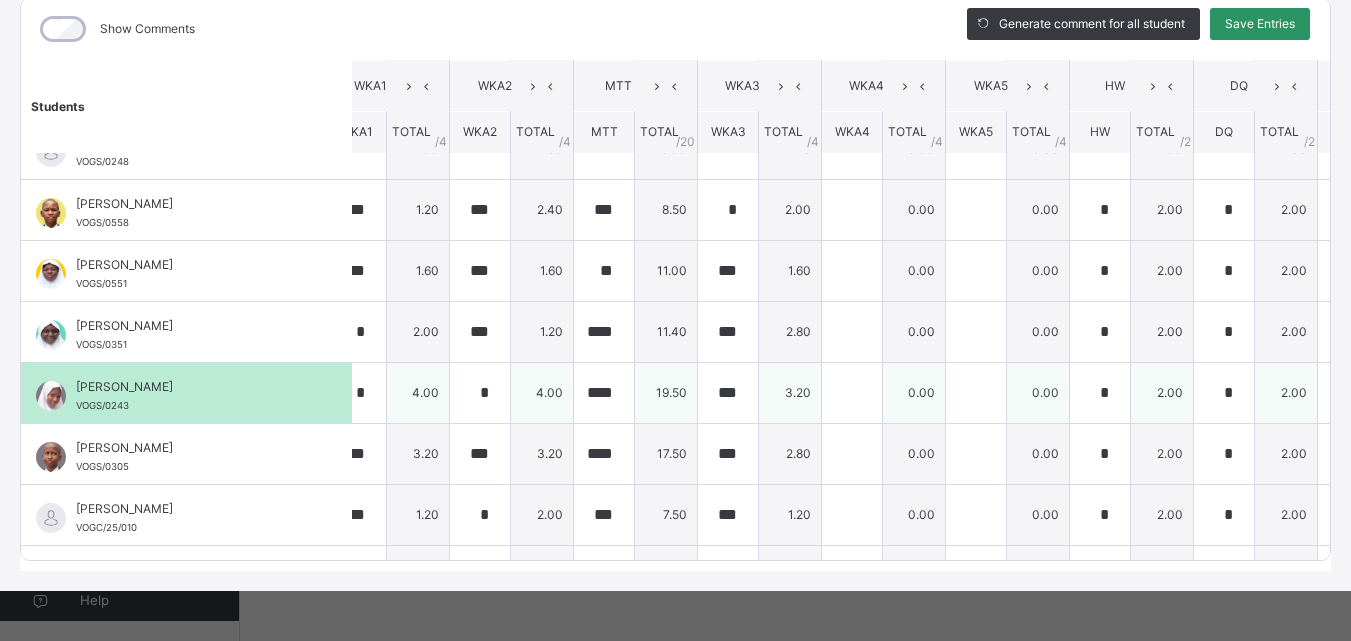scroll, scrollTop: 645, scrollLeft: 533, axis: both 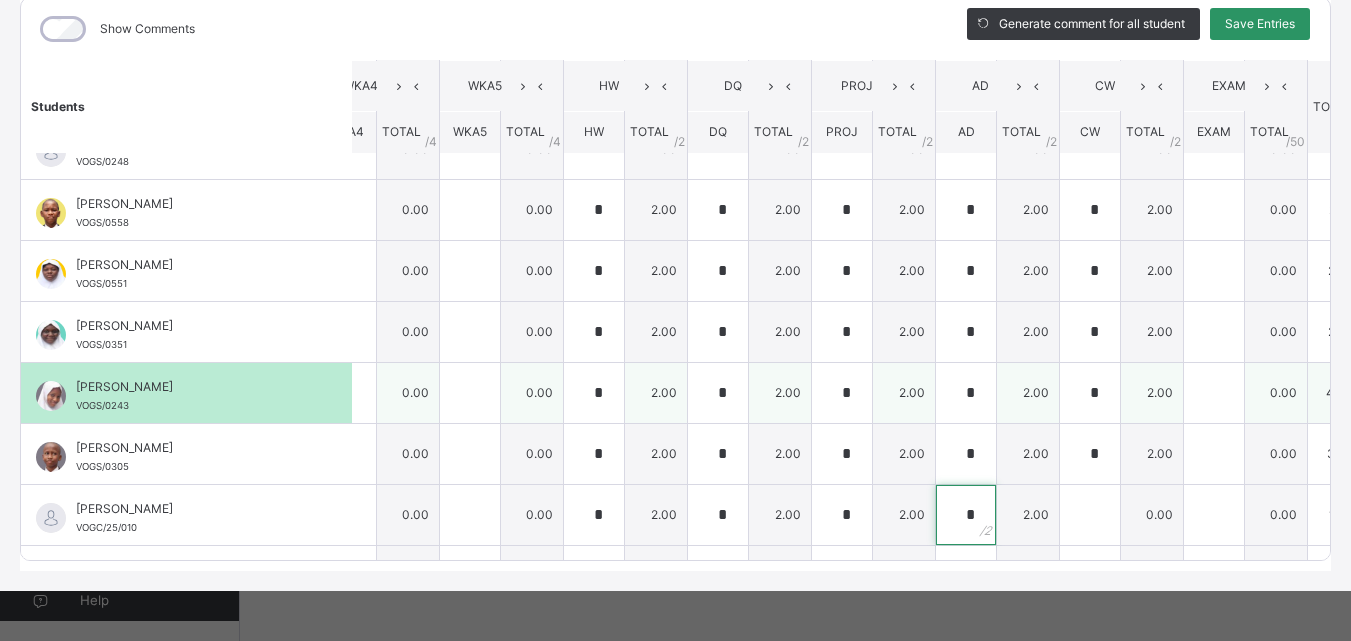 type on "*" 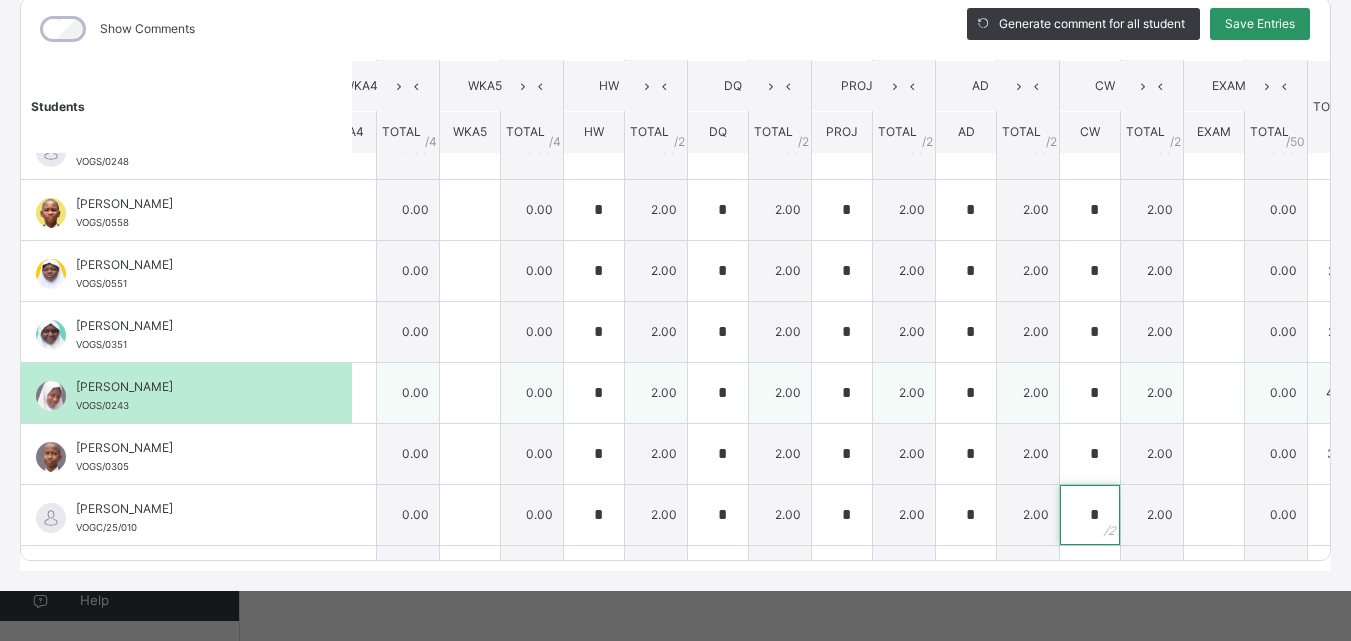 type on "*" 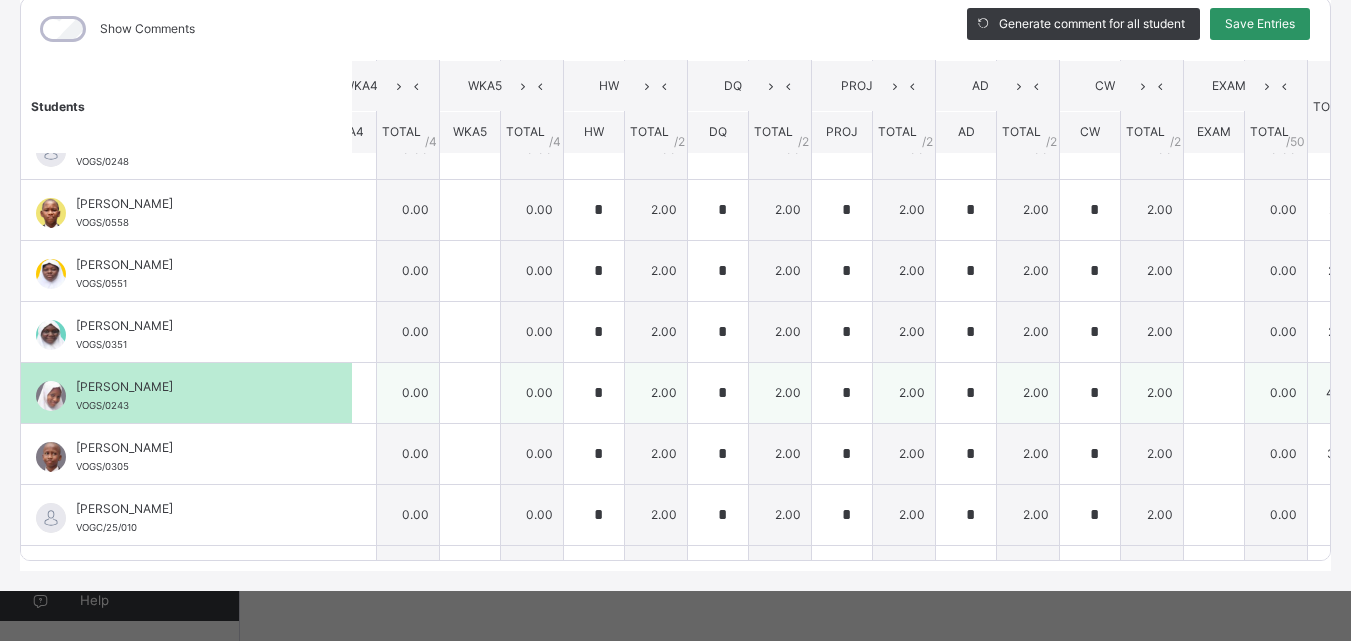 scroll, scrollTop: 707, scrollLeft: 0, axis: vertical 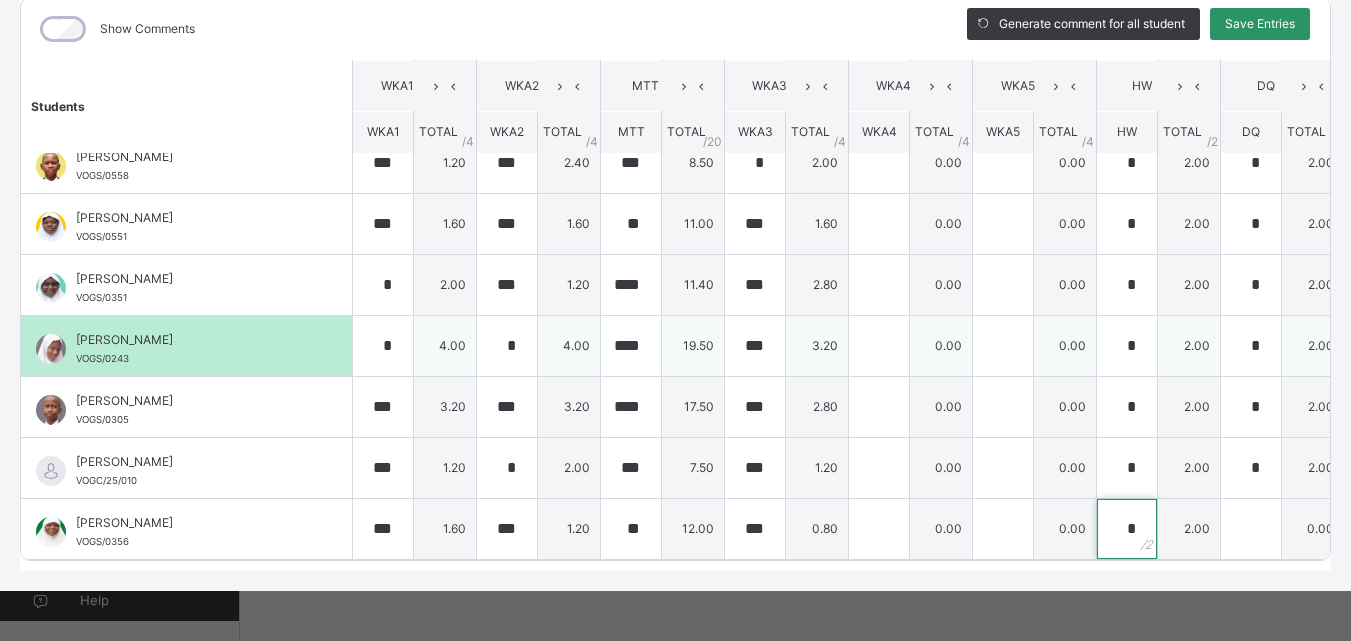 type on "*" 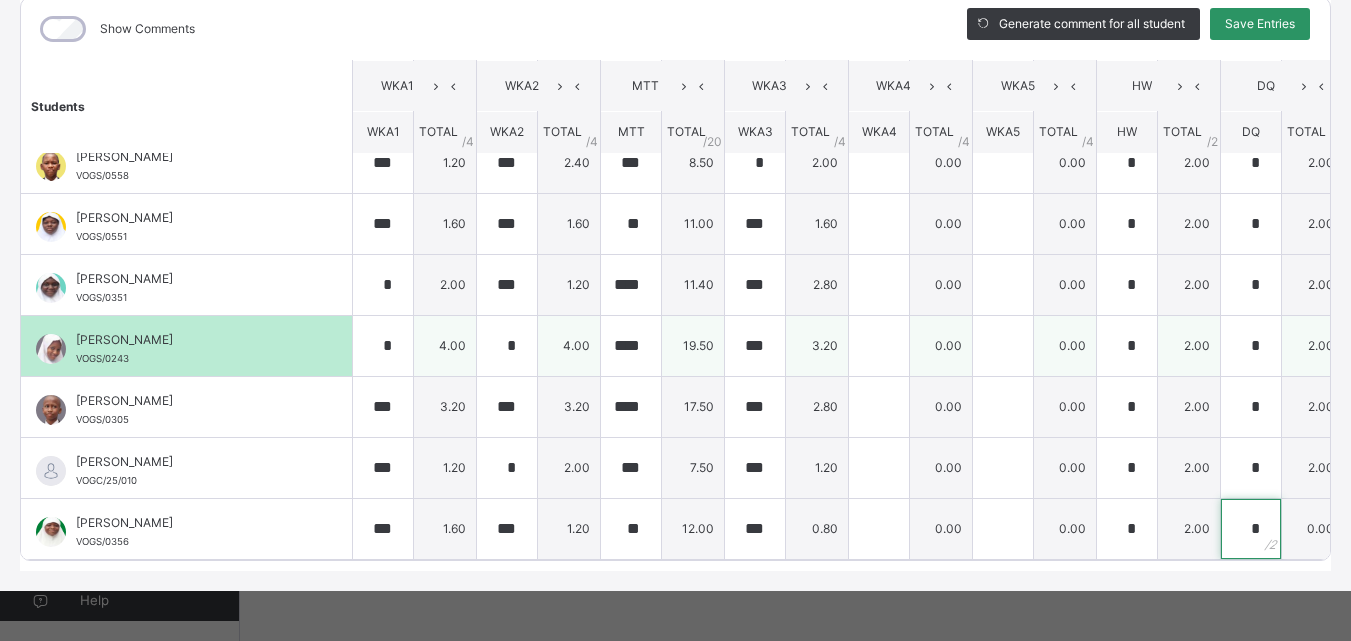type on "*" 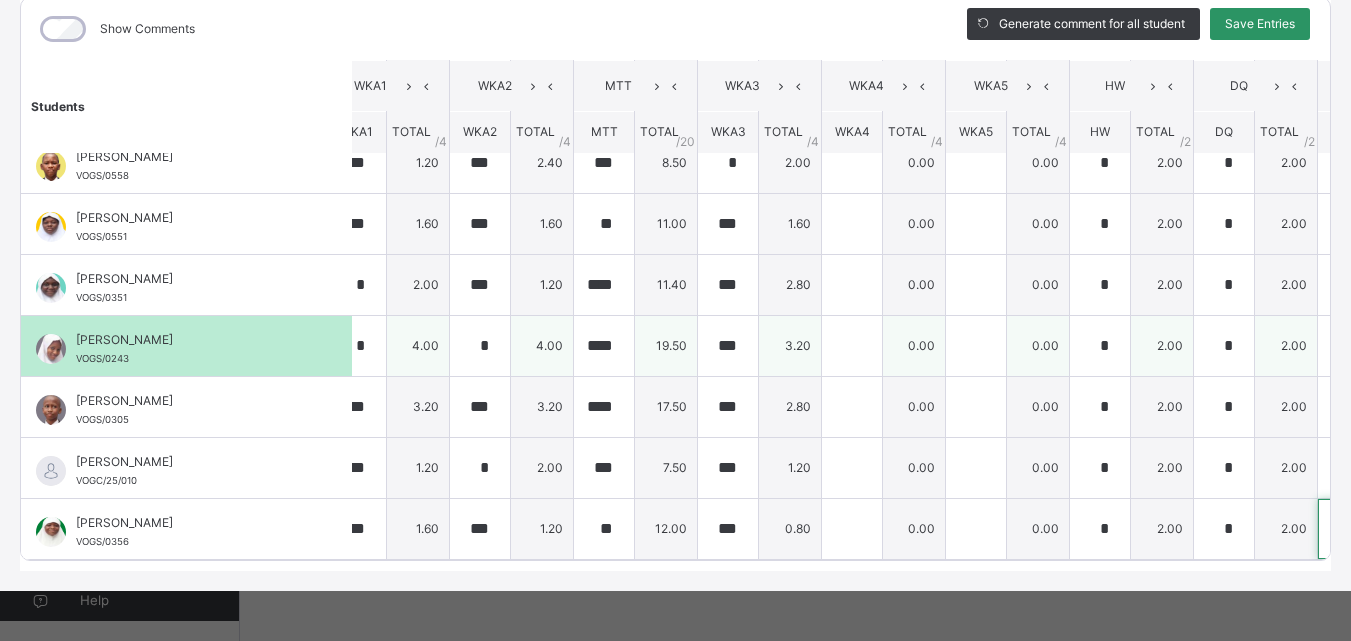 type on "*" 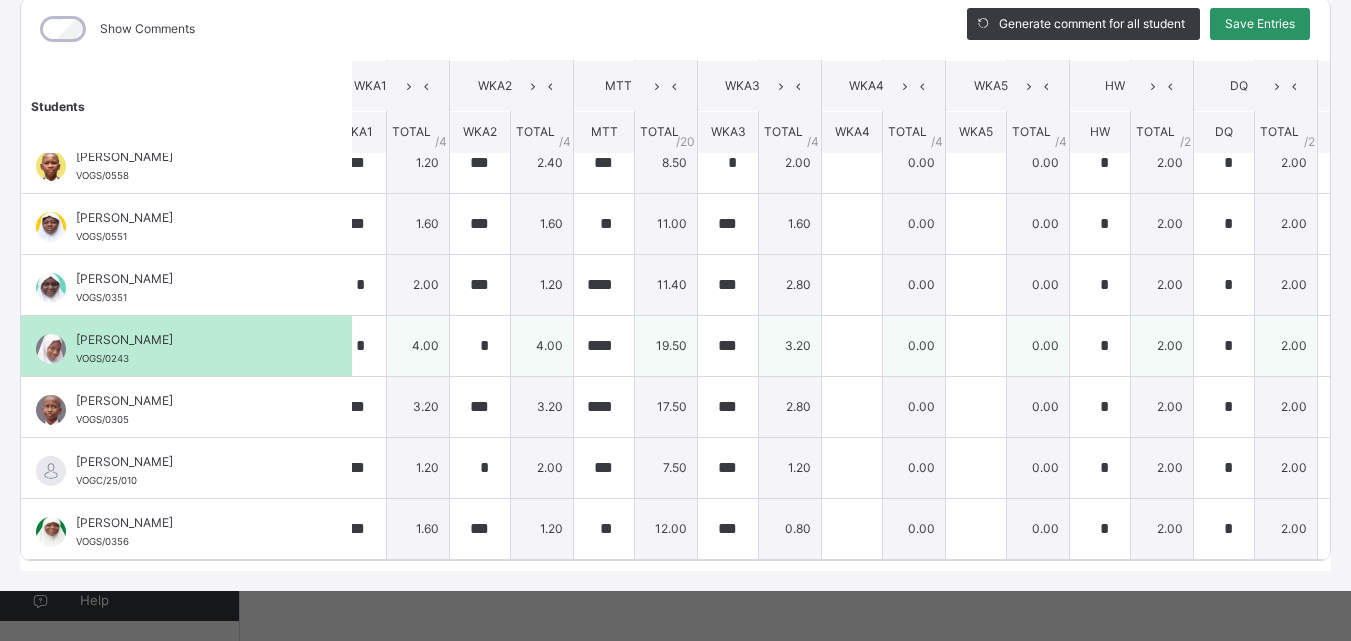 scroll, scrollTop: 707, scrollLeft: 533, axis: both 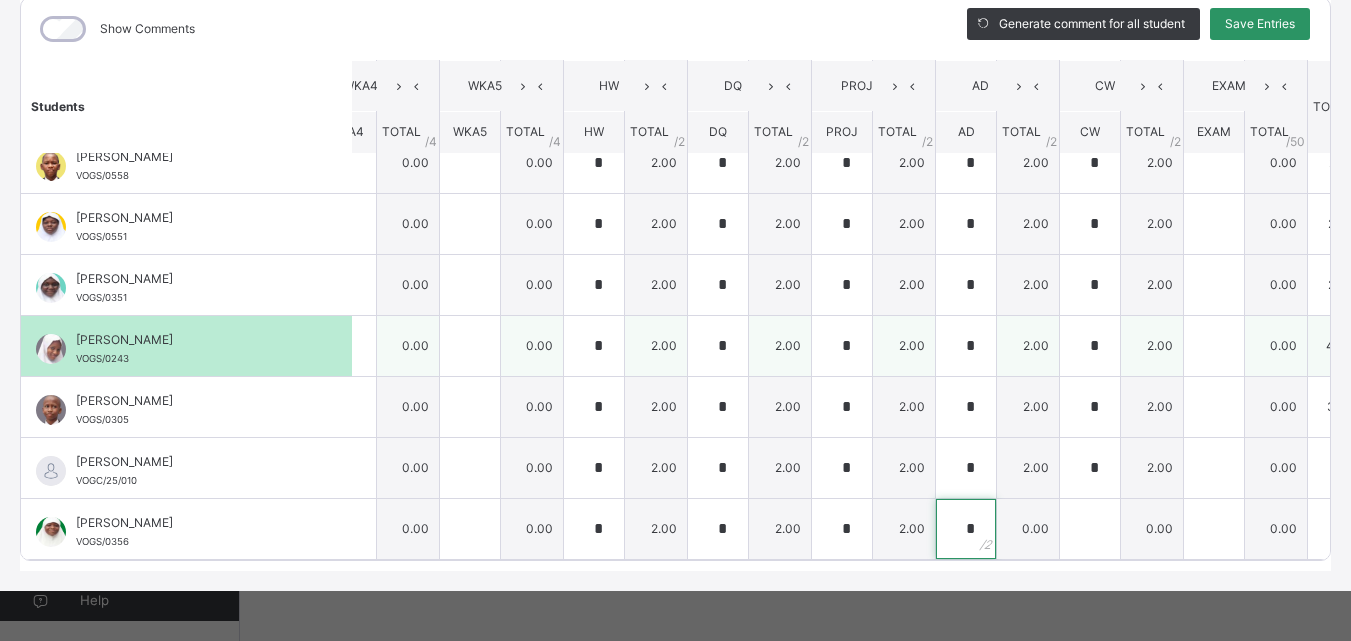 type on "*" 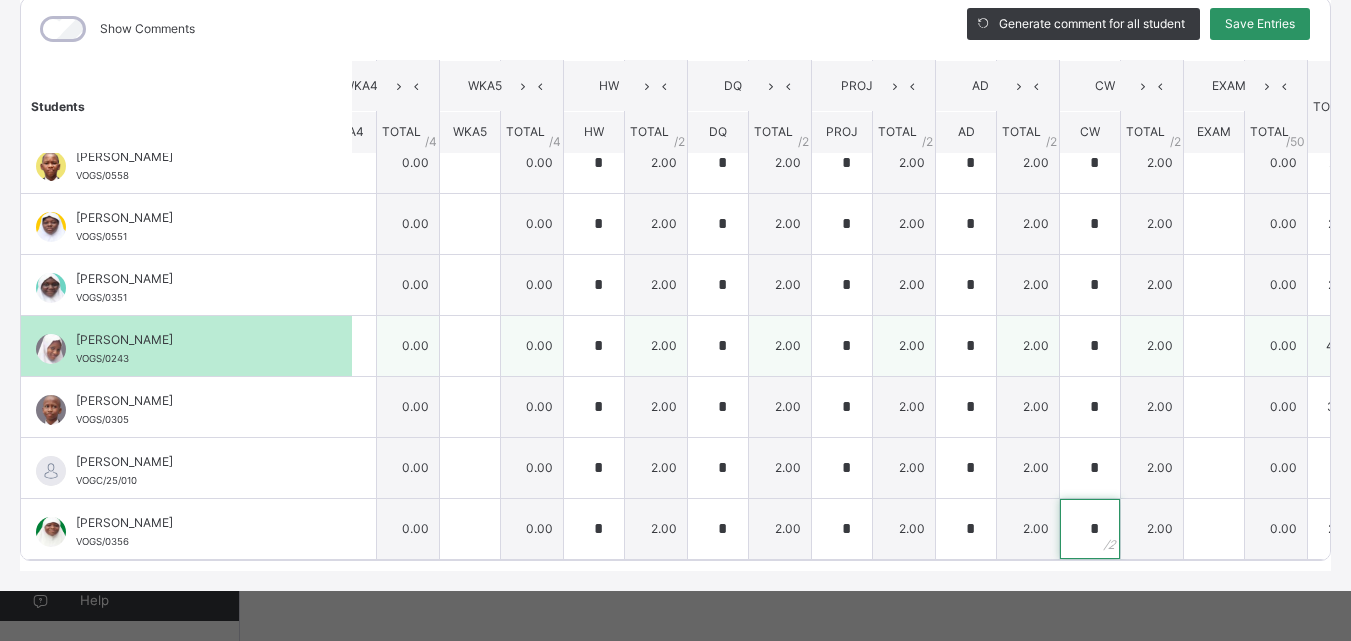 type on "*" 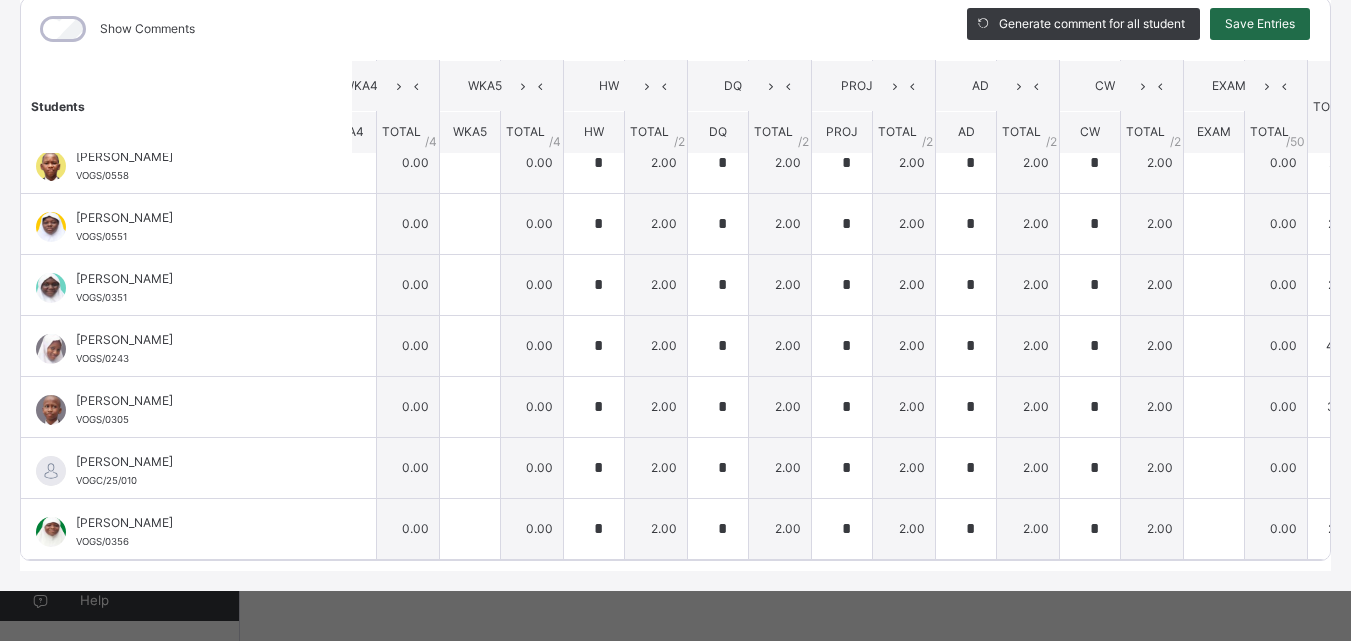 click on "Save Entries" at bounding box center (1260, 24) 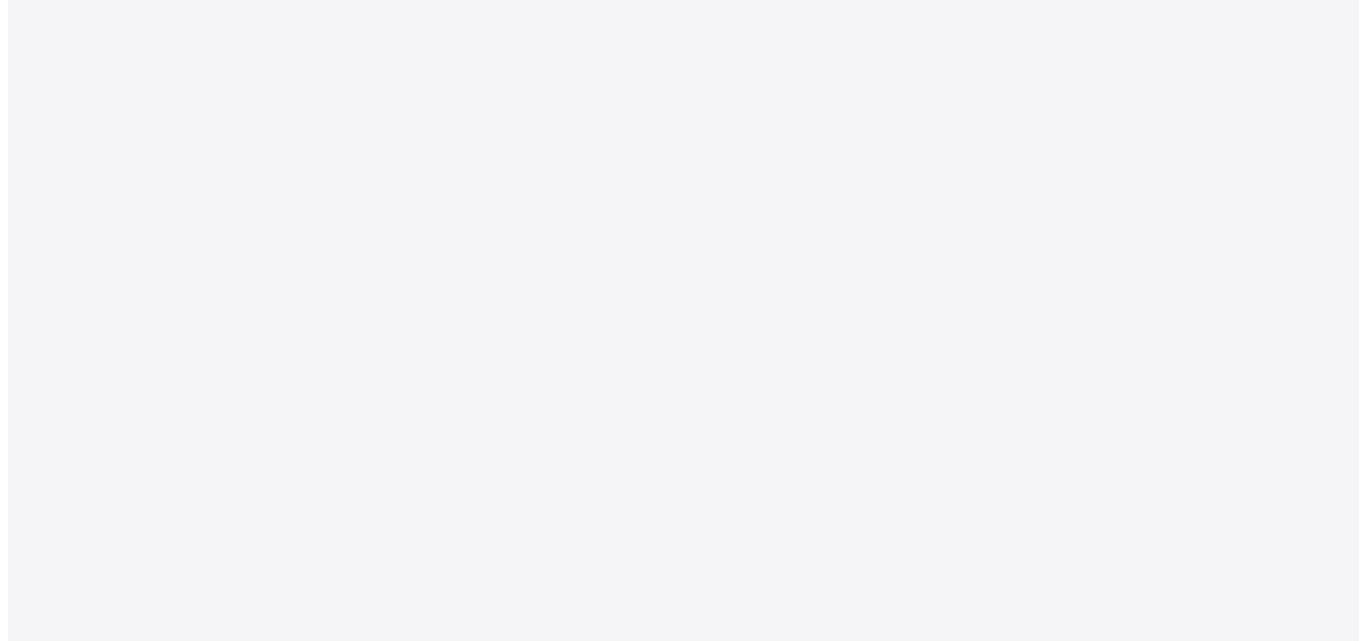scroll, scrollTop: 0, scrollLeft: 0, axis: both 